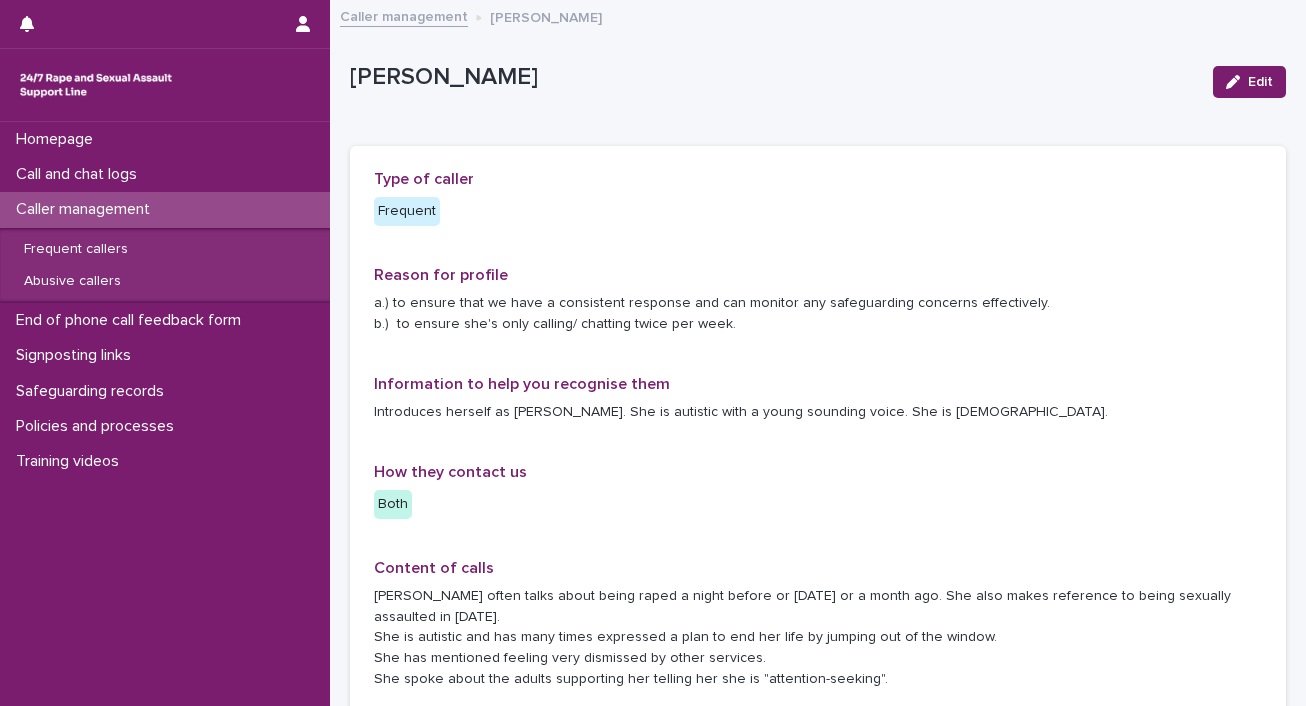 scroll, scrollTop: 0, scrollLeft: 0, axis: both 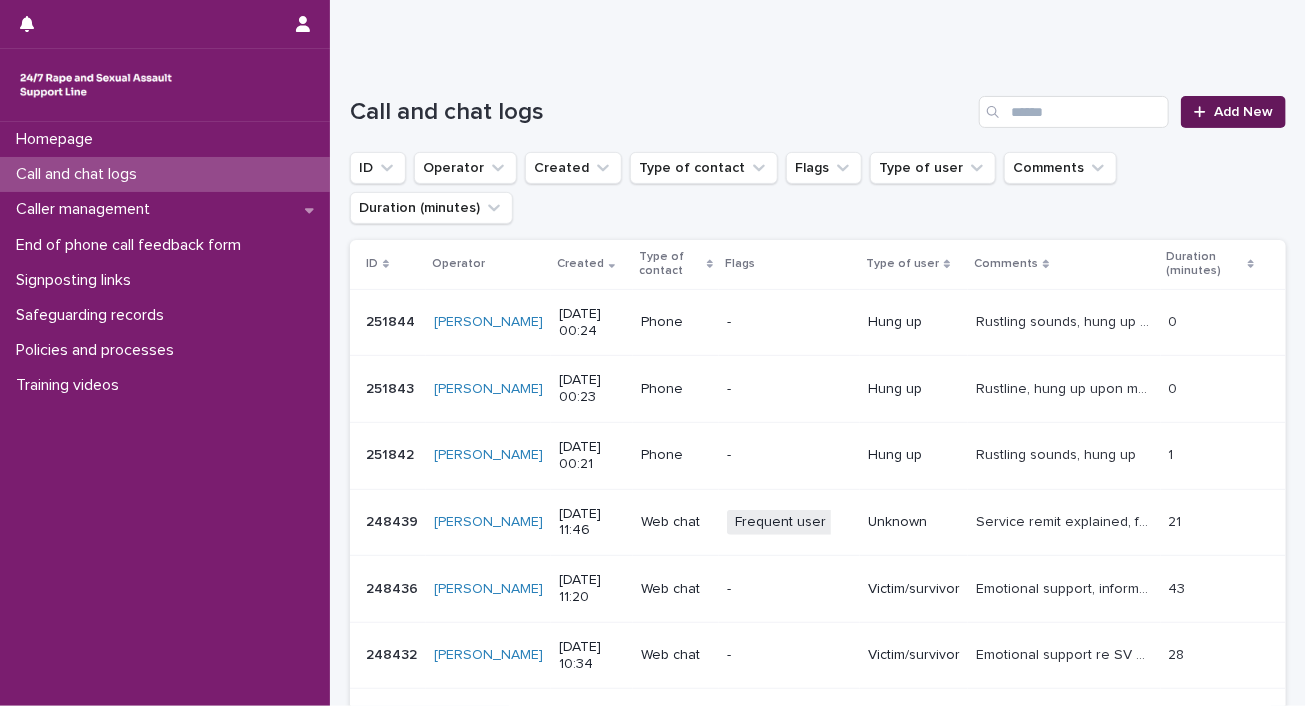click on "Add New" at bounding box center [1243, 112] 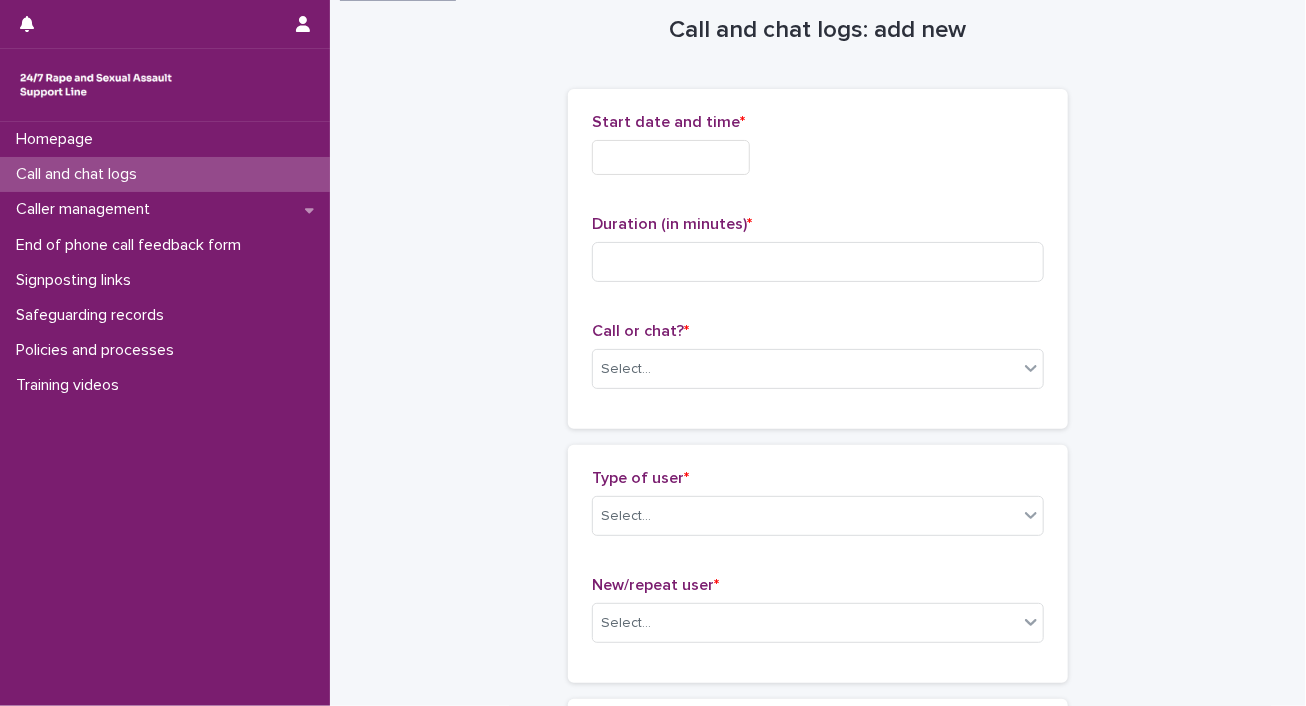 scroll, scrollTop: 0, scrollLeft: 0, axis: both 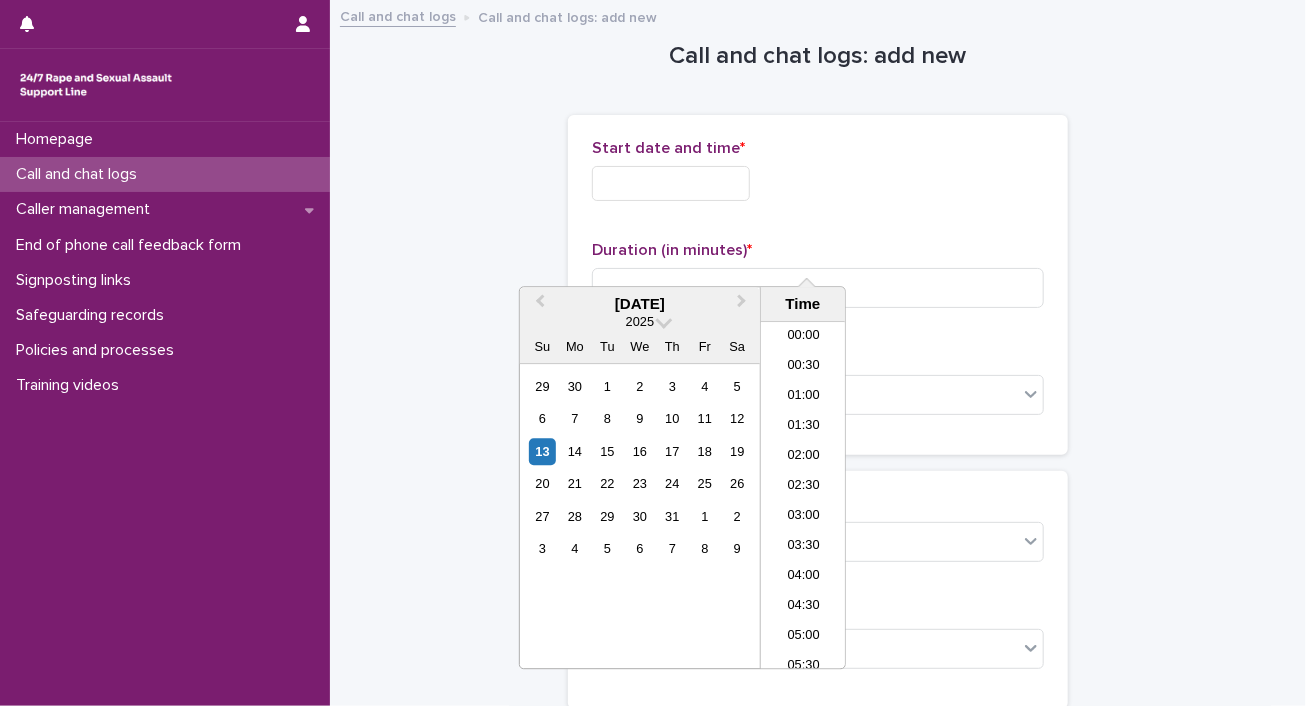 click at bounding box center (671, 183) 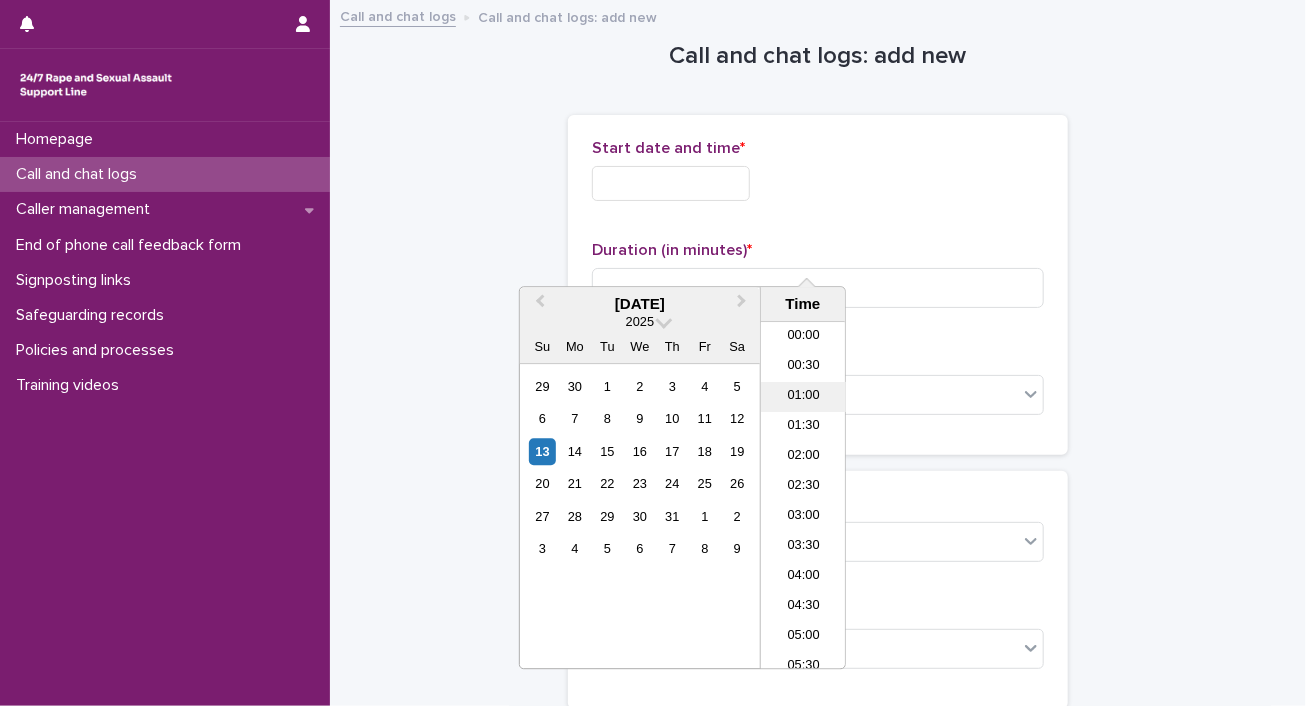 click on "01:00" at bounding box center (803, 398) 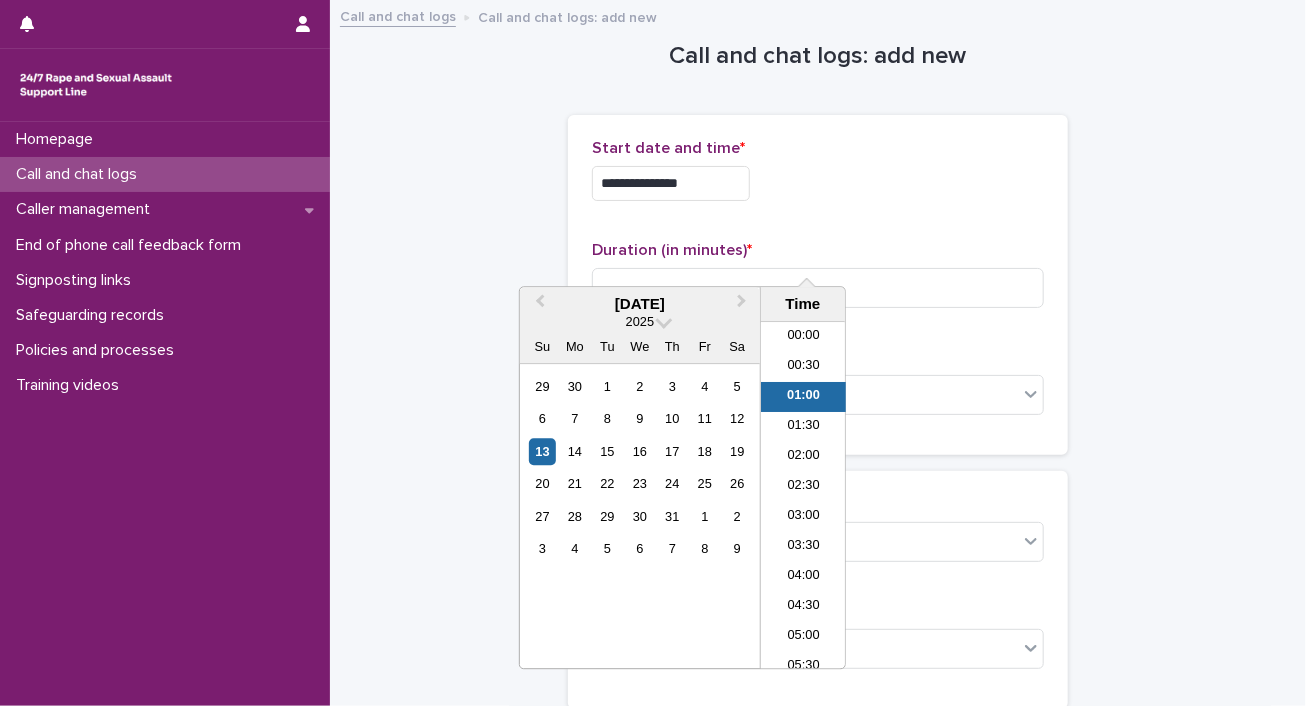 click on "**********" at bounding box center (671, 183) 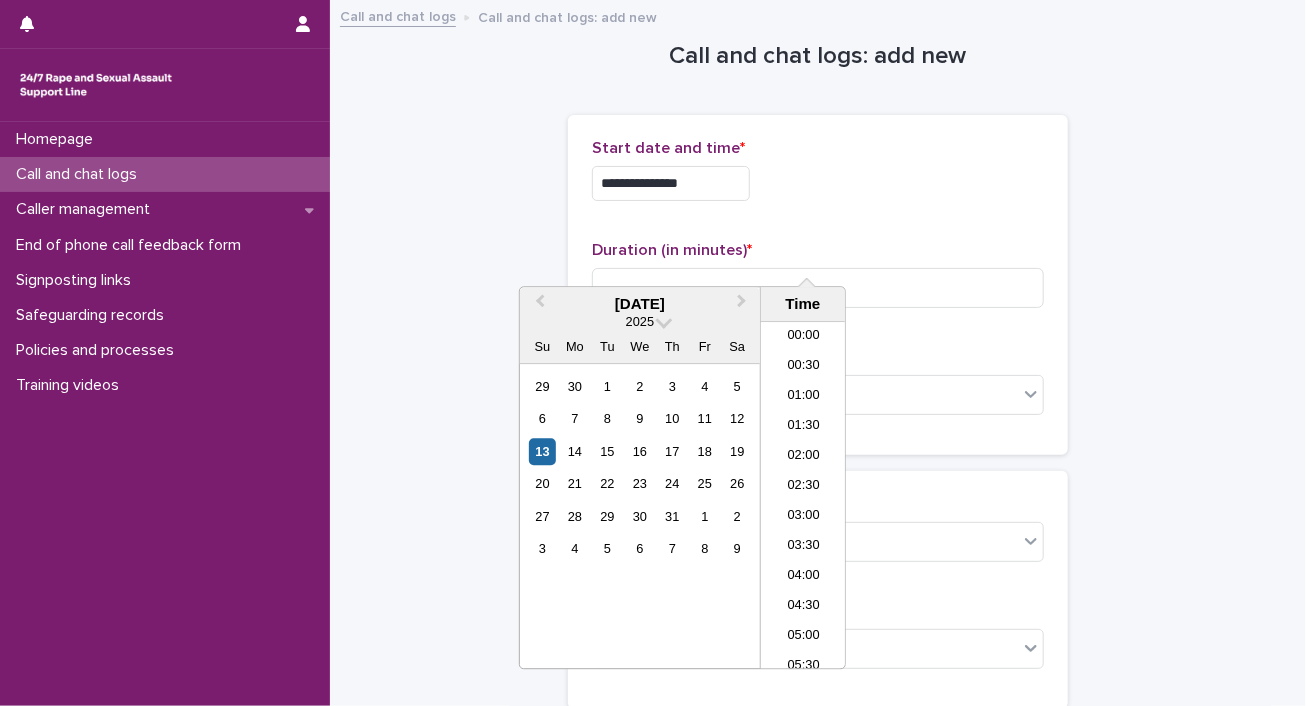 type on "**********" 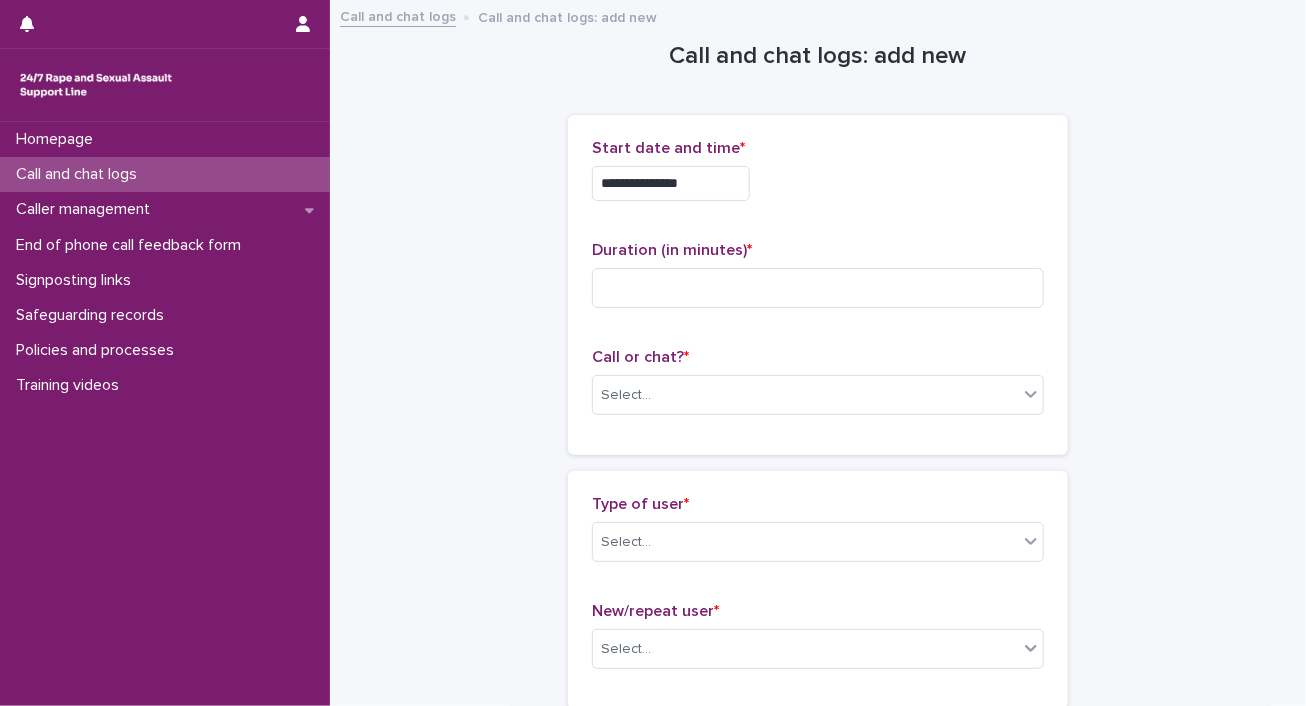 click on "**********" at bounding box center [818, 285] 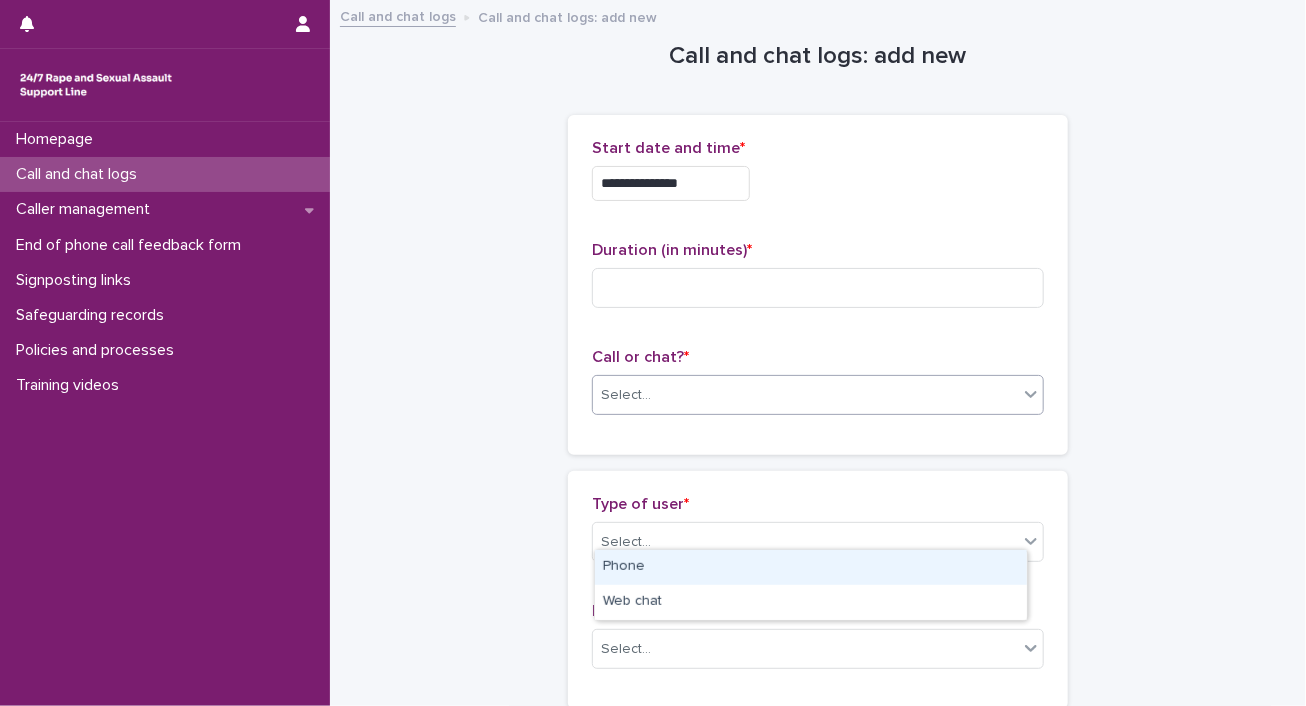click on "Select..." at bounding box center [626, 395] 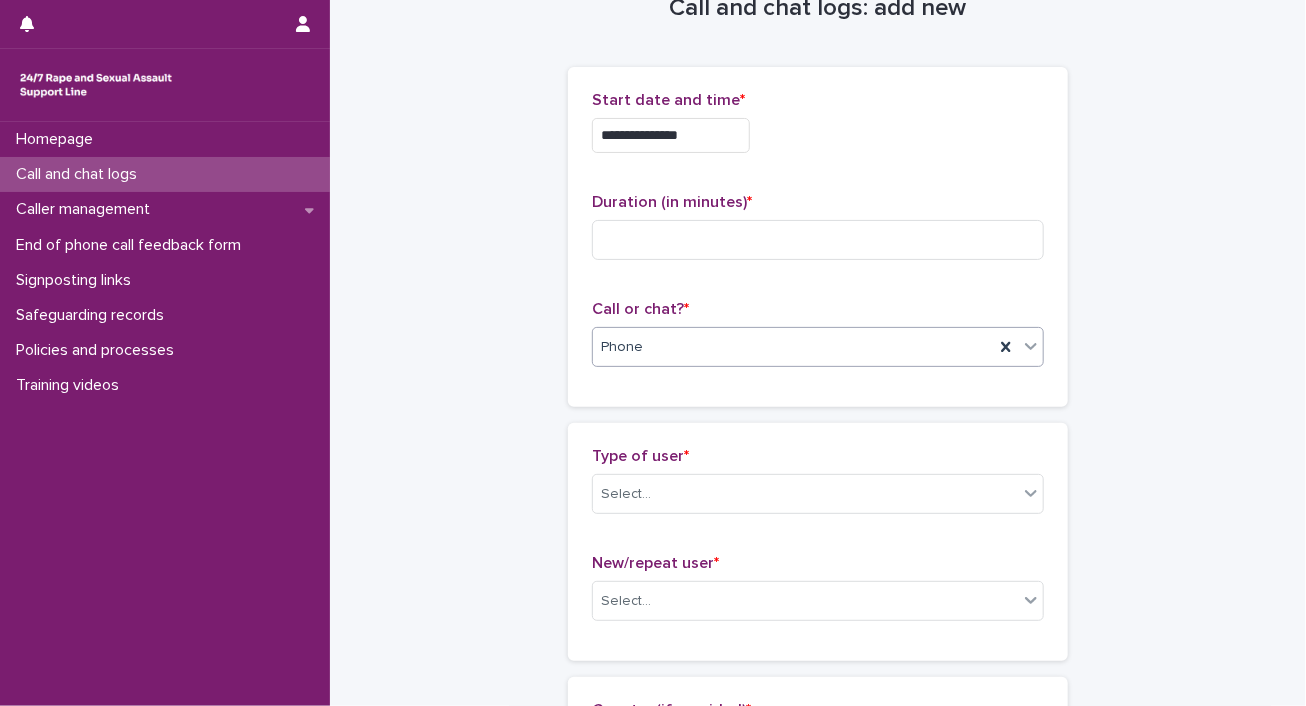 scroll, scrollTop: 124, scrollLeft: 0, axis: vertical 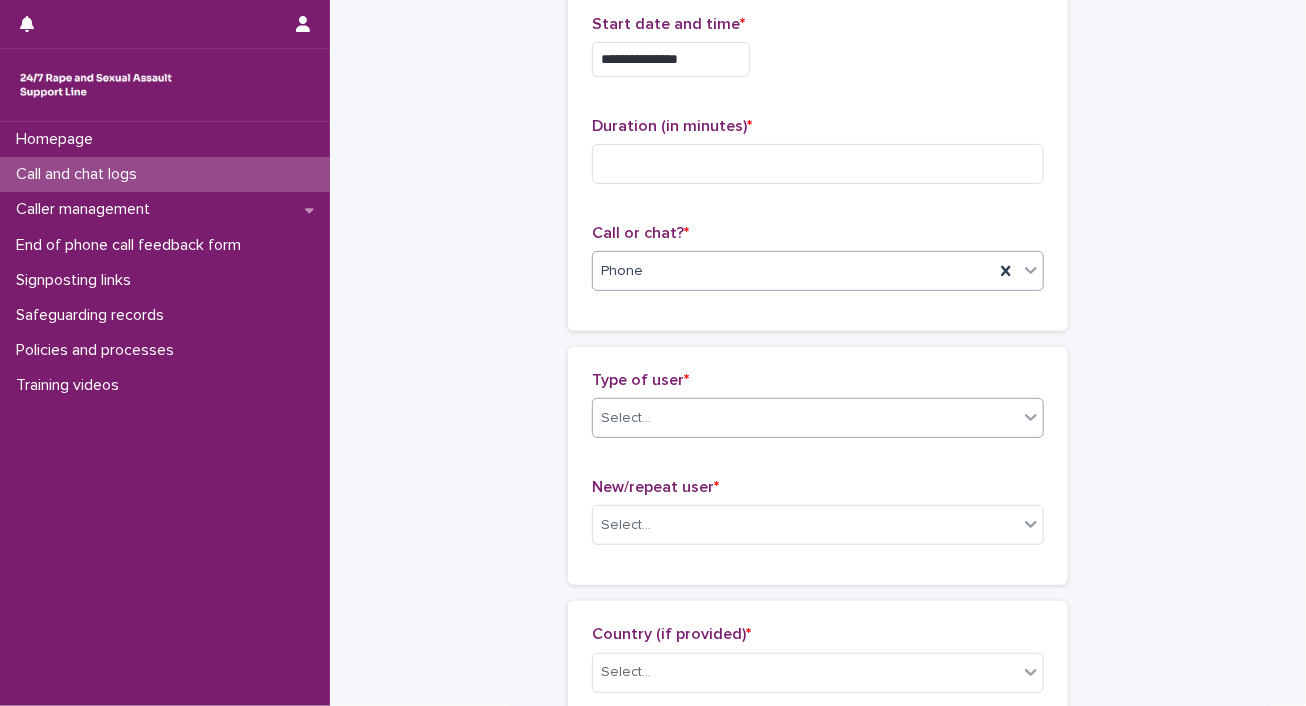 click on "Select..." at bounding box center (626, 418) 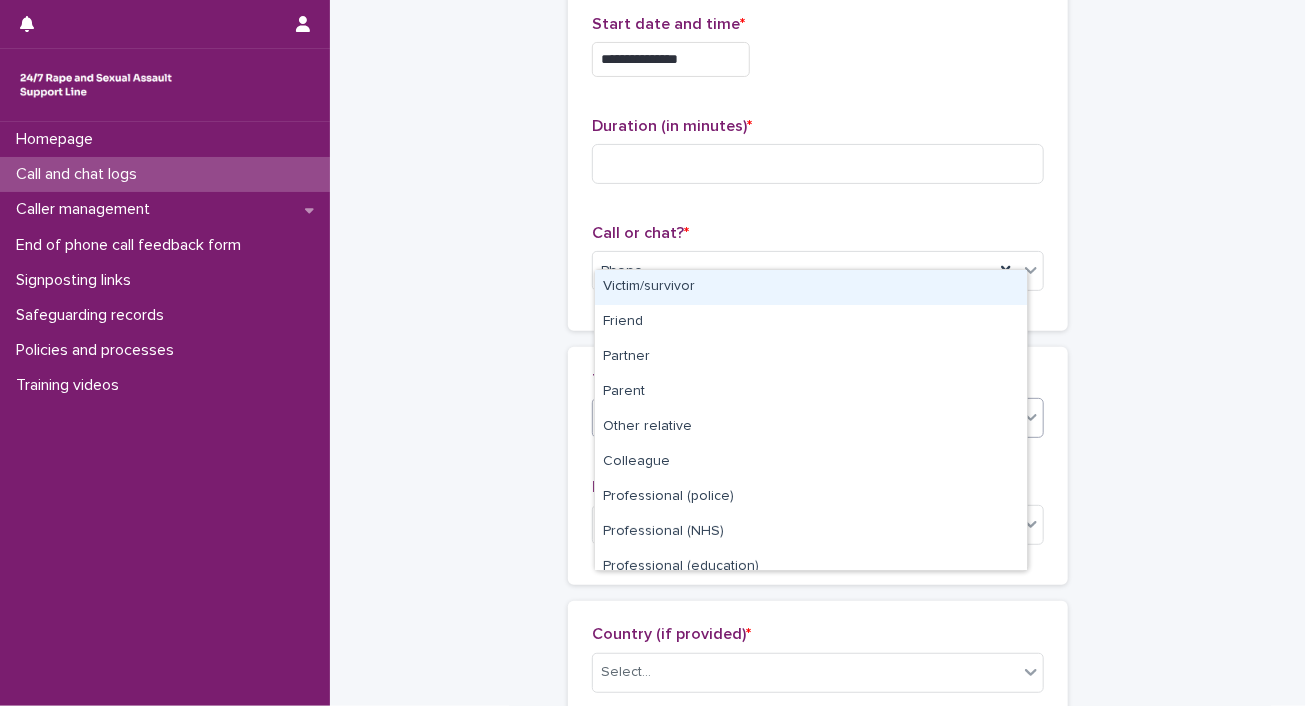 drag, startPoint x: 684, startPoint y: 306, endPoint x: 684, endPoint y: 294, distance: 12 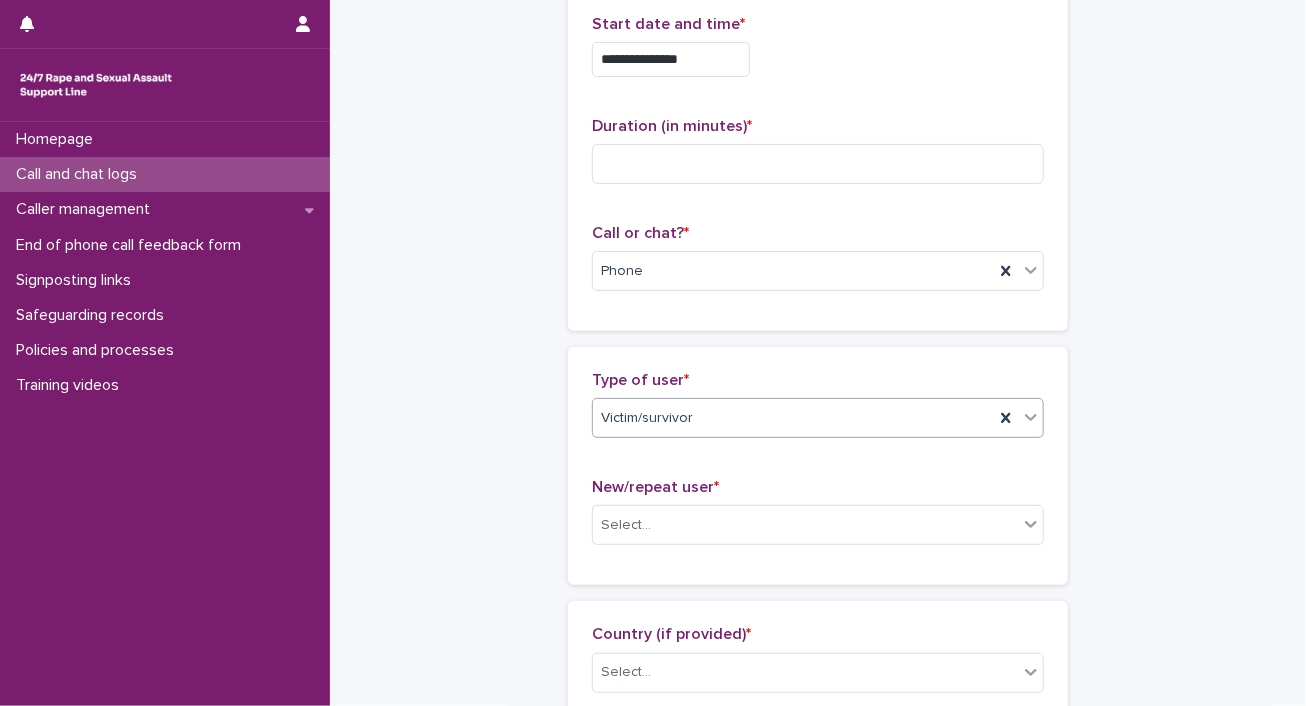 scroll, scrollTop: 158, scrollLeft: 0, axis: vertical 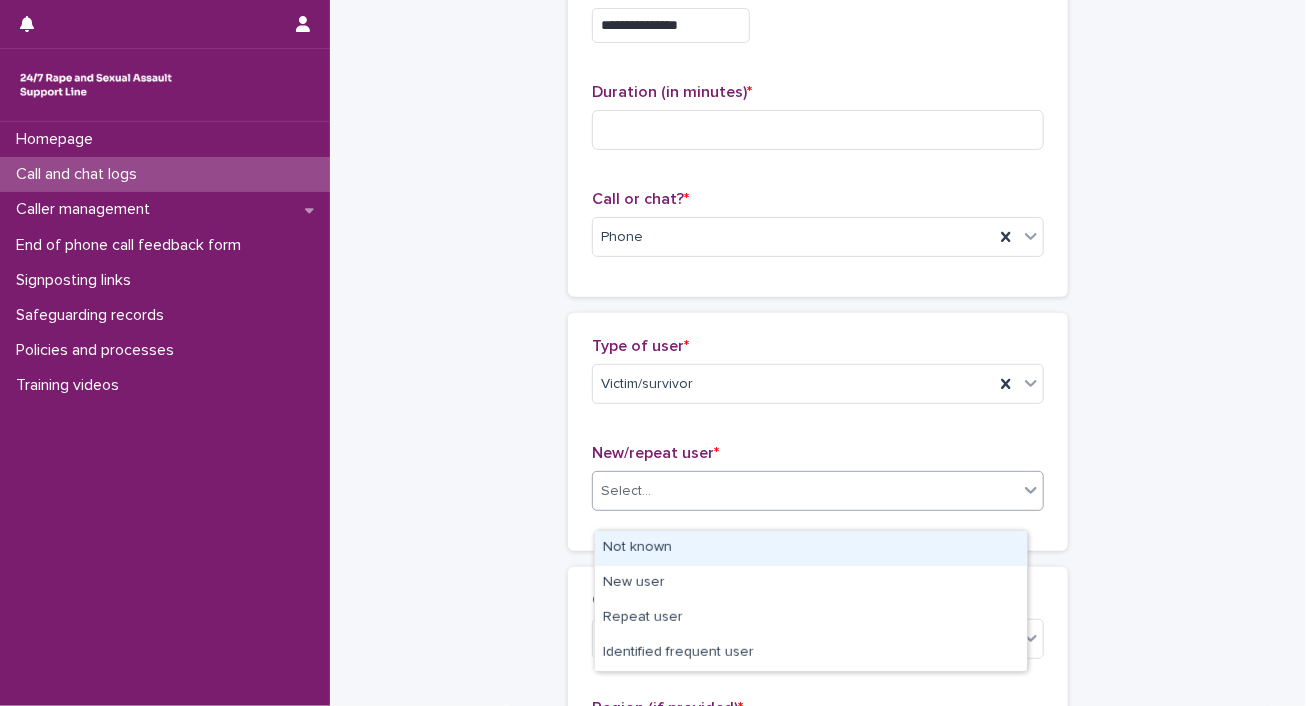 click on "Select..." at bounding box center [626, 491] 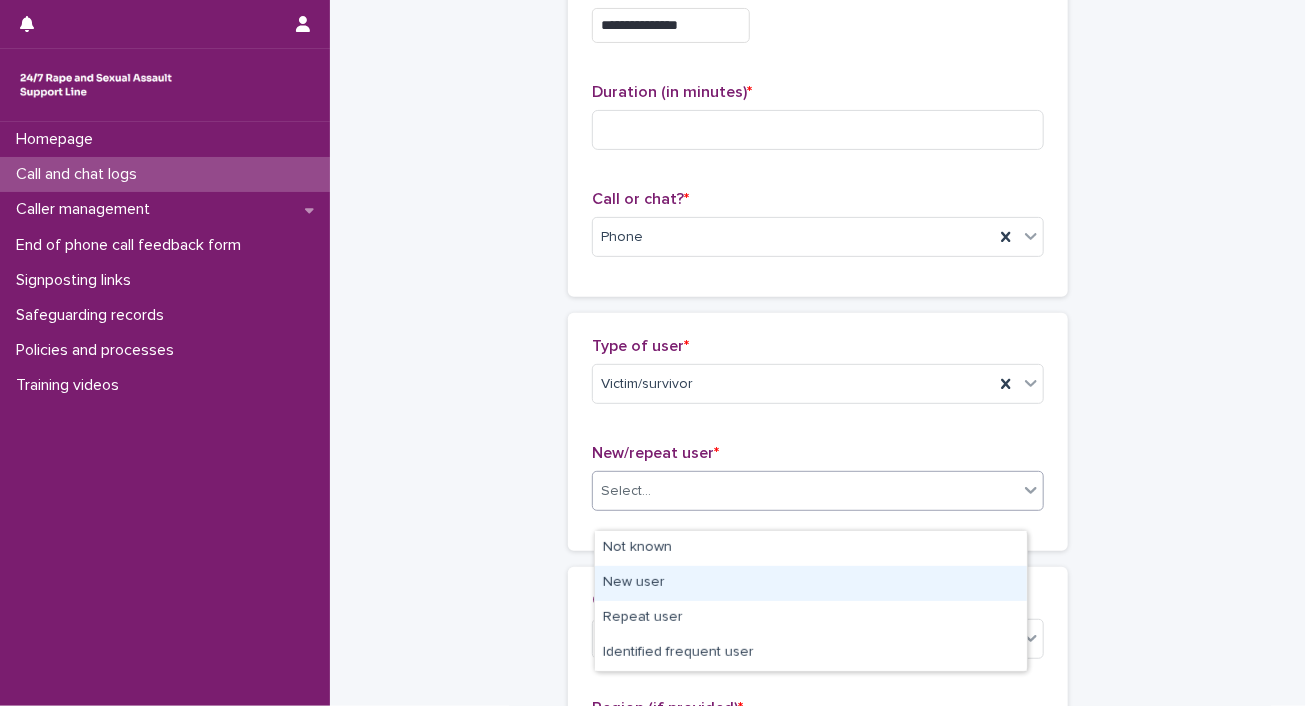 click on "New user" at bounding box center [811, 583] 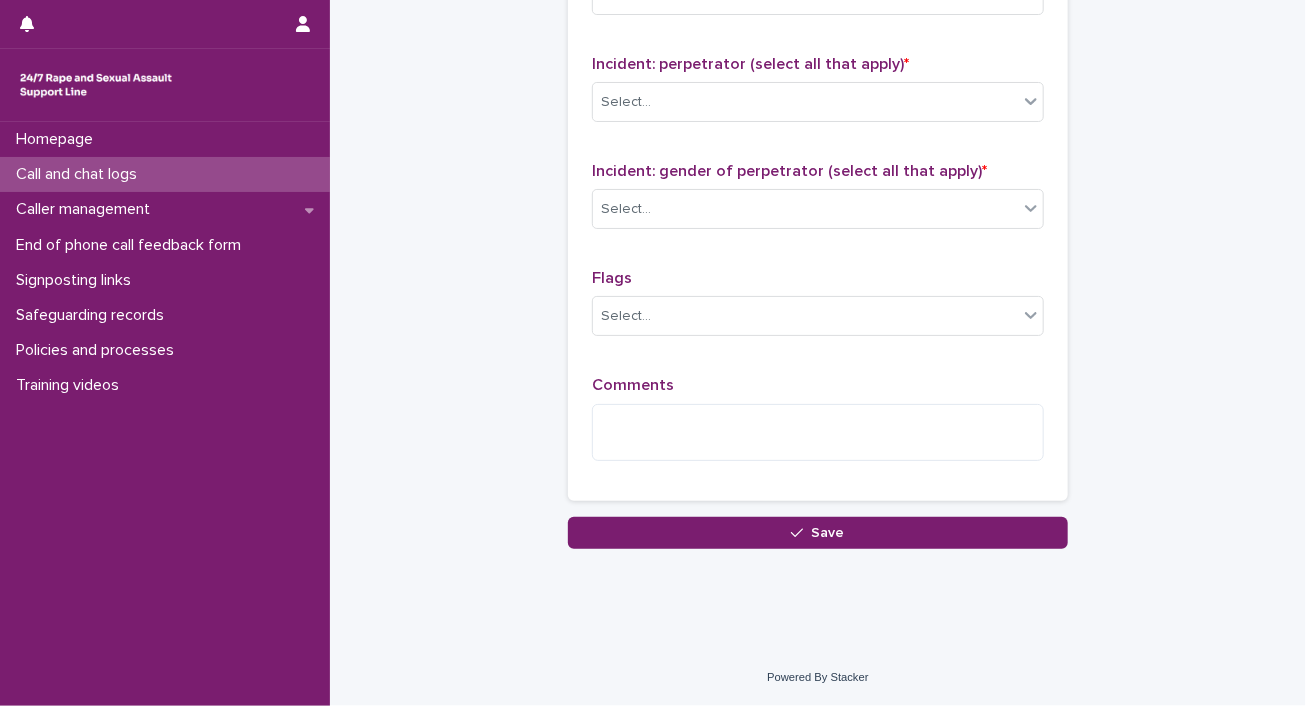 scroll, scrollTop: 2104, scrollLeft: 0, axis: vertical 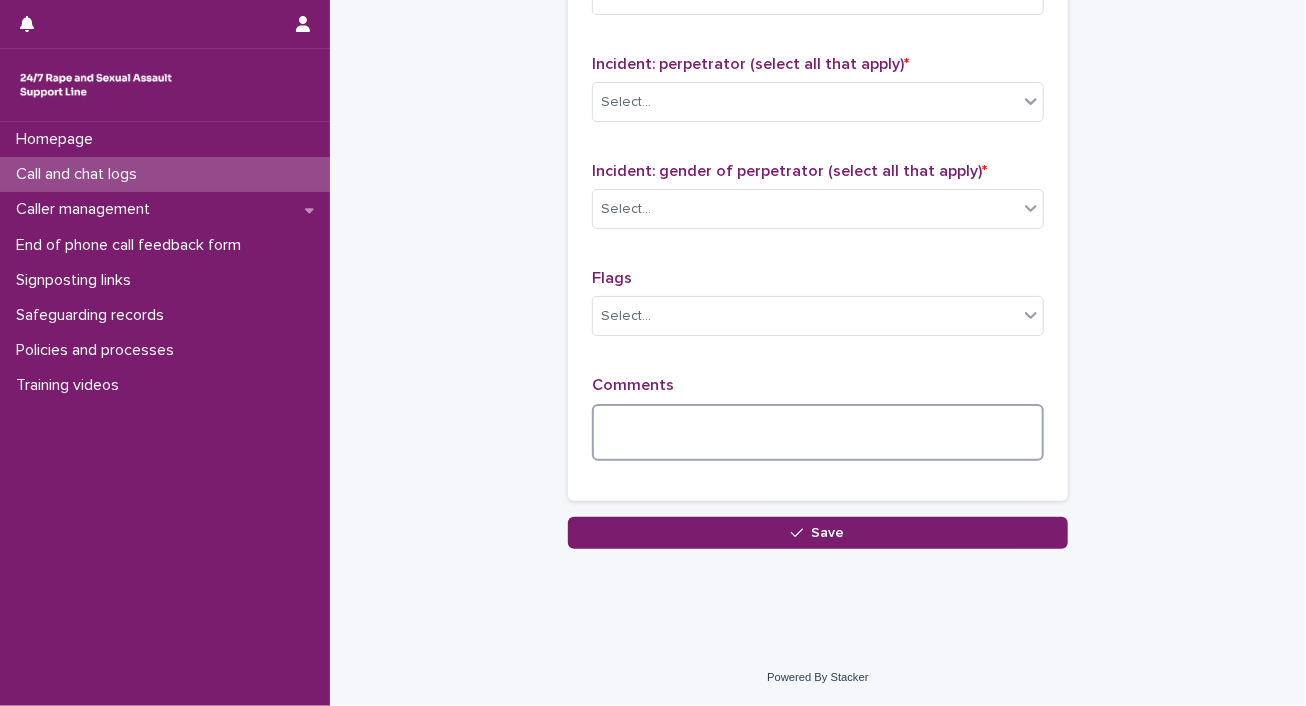click at bounding box center (818, 433) 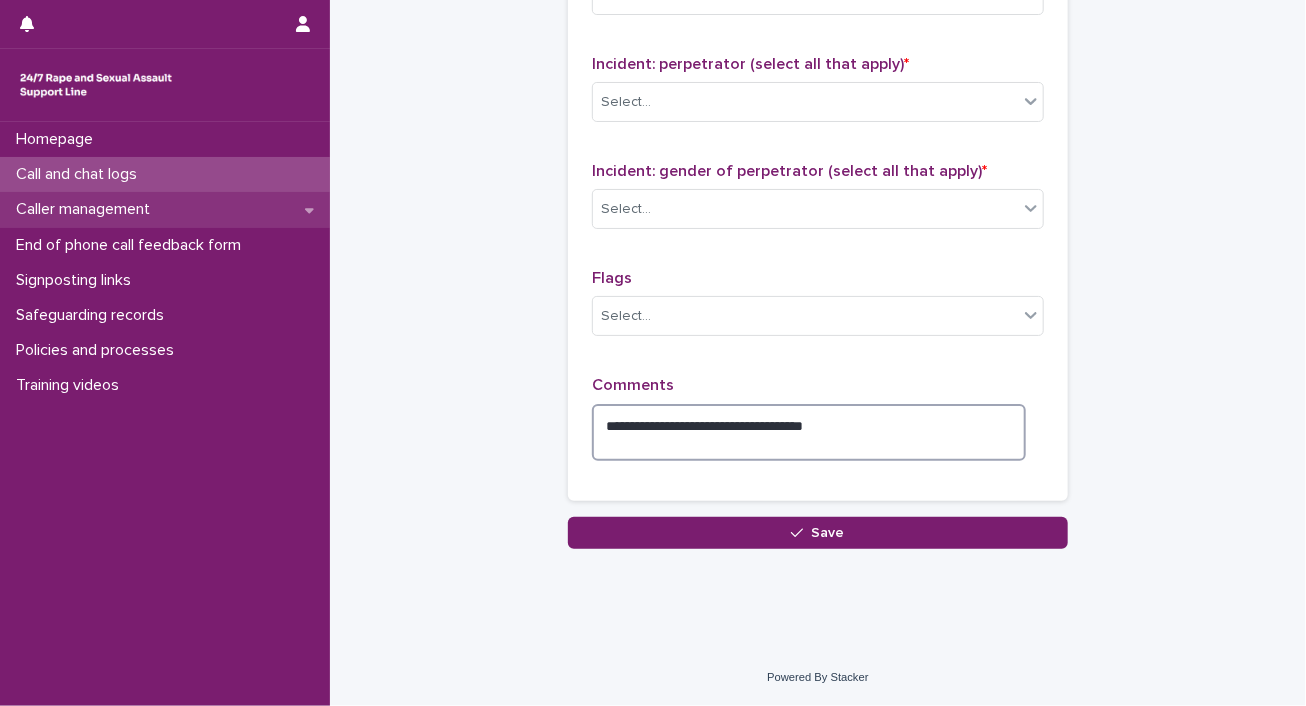 type on "**********" 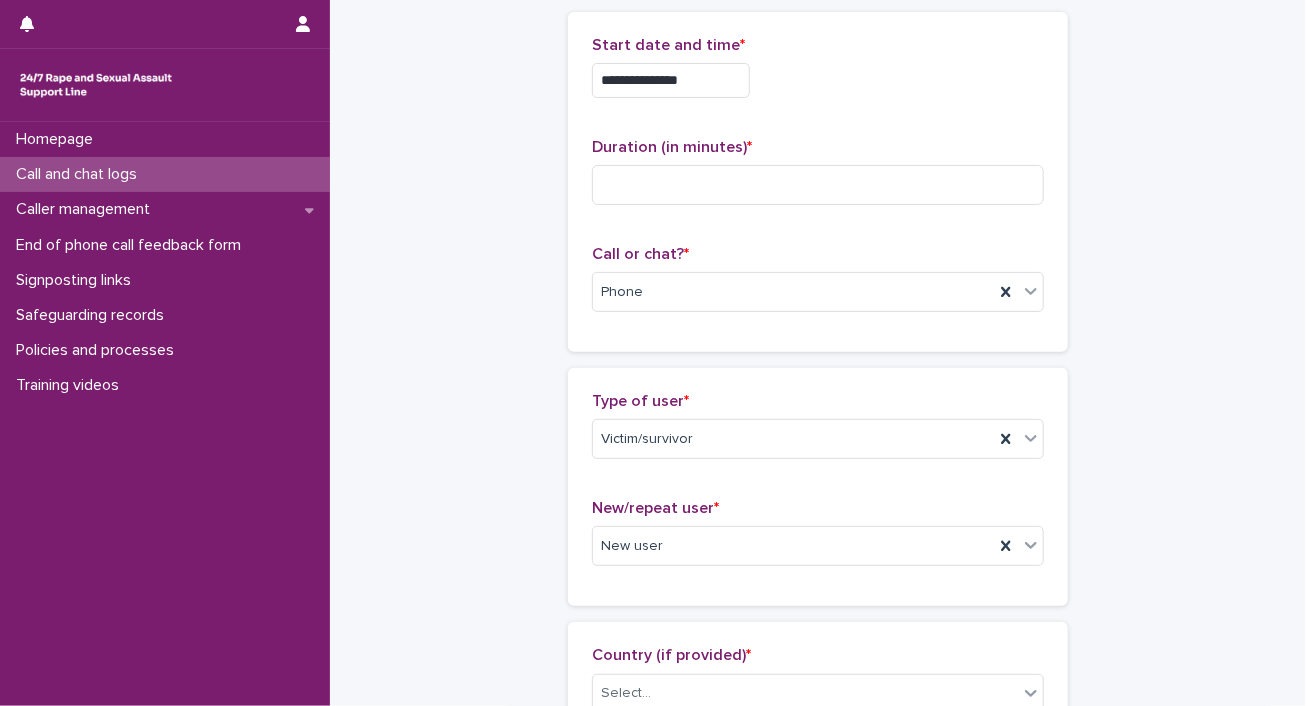 scroll, scrollTop: 0, scrollLeft: 0, axis: both 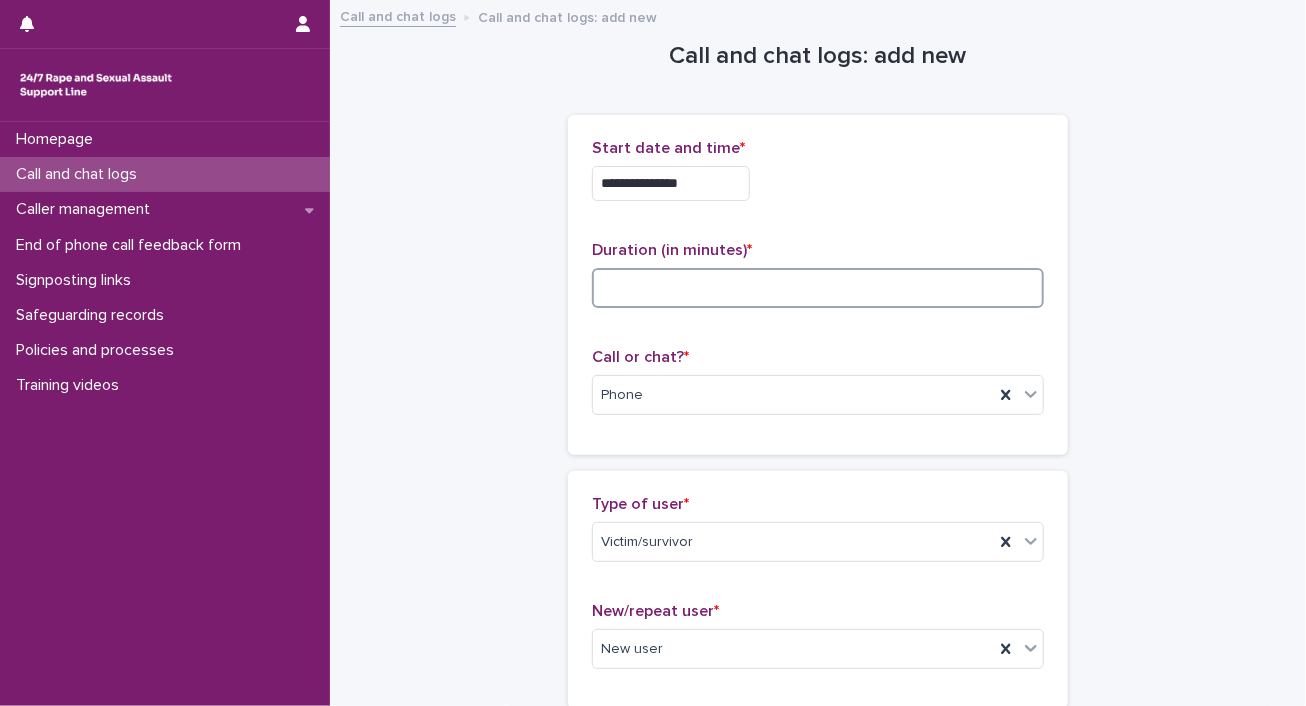 click at bounding box center (818, 288) 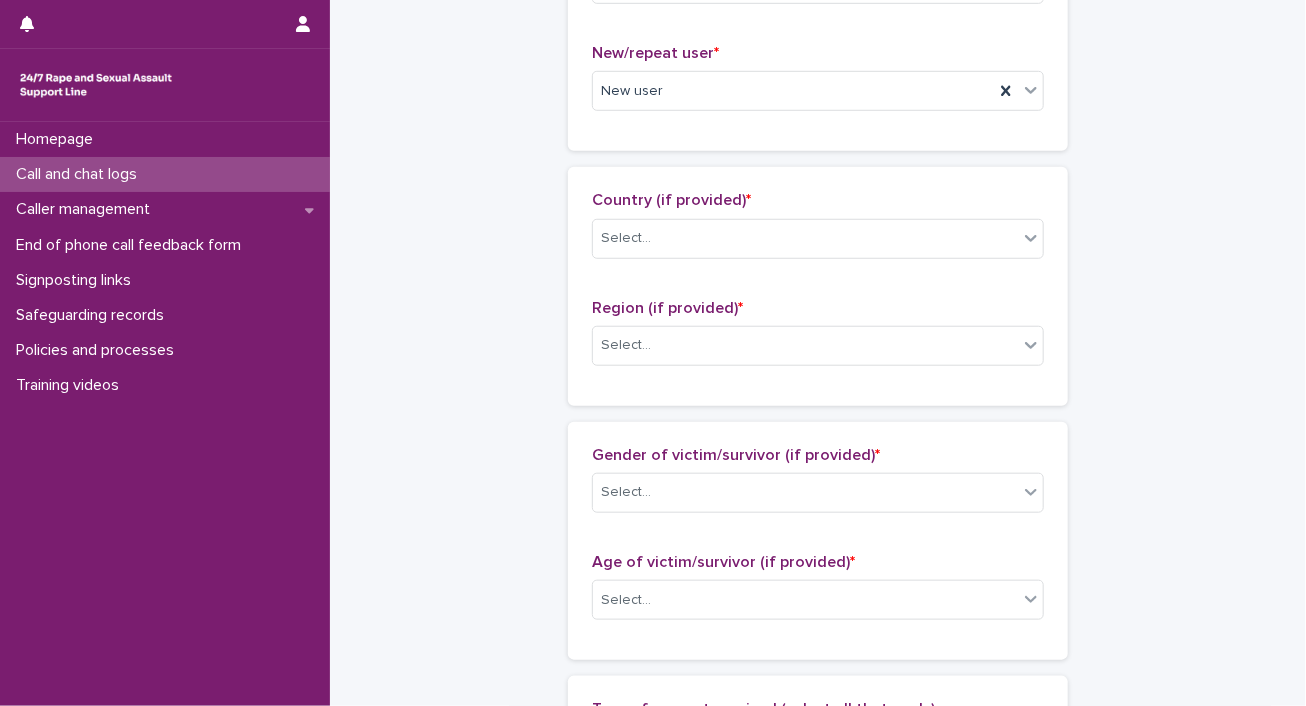 scroll, scrollTop: 592, scrollLeft: 0, axis: vertical 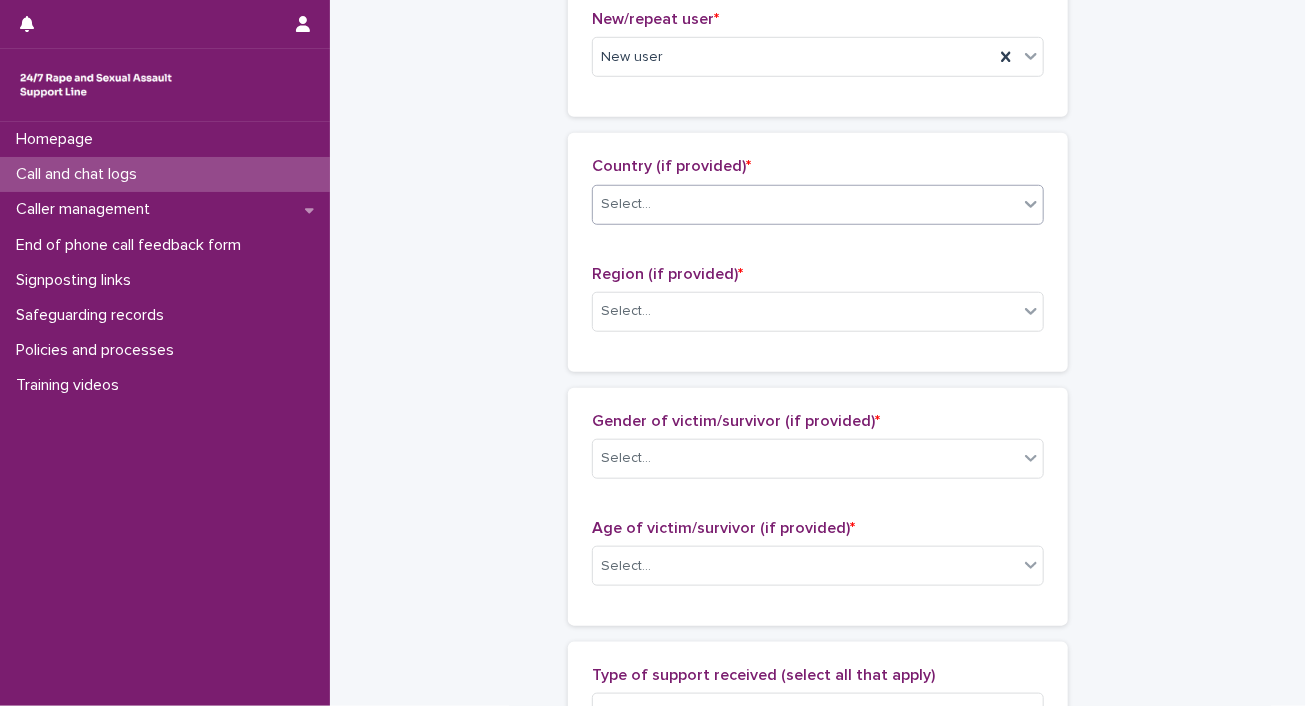 type on "*" 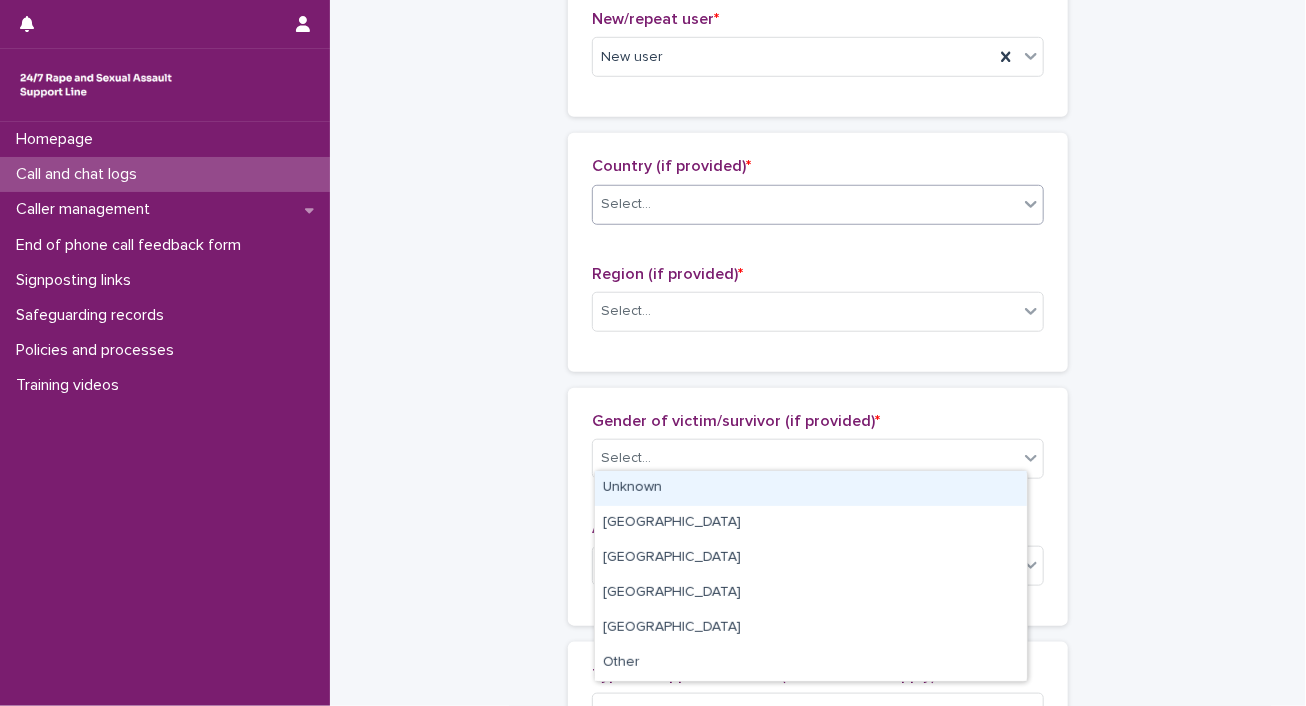 click on "Select..." at bounding box center [805, 204] 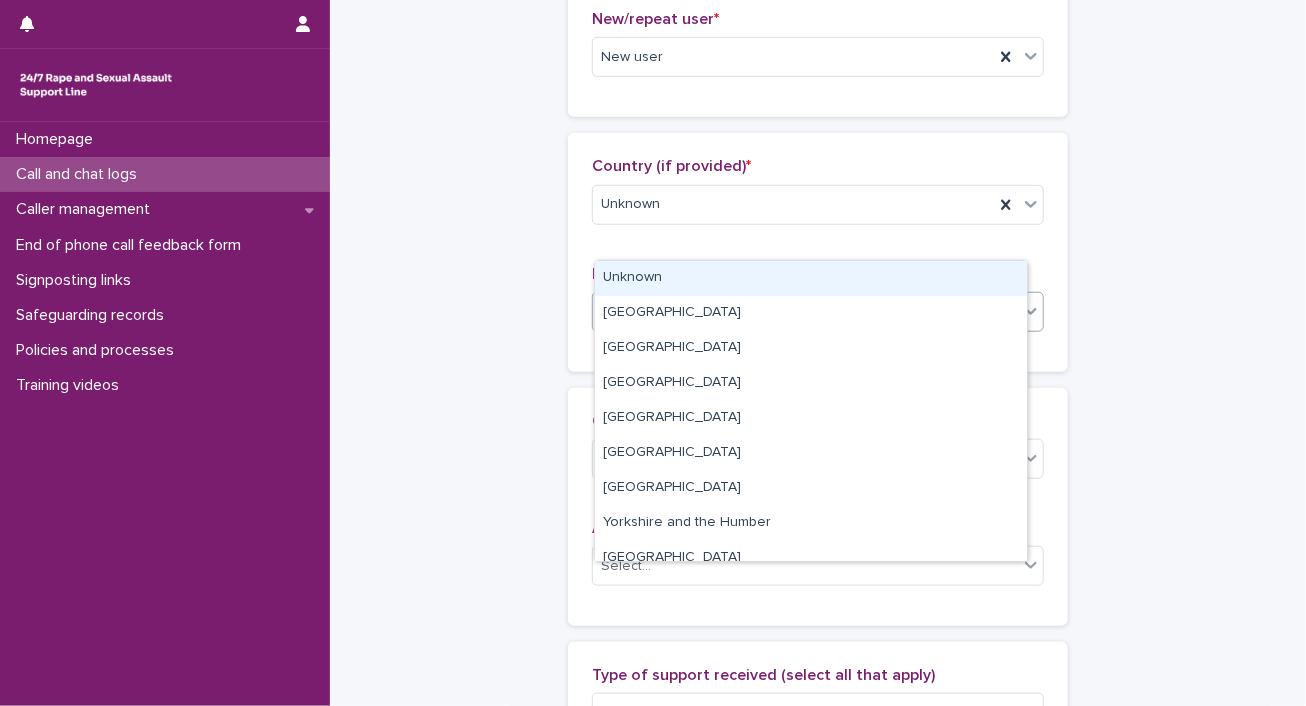 click at bounding box center (654, 311) 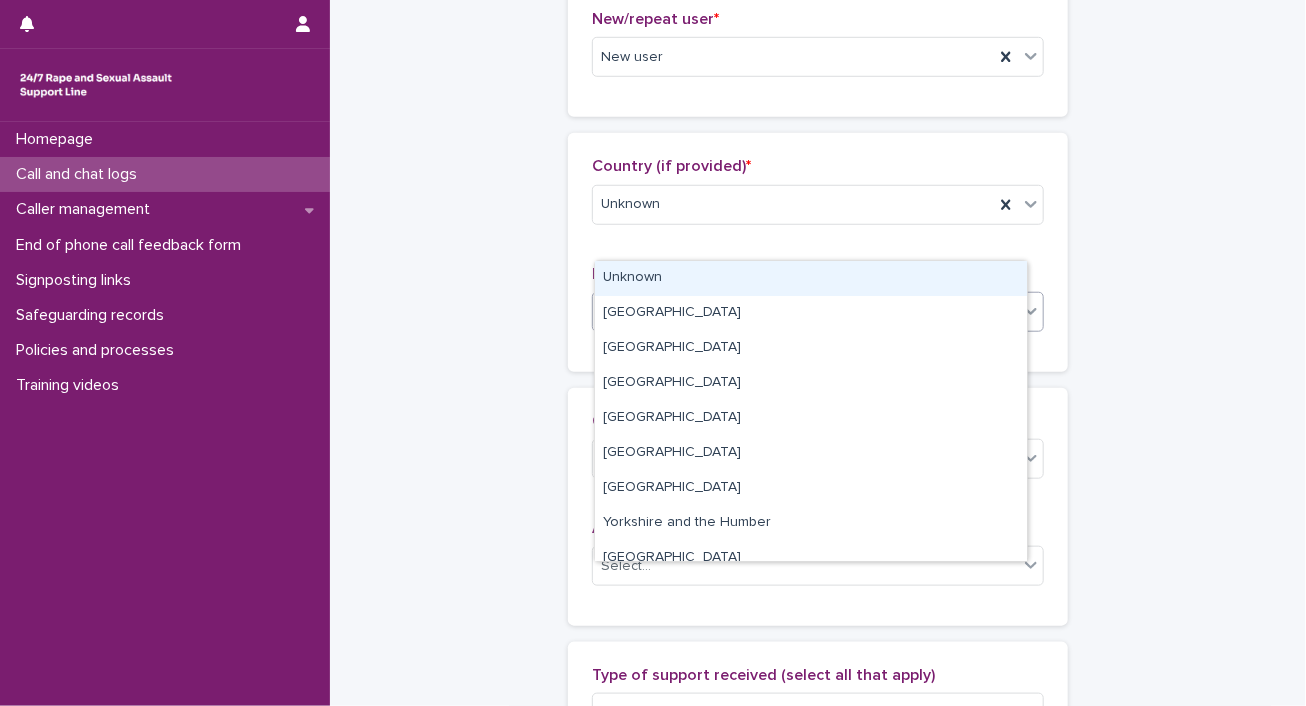 click on "Unknown" at bounding box center [811, 278] 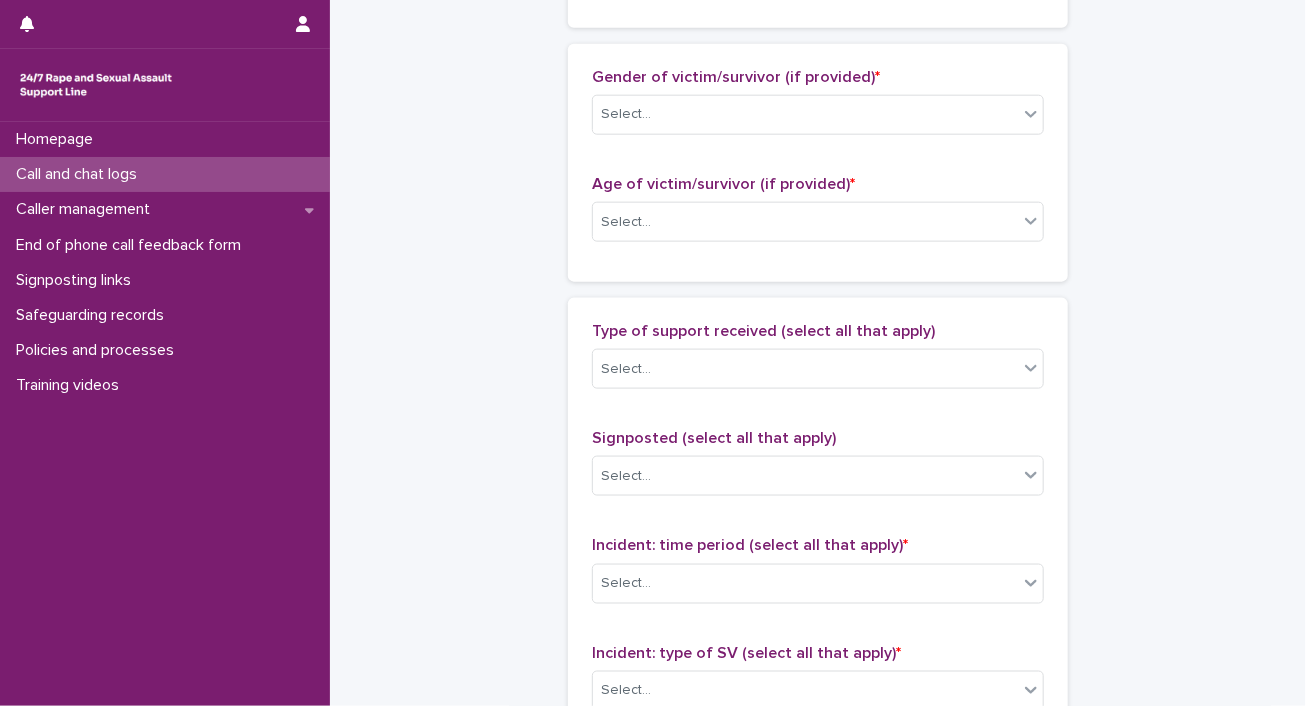 scroll, scrollTop: 988, scrollLeft: 0, axis: vertical 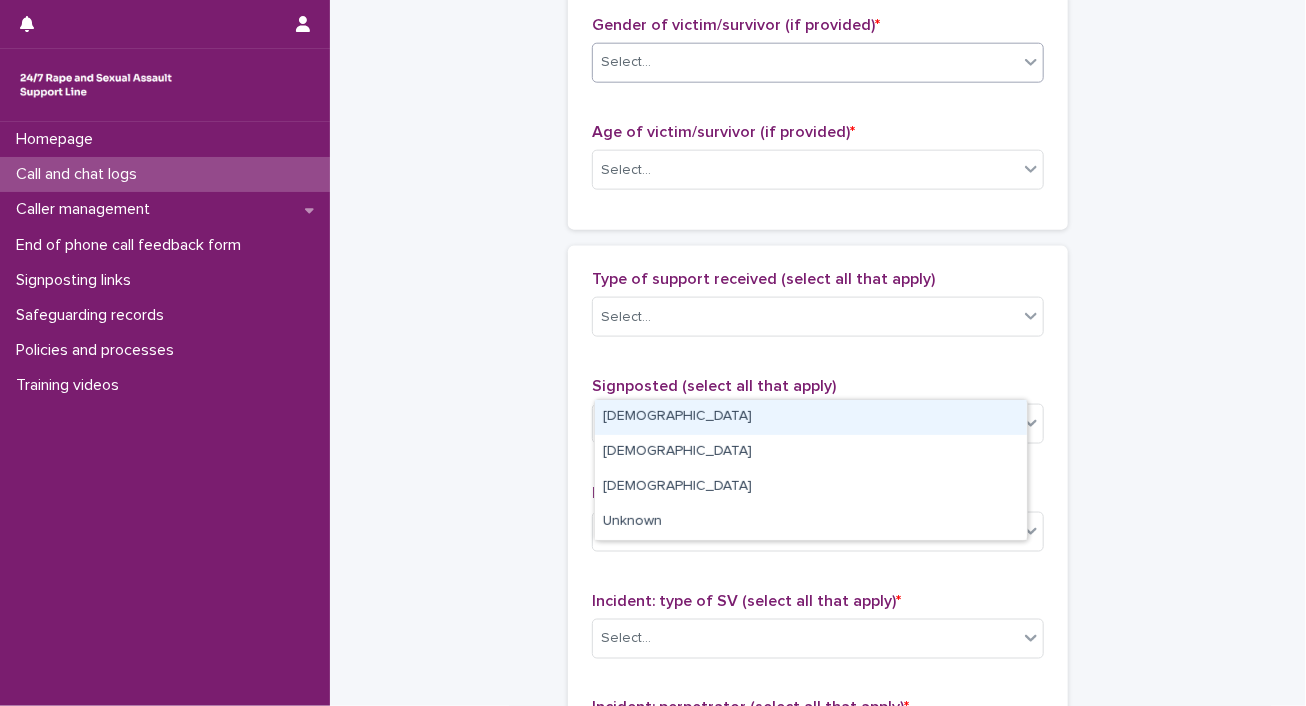 click on "Select..." at bounding box center (805, 62) 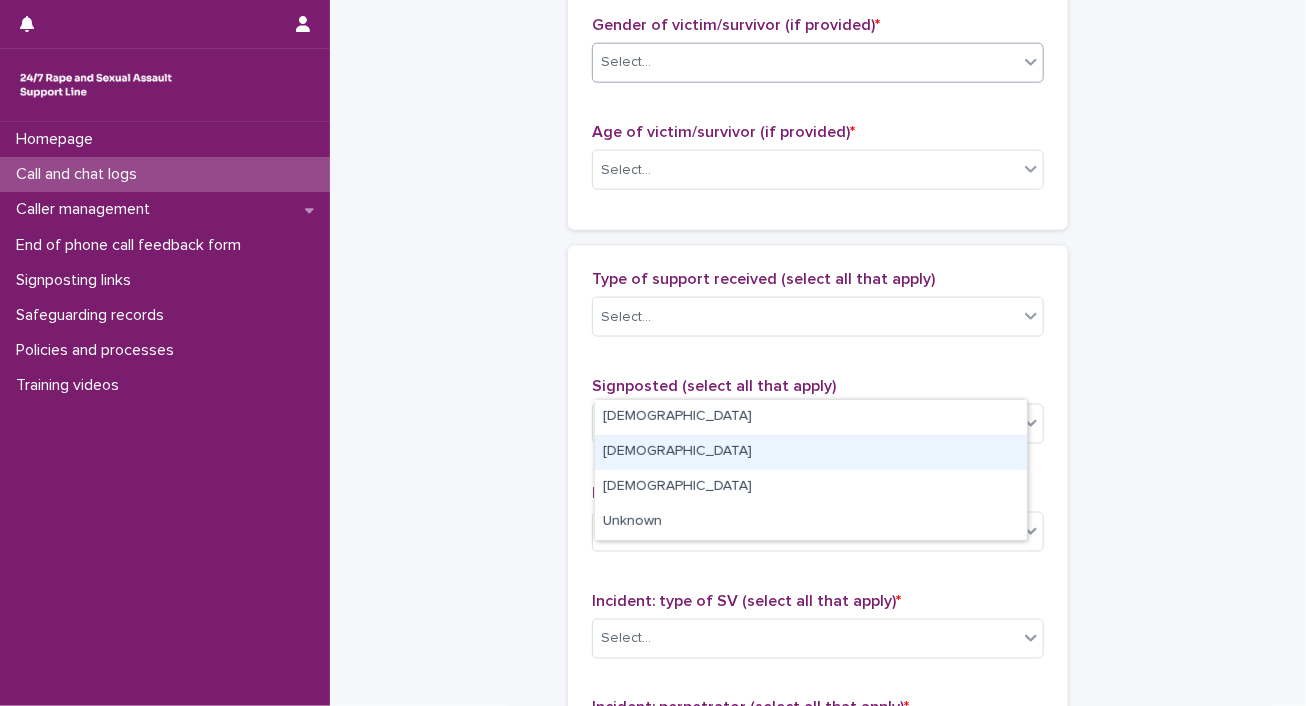 click on "[DEMOGRAPHIC_DATA]" at bounding box center (811, 452) 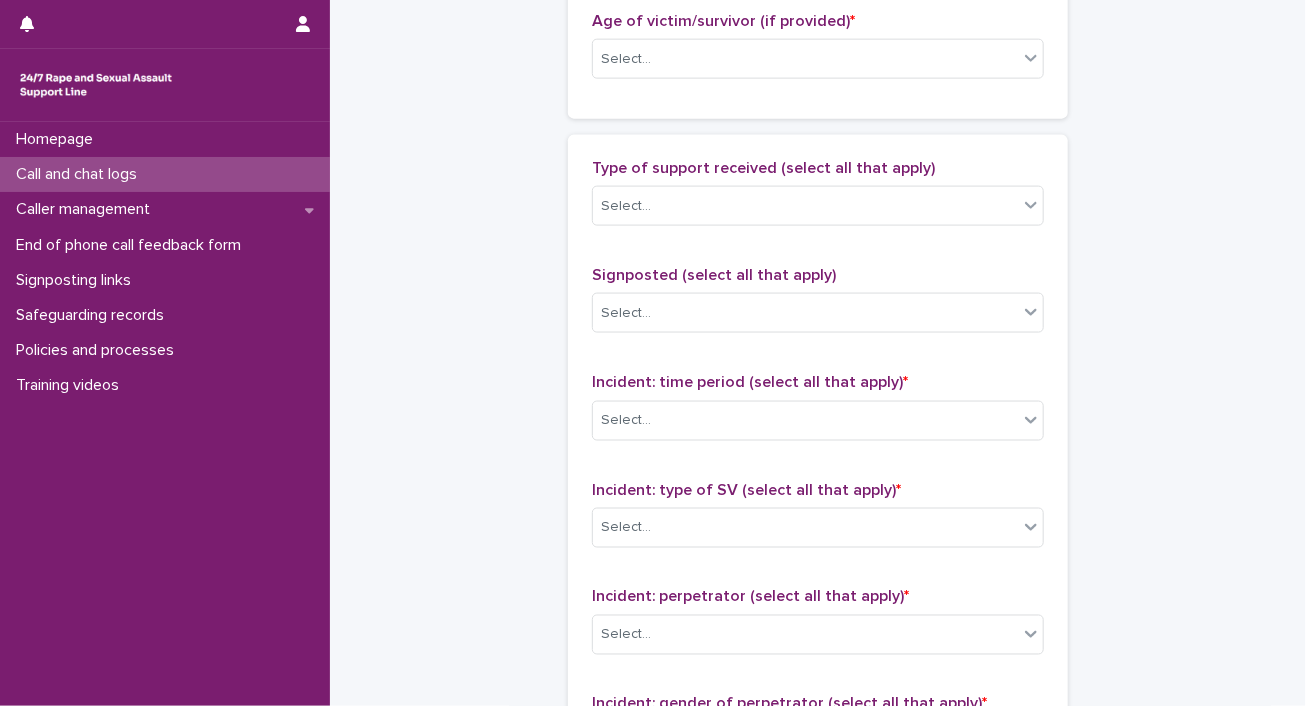 scroll, scrollTop: 1106, scrollLeft: 0, axis: vertical 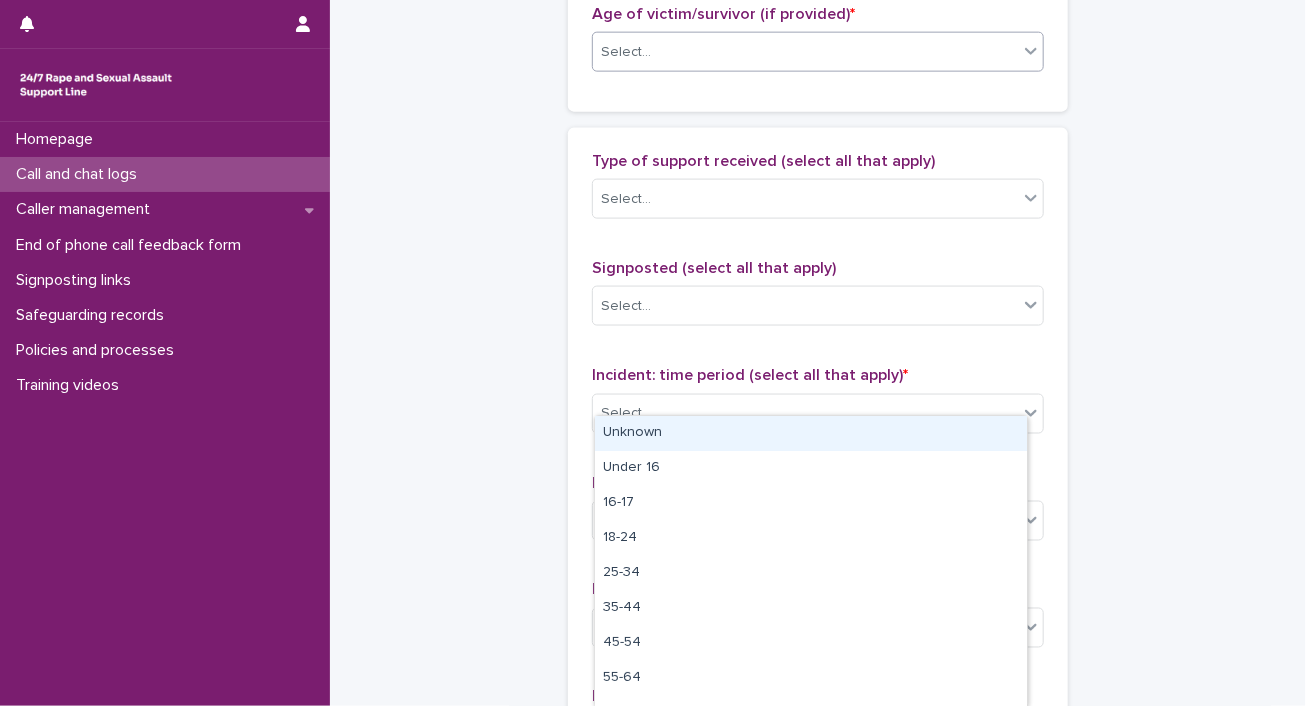 click on "Select..." at bounding box center (805, 52) 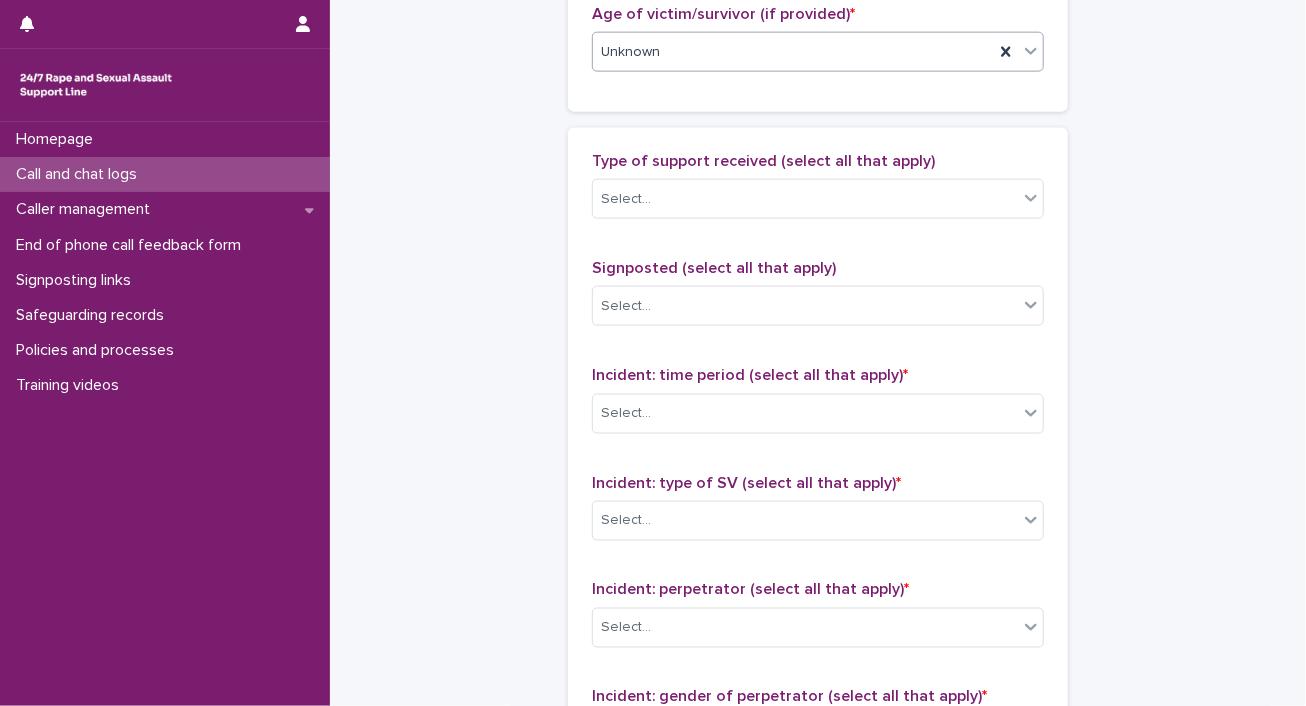 scroll, scrollTop: 1360, scrollLeft: 0, axis: vertical 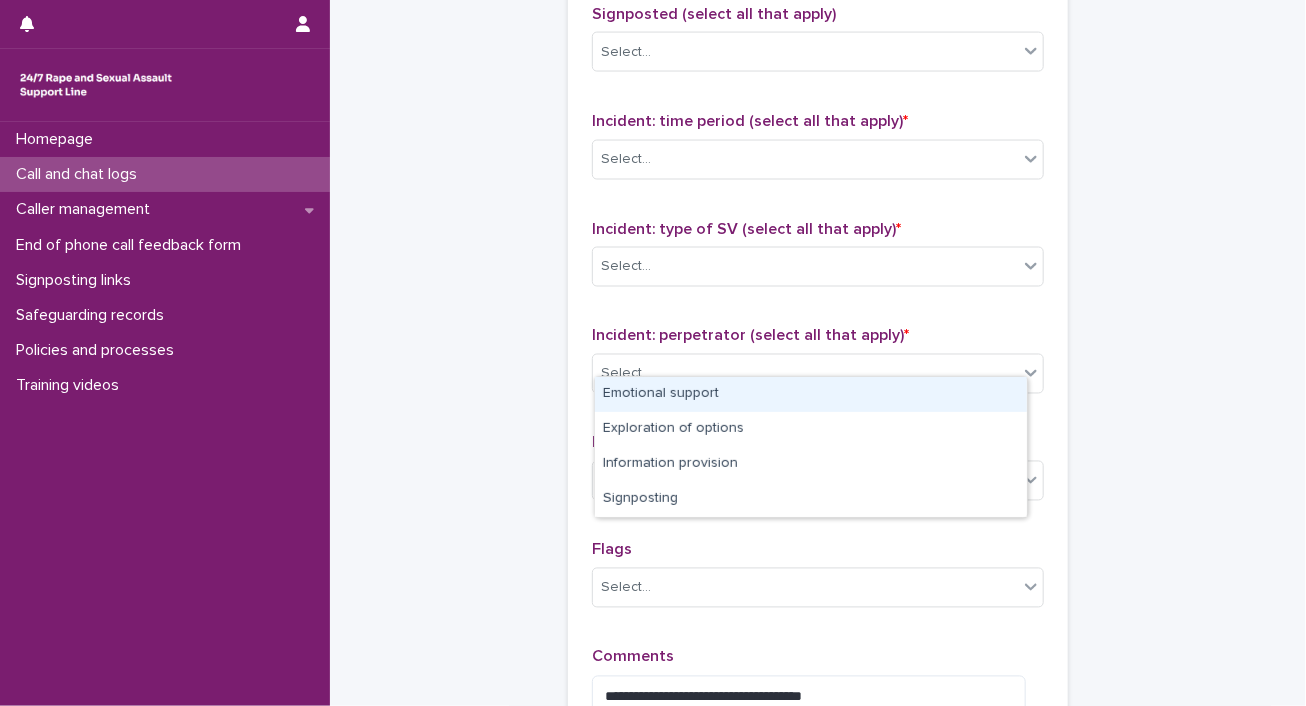 click on "Select..." at bounding box center (805, -55) 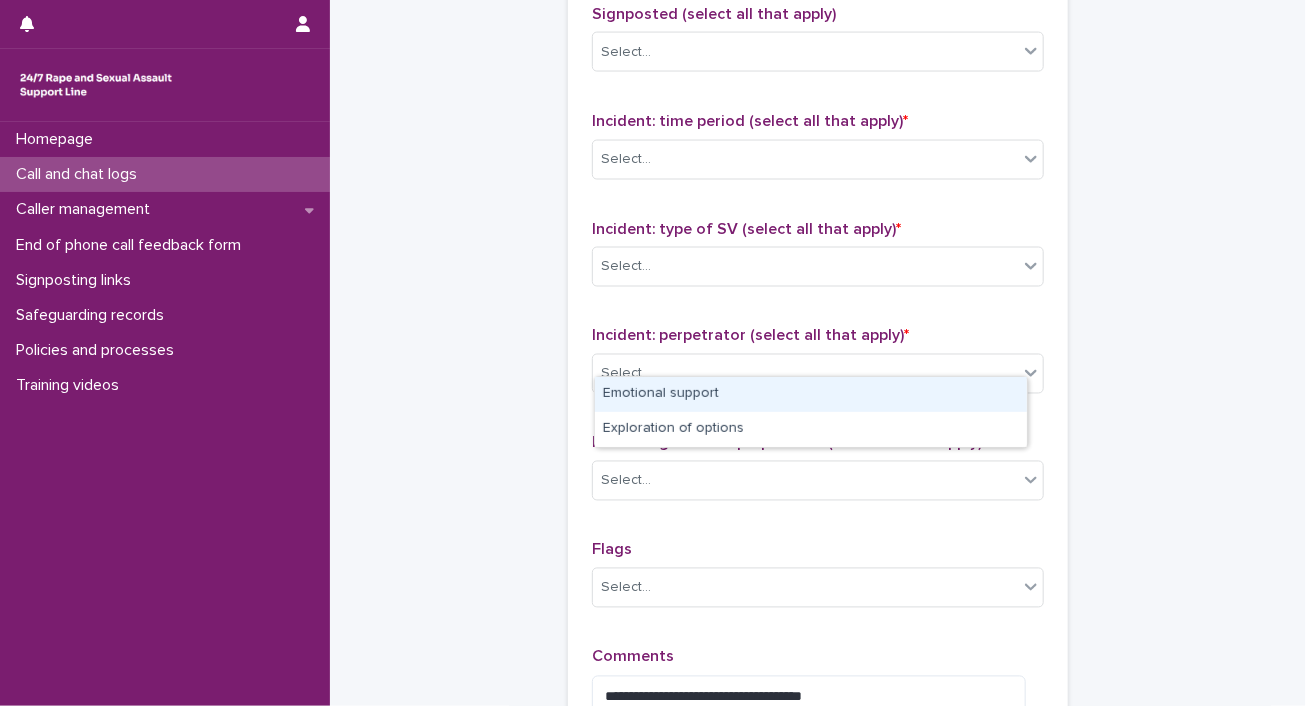 click on "Emotional support" at bounding box center (811, 394) 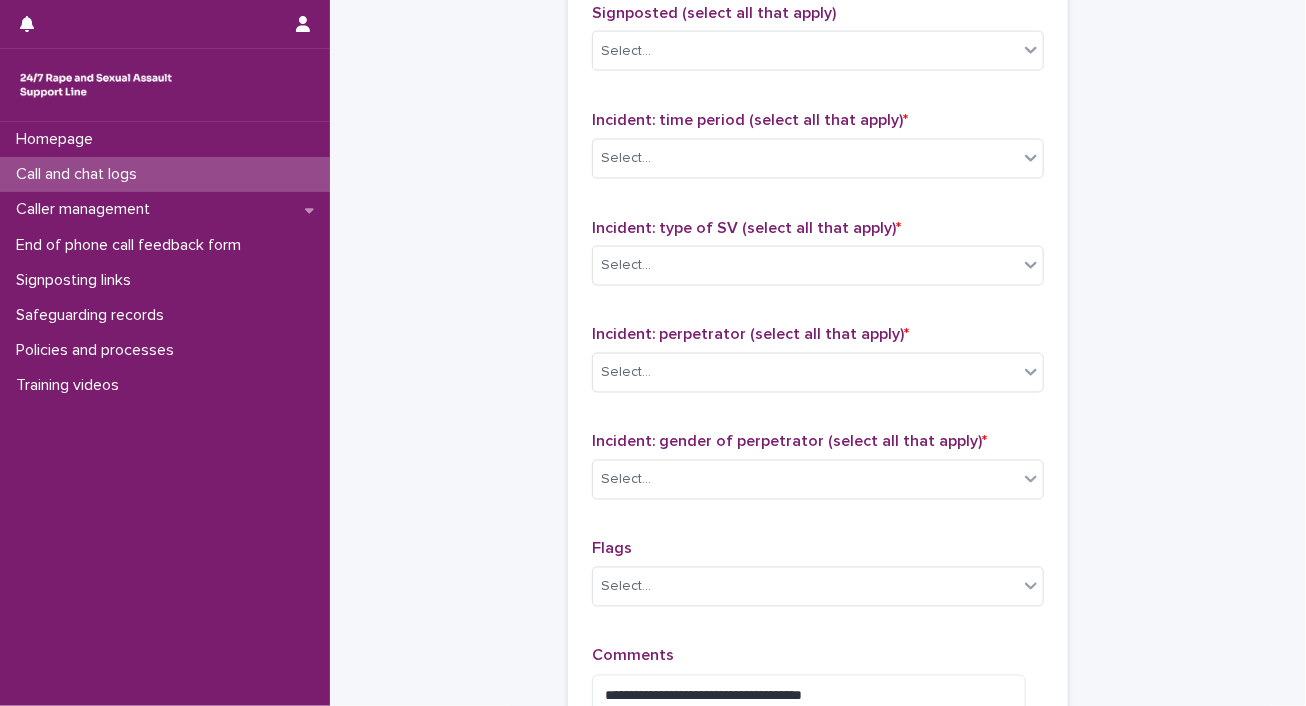 scroll, scrollTop: 1601, scrollLeft: 0, axis: vertical 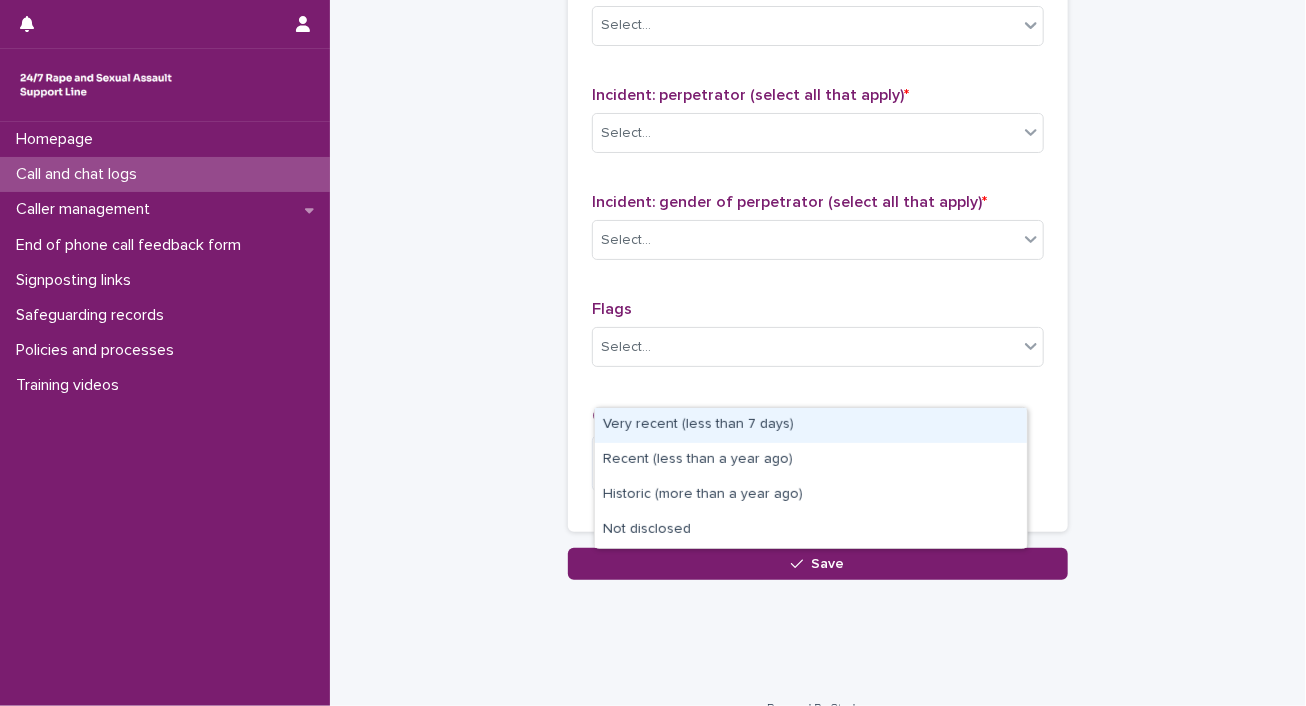 click on "Select..." at bounding box center (805, -82) 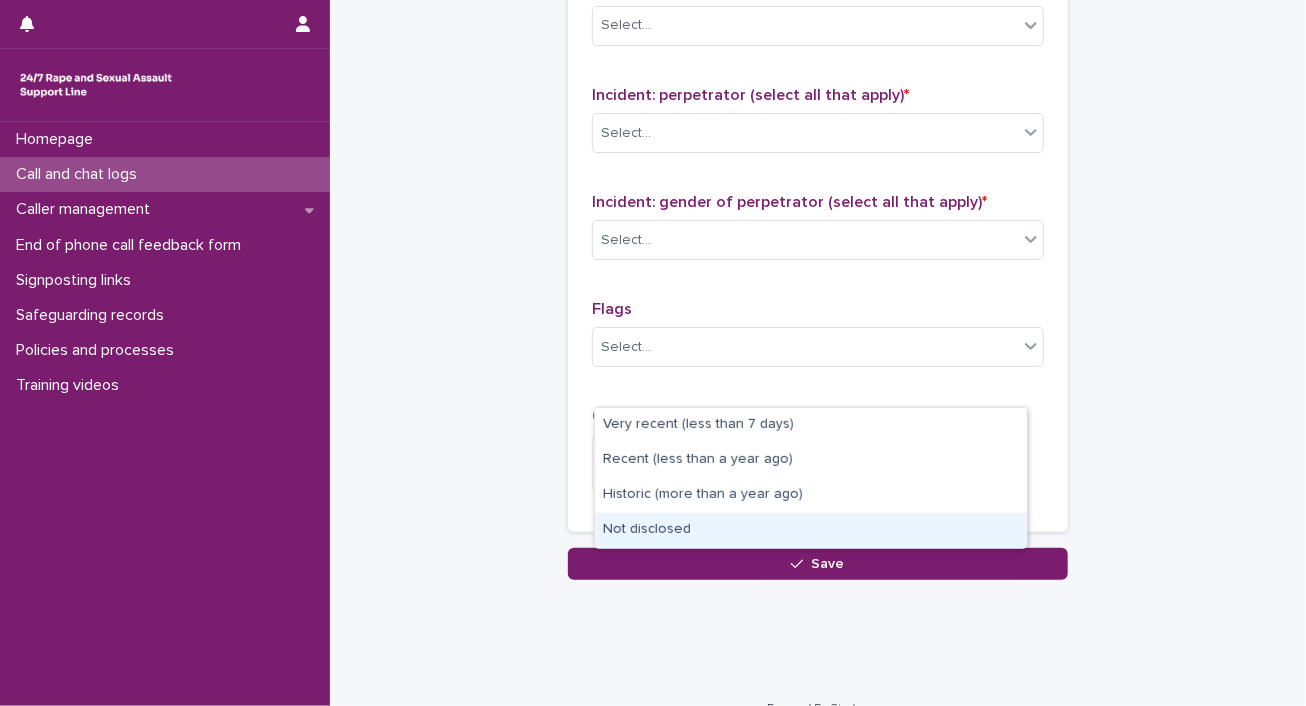 click on "Not disclosed" at bounding box center [811, 530] 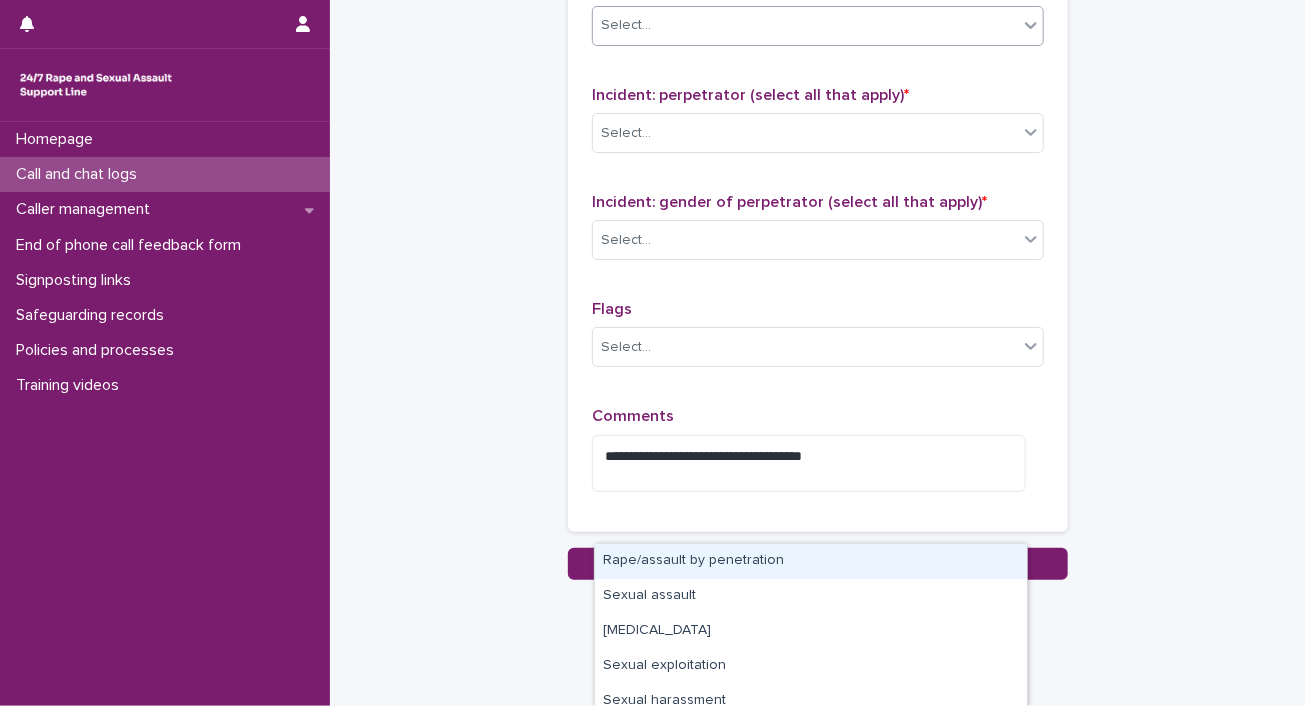 click on "Select..." at bounding box center [805, 25] 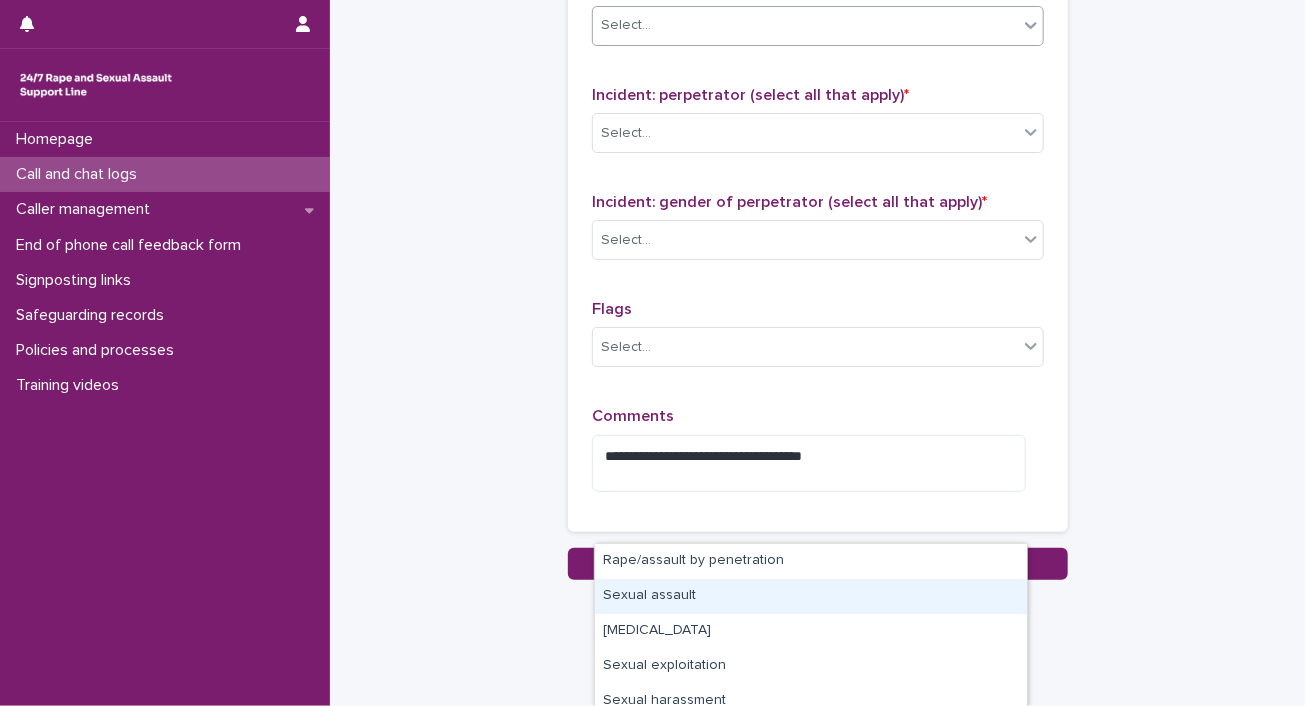 scroll, scrollTop: 187, scrollLeft: 0, axis: vertical 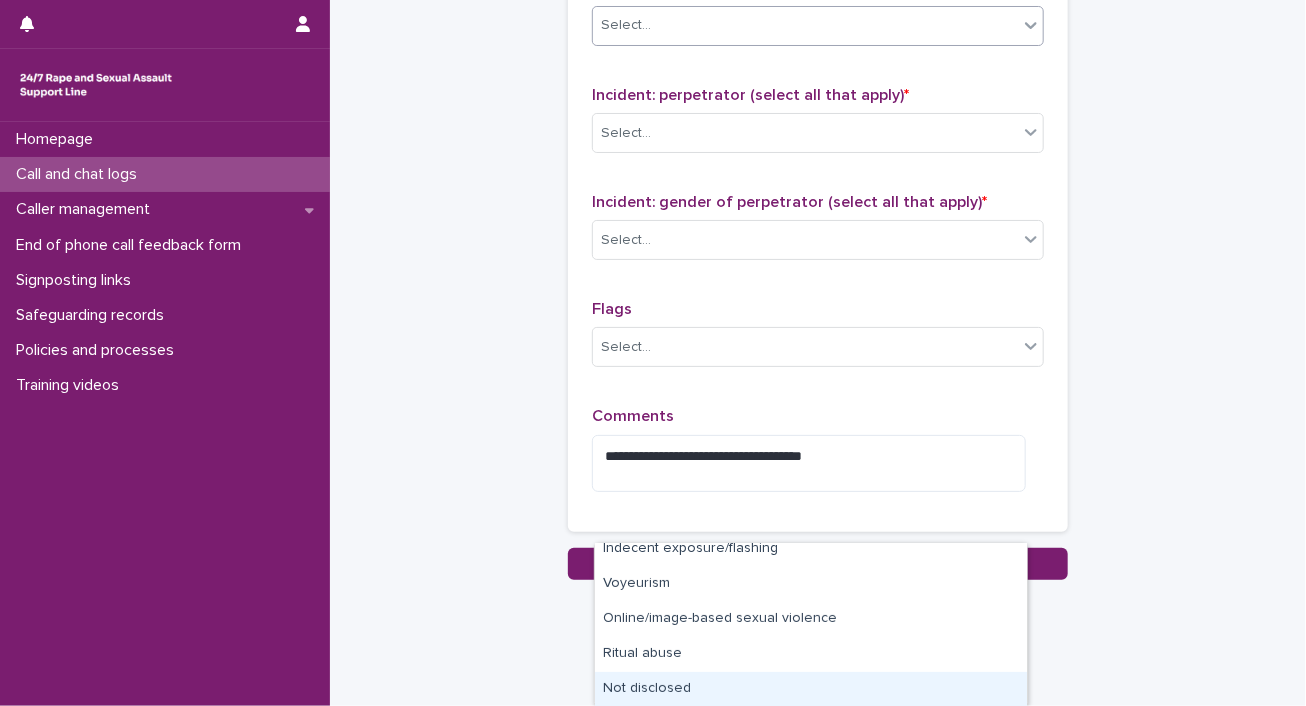 click on "Not disclosed" at bounding box center (811, 689) 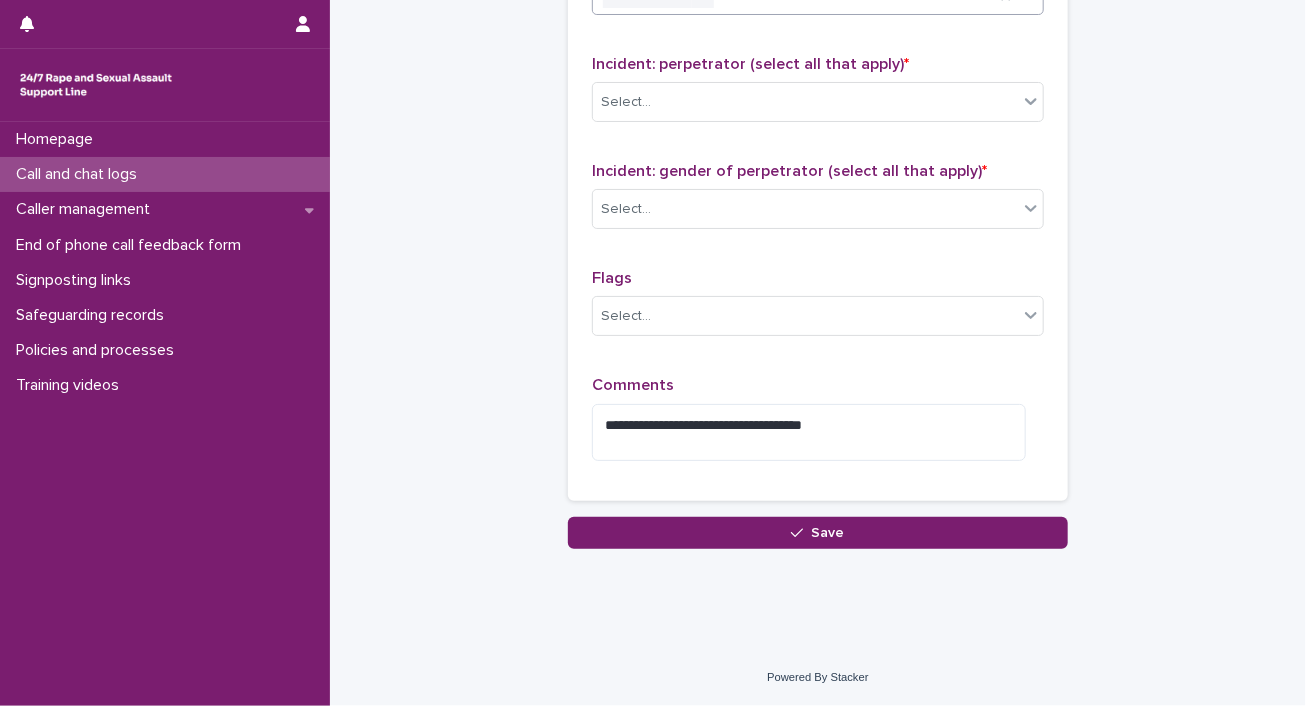scroll, scrollTop: 1805, scrollLeft: 0, axis: vertical 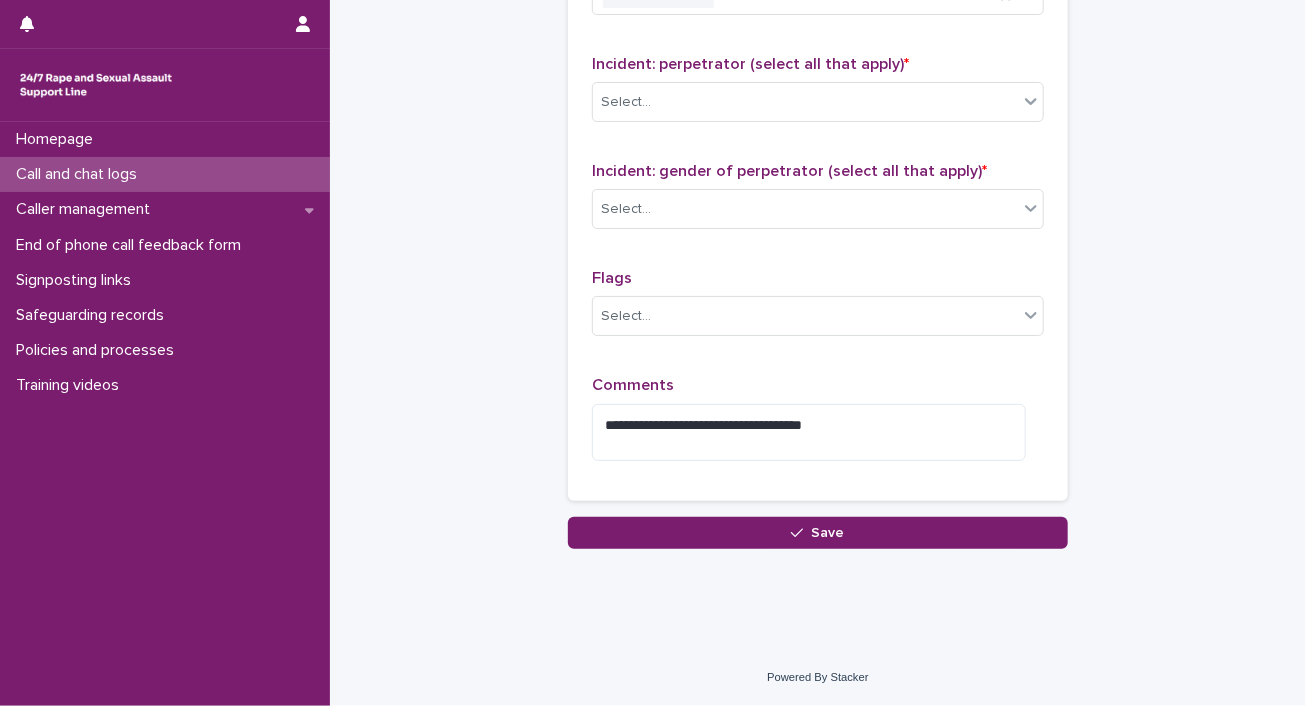 click on "Incident: perpetrator (select all that apply) * Select..." at bounding box center [818, 96] 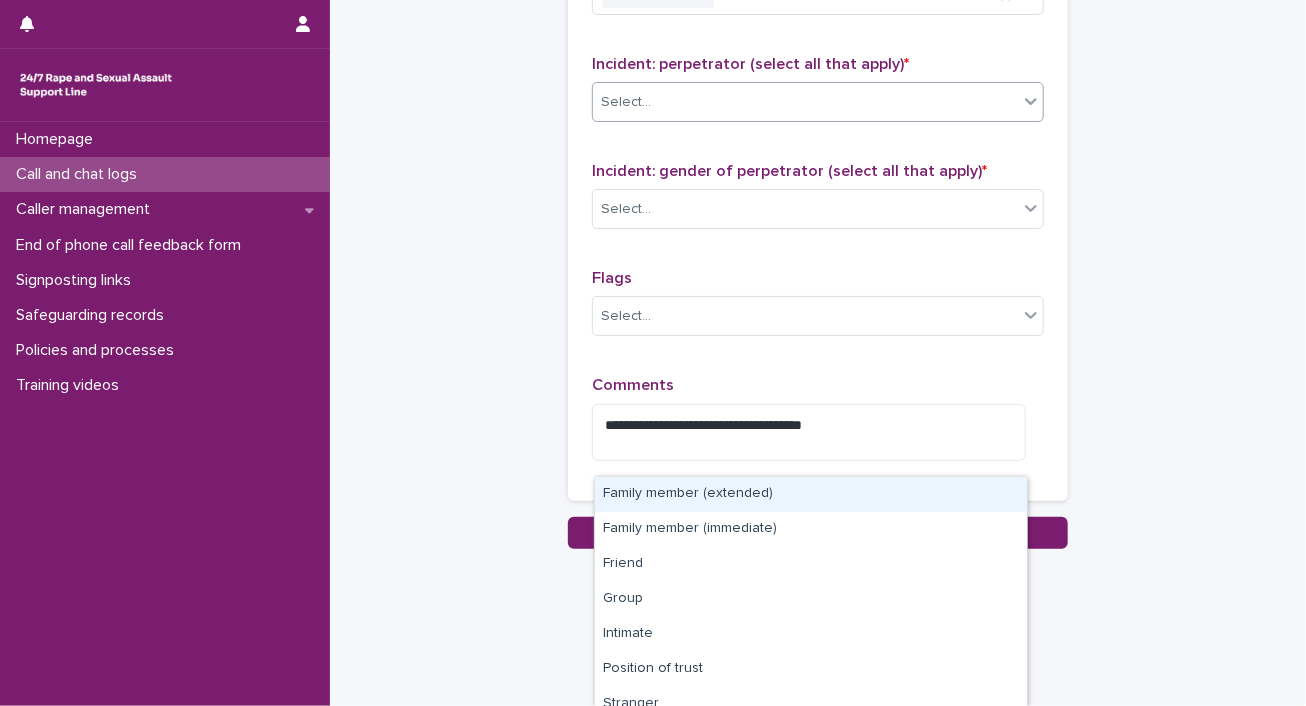click on "Select..." at bounding box center (805, 102) 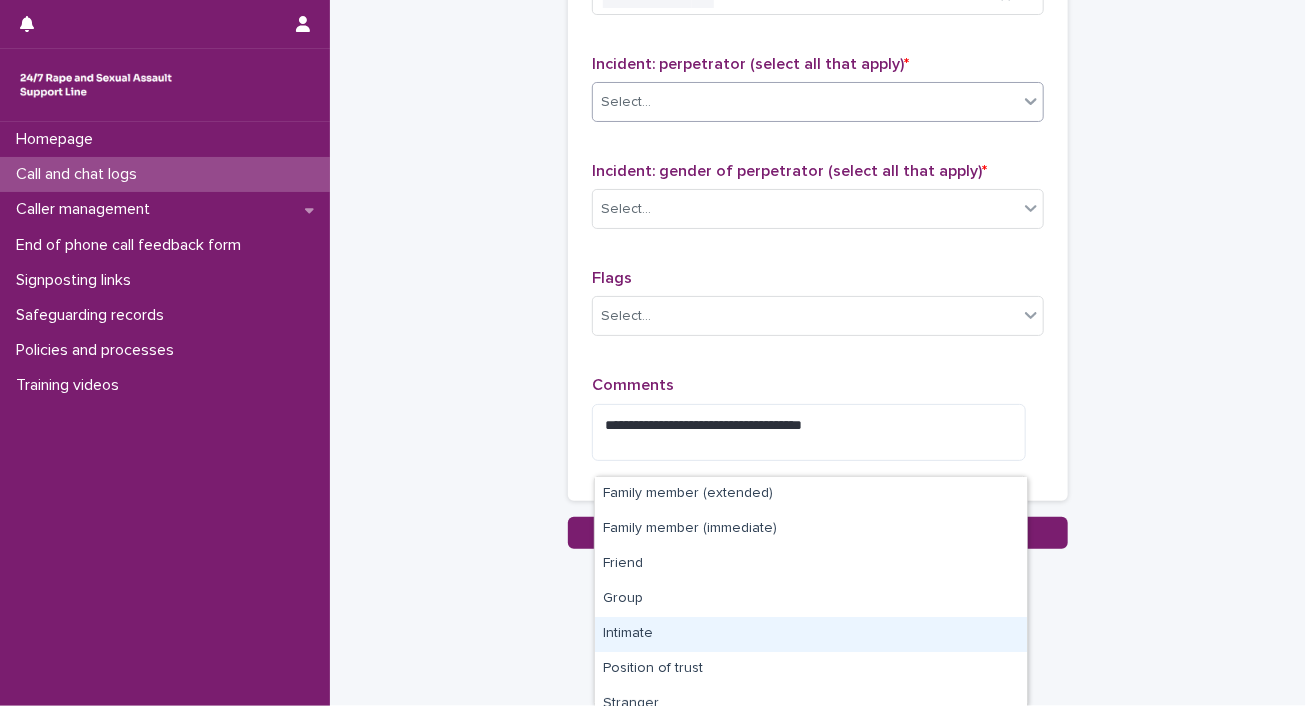 scroll, scrollTop: 154, scrollLeft: 0, axis: vertical 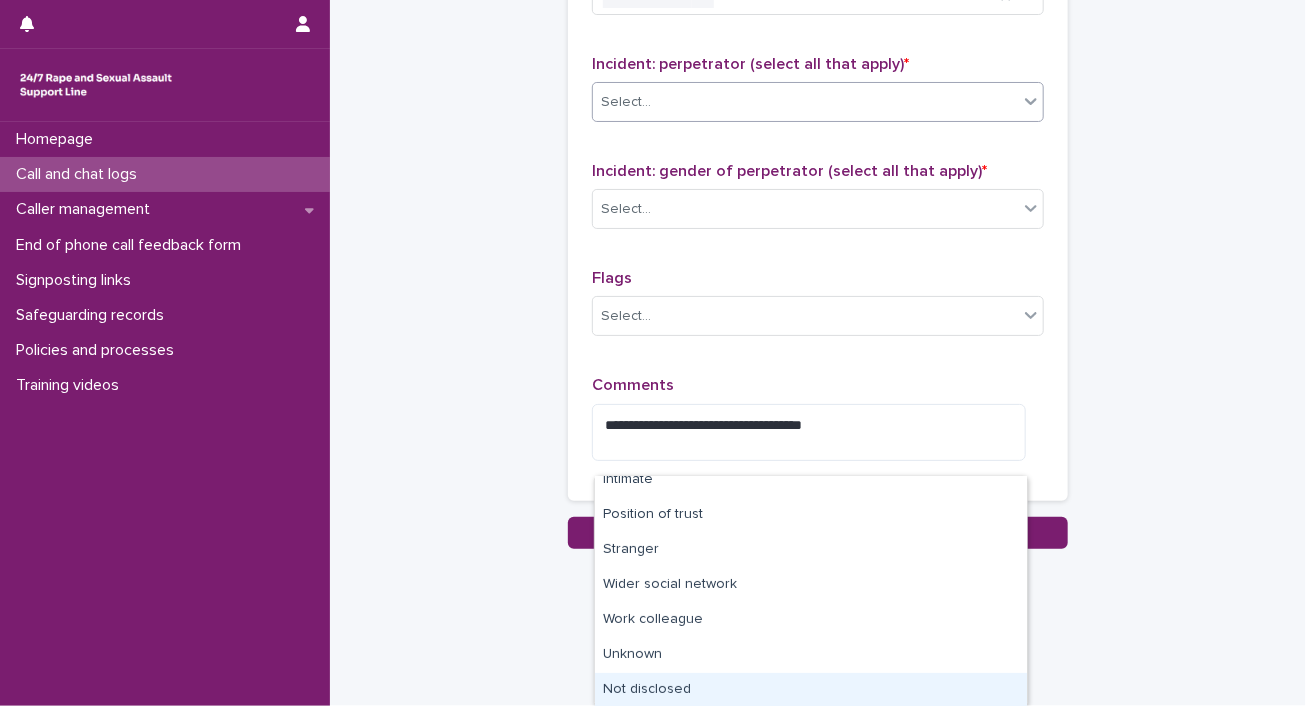 click on "Not disclosed" at bounding box center (811, 690) 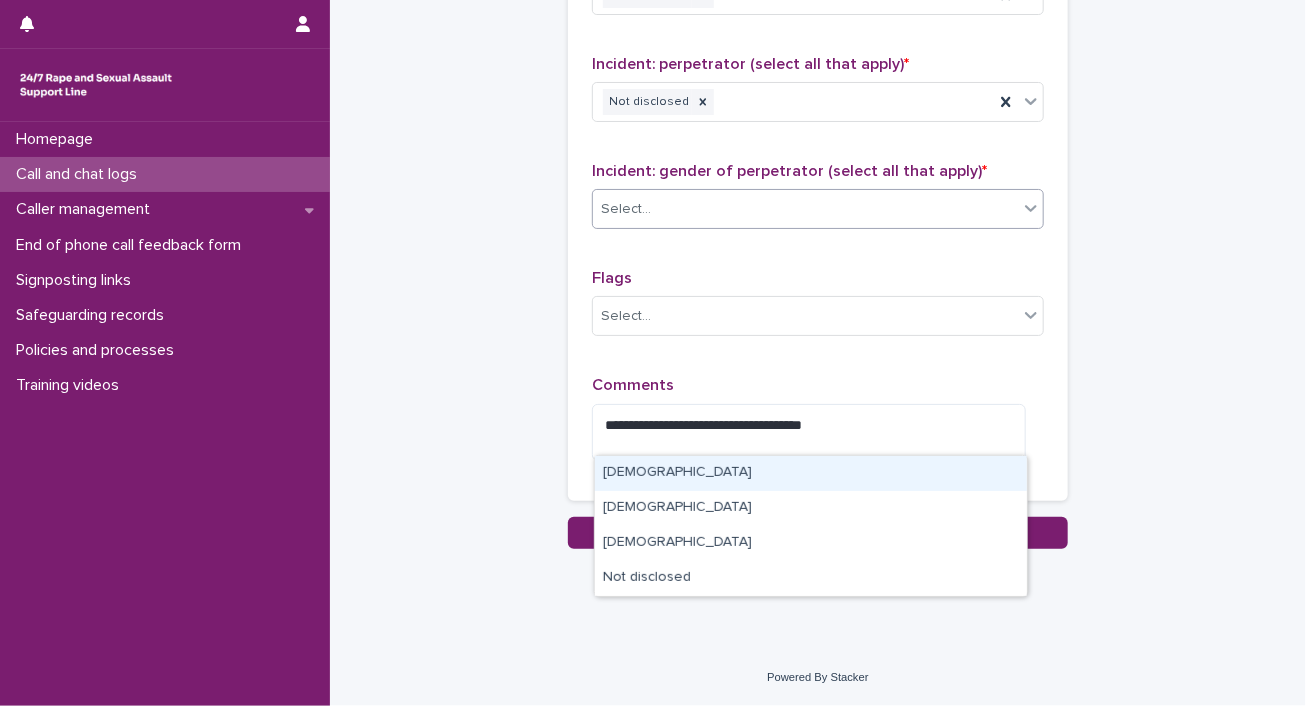 click on "Select..." at bounding box center (805, 209) 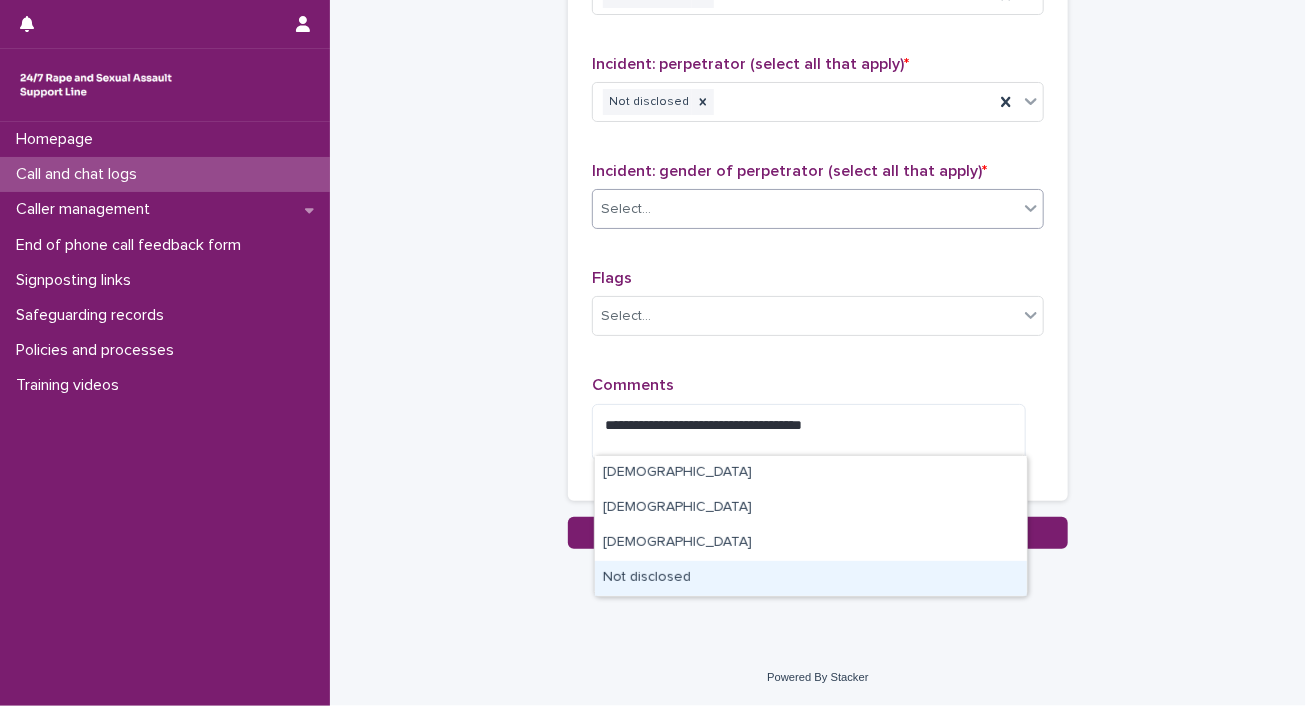 click on "Not disclosed" at bounding box center [811, 578] 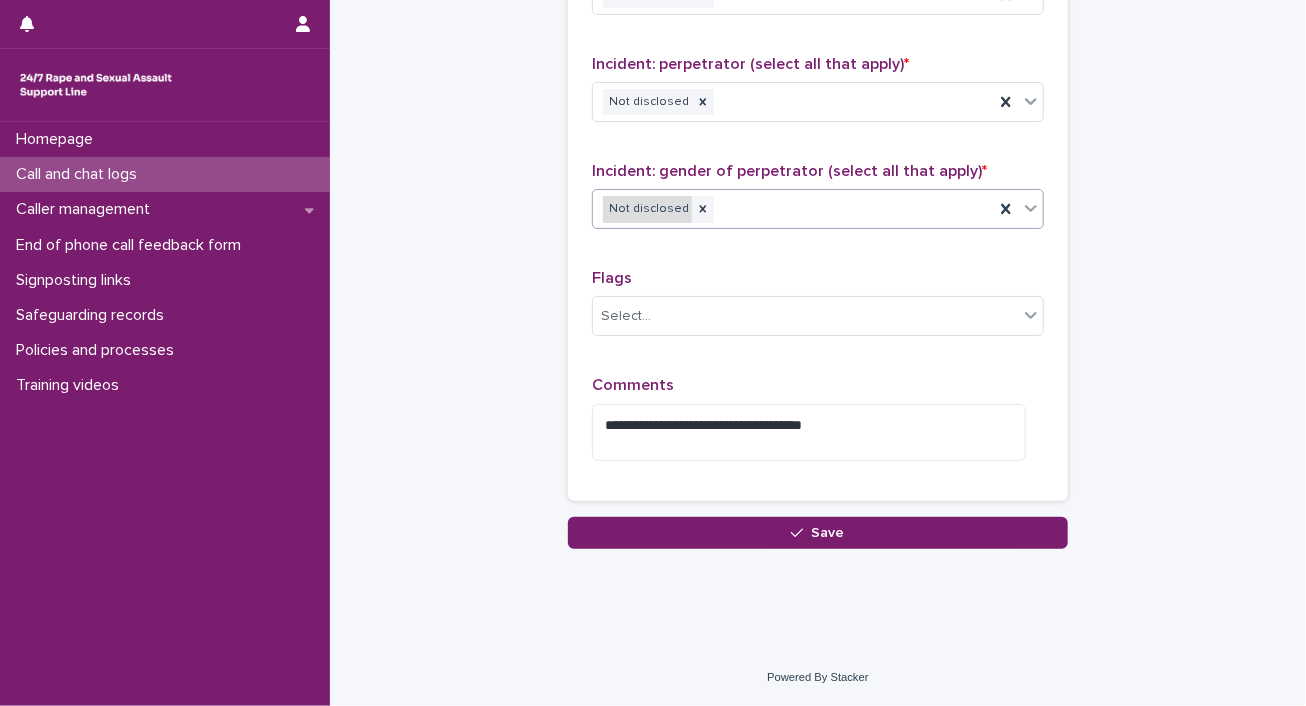 scroll, scrollTop: 2169, scrollLeft: 0, axis: vertical 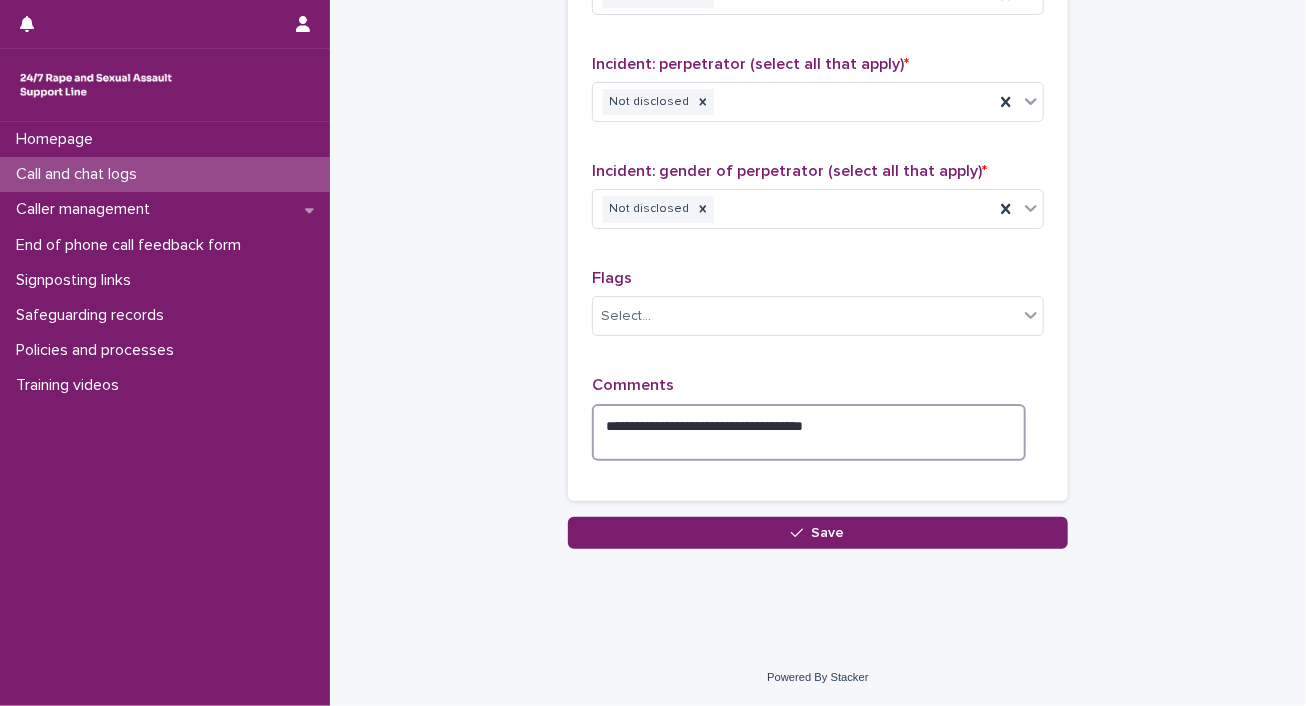 click on "**********" at bounding box center (809, 433) 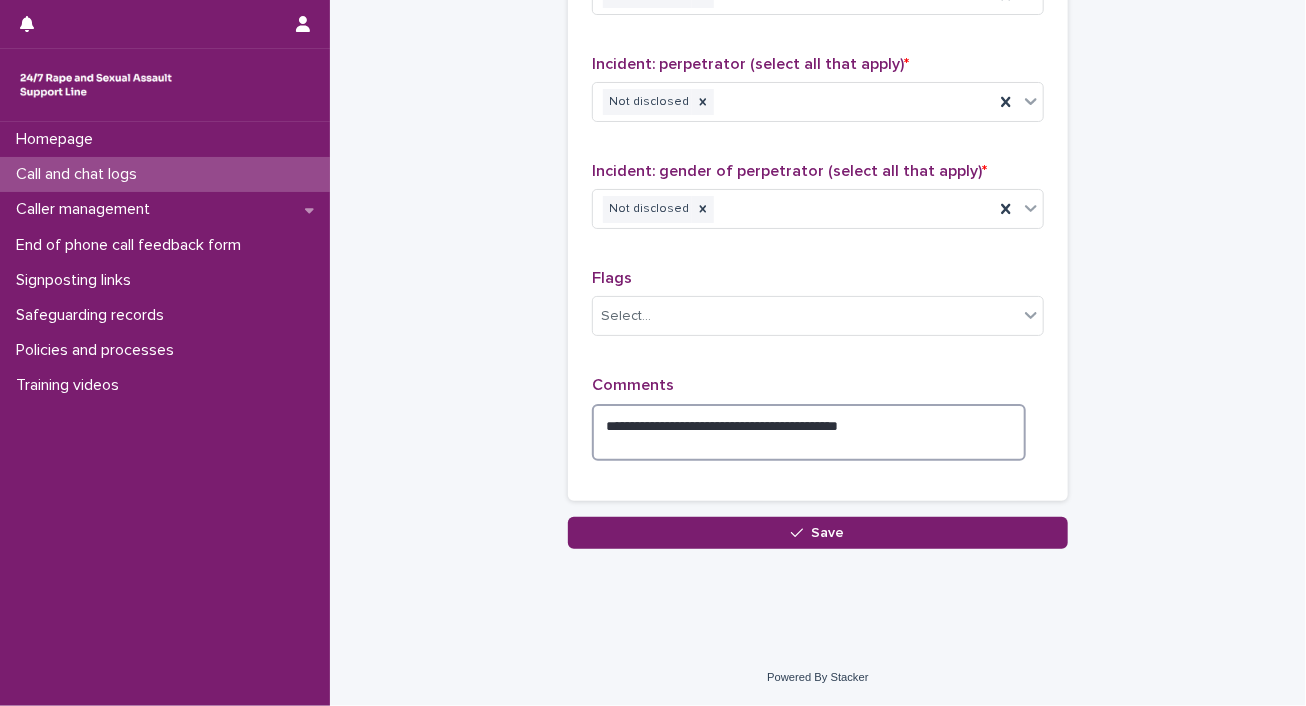 click on "**********" at bounding box center (809, 433) 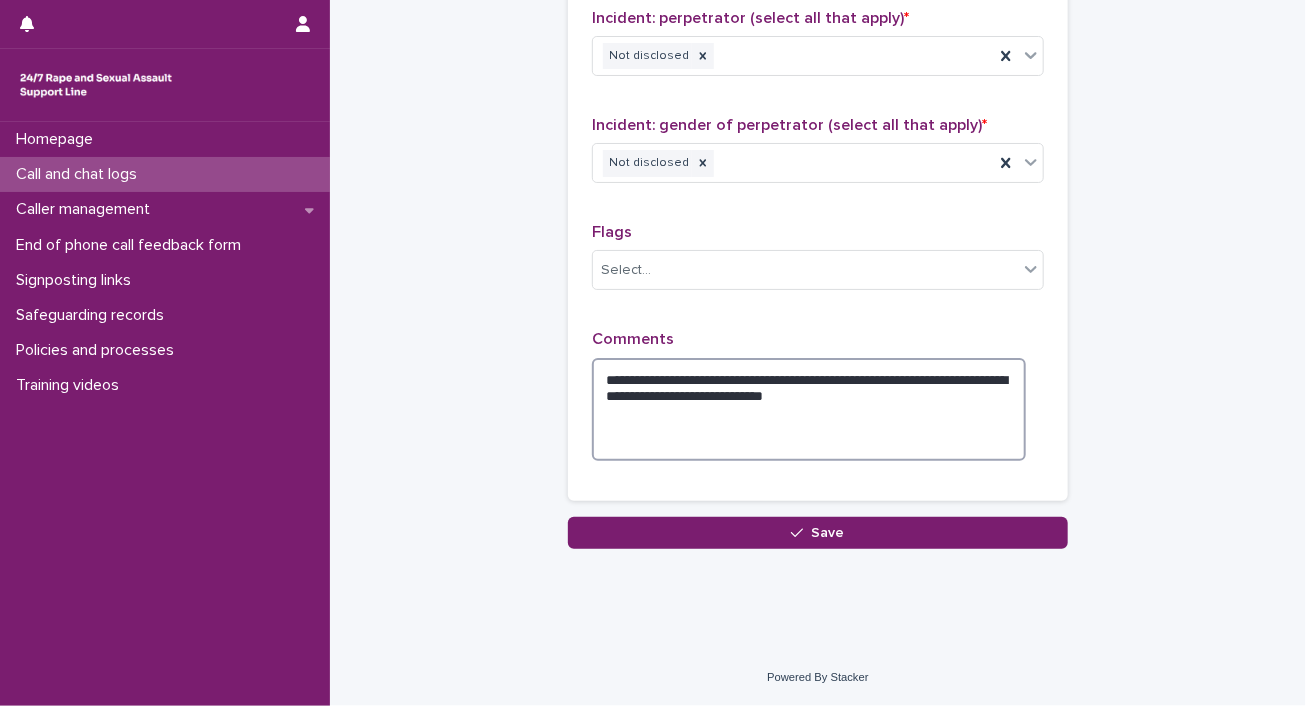 drag, startPoint x: 921, startPoint y: 559, endPoint x: 1036, endPoint y: 535, distance: 117.47766 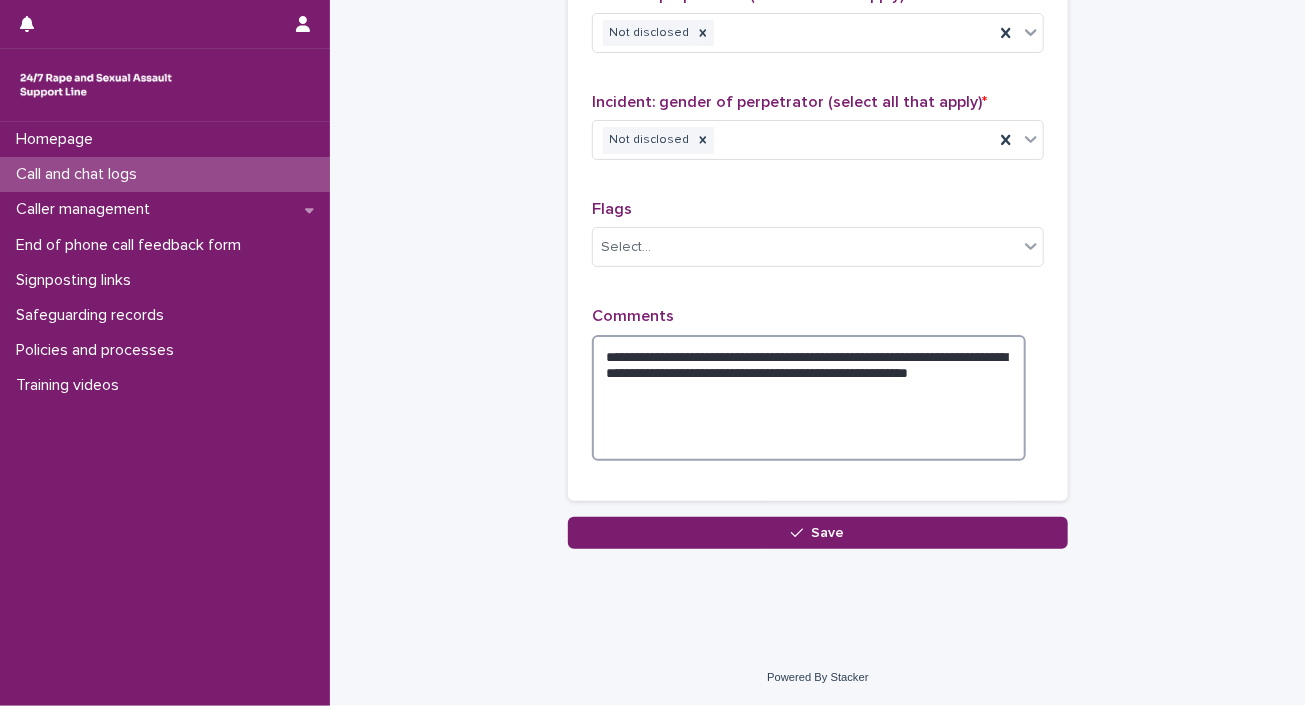 click on "**********" at bounding box center (809, 398) 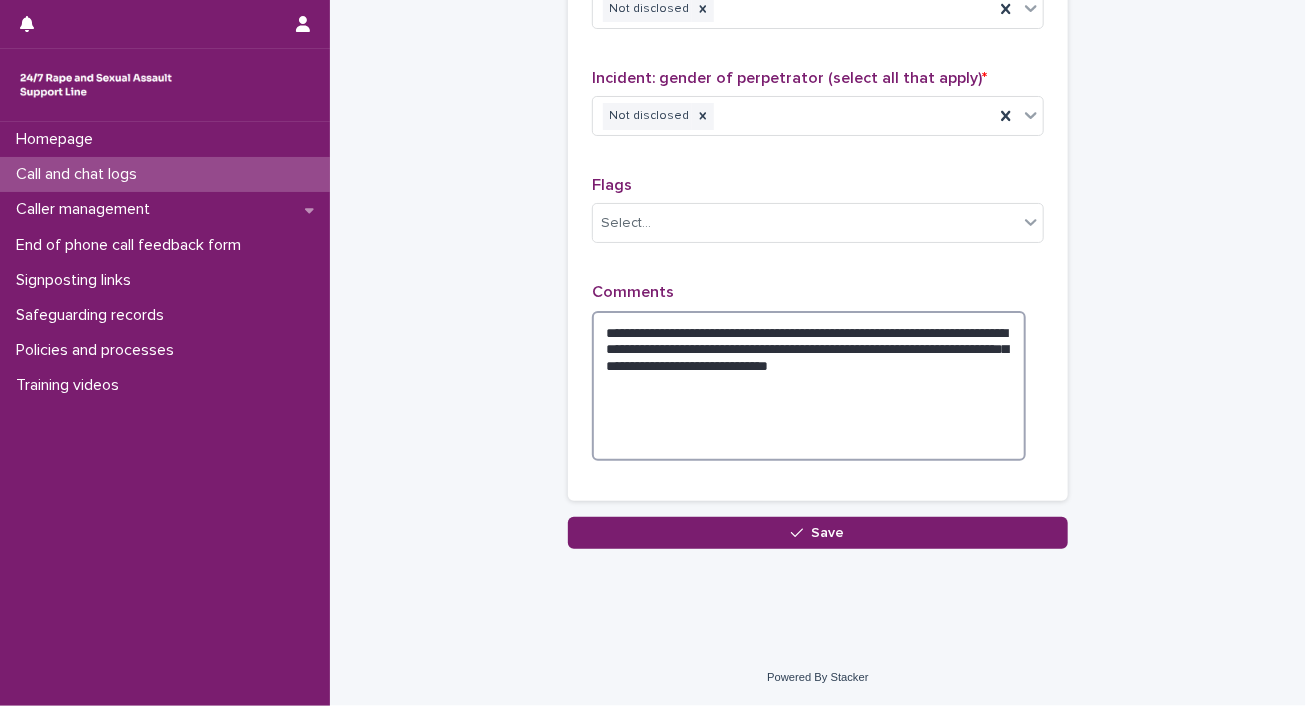 click on "**********" at bounding box center (809, 386) 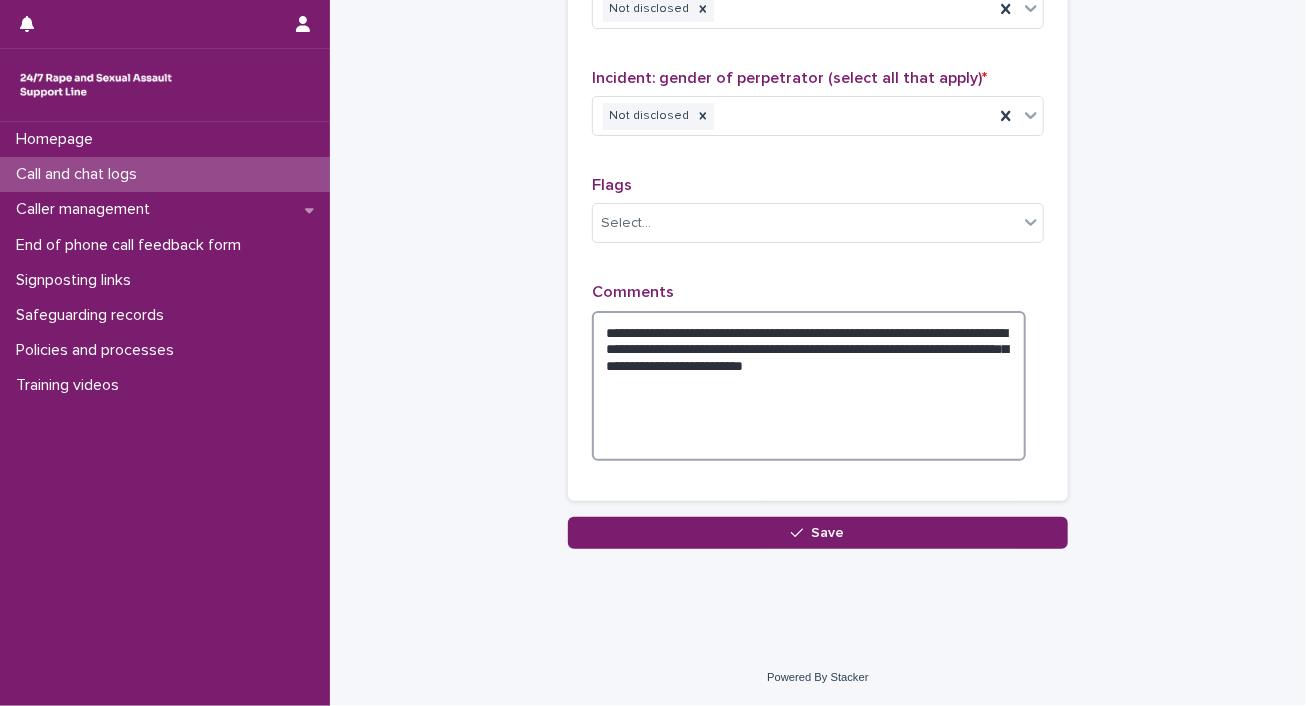 scroll, scrollTop: 2389, scrollLeft: 0, axis: vertical 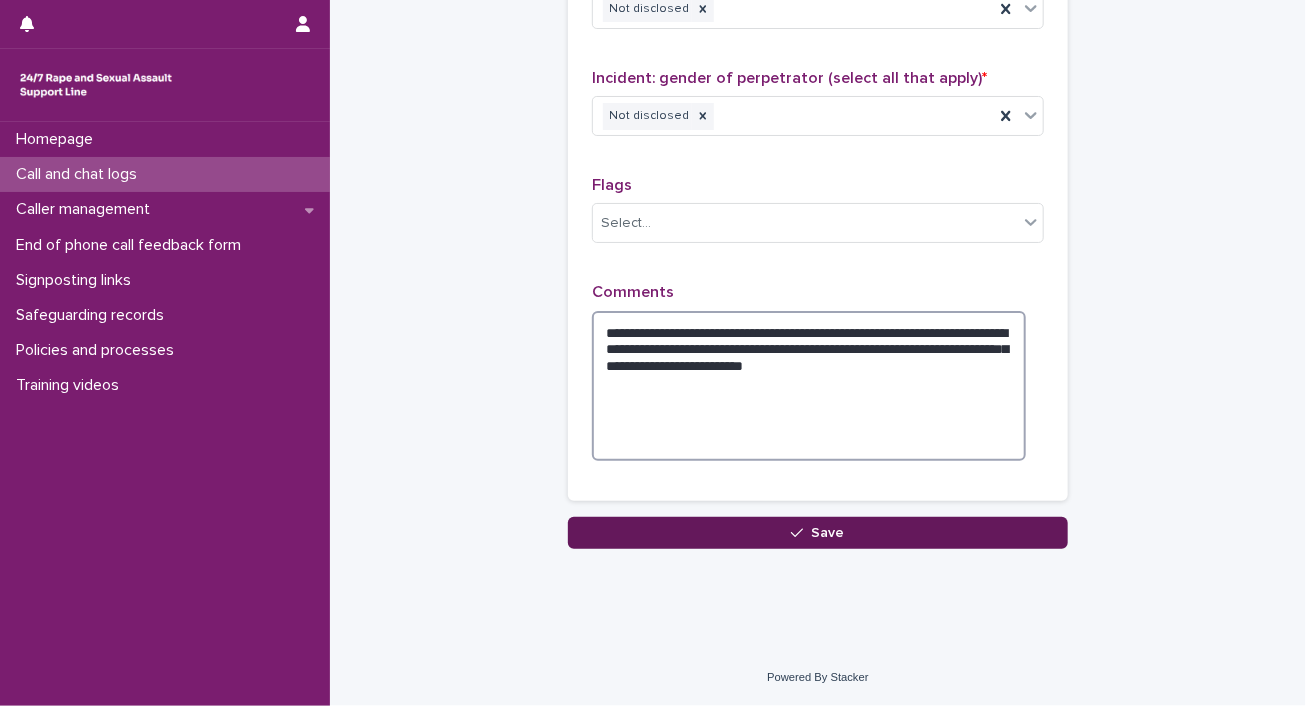 type on "**********" 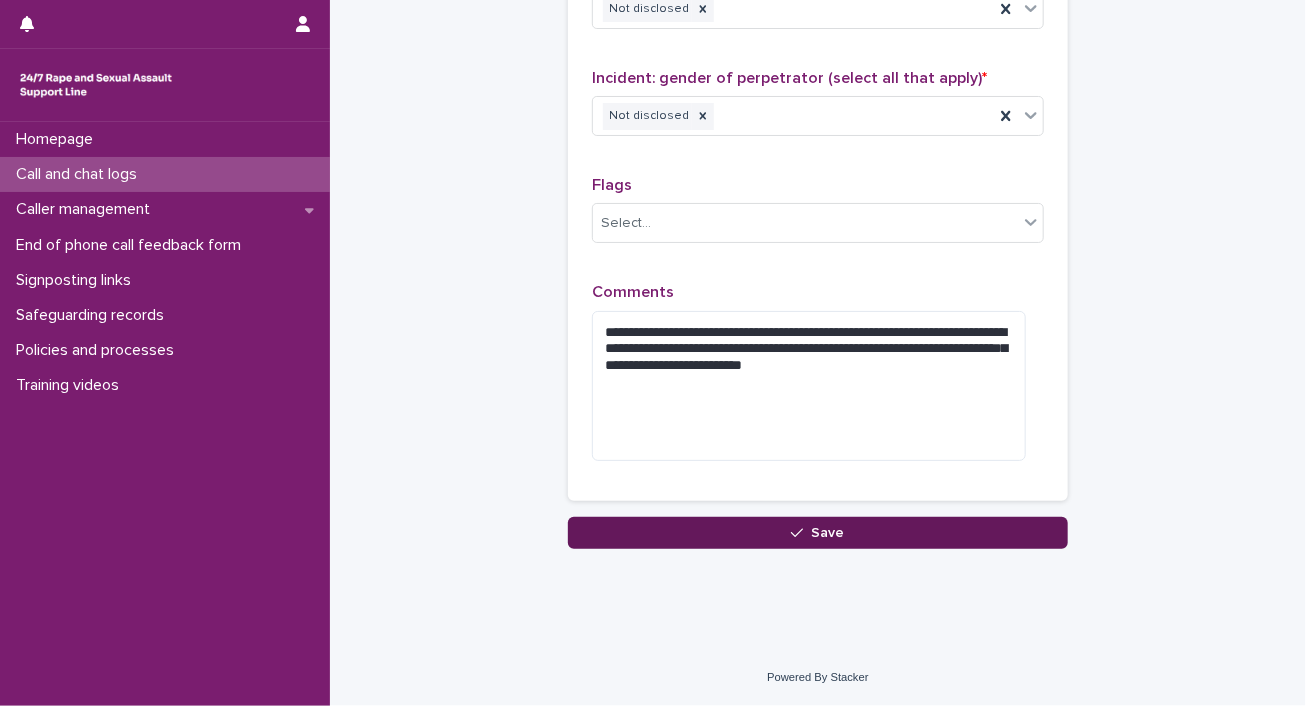 click on "Save" at bounding box center (818, 533) 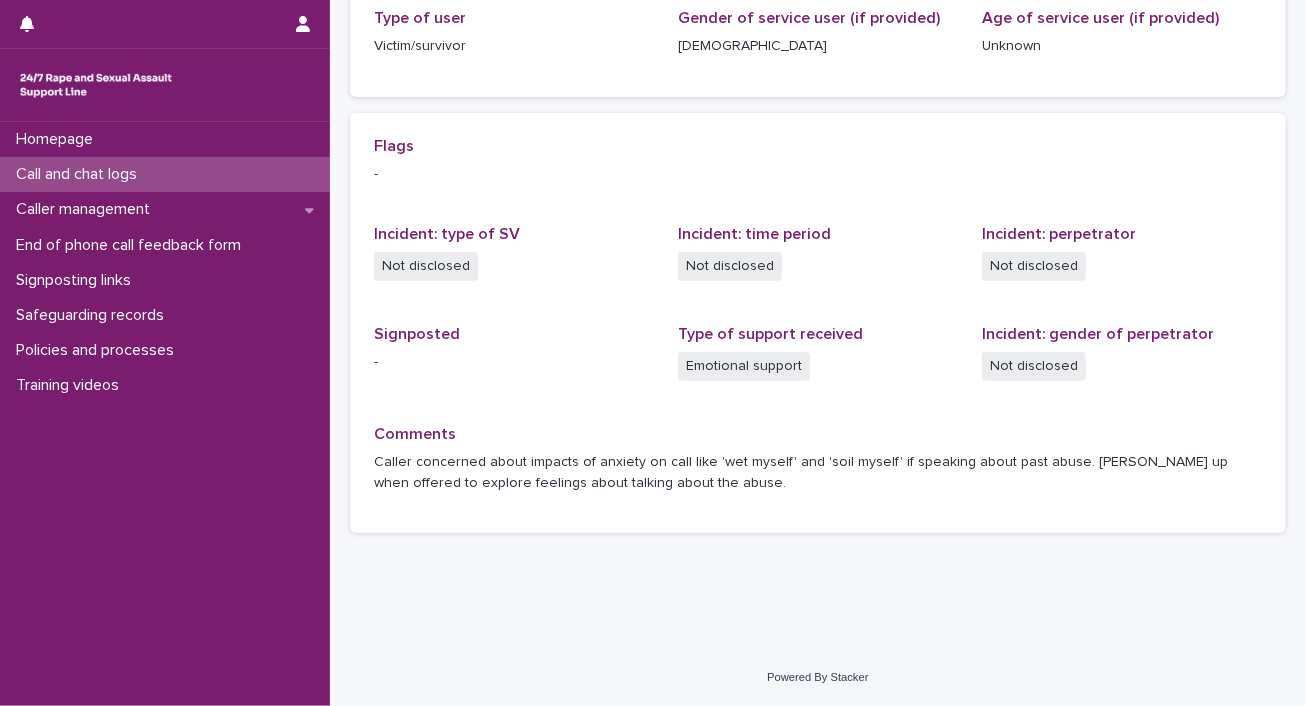 scroll, scrollTop: 0, scrollLeft: 0, axis: both 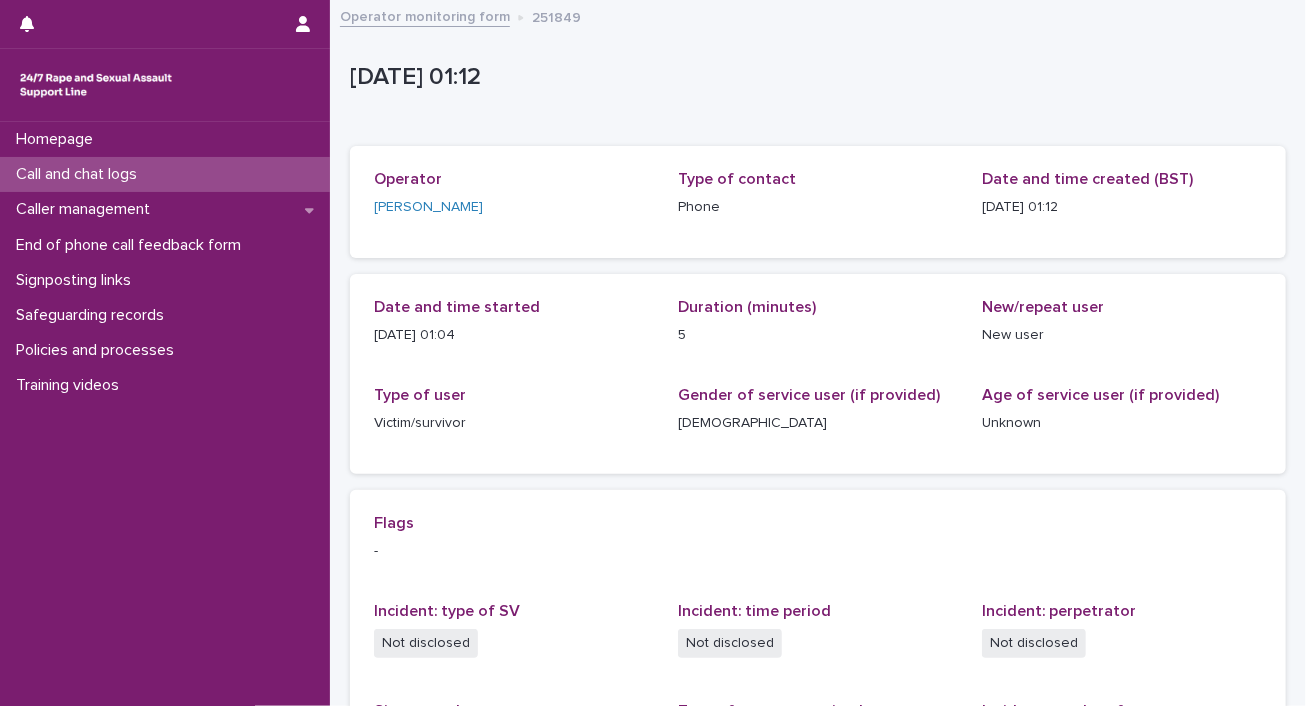 click on "Call and chat logs" at bounding box center [165, 174] 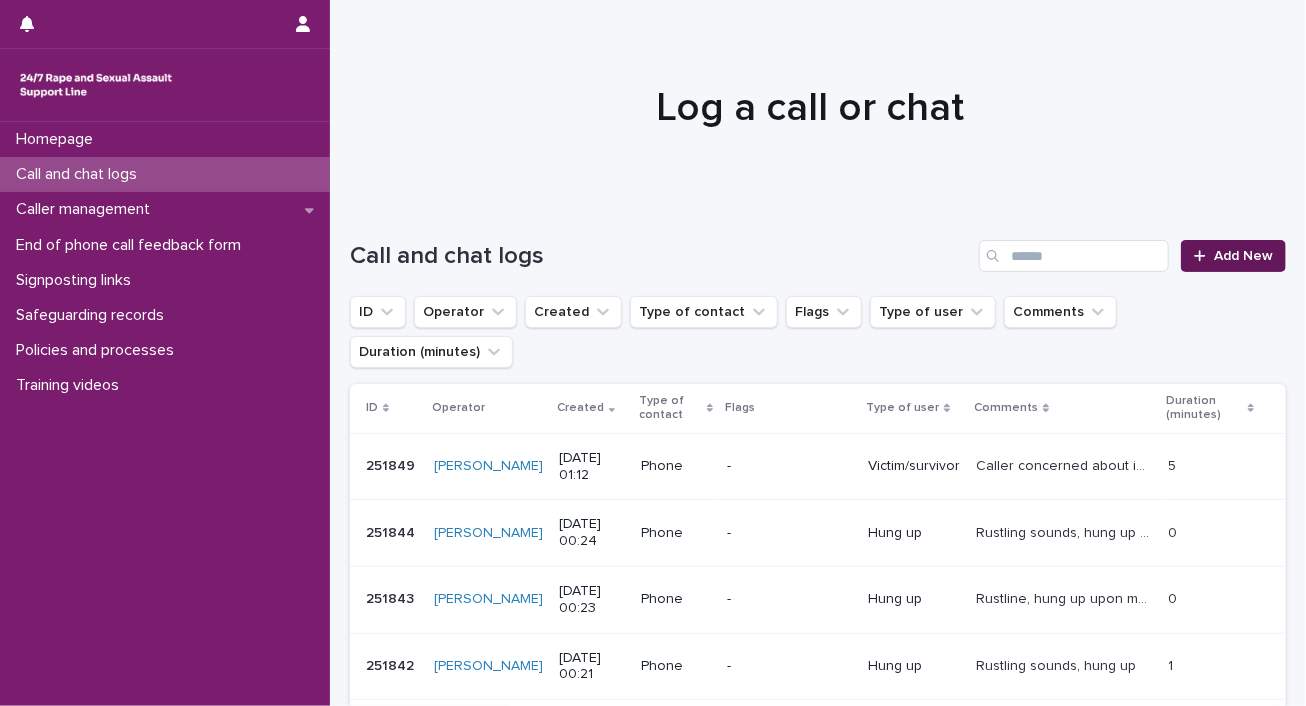click on "Add New" at bounding box center [1243, 256] 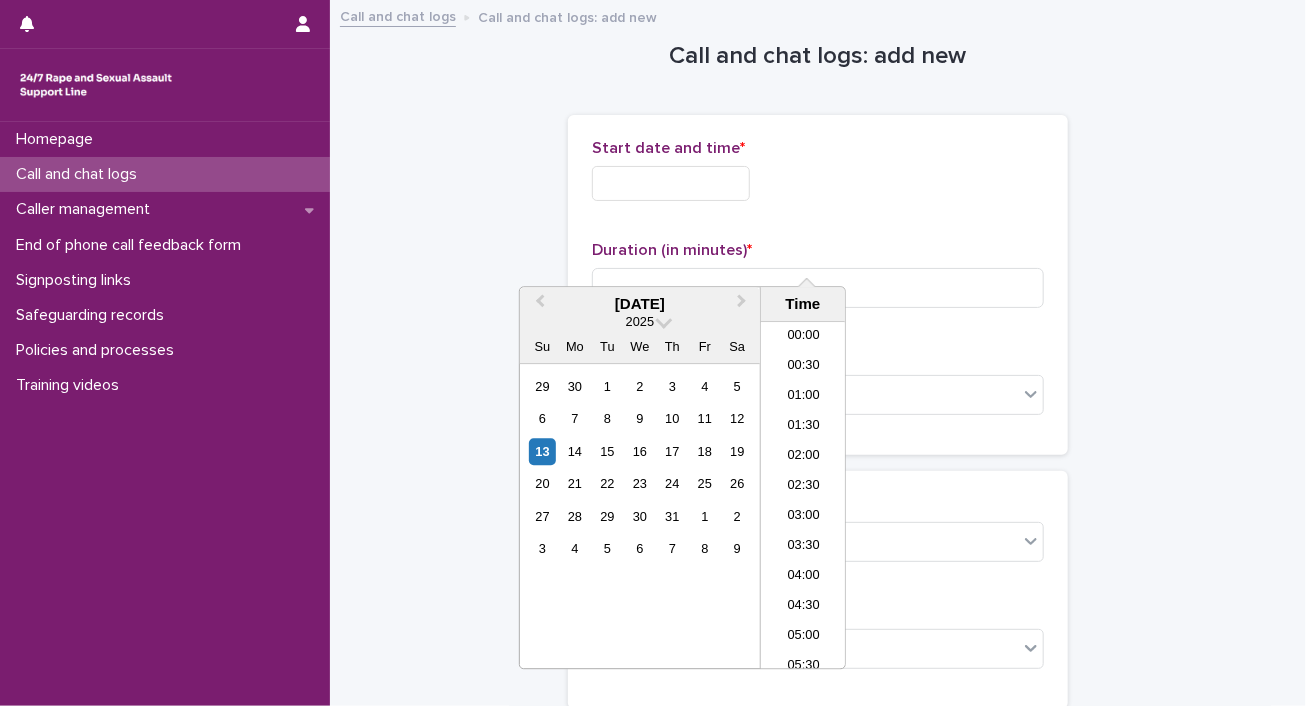 click at bounding box center (671, 183) 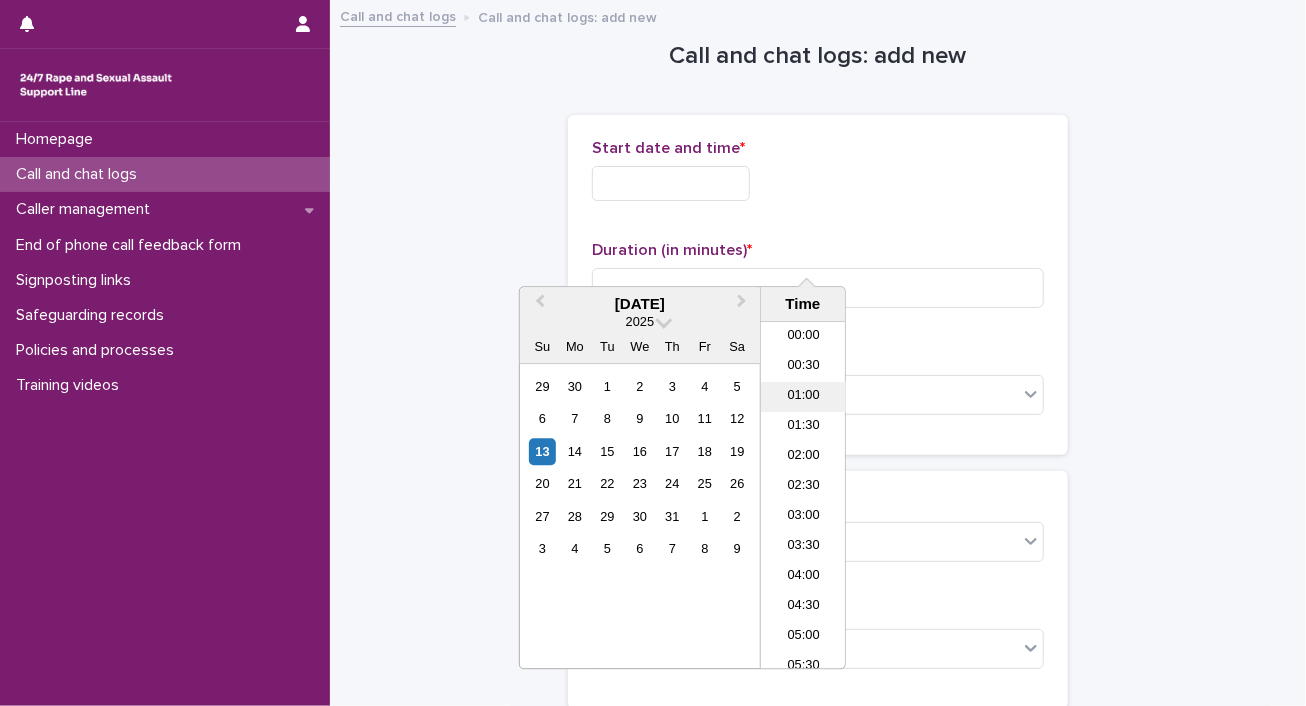 click on "01:00" at bounding box center (803, 398) 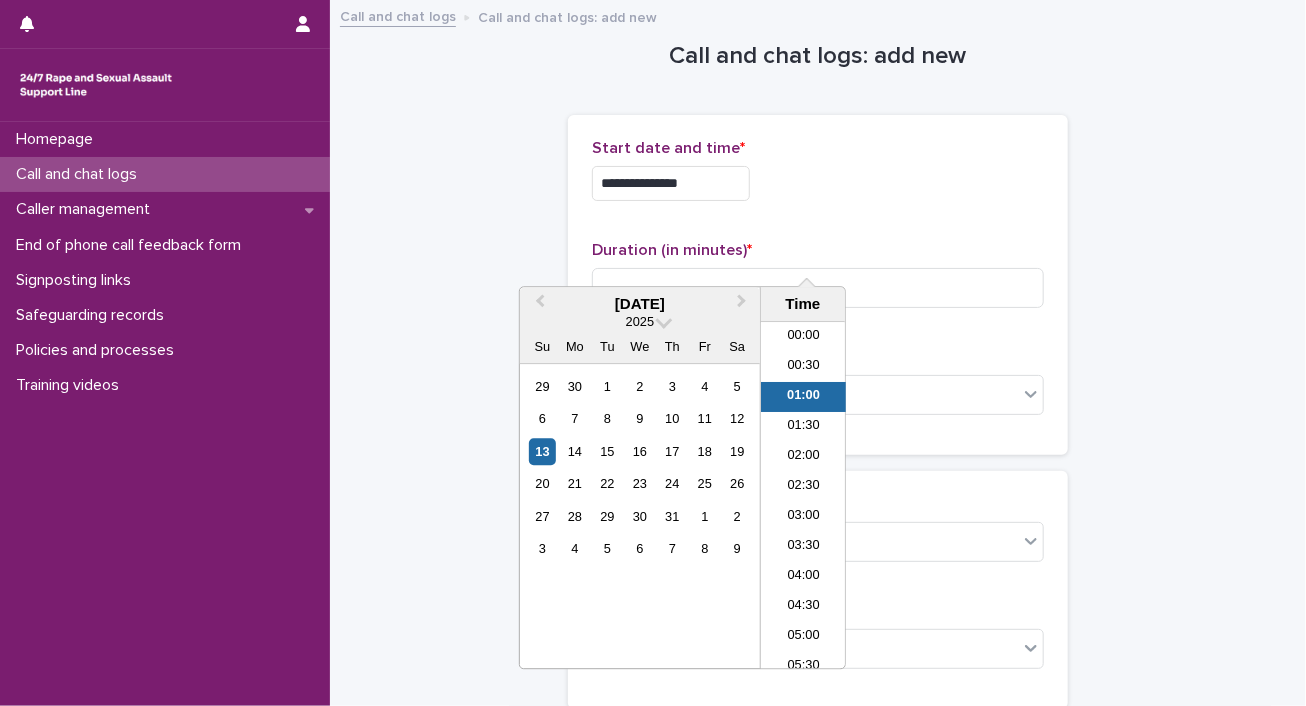 click on "**********" at bounding box center [671, 183] 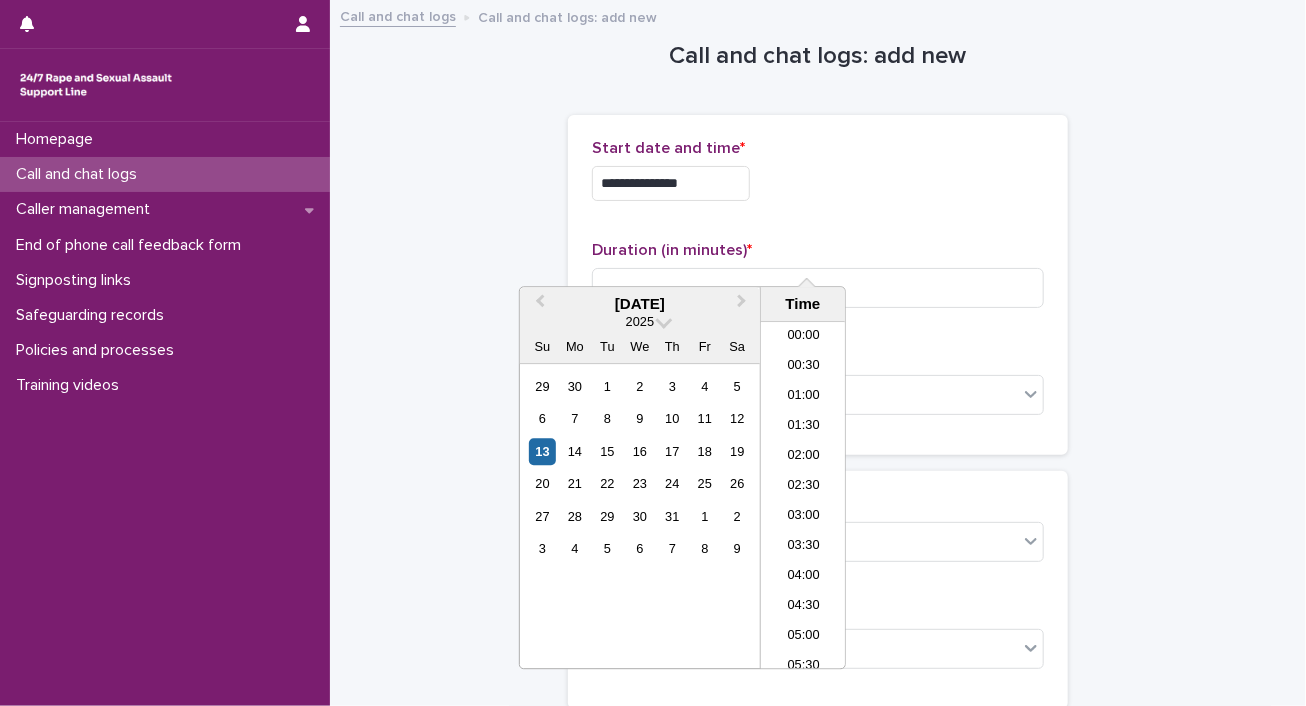 type on "**********" 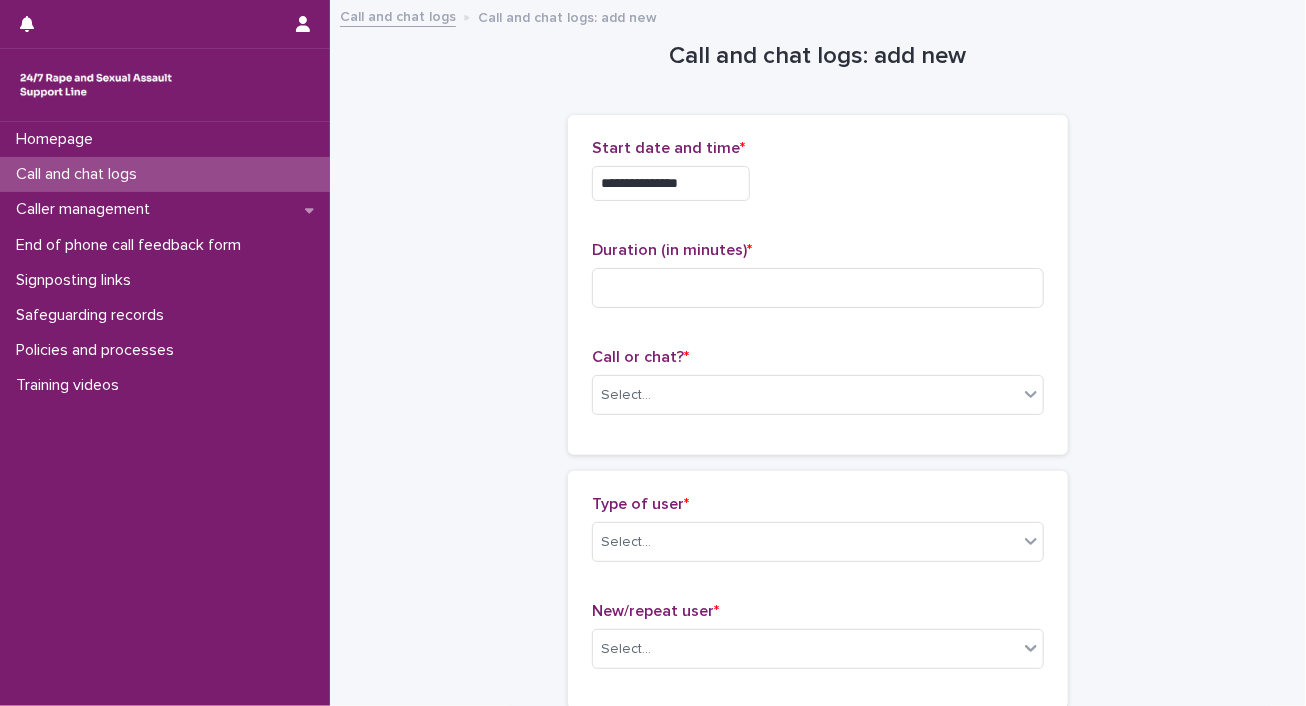 click on "**********" at bounding box center (818, 178) 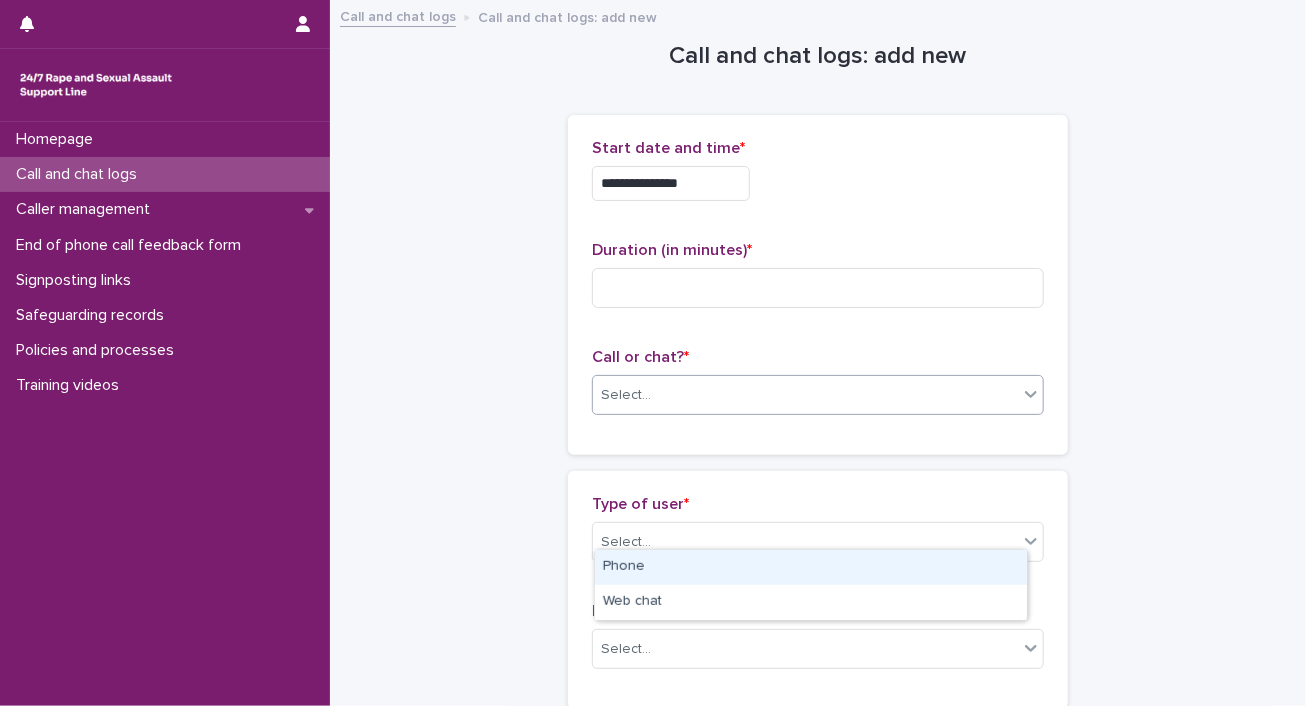 click on "Select..." at bounding box center [805, 395] 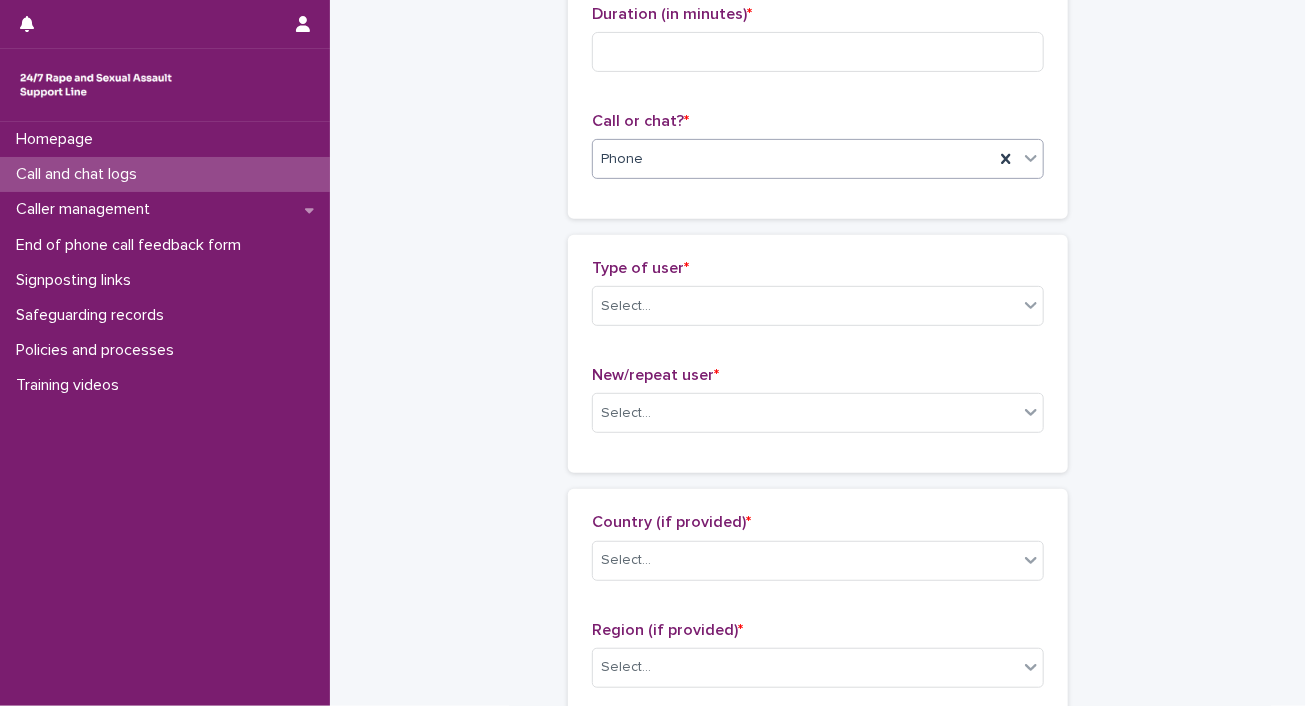 scroll, scrollTop: 239, scrollLeft: 0, axis: vertical 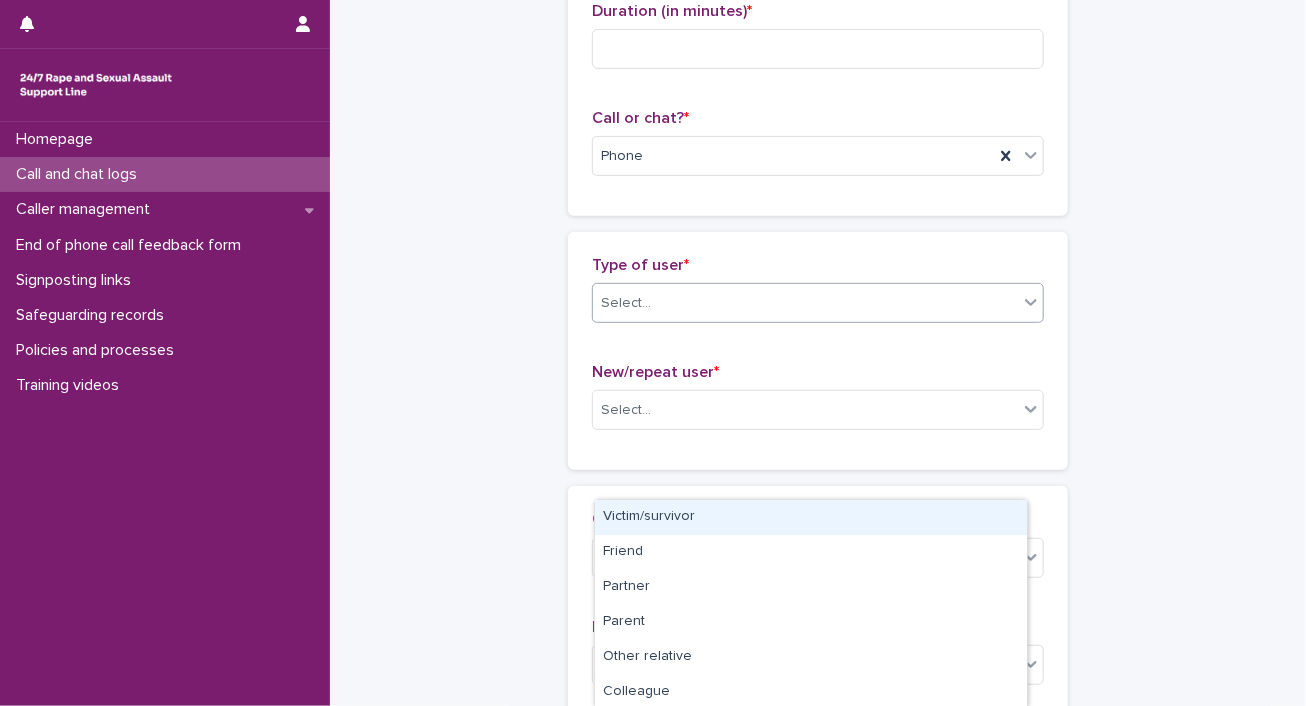 click at bounding box center [654, 303] 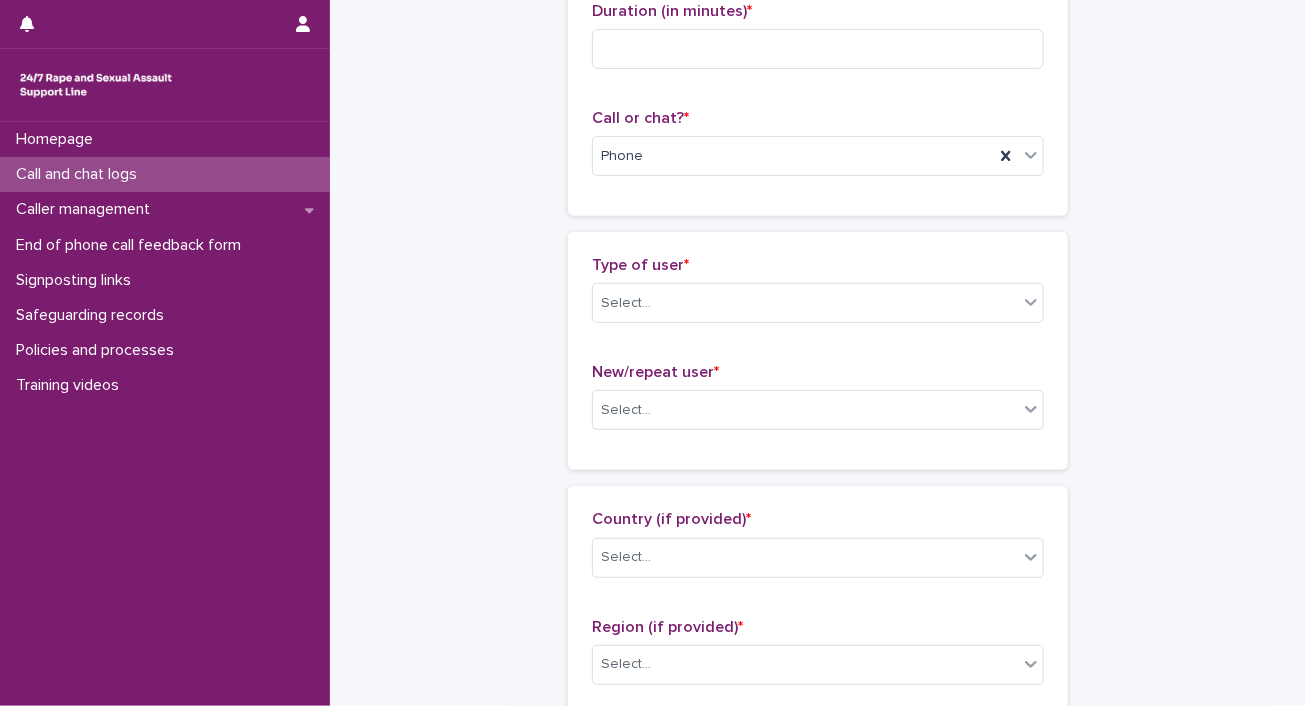 click on "**********" at bounding box center (818, 852) 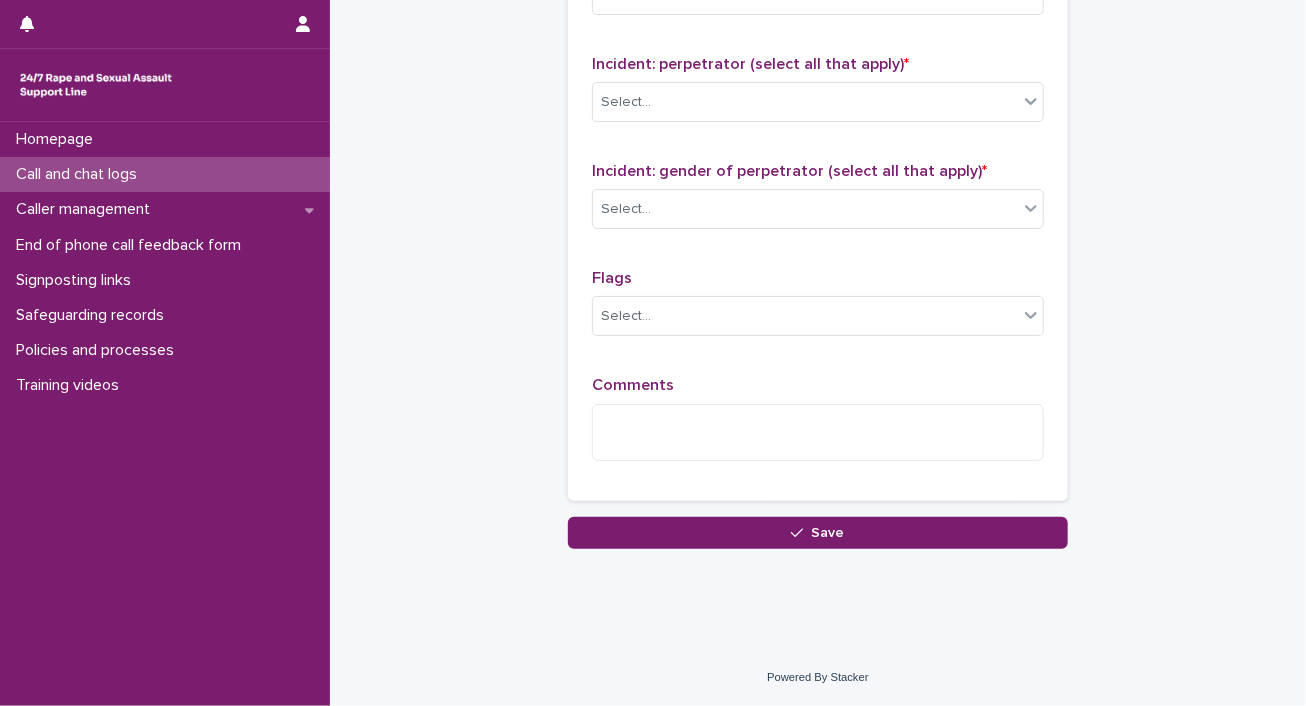 scroll, scrollTop: 2287, scrollLeft: 0, axis: vertical 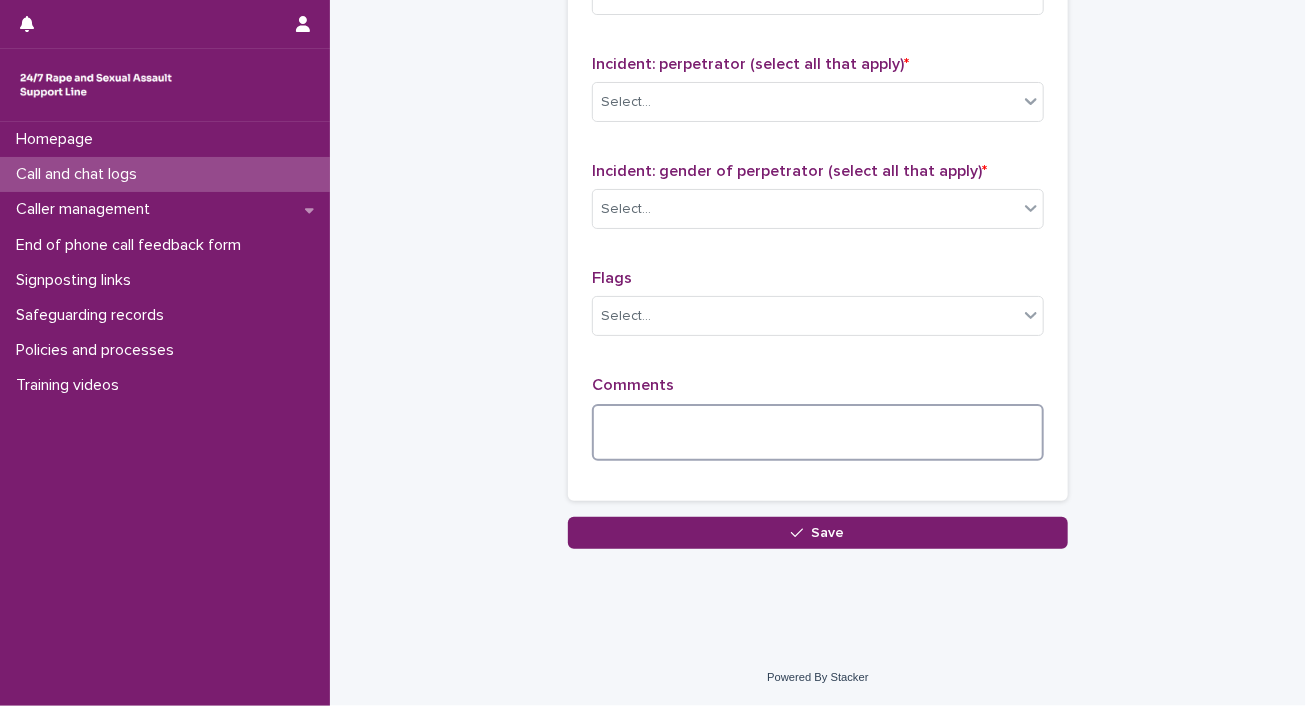 click at bounding box center [818, 433] 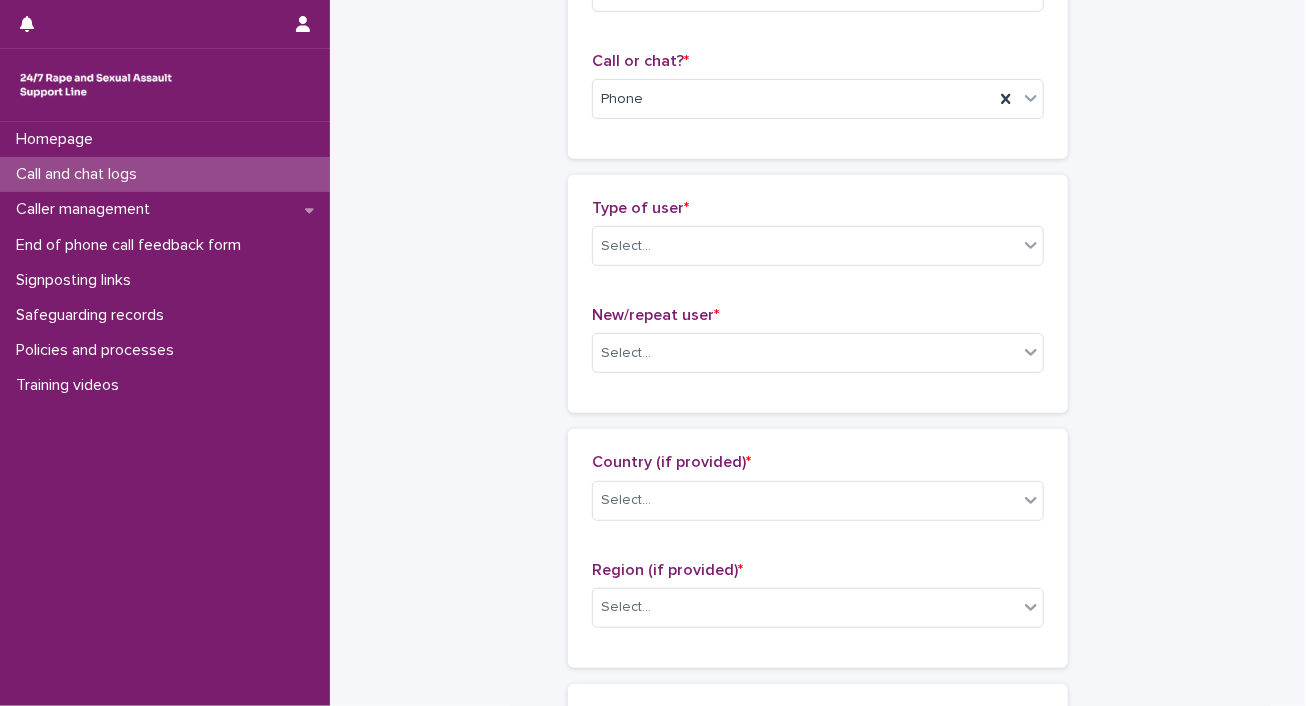 scroll, scrollTop: 0, scrollLeft: 0, axis: both 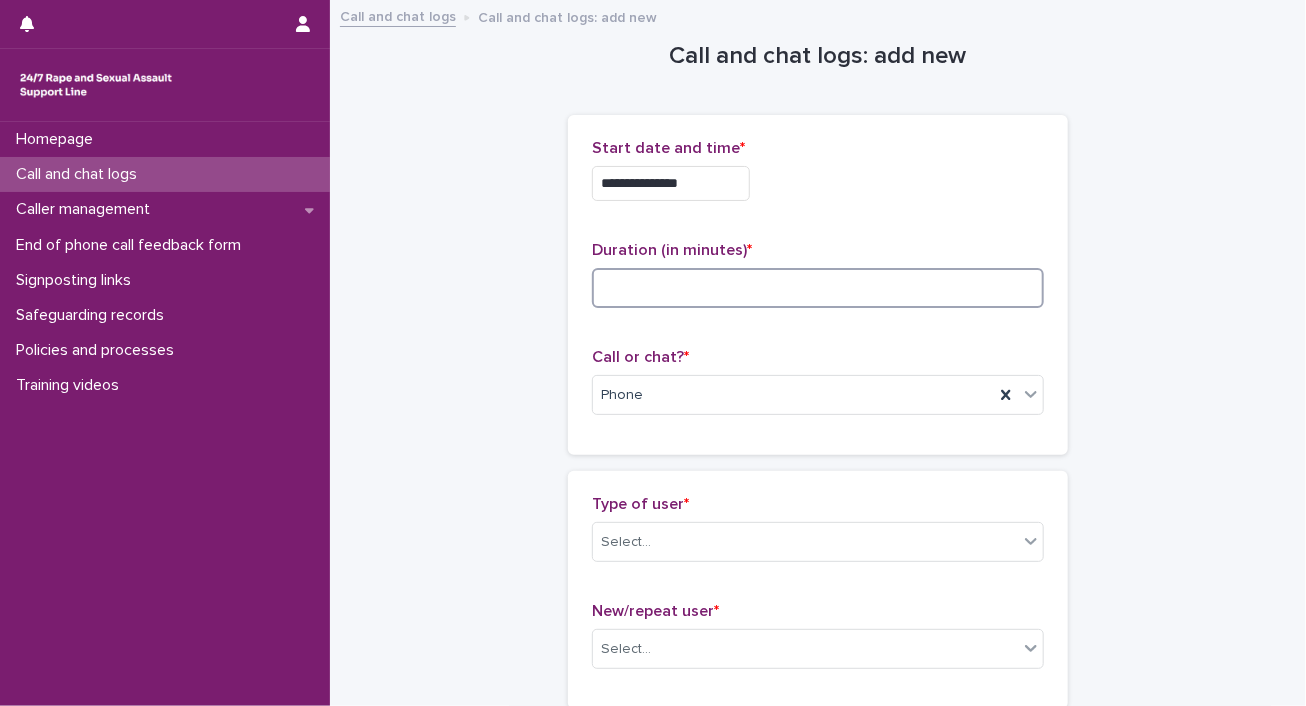 click at bounding box center (818, 288) 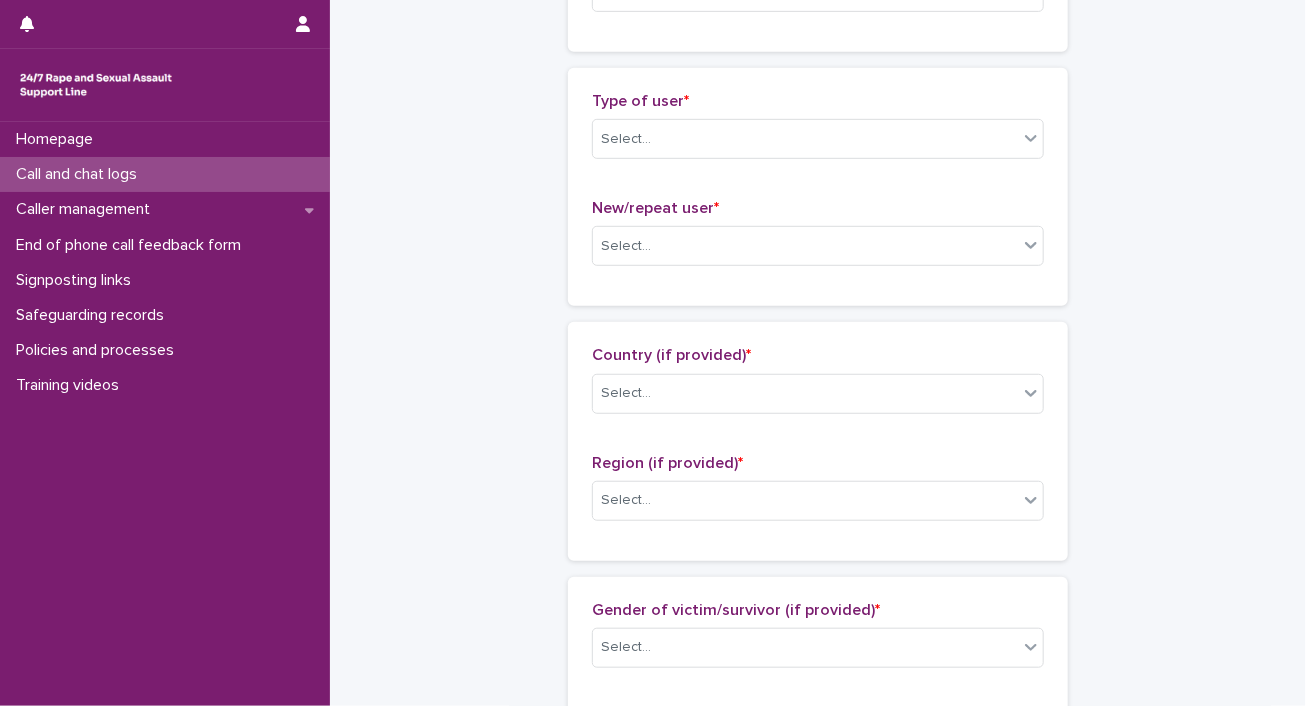 scroll, scrollTop: 411, scrollLeft: 0, axis: vertical 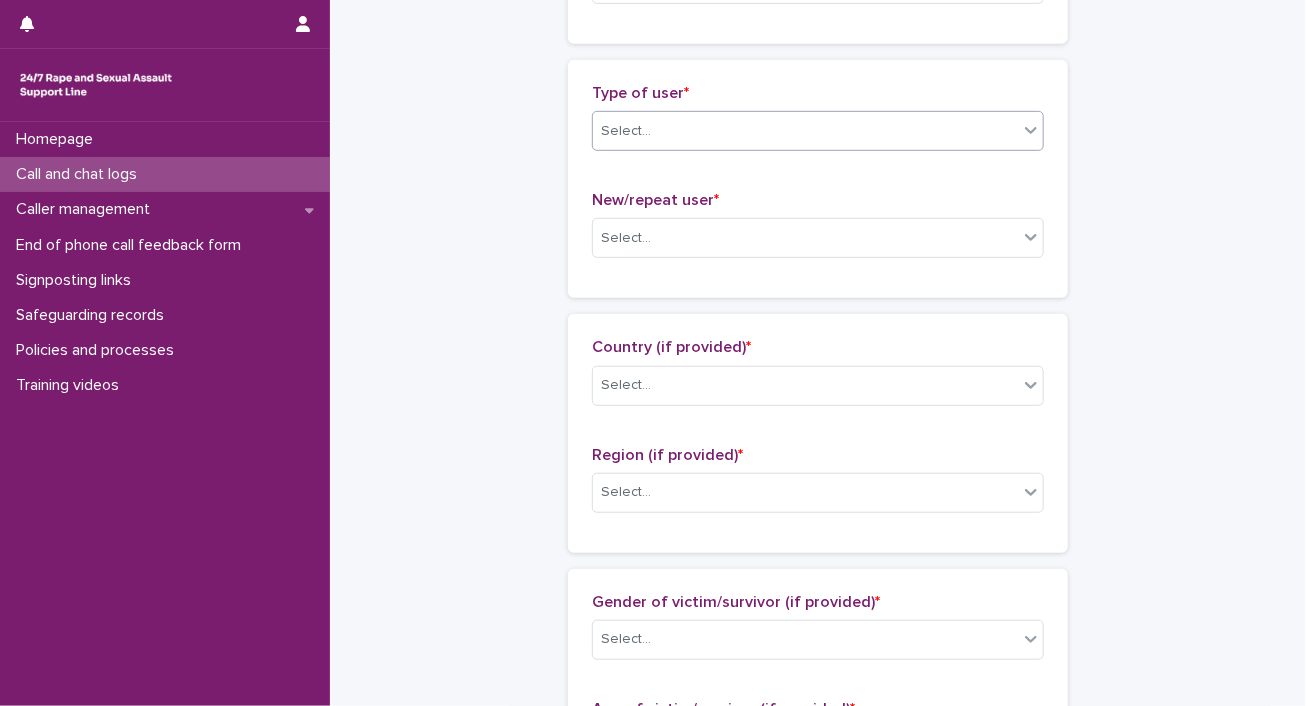 type on "**" 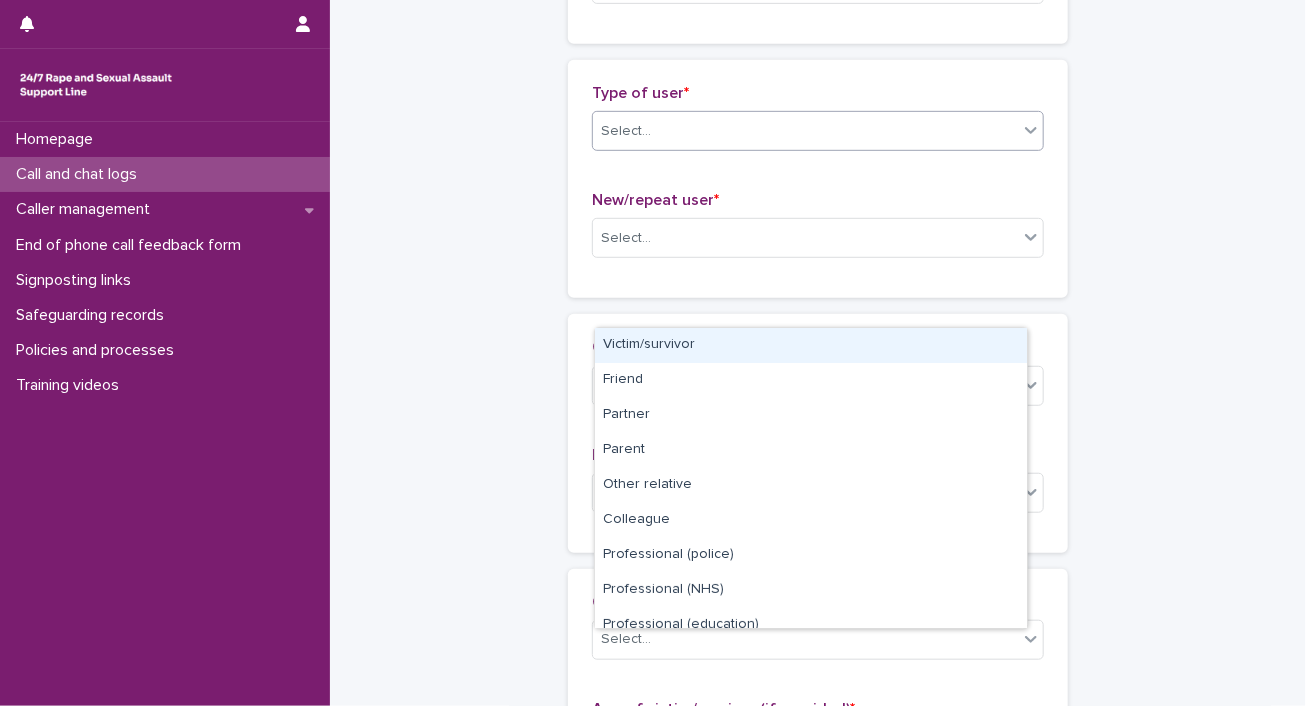 click on "Select..." at bounding box center (626, 131) 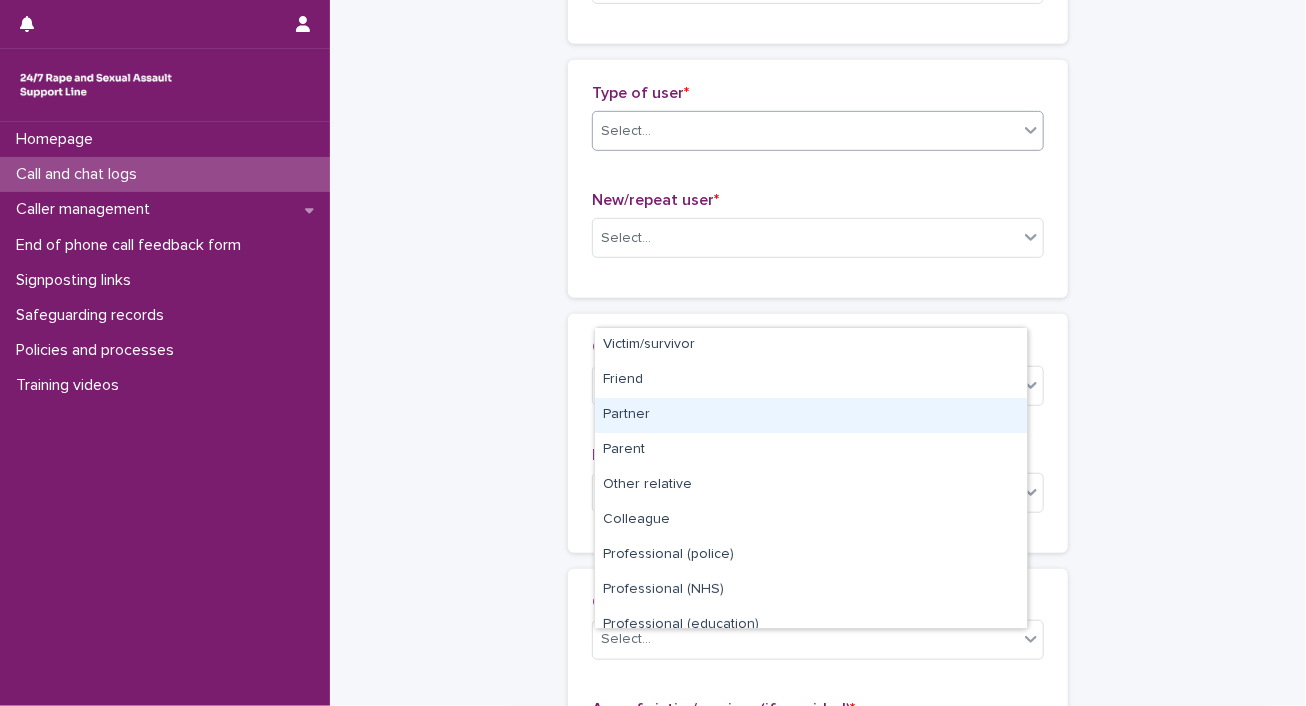 click on "Partner" at bounding box center (811, 415) 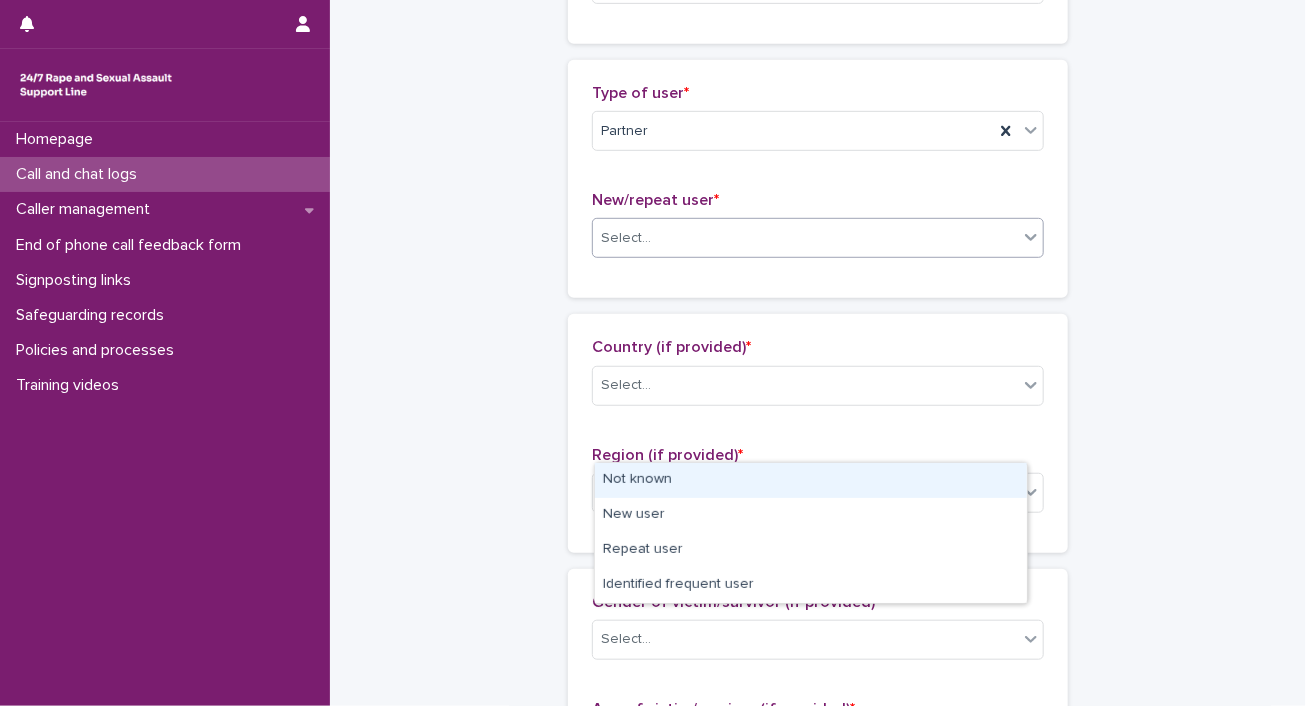 click on "Select..." at bounding box center (626, 238) 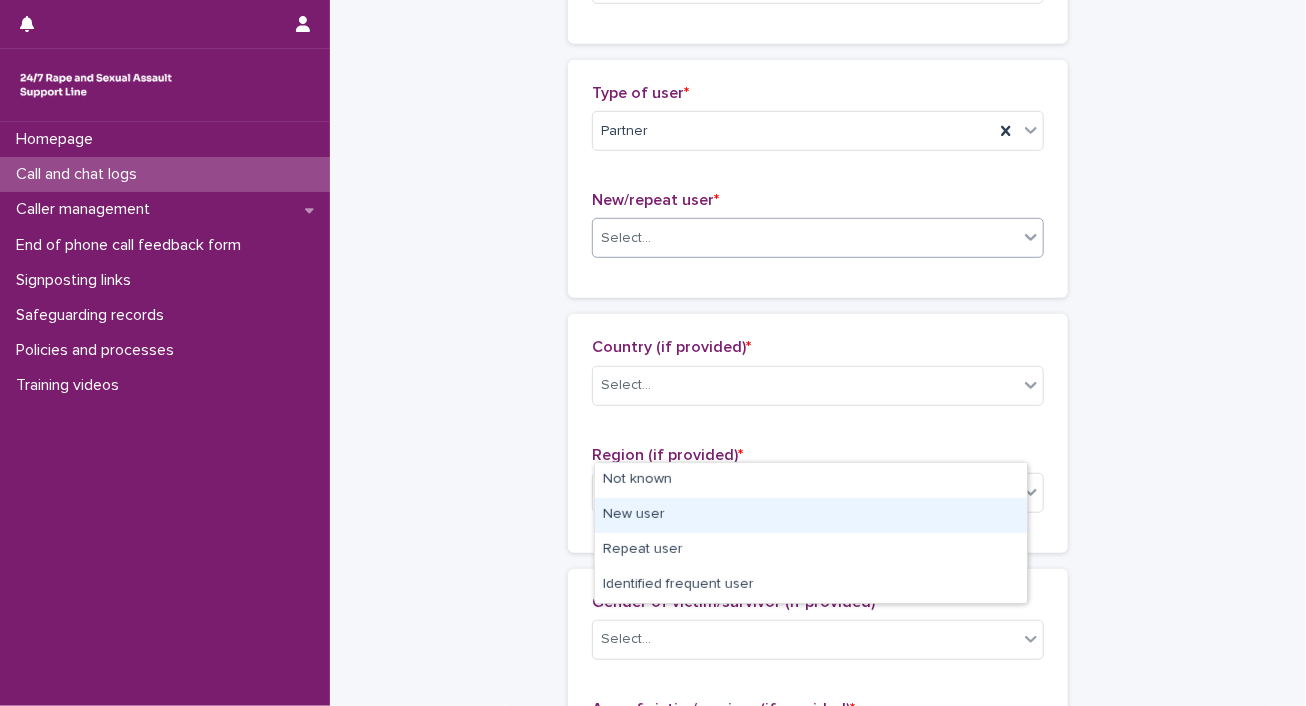 click on "New user" at bounding box center [811, 515] 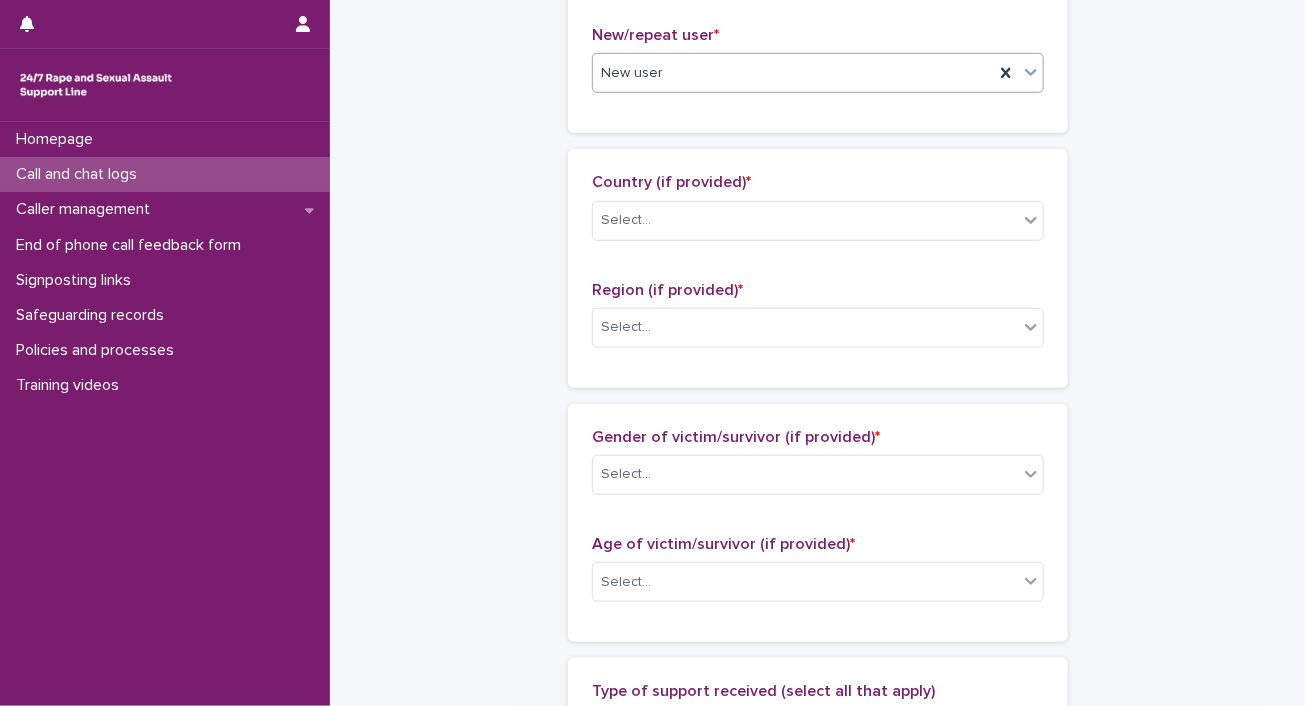 scroll, scrollTop: 660, scrollLeft: 0, axis: vertical 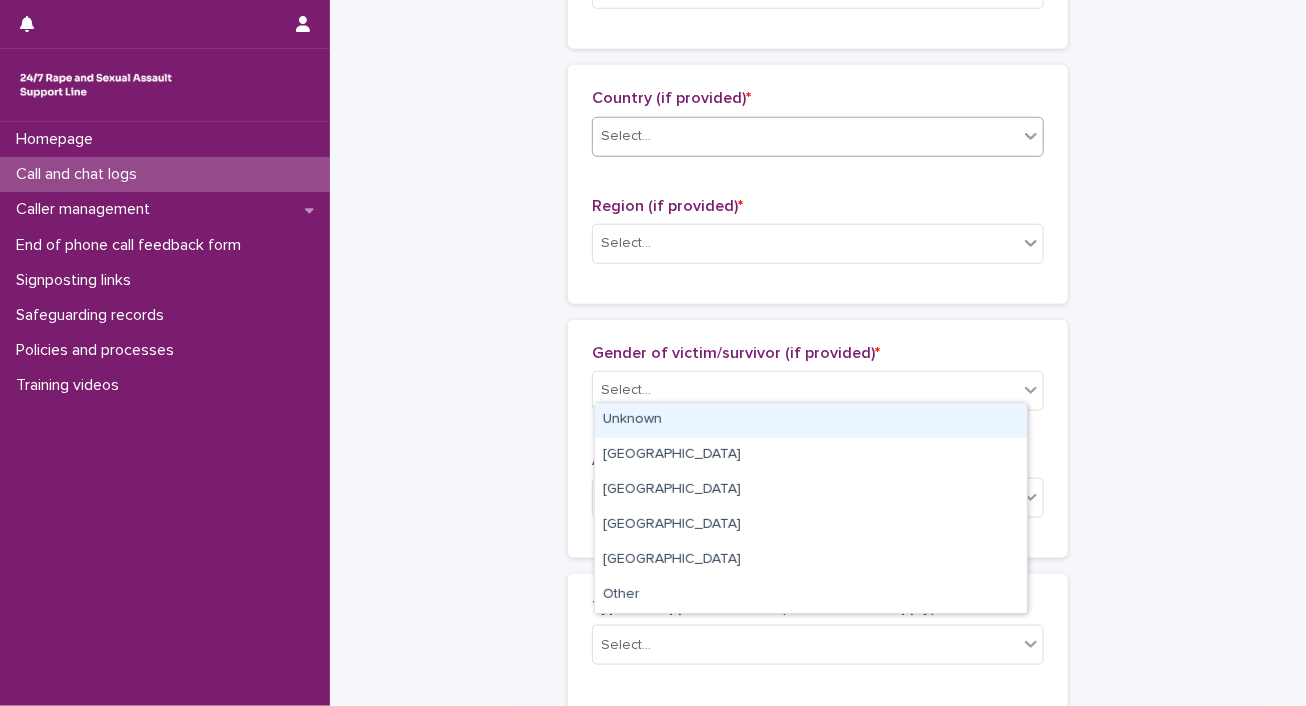 click on "Select..." at bounding box center [805, 136] 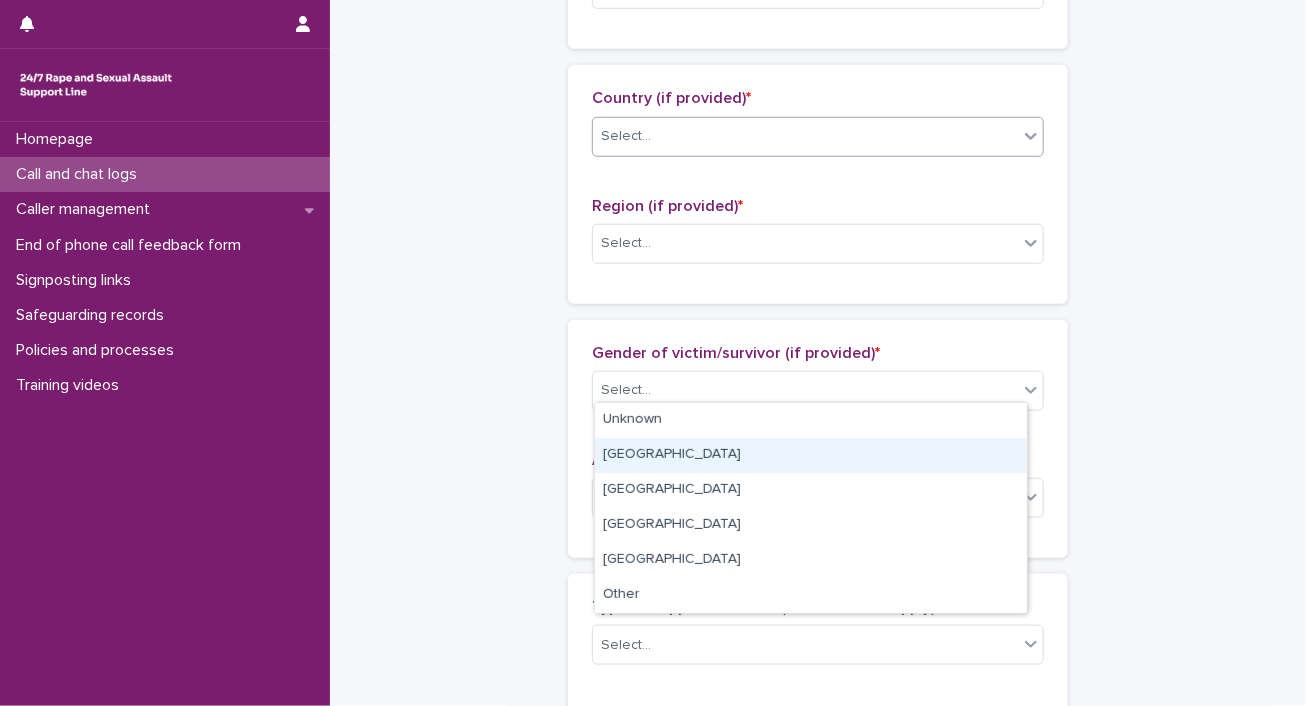 click on "[GEOGRAPHIC_DATA]" at bounding box center (811, 455) 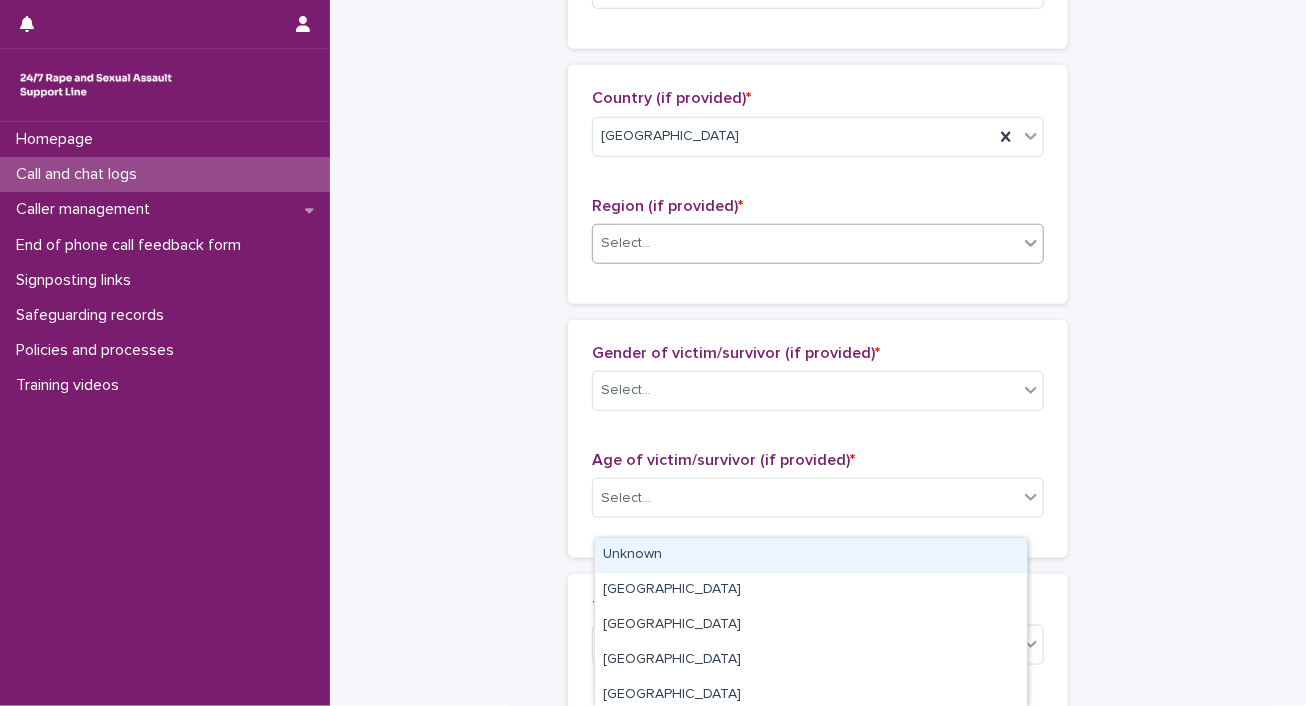 click on "Select..." at bounding box center (626, 243) 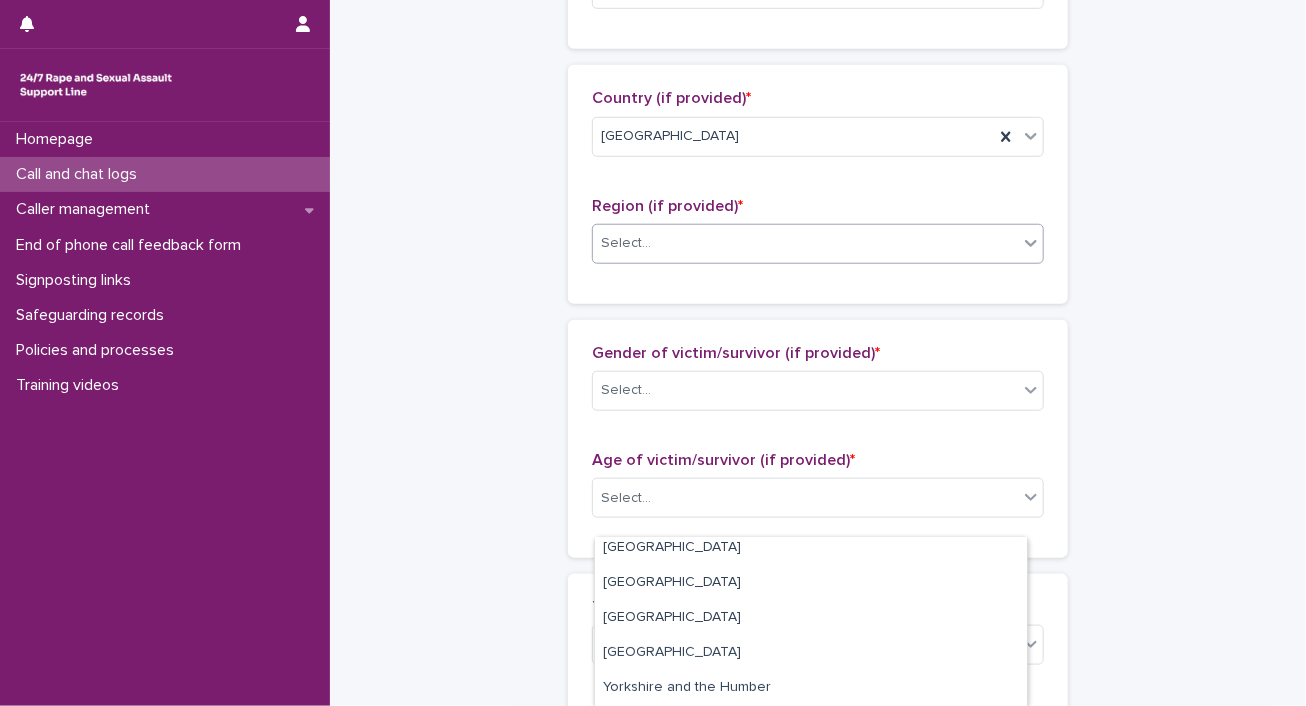 scroll, scrollTop: 116, scrollLeft: 0, axis: vertical 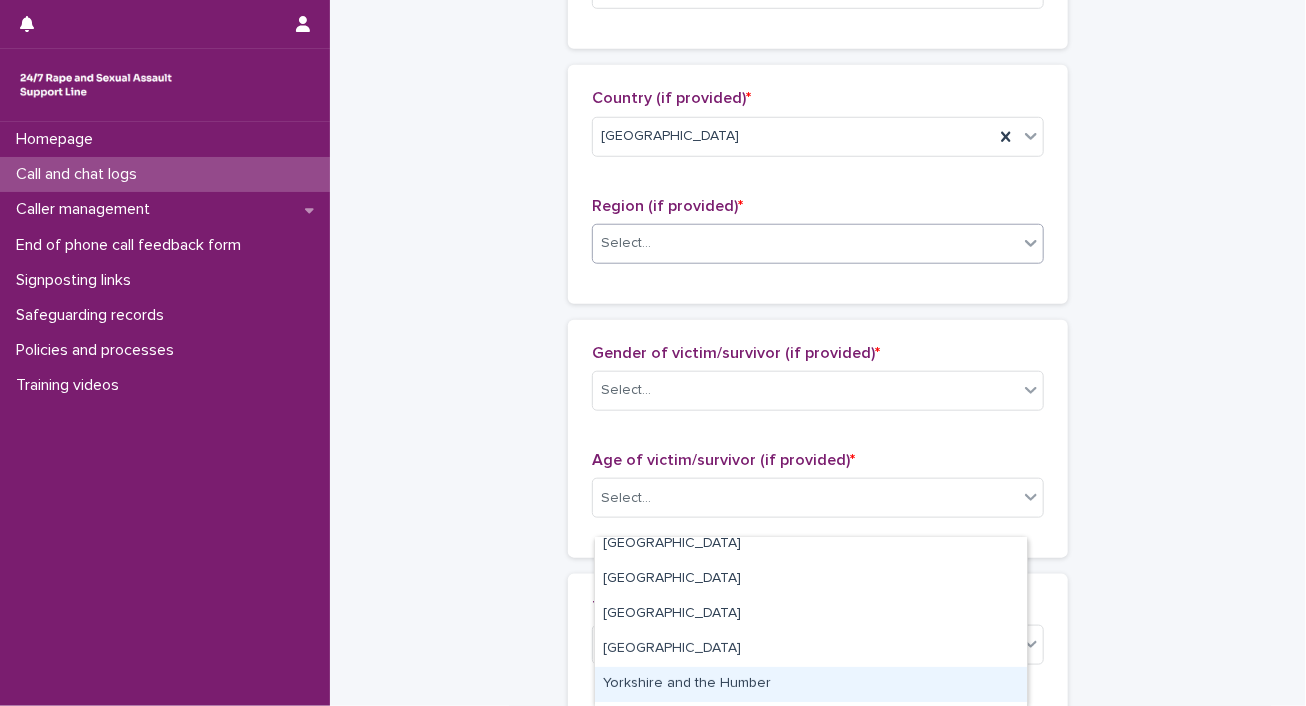 drag, startPoint x: 632, startPoint y: 605, endPoint x: 627, endPoint y: 692, distance: 87.14356 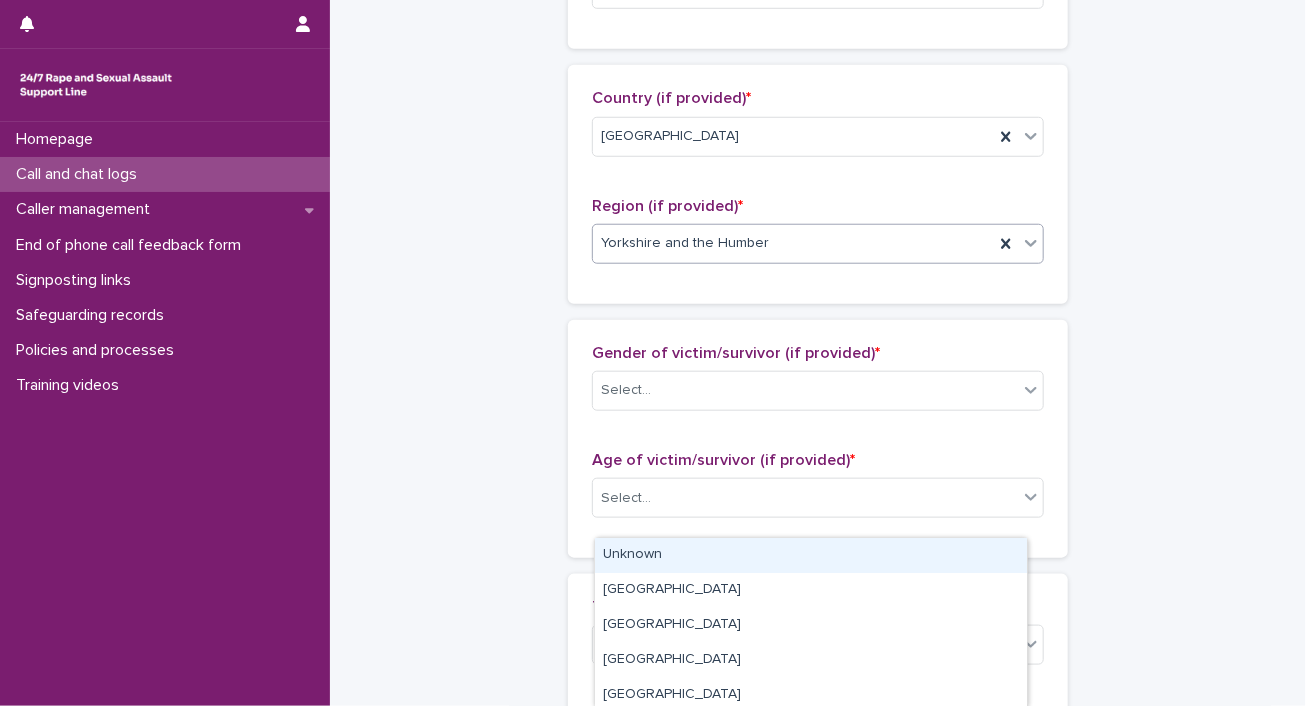 click on "Yorkshire and the Humber" at bounding box center [685, 243] 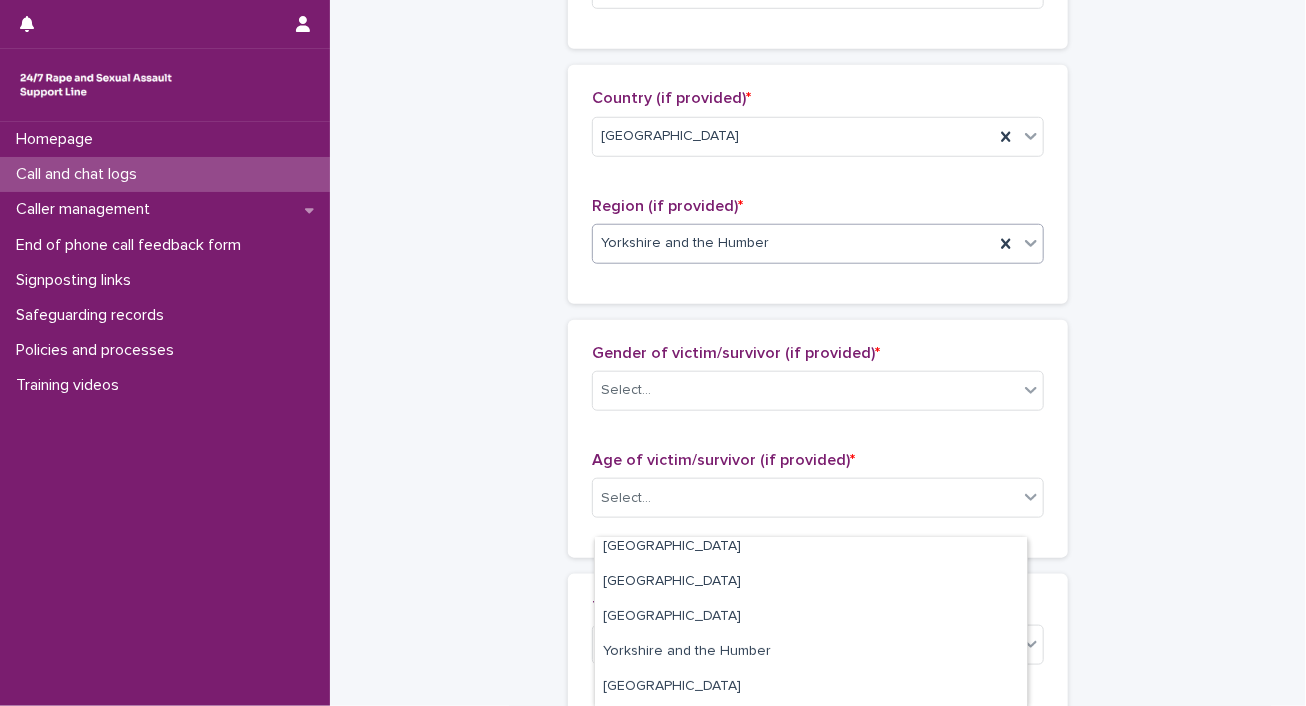 scroll, scrollTop: 160, scrollLeft: 0, axis: vertical 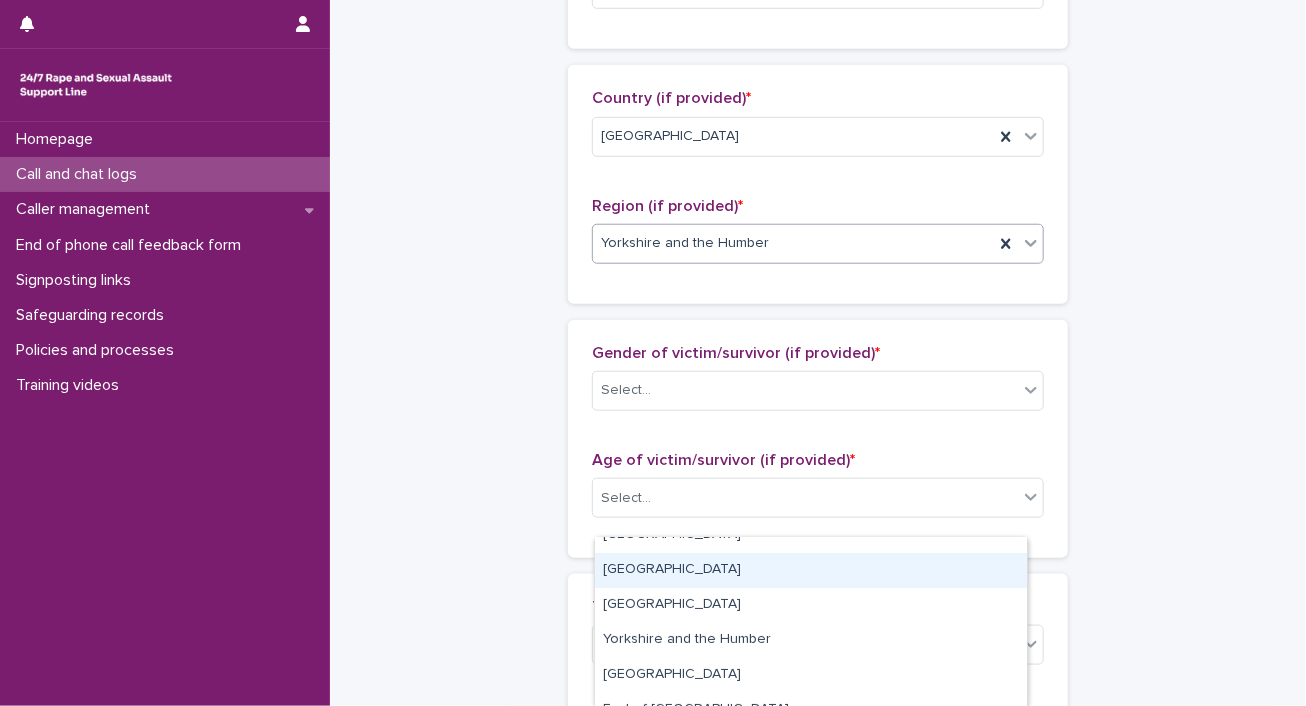 click on "[GEOGRAPHIC_DATA]" at bounding box center [811, 570] 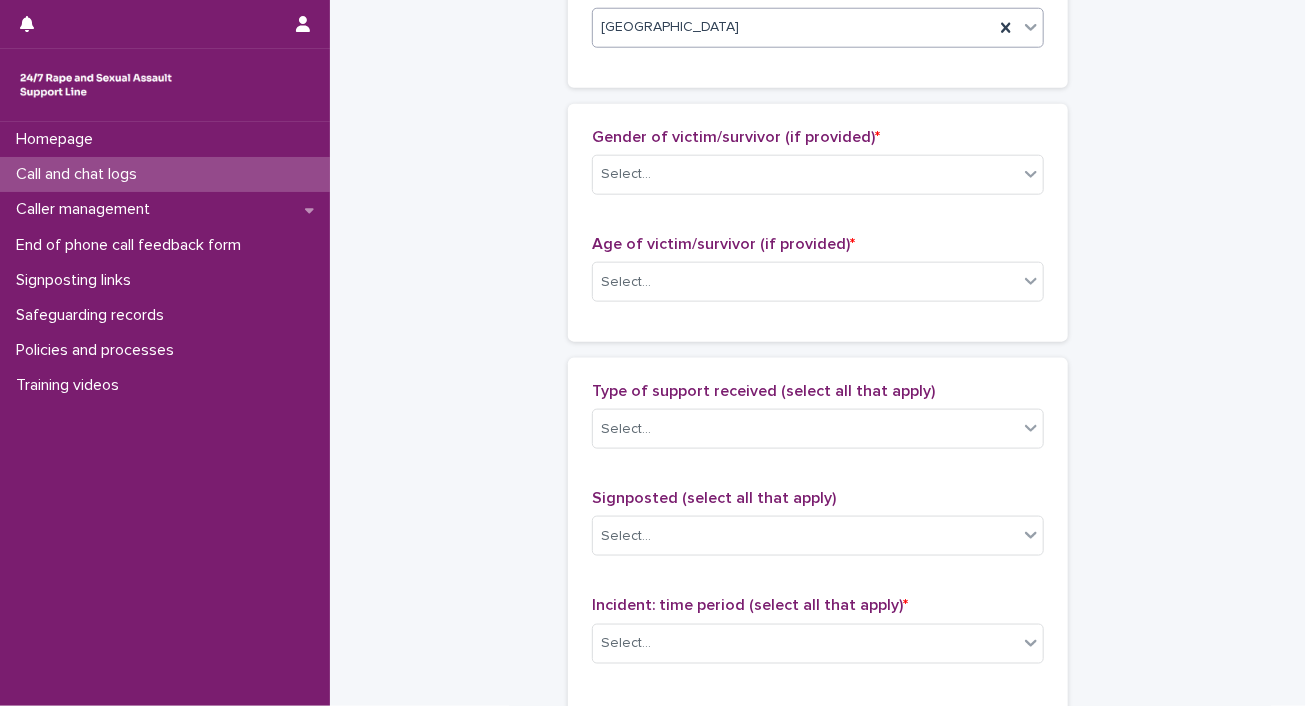 scroll, scrollTop: 980, scrollLeft: 0, axis: vertical 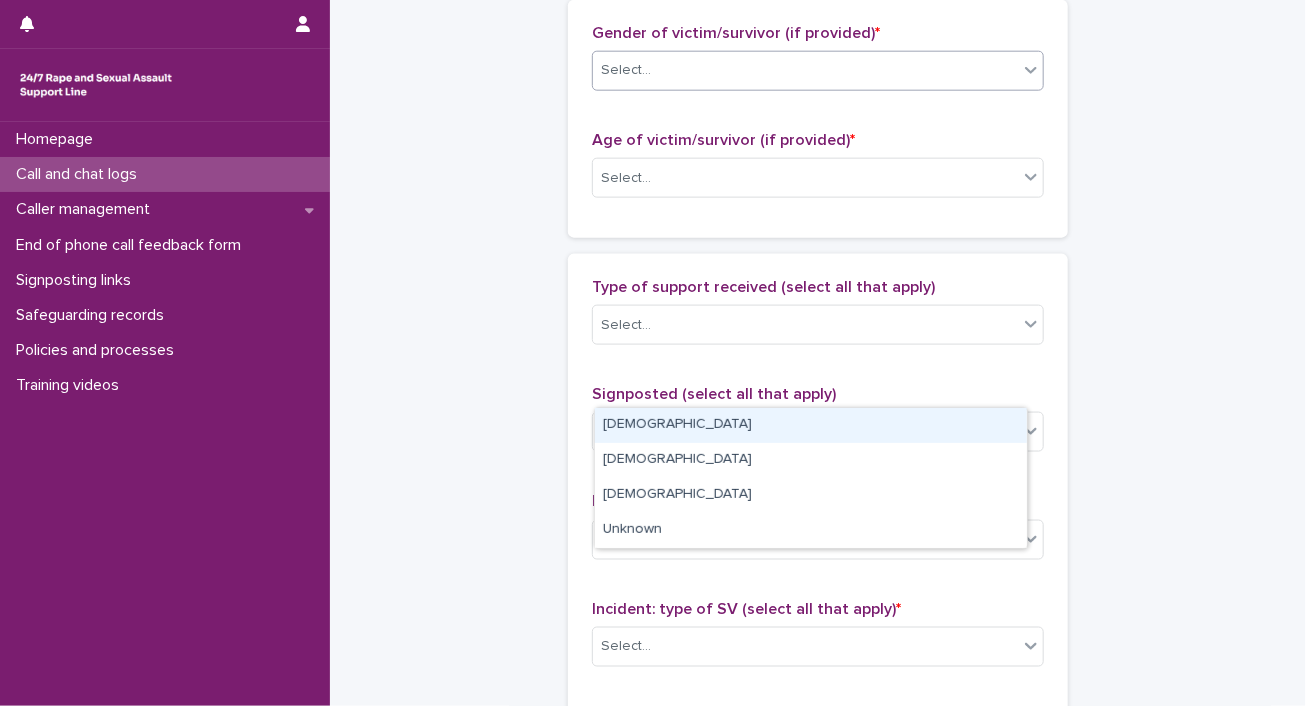 click on "Select..." at bounding box center [805, 70] 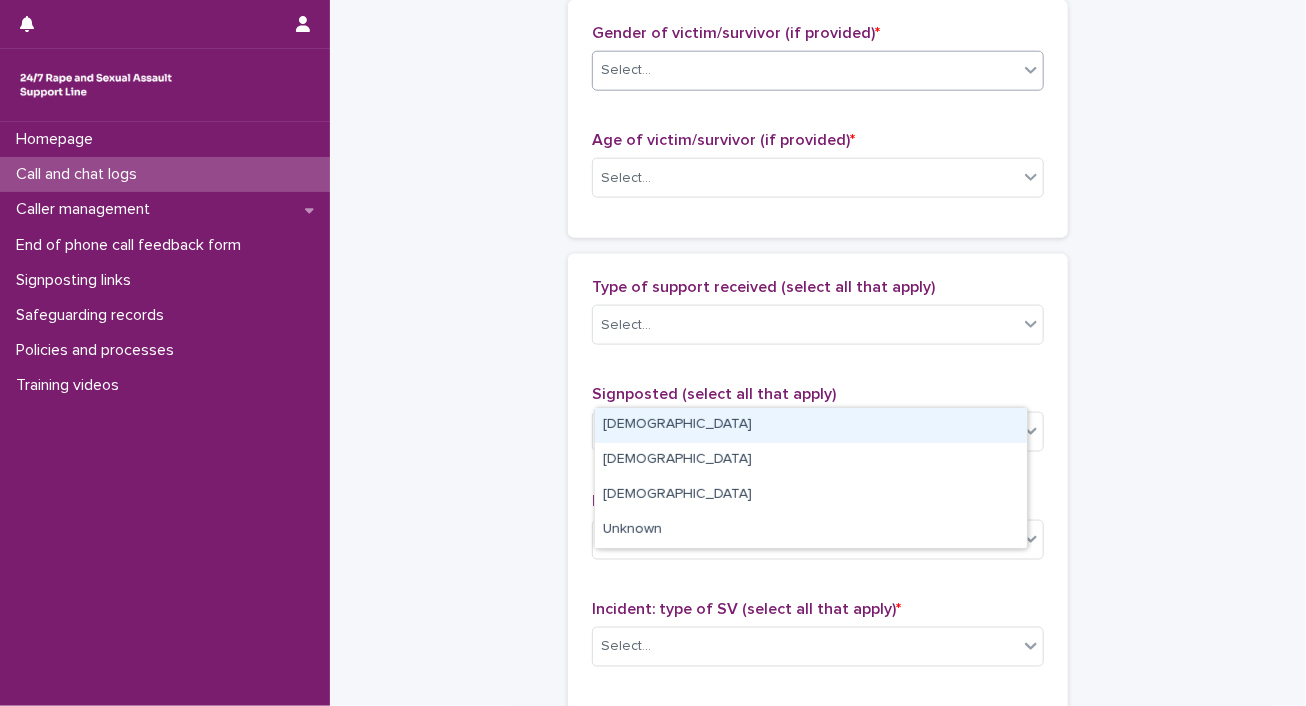 click on "[DEMOGRAPHIC_DATA]" at bounding box center (811, 425) 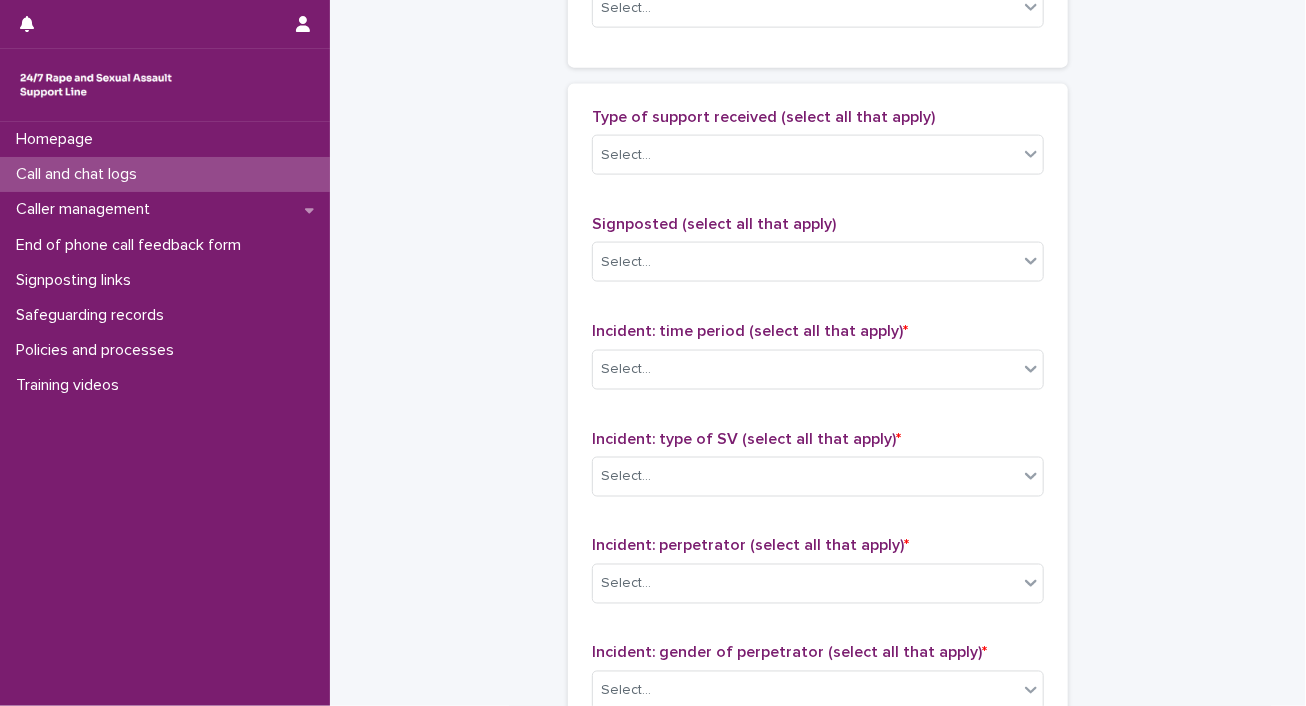 scroll, scrollTop: 1132, scrollLeft: 0, axis: vertical 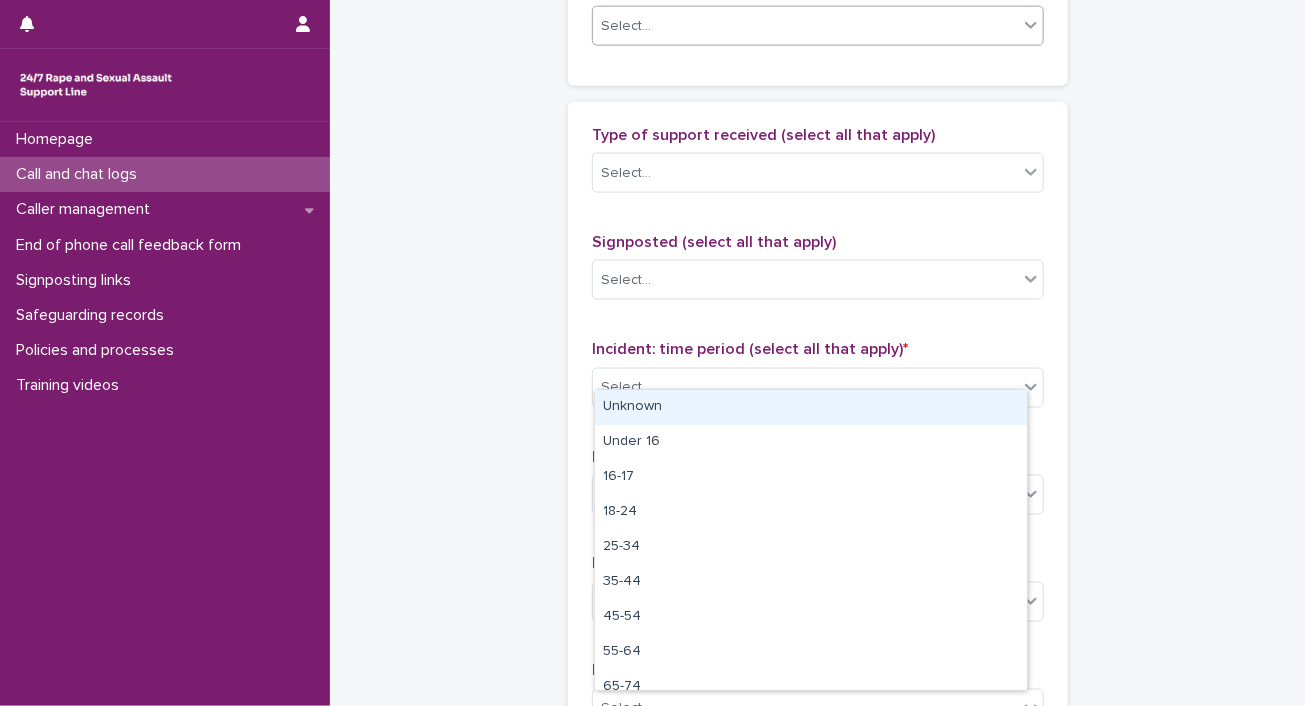 click on "Select..." at bounding box center (805, 26) 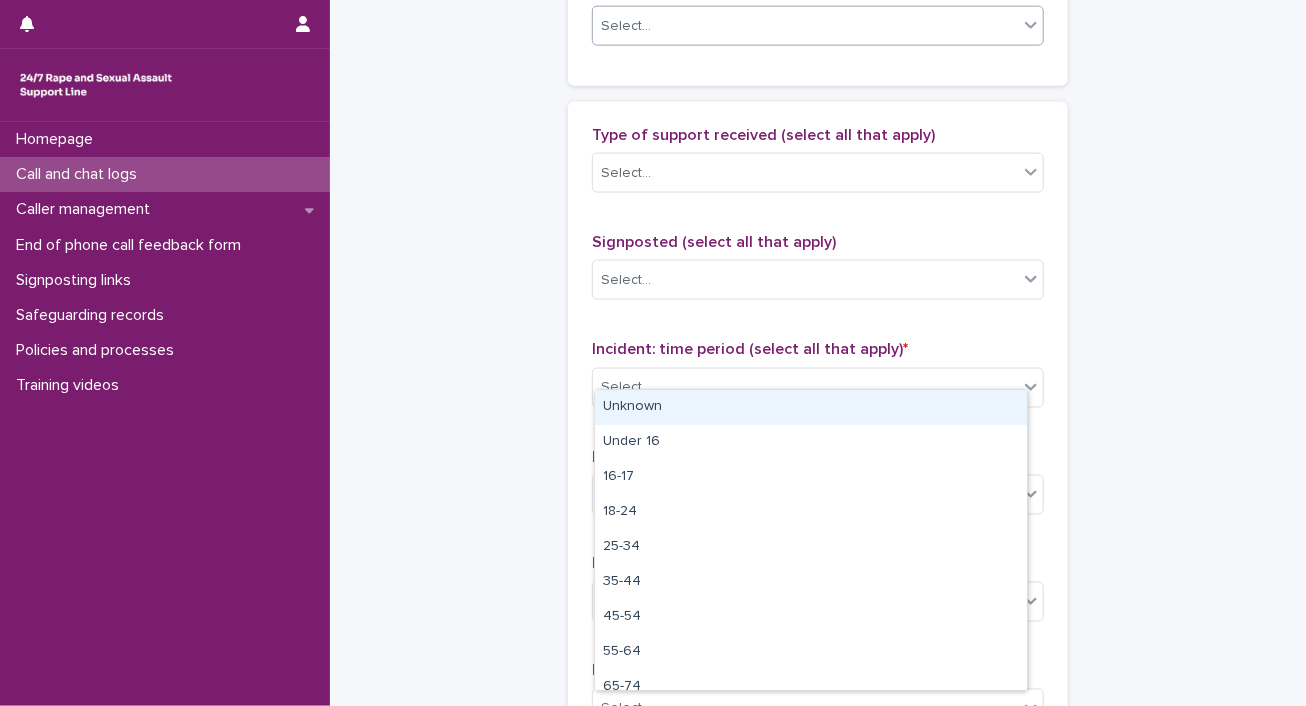 click on "Unknown" at bounding box center [811, 407] 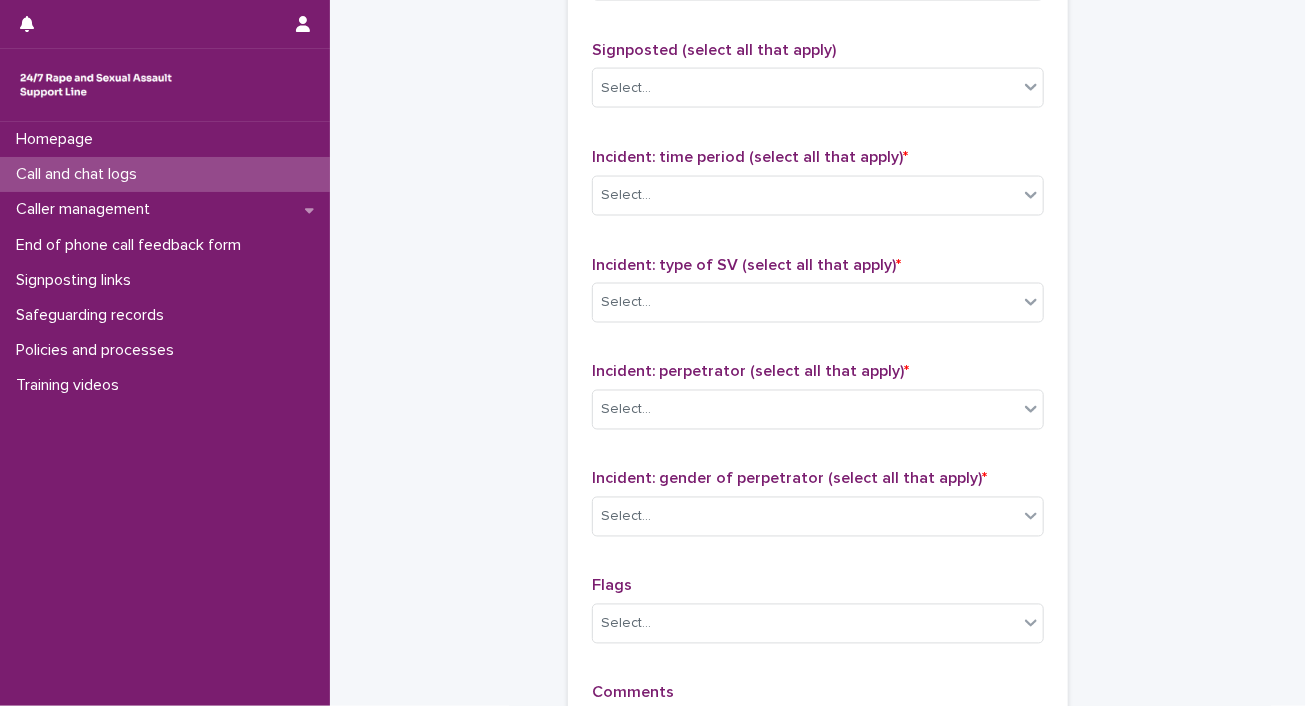 scroll, scrollTop: 1386, scrollLeft: 0, axis: vertical 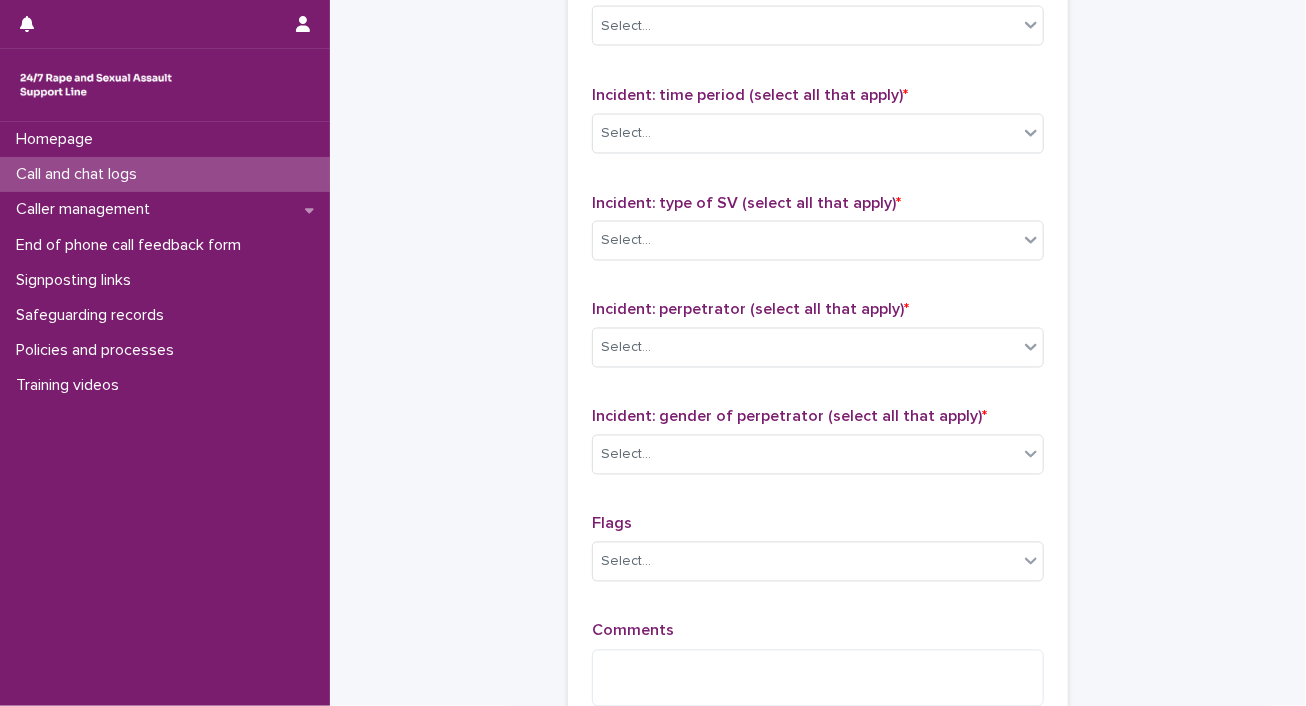 click on "Select..." at bounding box center (805, -81) 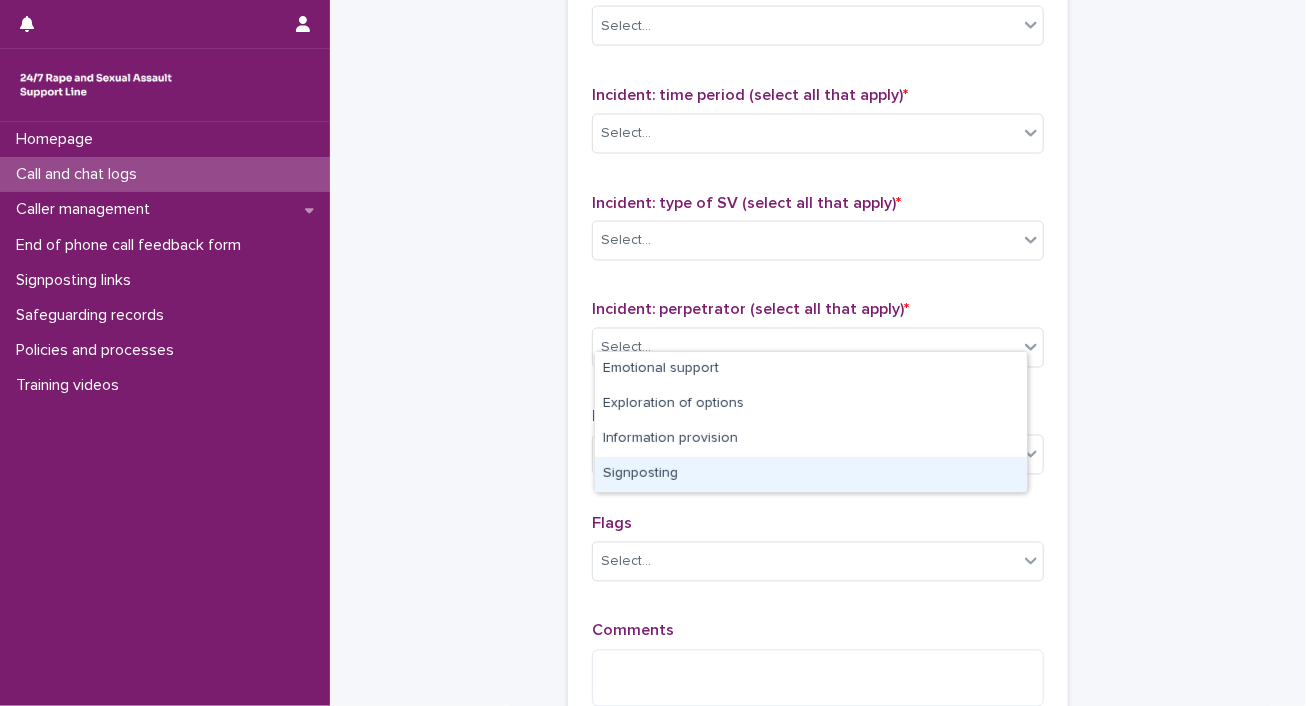 click on "Signposting" at bounding box center [811, 474] 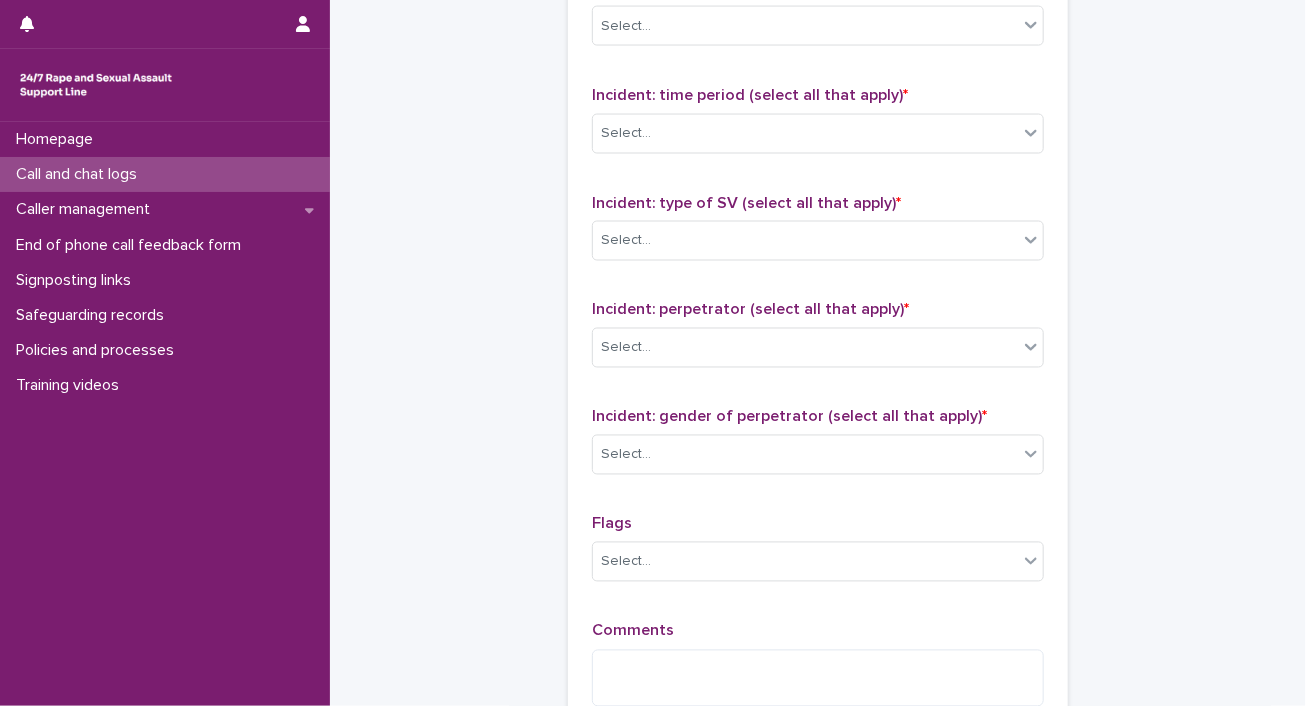 scroll, scrollTop: 1387, scrollLeft: 0, axis: vertical 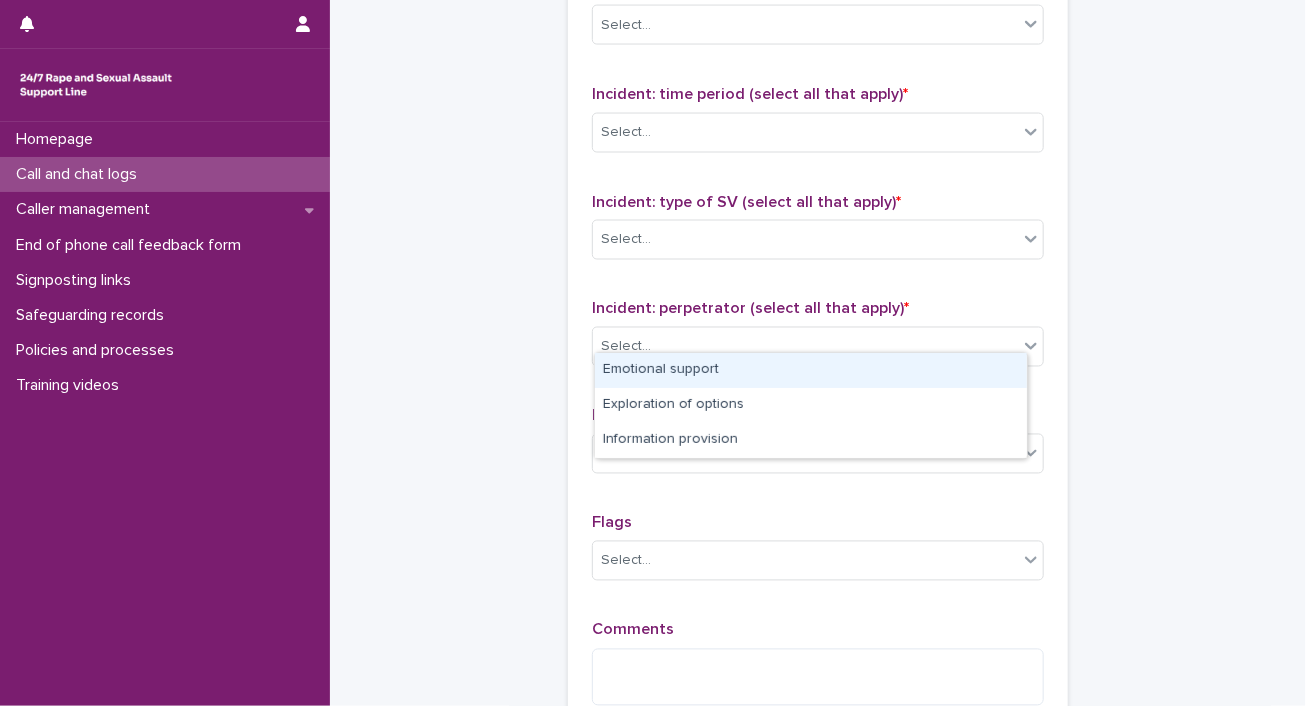 click on "Signposting" at bounding box center (793, -82) 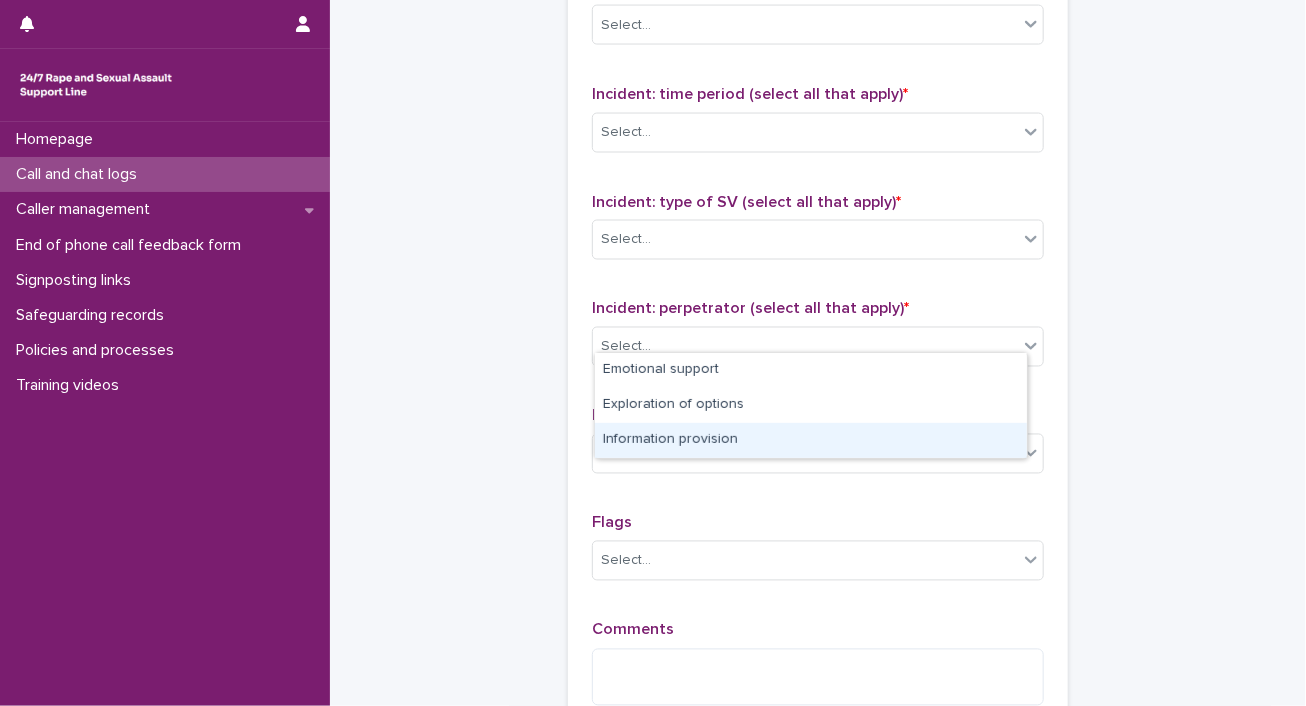click on "Information provision" at bounding box center (811, 440) 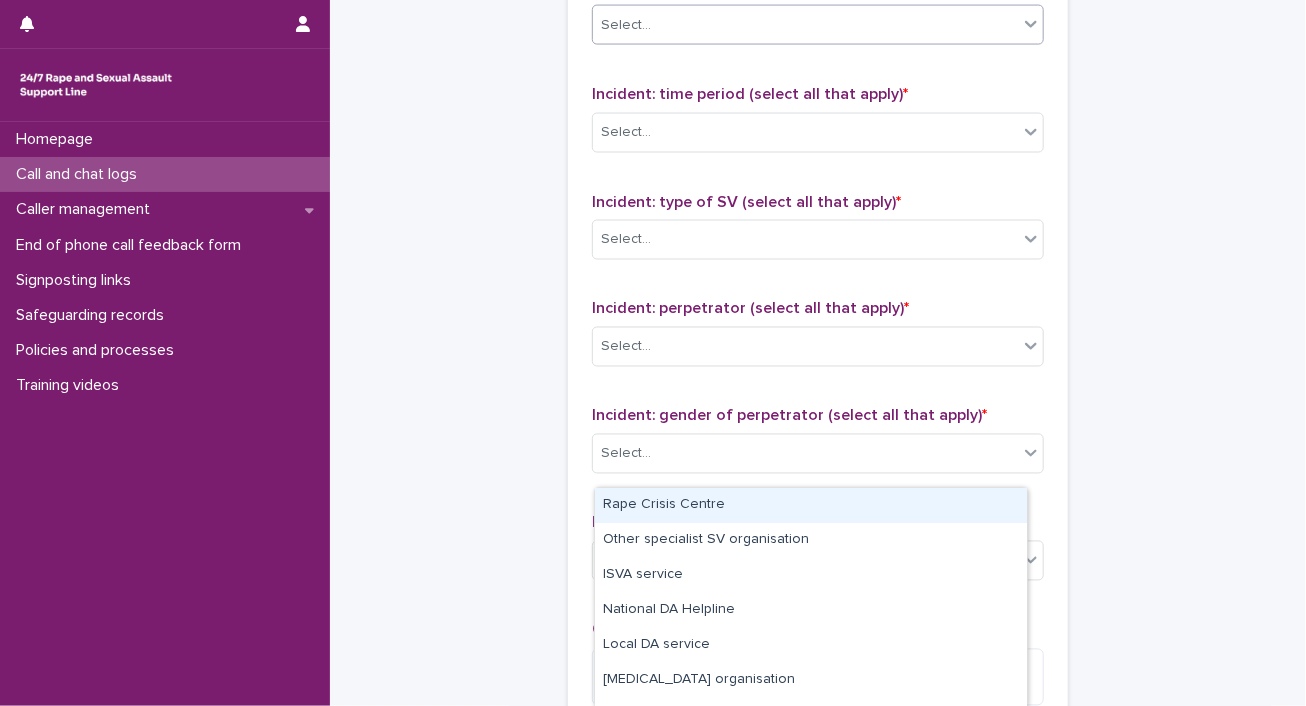 click on "Select..." at bounding box center (805, 25) 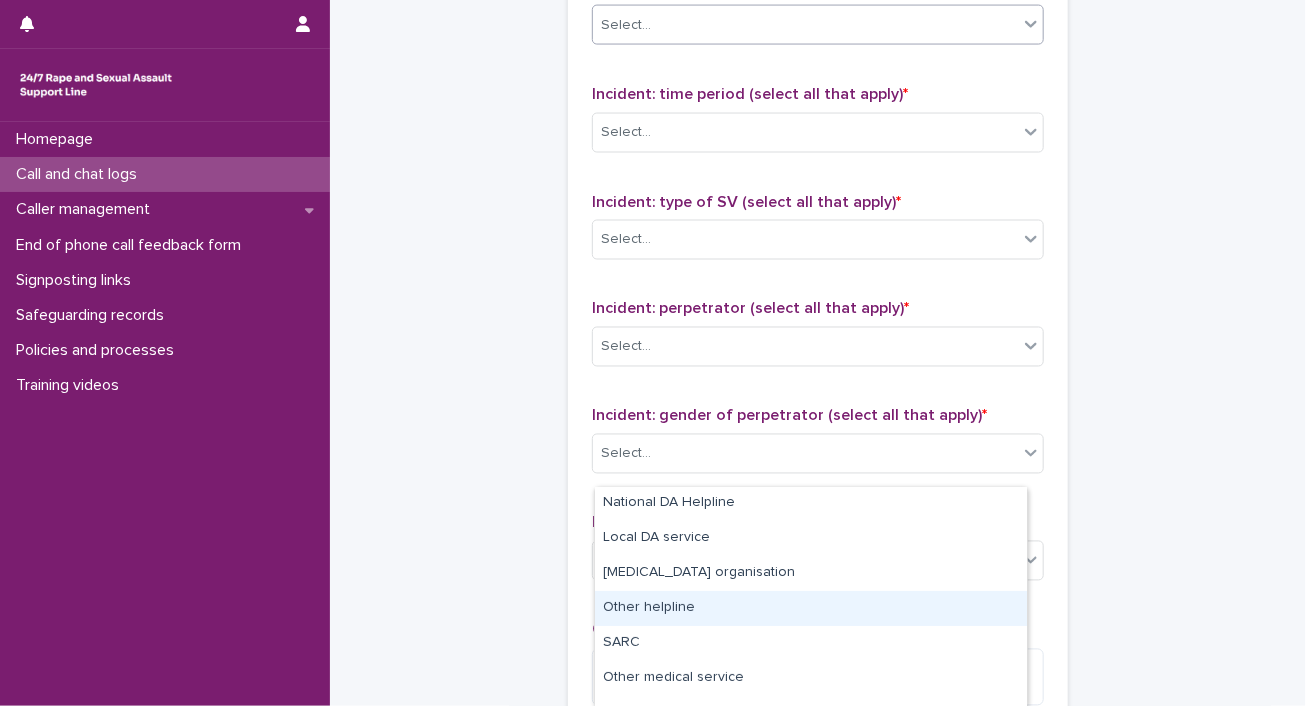 scroll, scrollTop: 107, scrollLeft: 0, axis: vertical 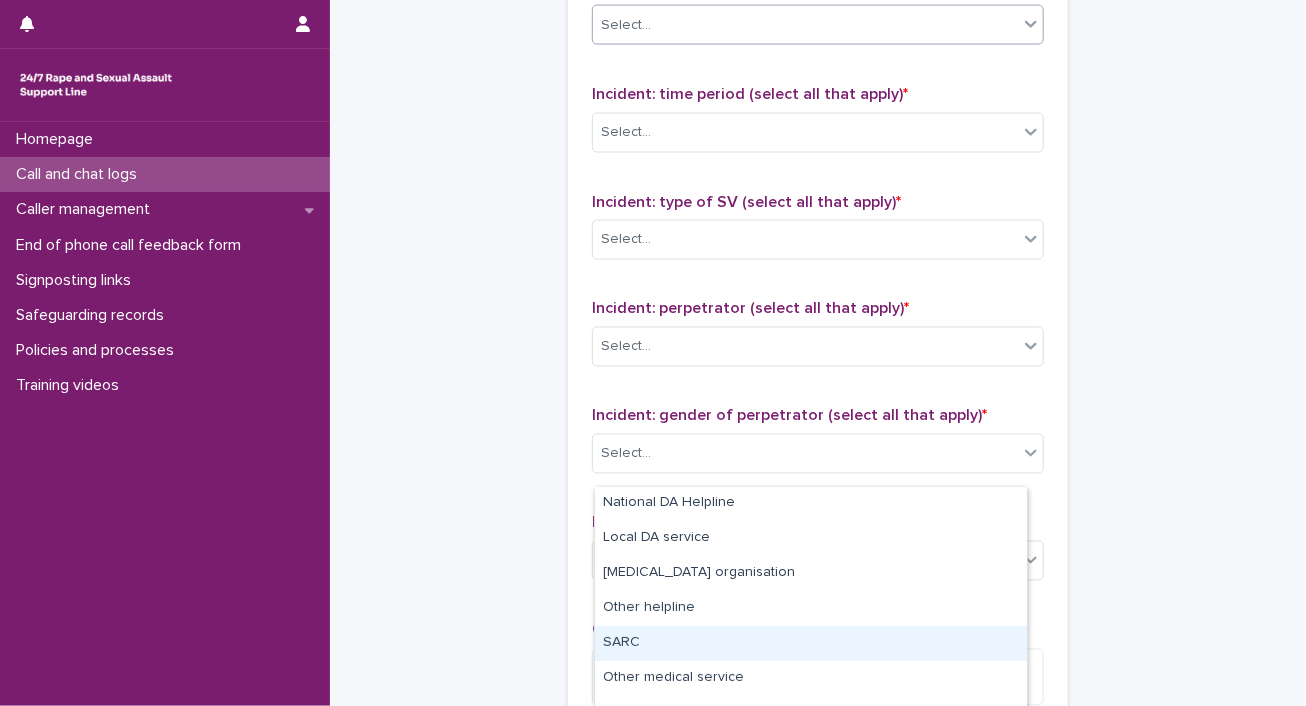 click on "SARC" at bounding box center [811, 643] 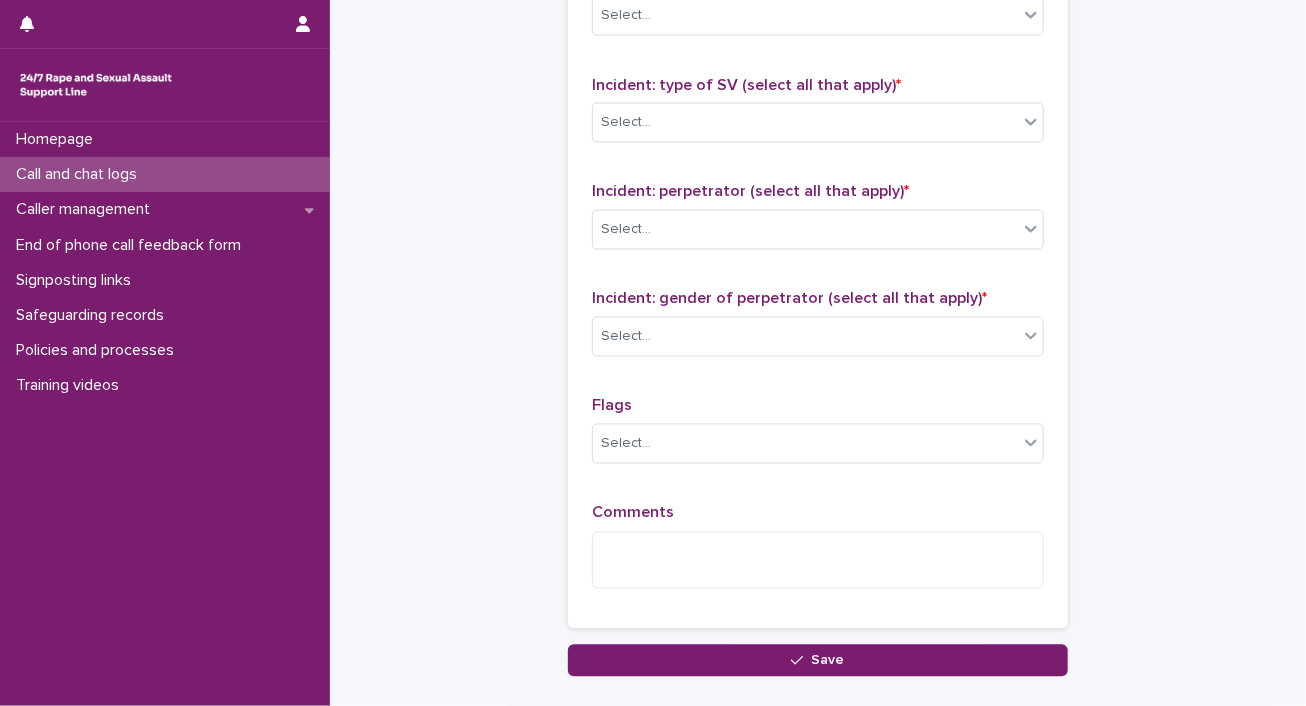scroll, scrollTop: 1517, scrollLeft: 0, axis: vertical 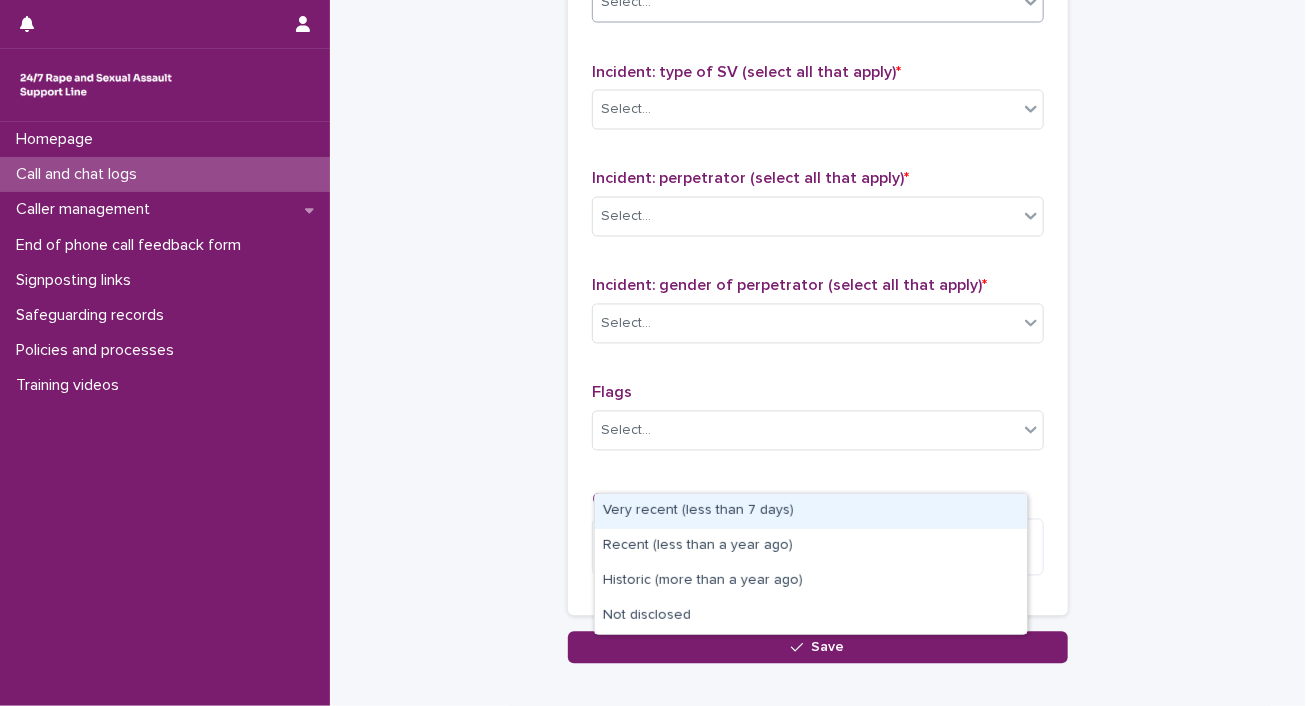 click on "Select..." at bounding box center (805, 2) 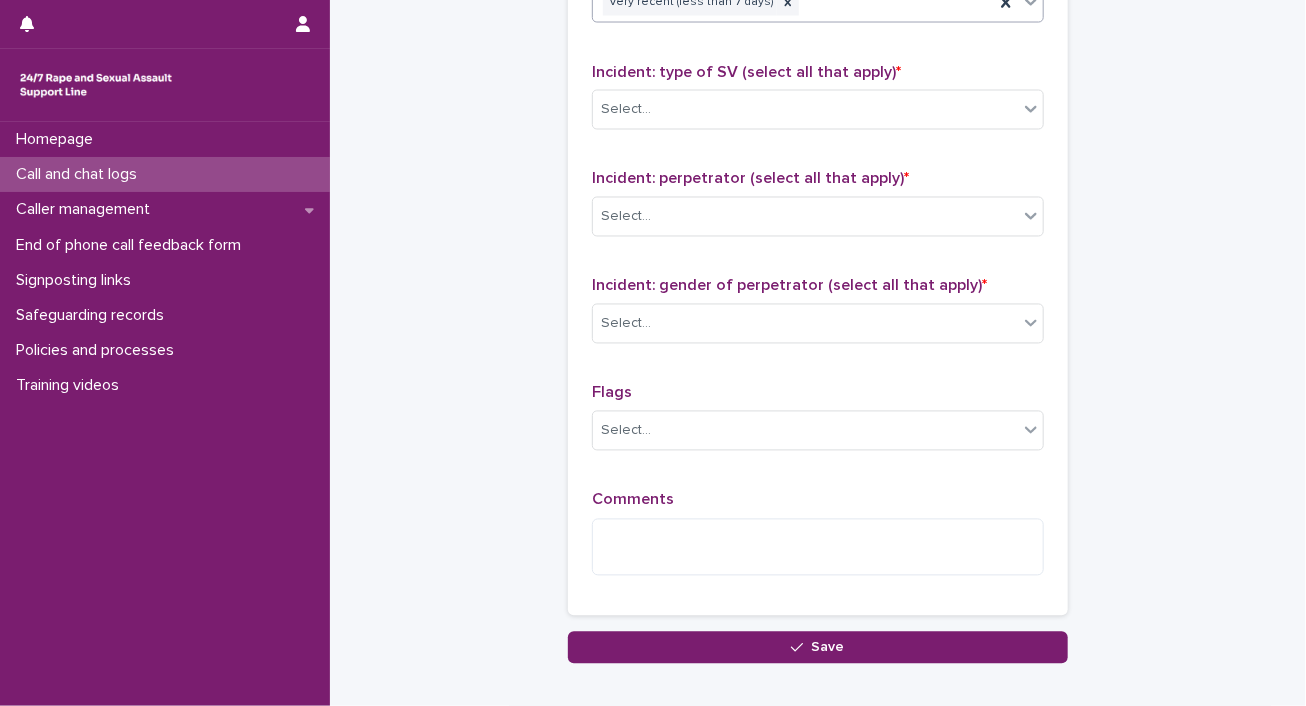 scroll, scrollTop: 1749, scrollLeft: 0, axis: vertical 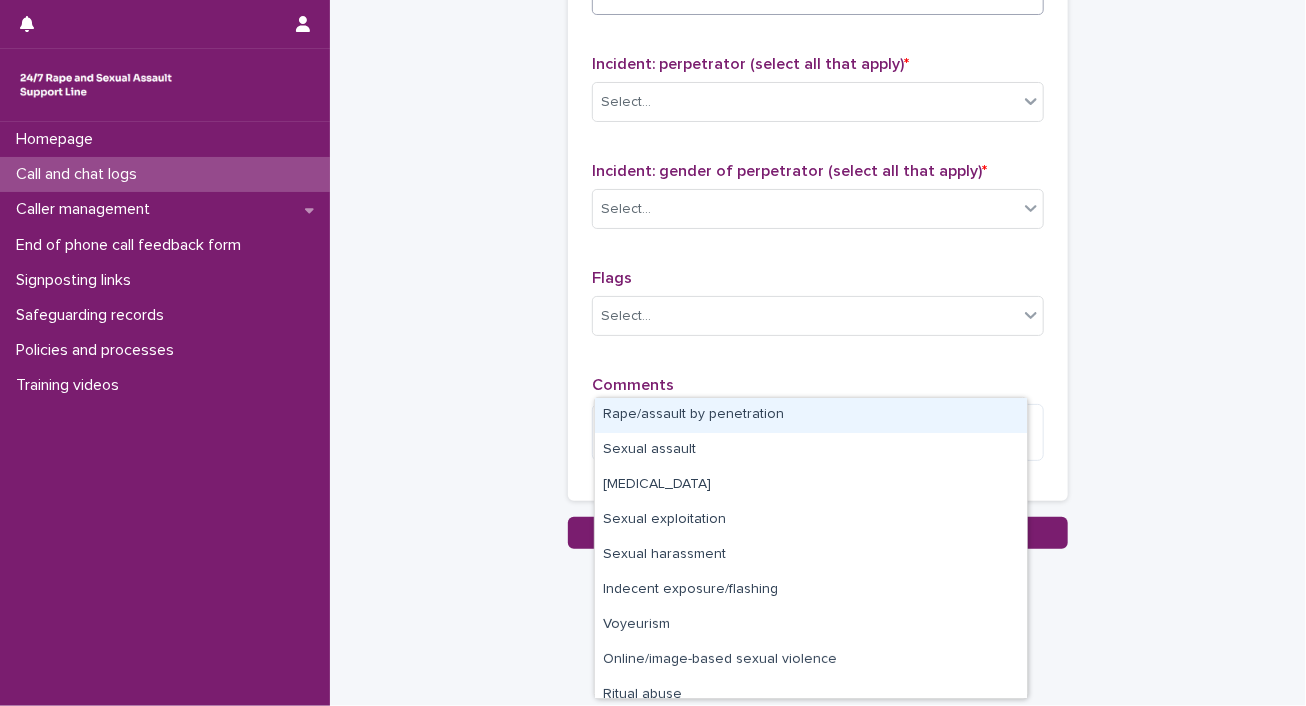 click on "Select..." at bounding box center (805, -6) 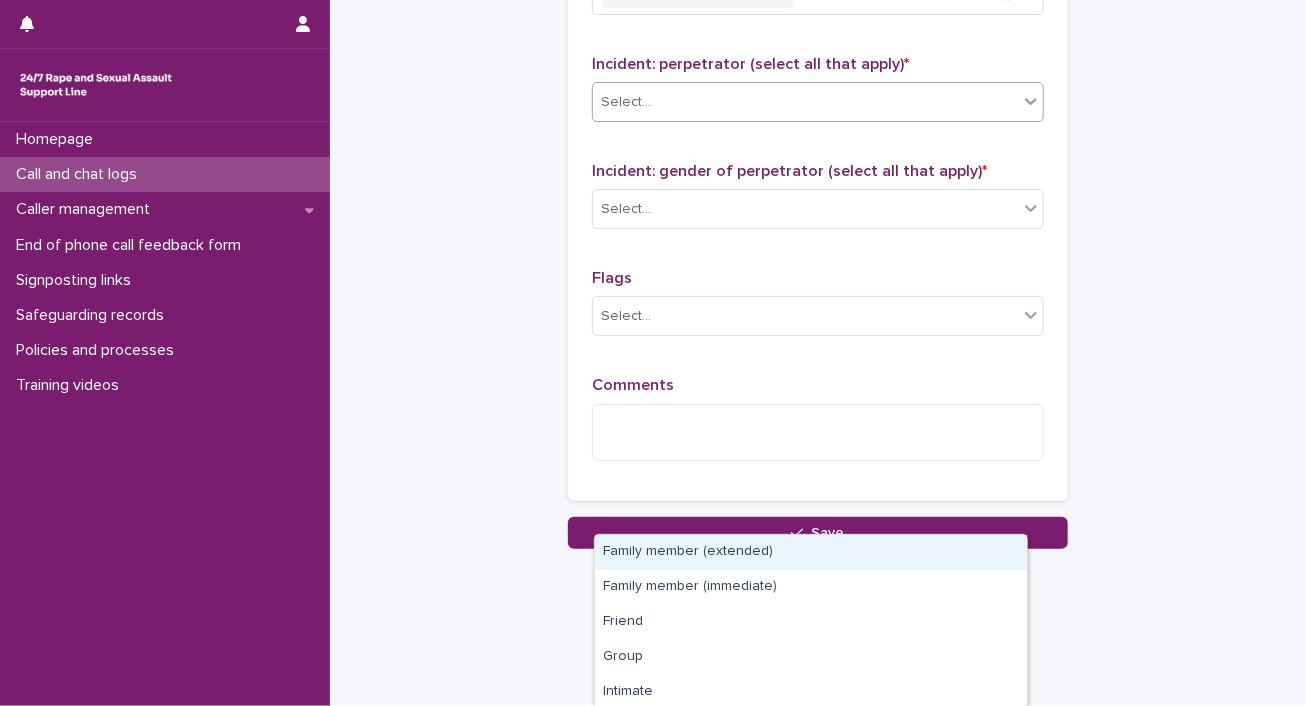 click on "Select..." at bounding box center [626, 102] 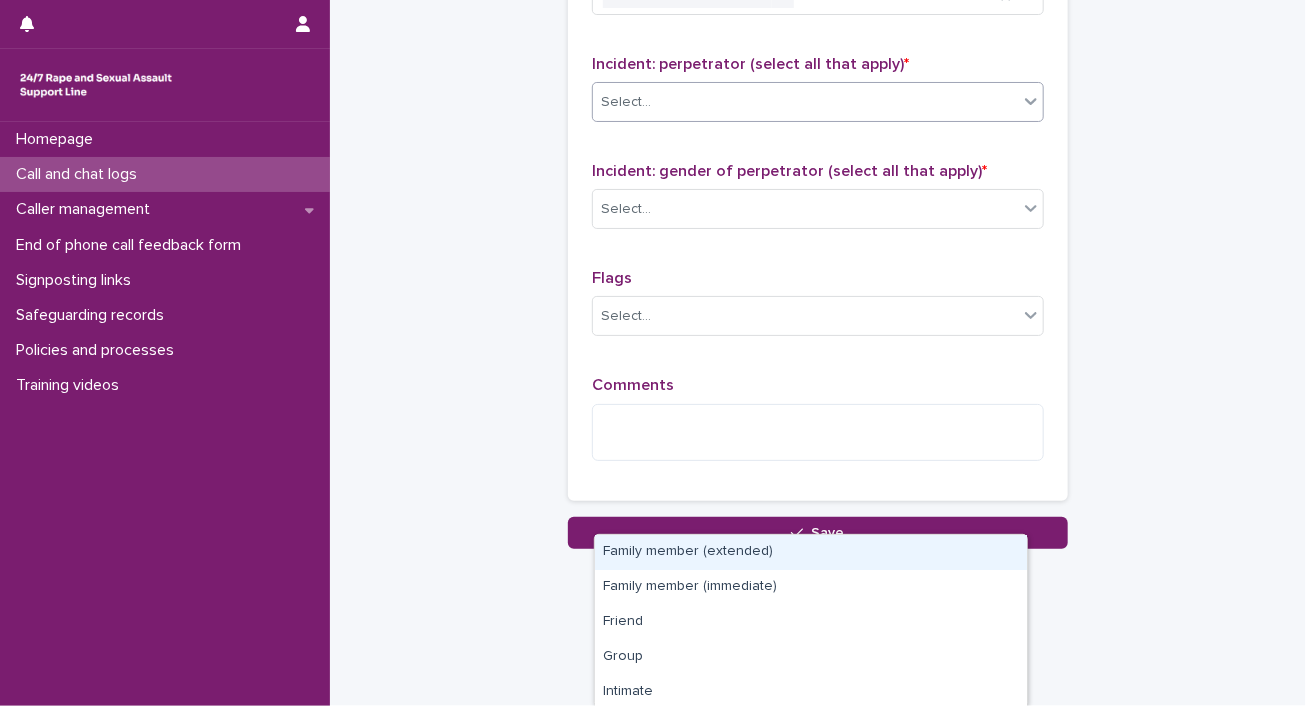 scroll, scrollTop: 2017, scrollLeft: 0, axis: vertical 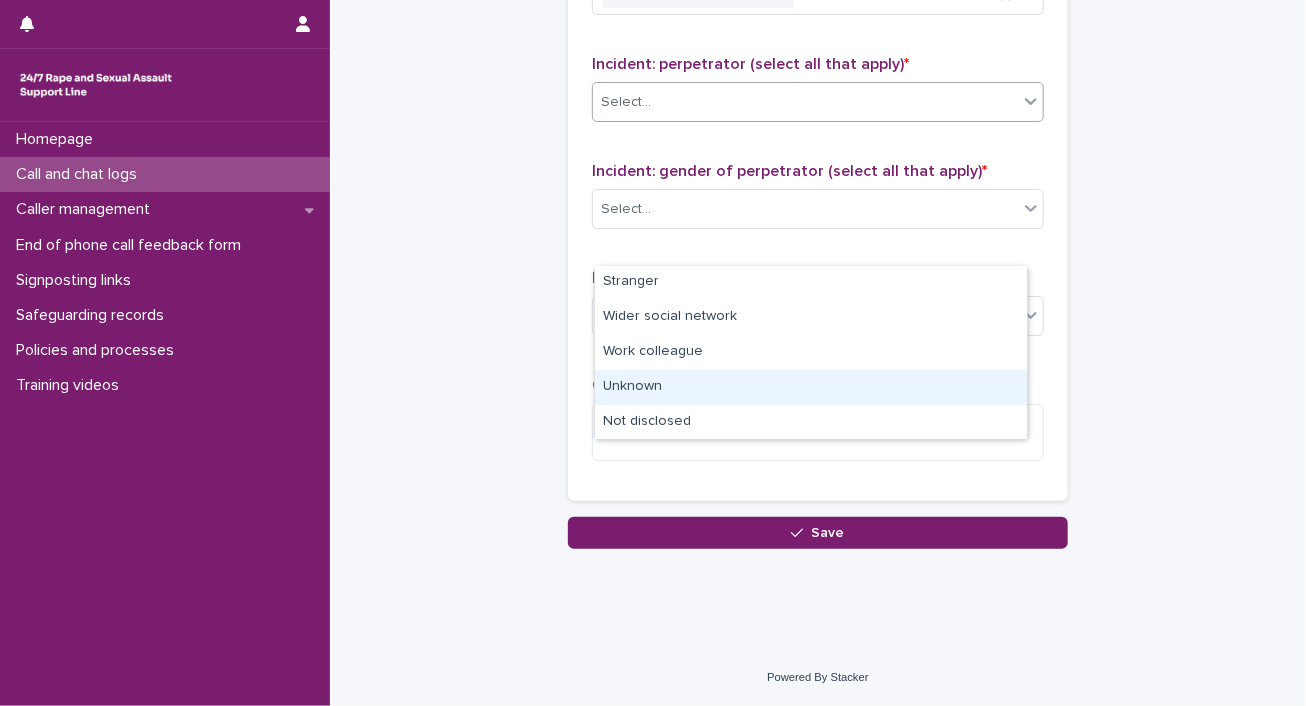 click on "Unknown" at bounding box center (811, 387) 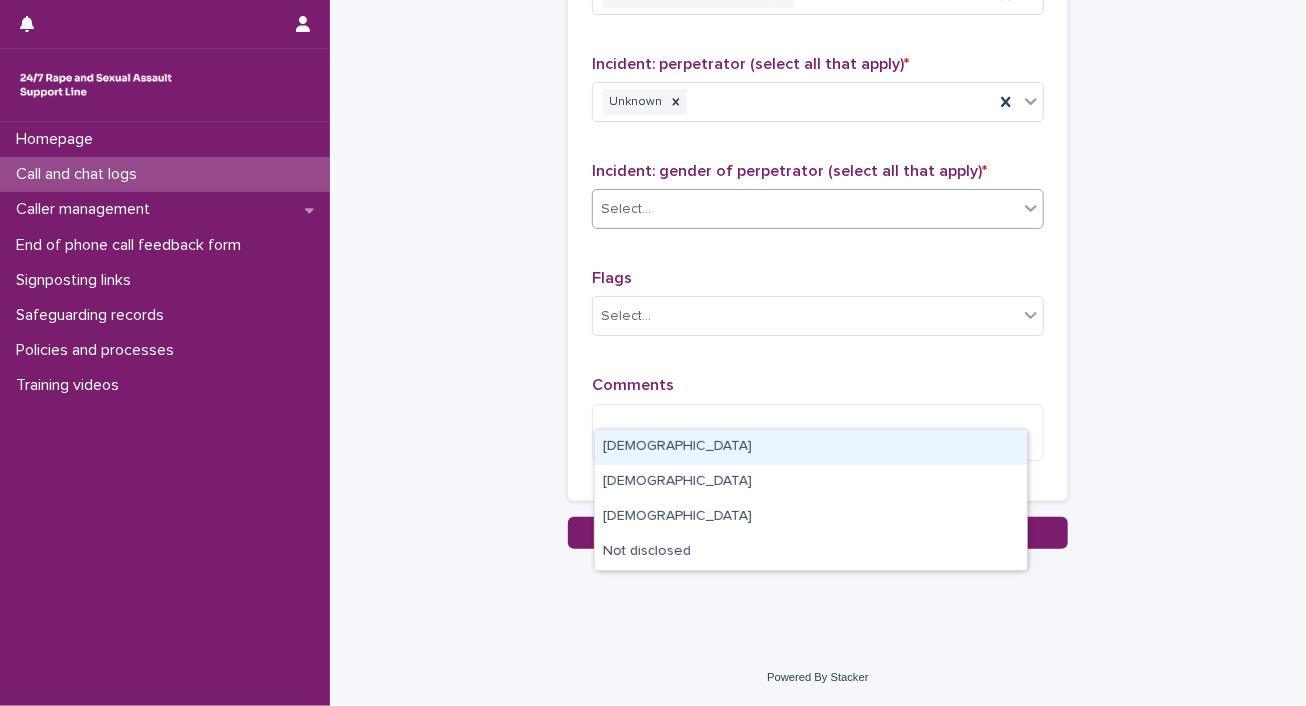 click on "Select..." at bounding box center [805, 209] 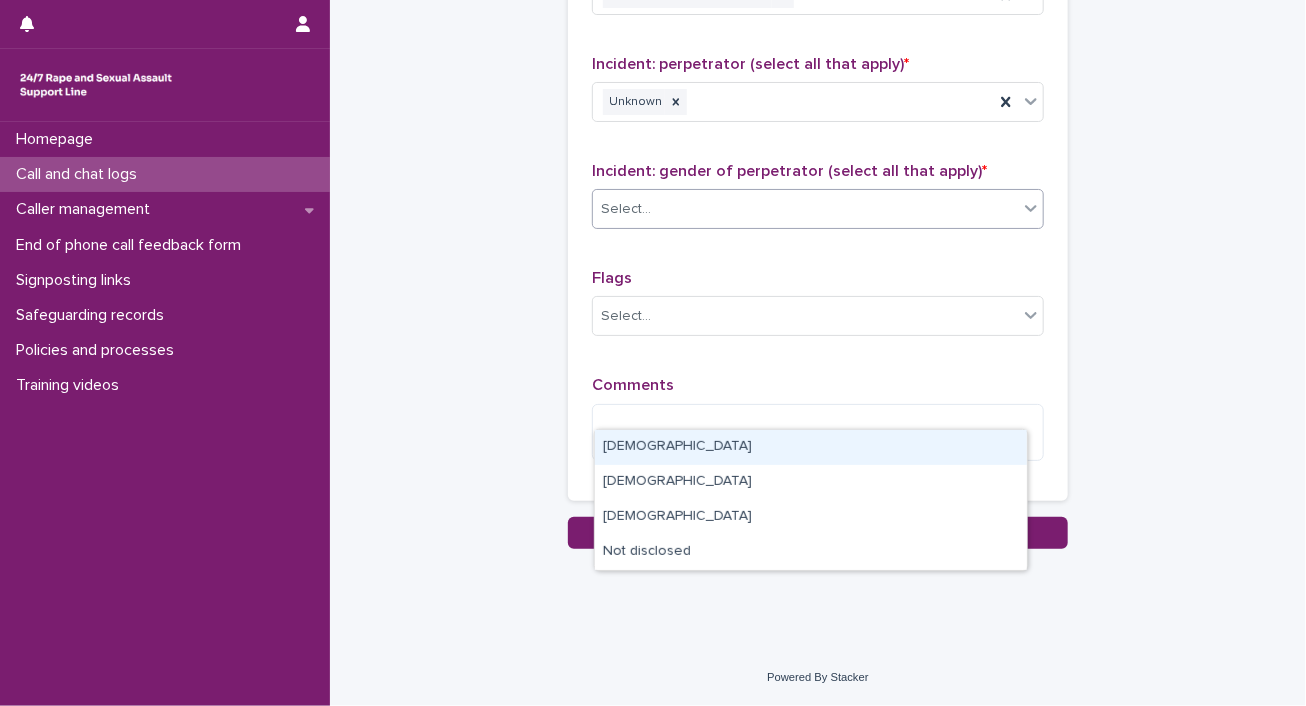 click on "[DEMOGRAPHIC_DATA]" at bounding box center (811, 447) 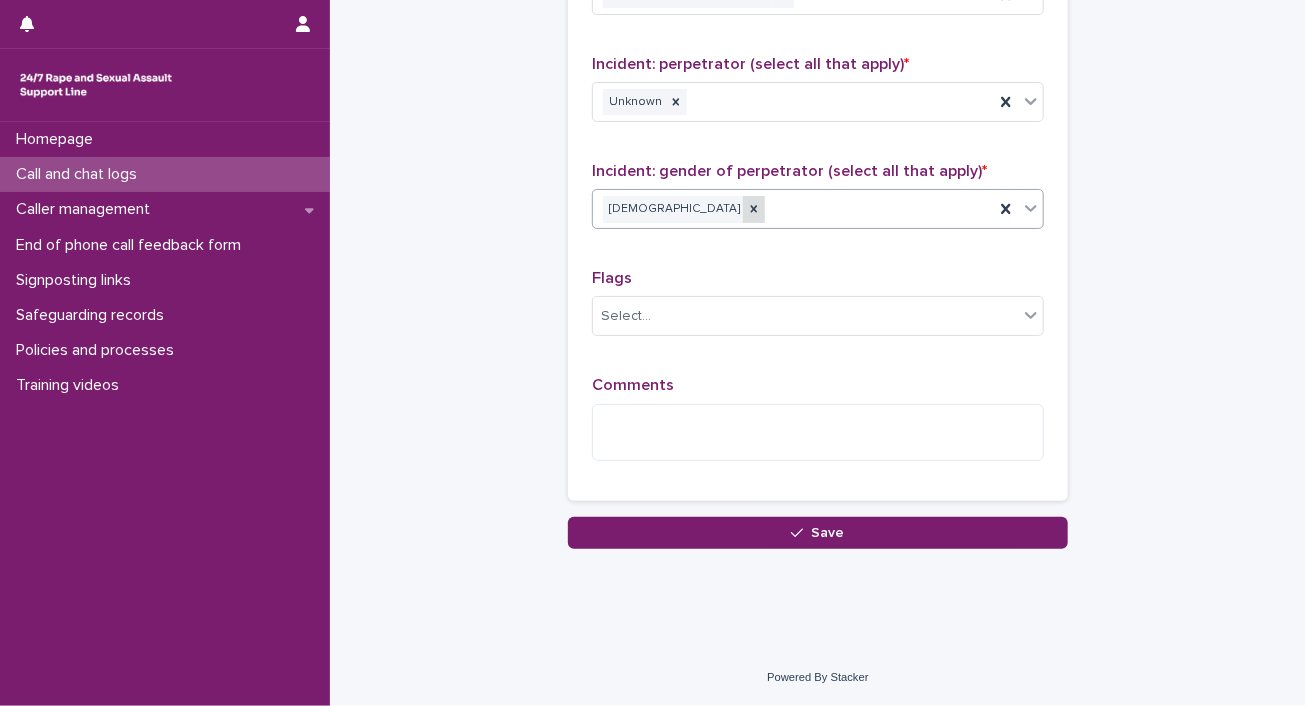 click 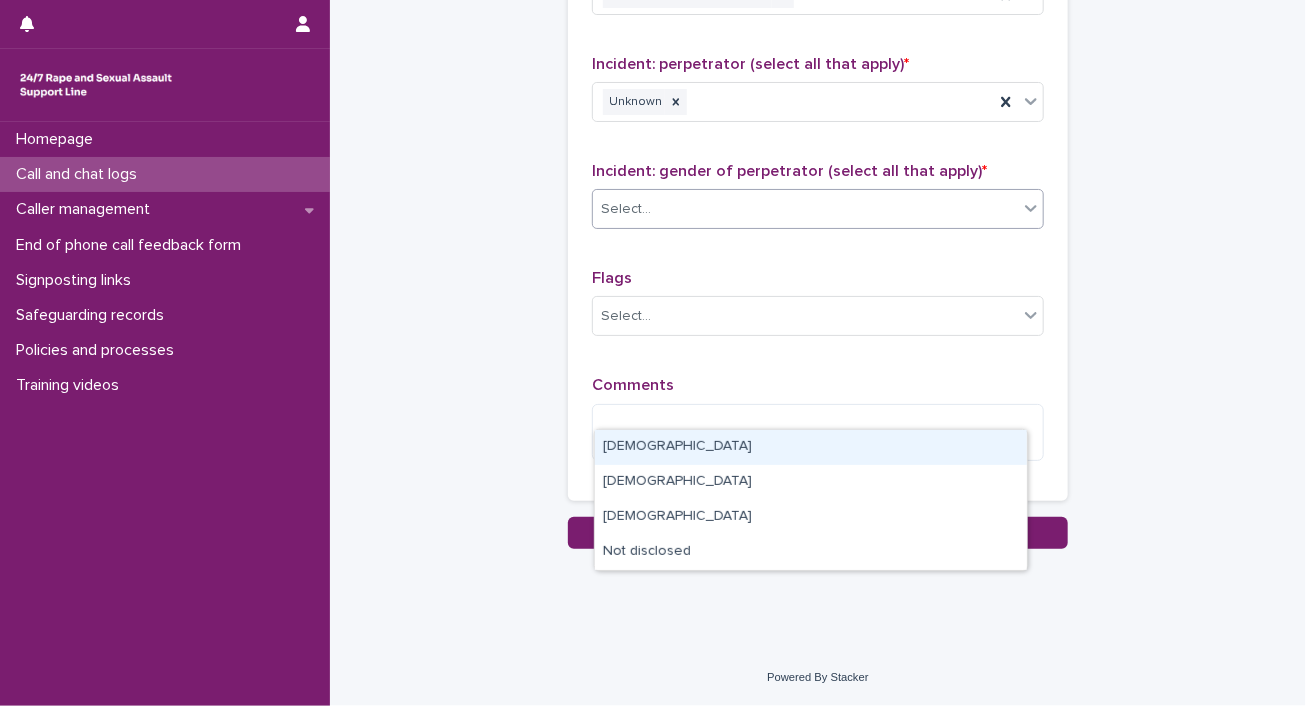 click on "Select..." at bounding box center [626, 209] 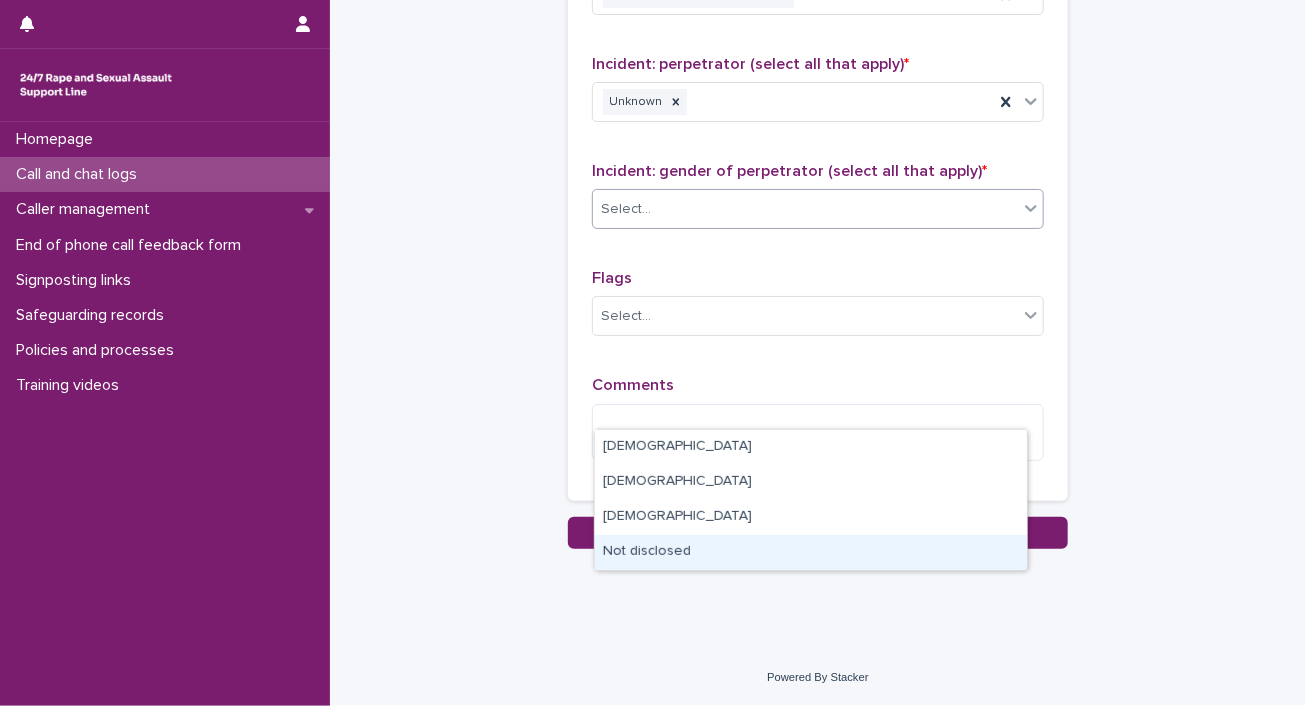 click on "Not disclosed" at bounding box center [811, 552] 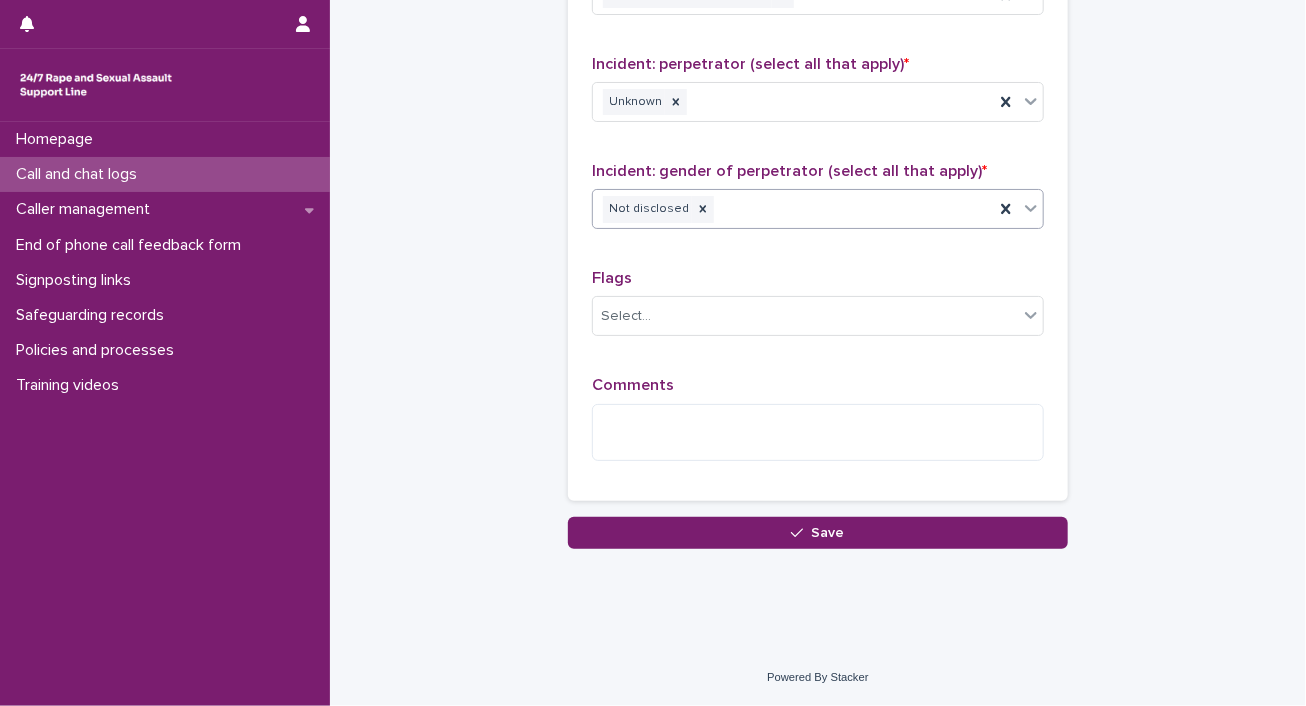 scroll, scrollTop: 2230, scrollLeft: 0, axis: vertical 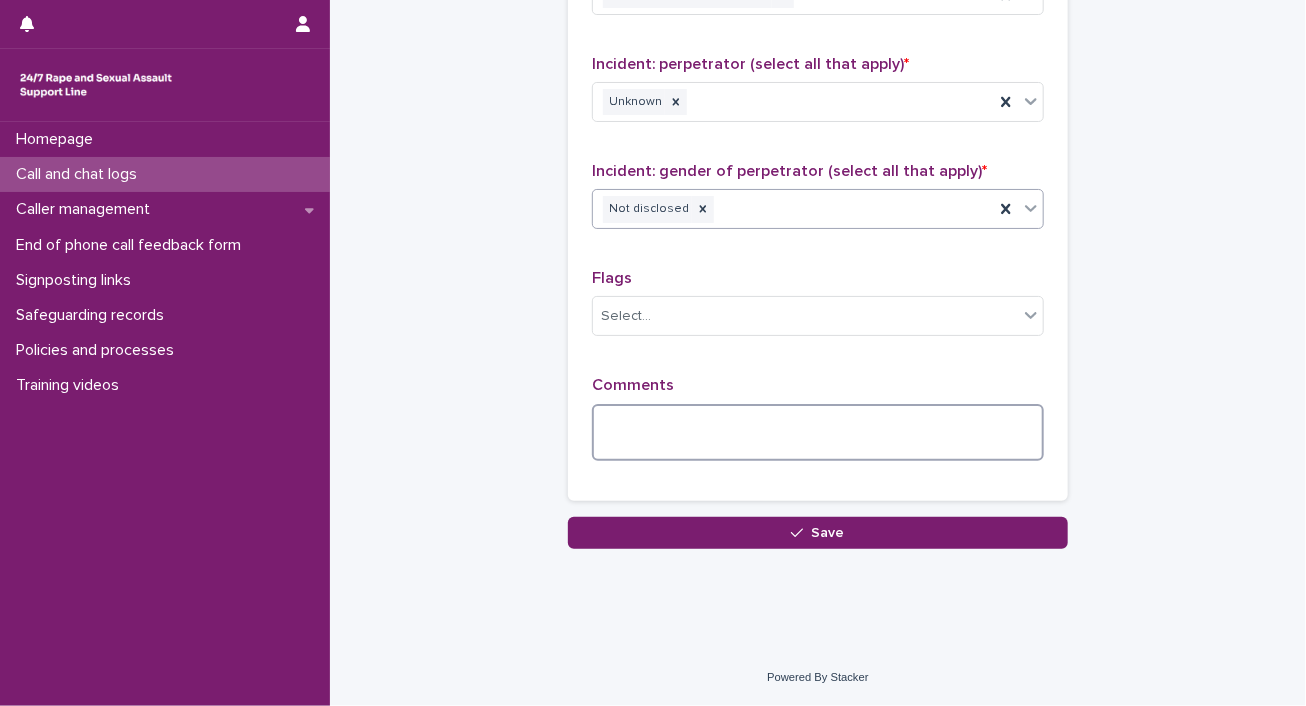 click at bounding box center (818, 433) 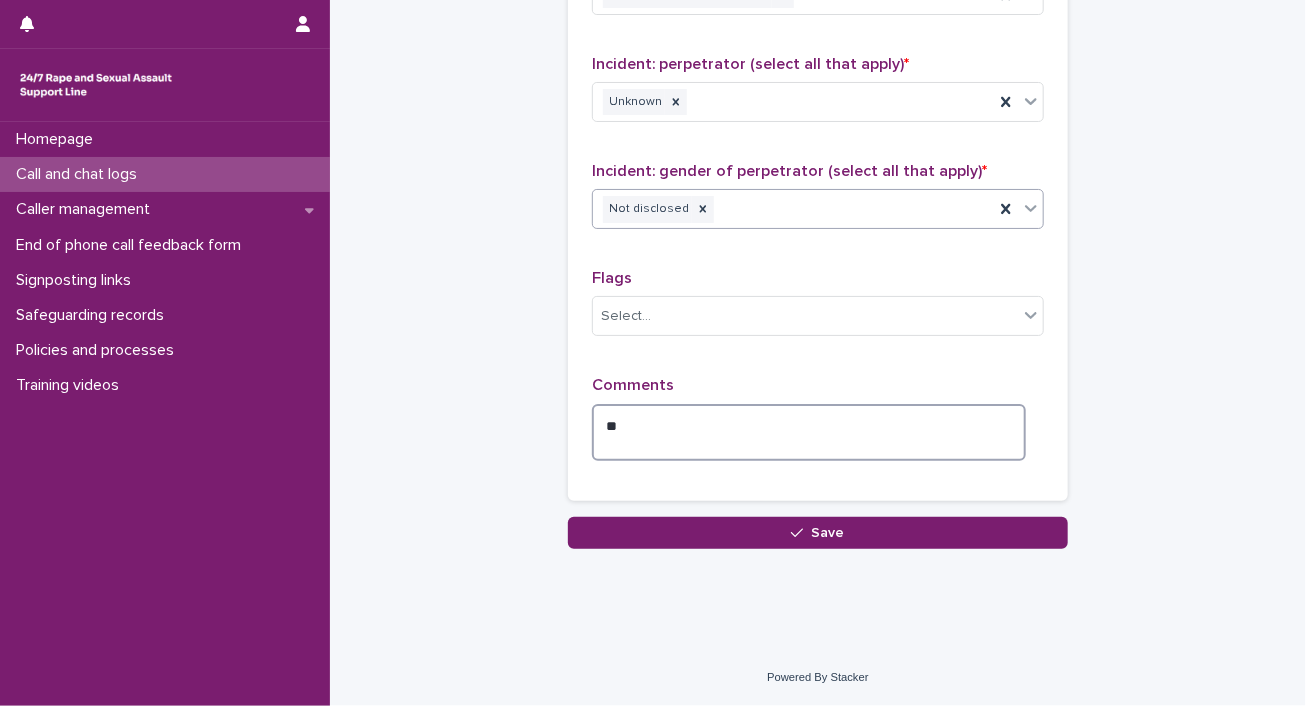 type on "*" 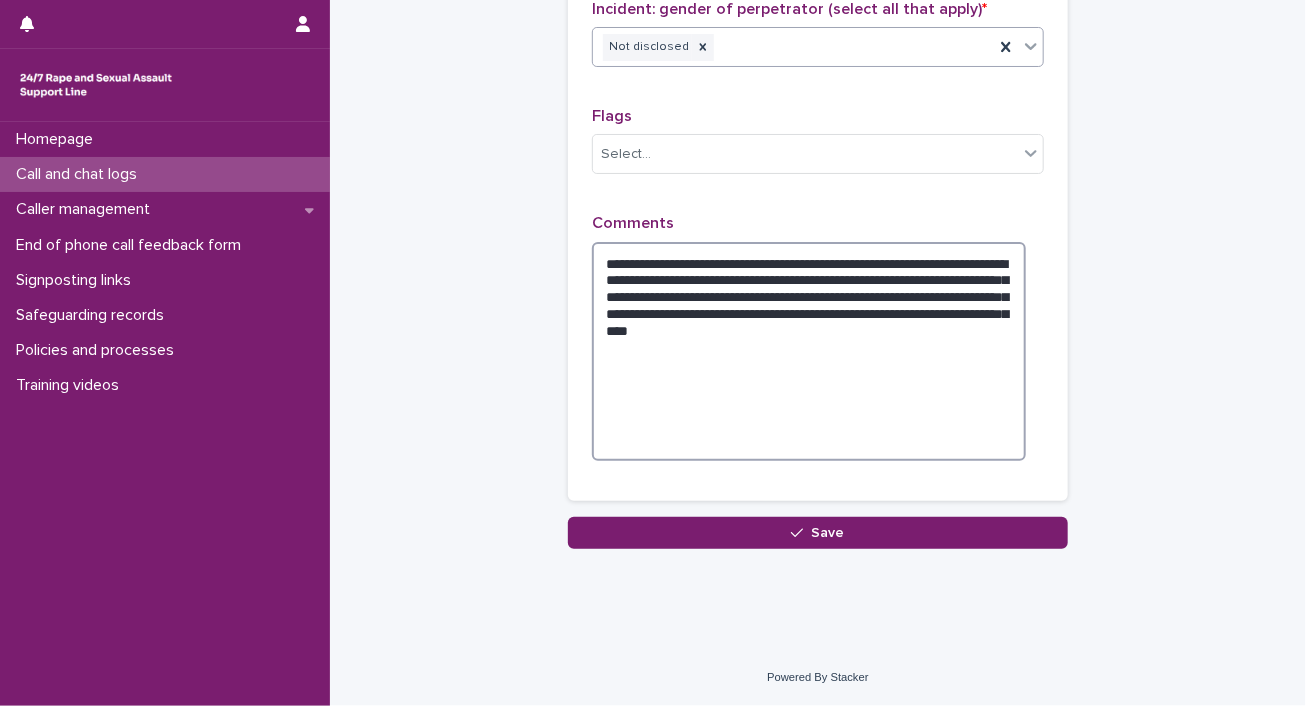 scroll, scrollTop: 2460, scrollLeft: 0, axis: vertical 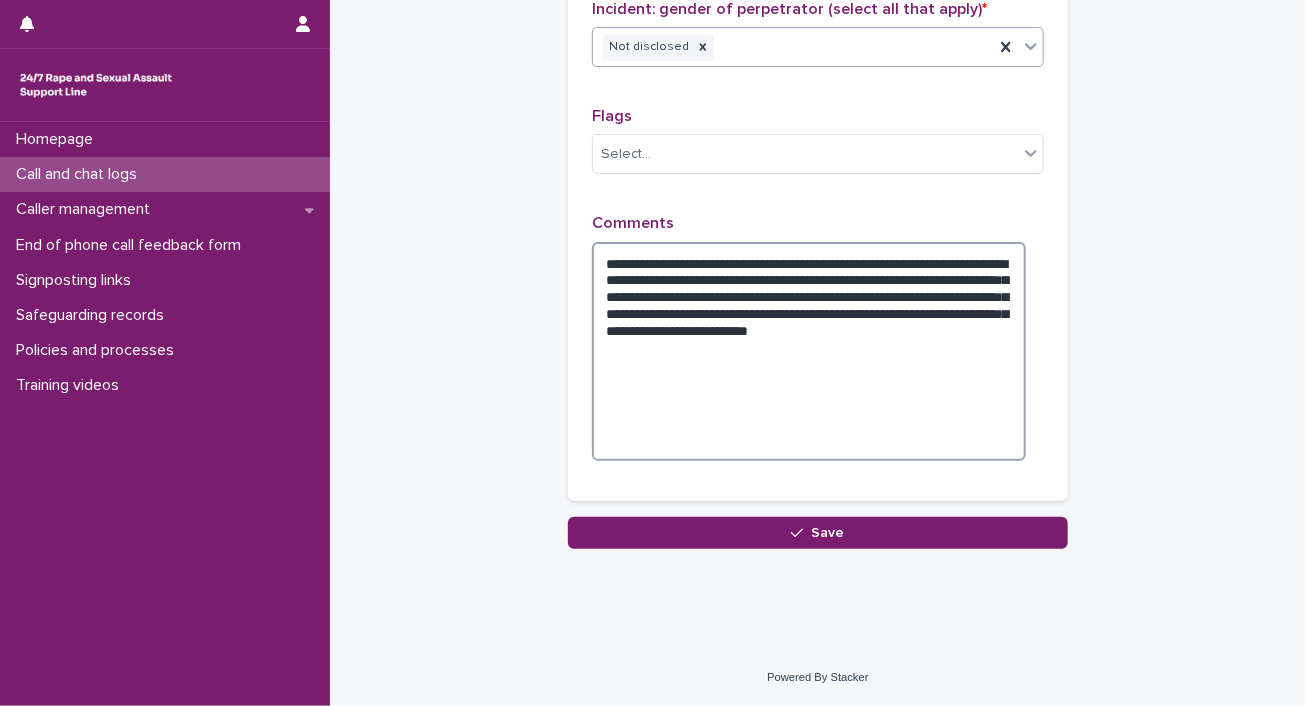 click on "**********" at bounding box center [809, 352] 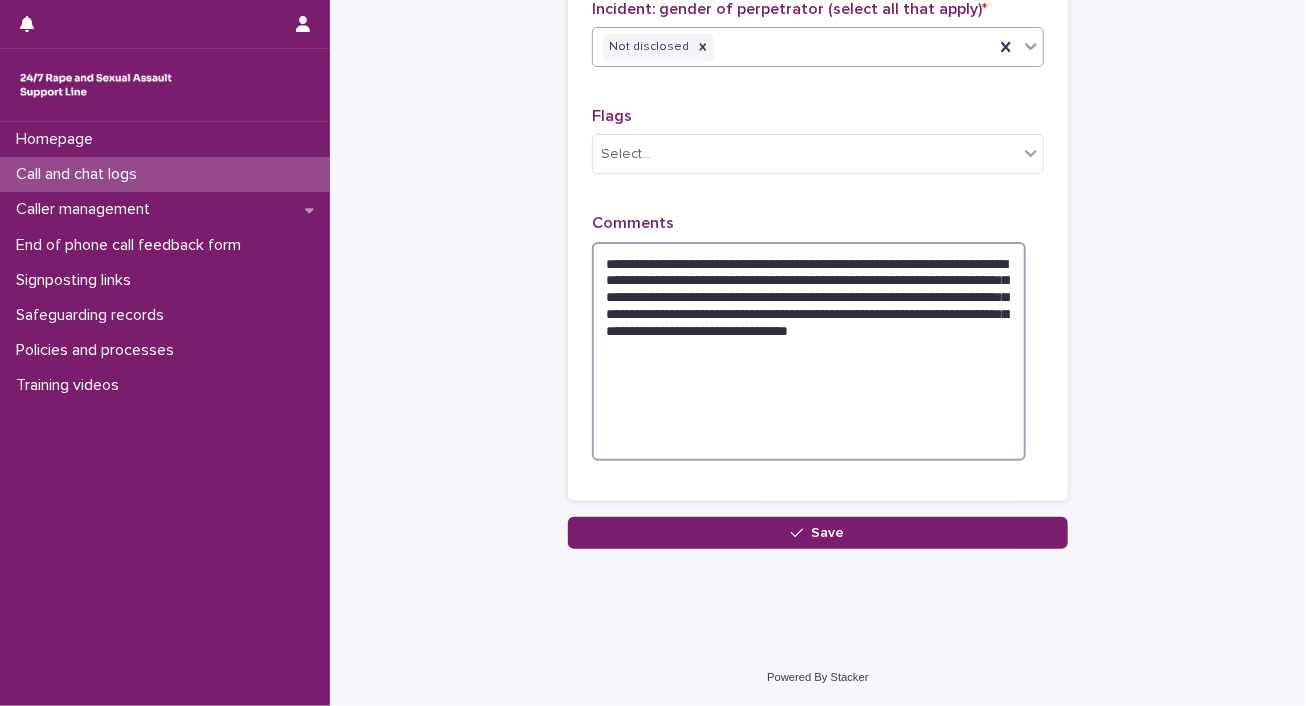 click on "**********" at bounding box center (809, 352) 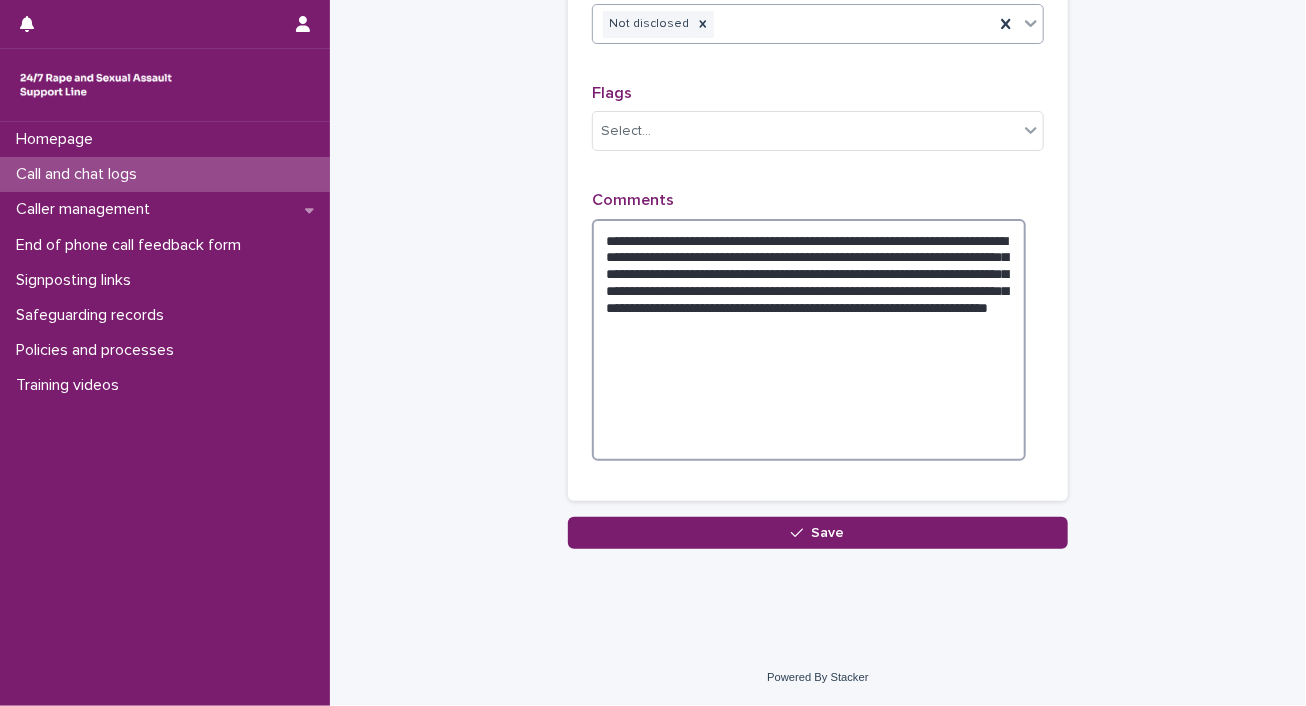 click on "**********" at bounding box center [809, 340] 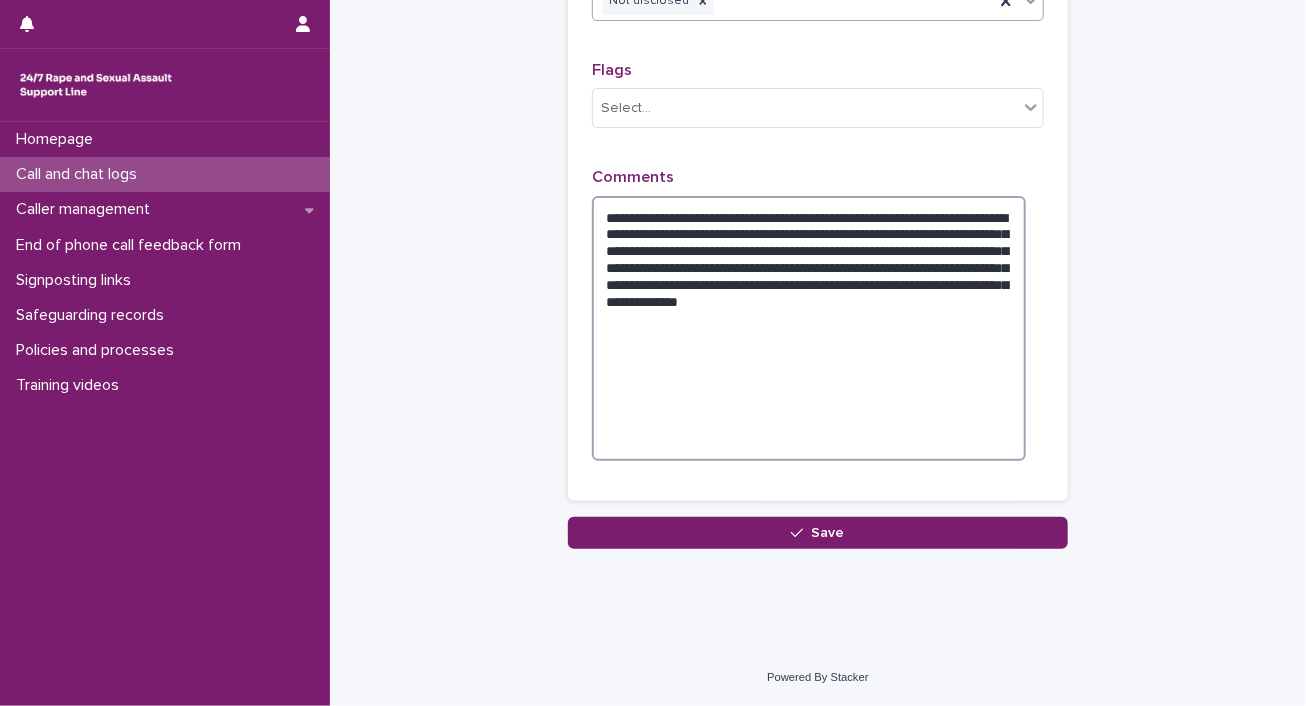 scroll, scrollTop: 2507, scrollLeft: 0, axis: vertical 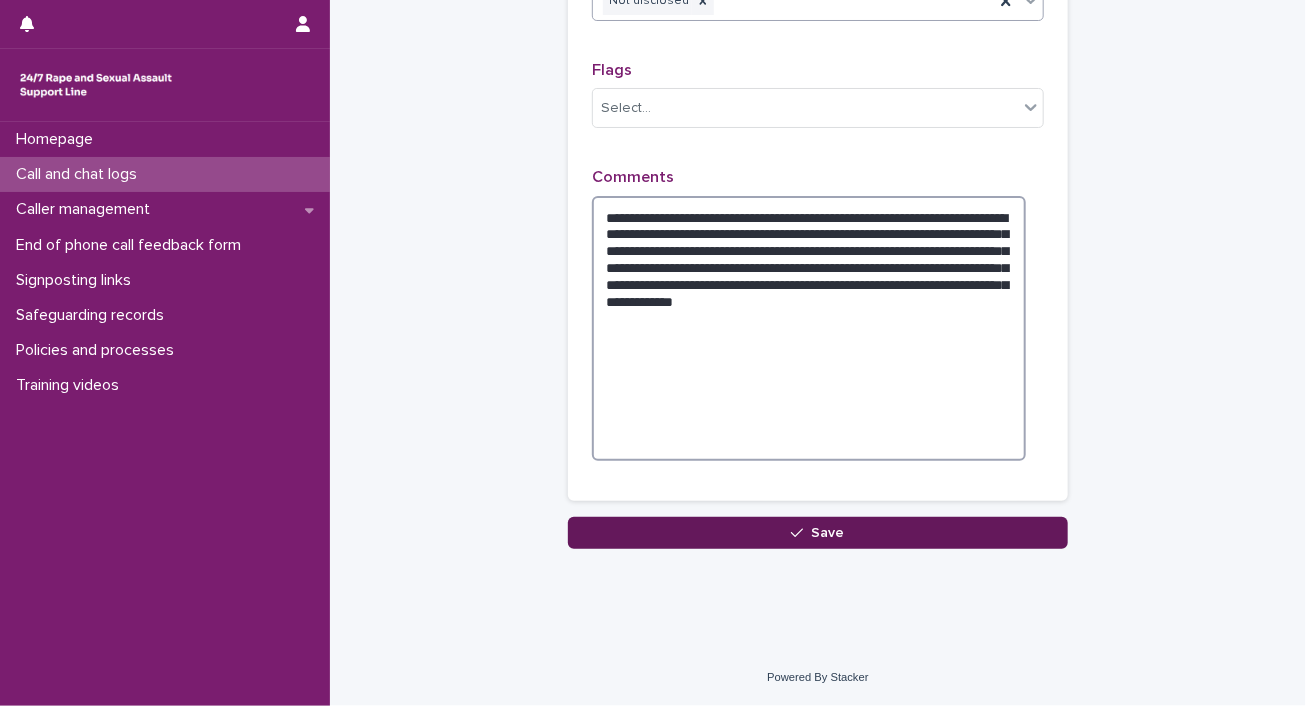 type on "**********" 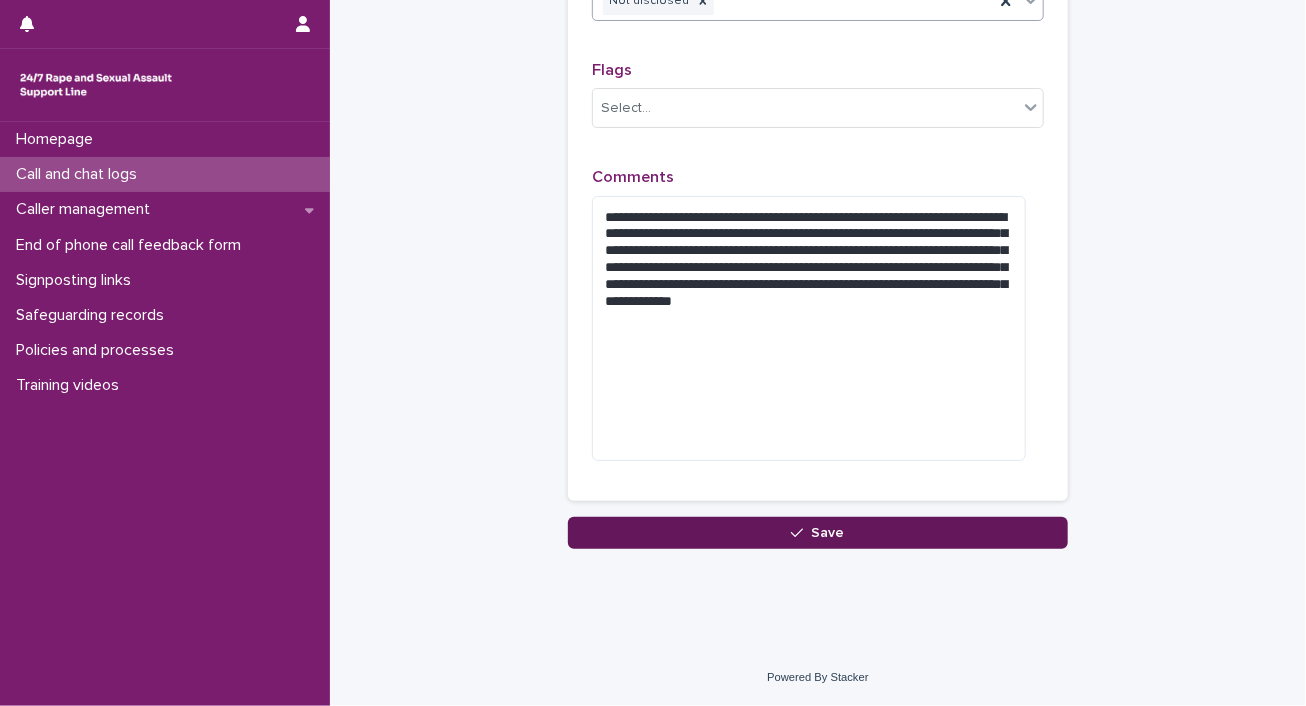 click on "Save" at bounding box center (818, 533) 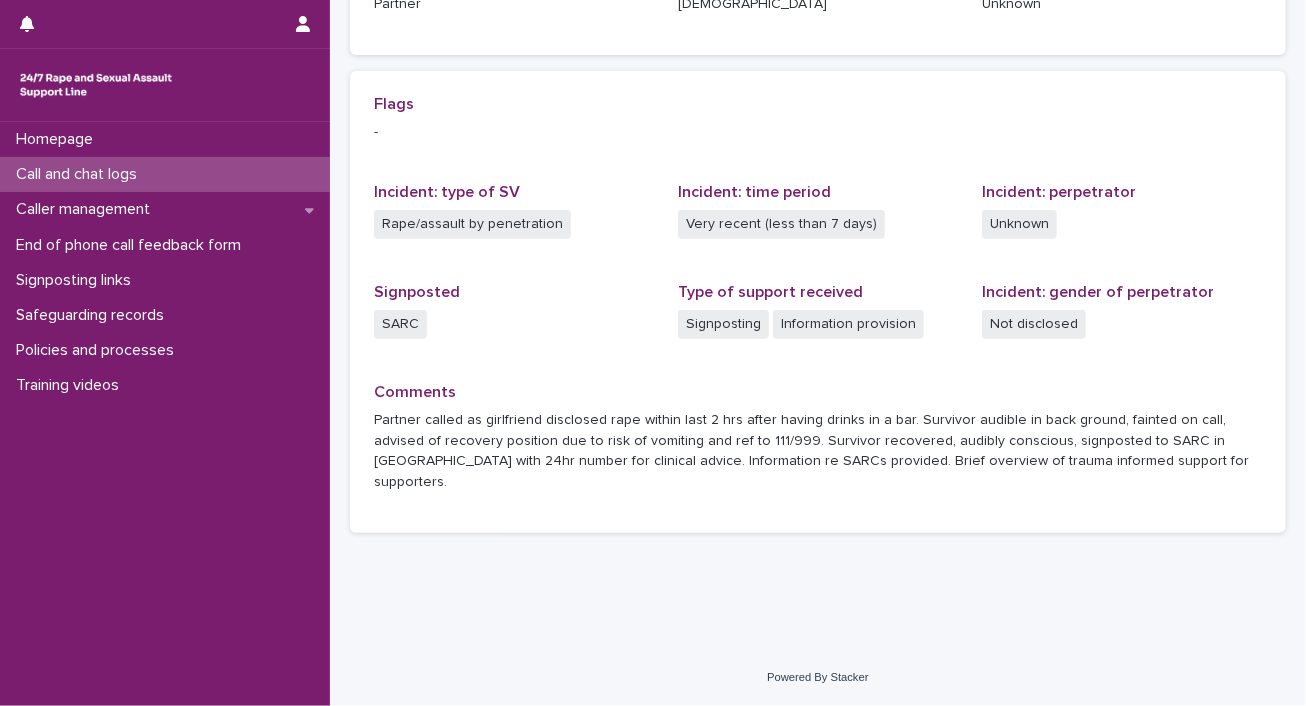scroll, scrollTop: 0, scrollLeft: 0, axis: both 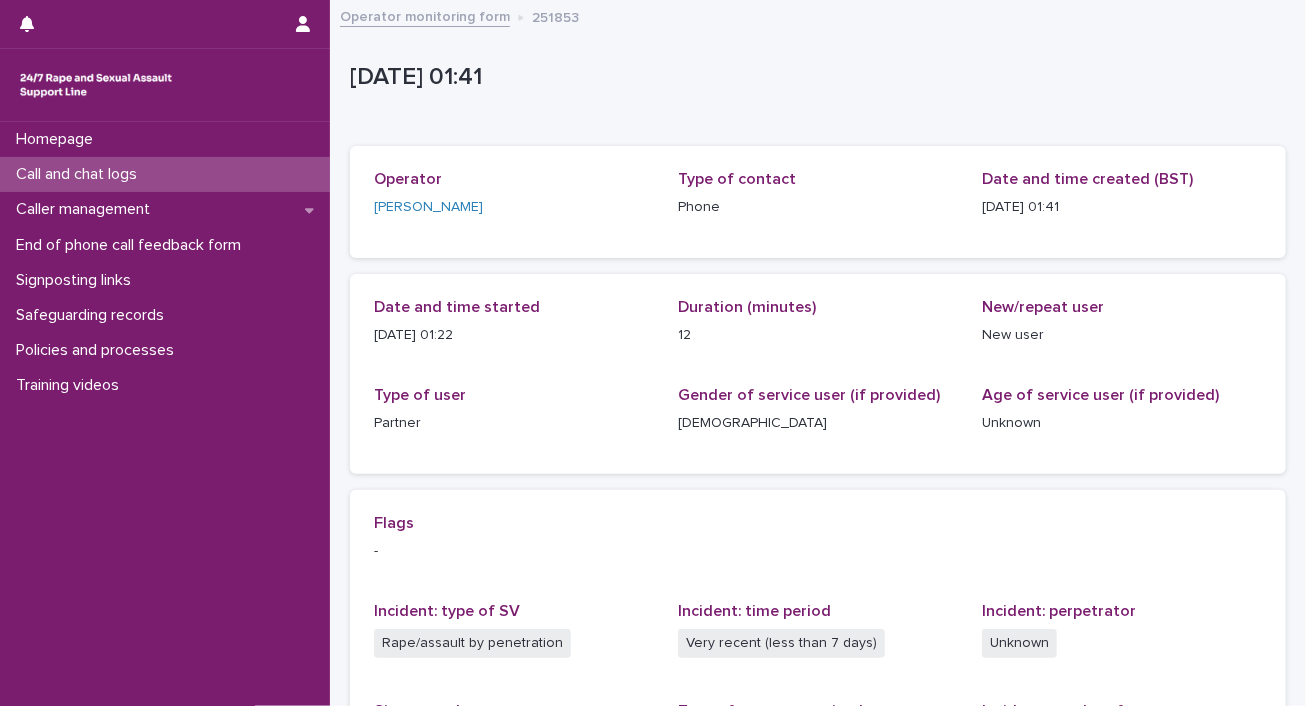 click on "Call and chat logs" at bounding box center (80, 174) 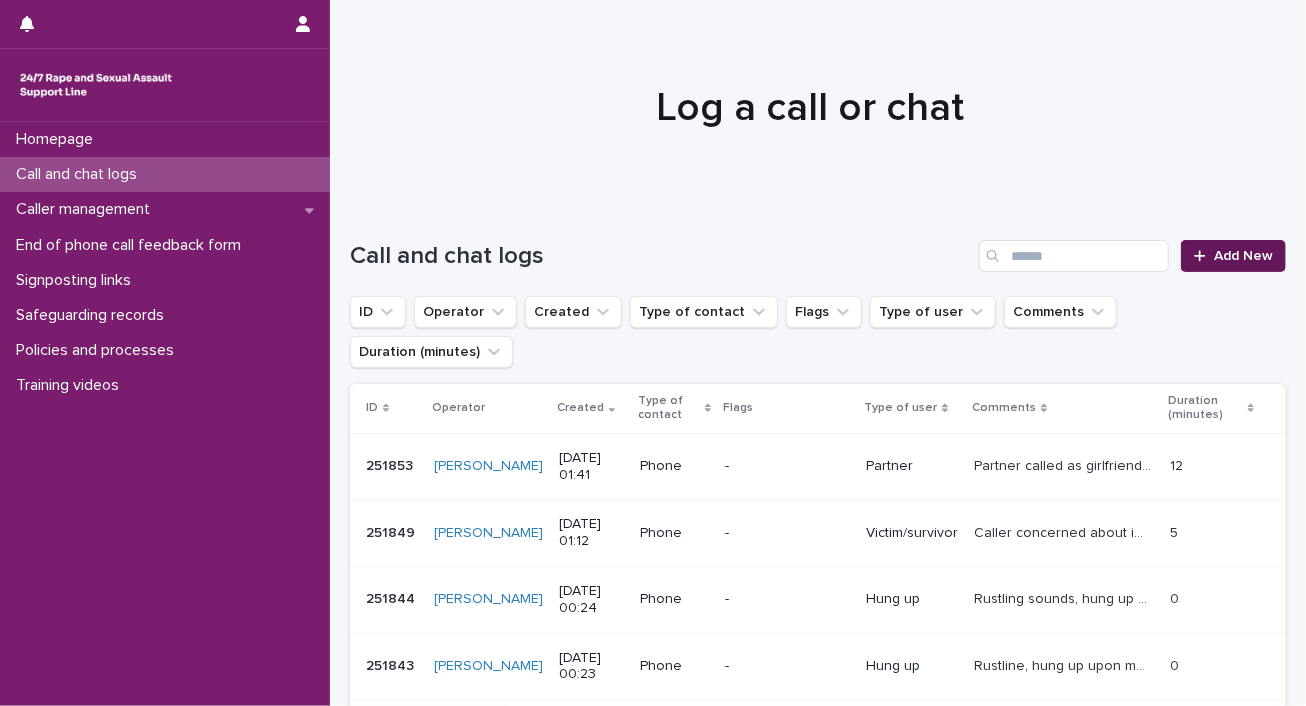 click 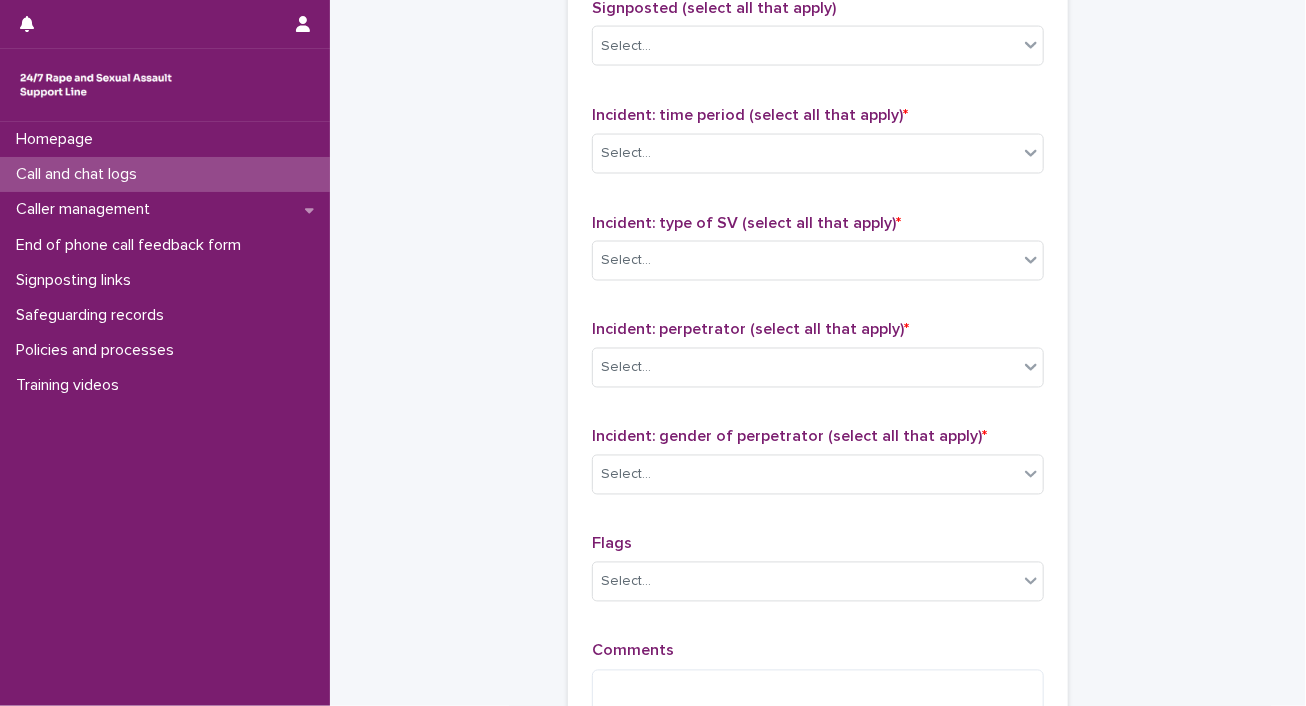 scroll, scrollTop: 1371, scrollLeft: 0, axis: vertical 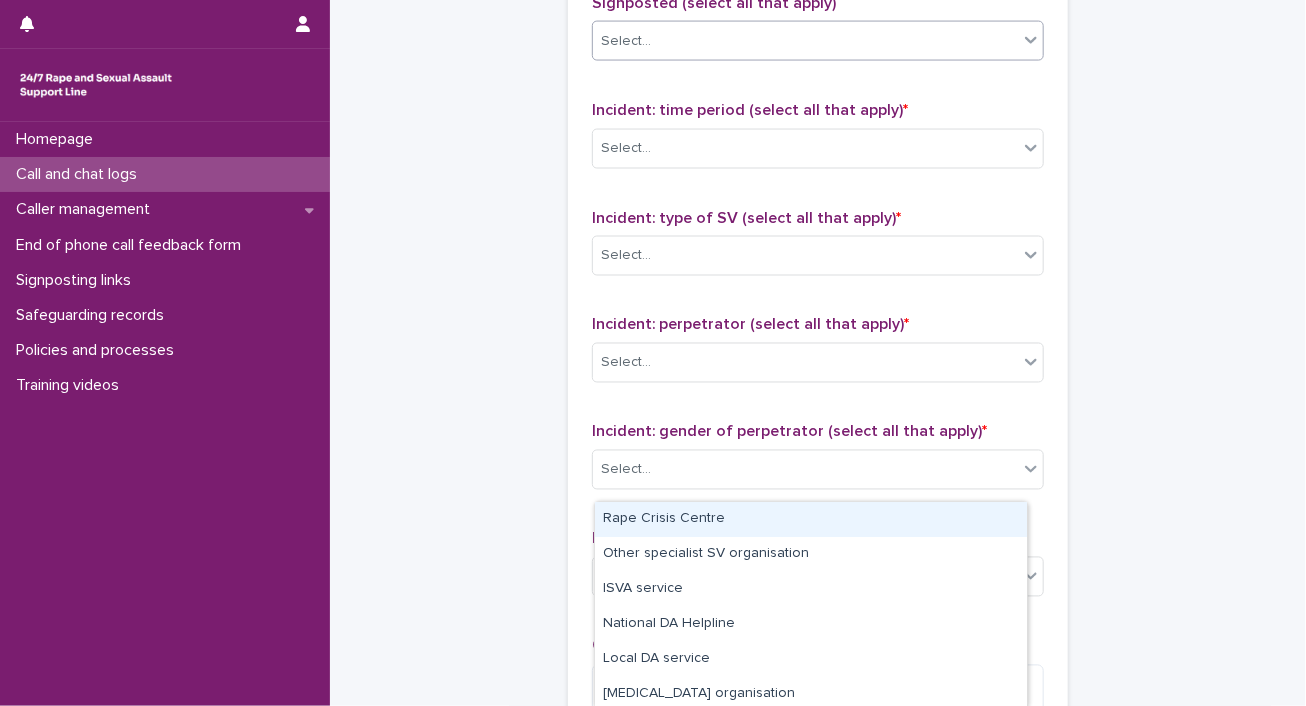 click on "Select..." at bounding box center [805, 41] 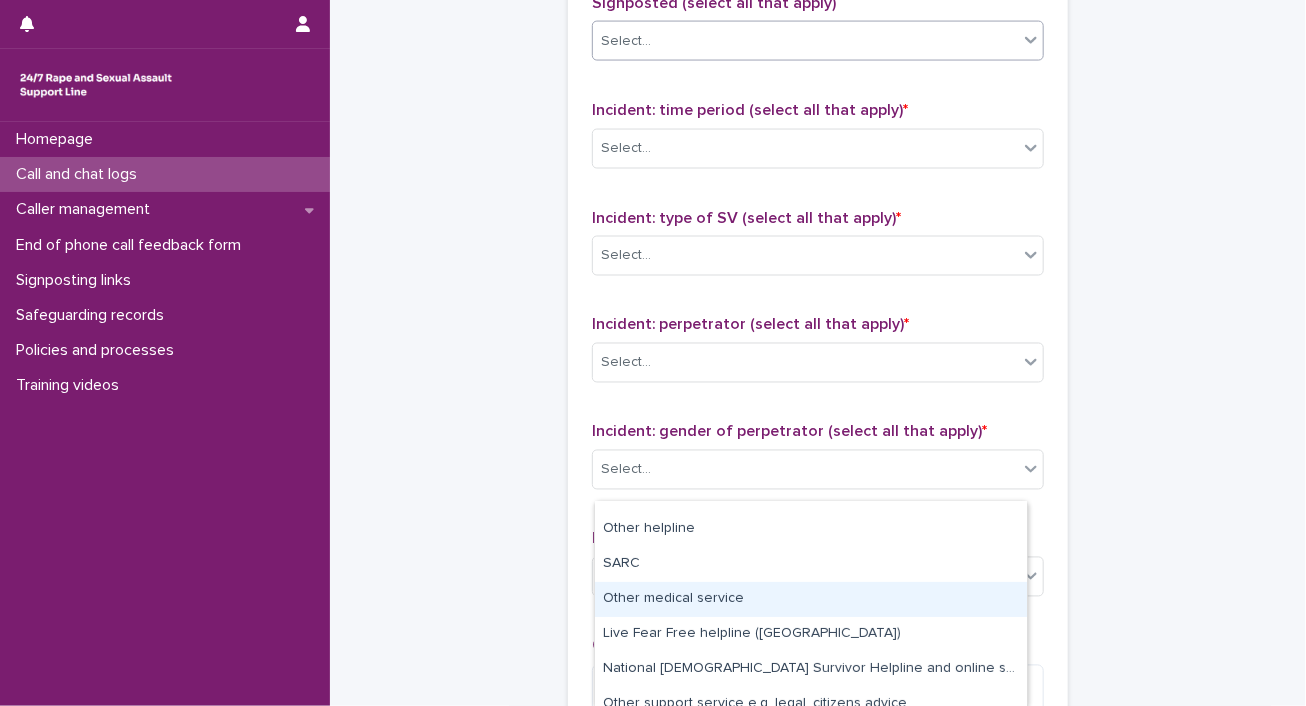 scroll, scrollTop: 200, scrollLeft: 0, axis: vertical 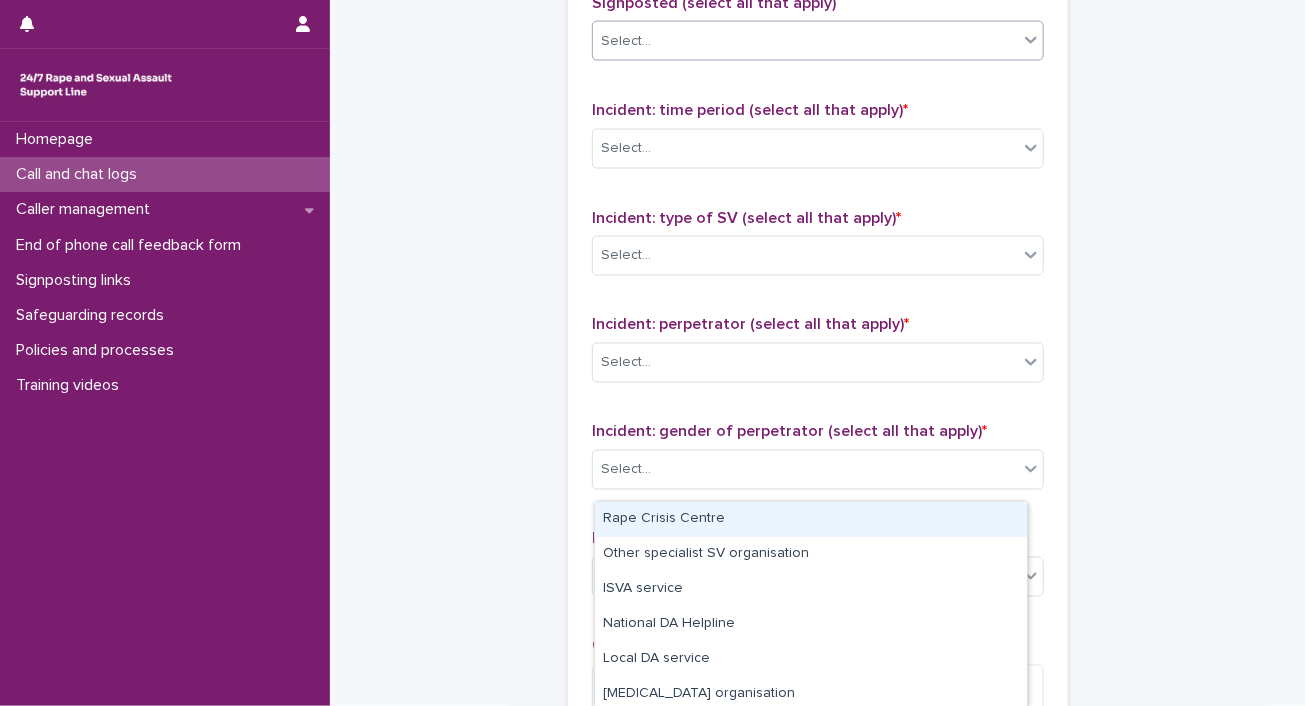 click on "Select..." at bounding box center [805, 41] 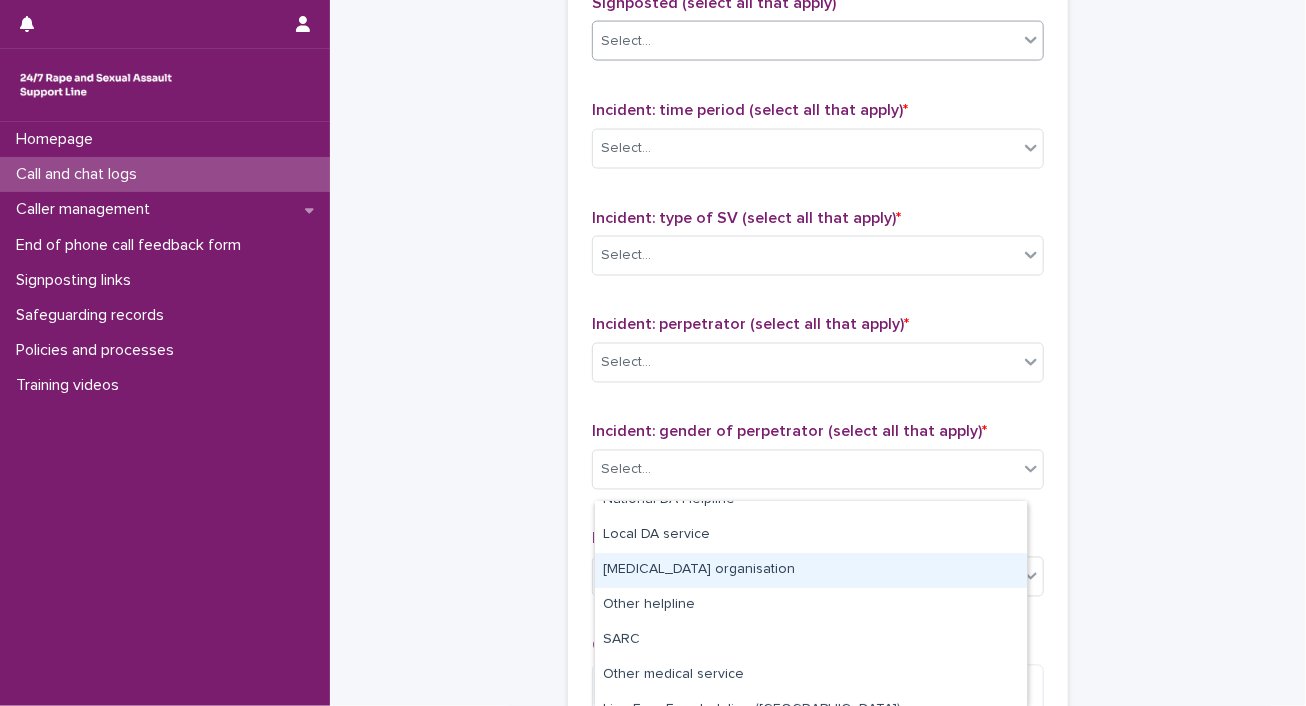 scroll, scrollTop: 214, scrollLeft: 0, axis: vertical 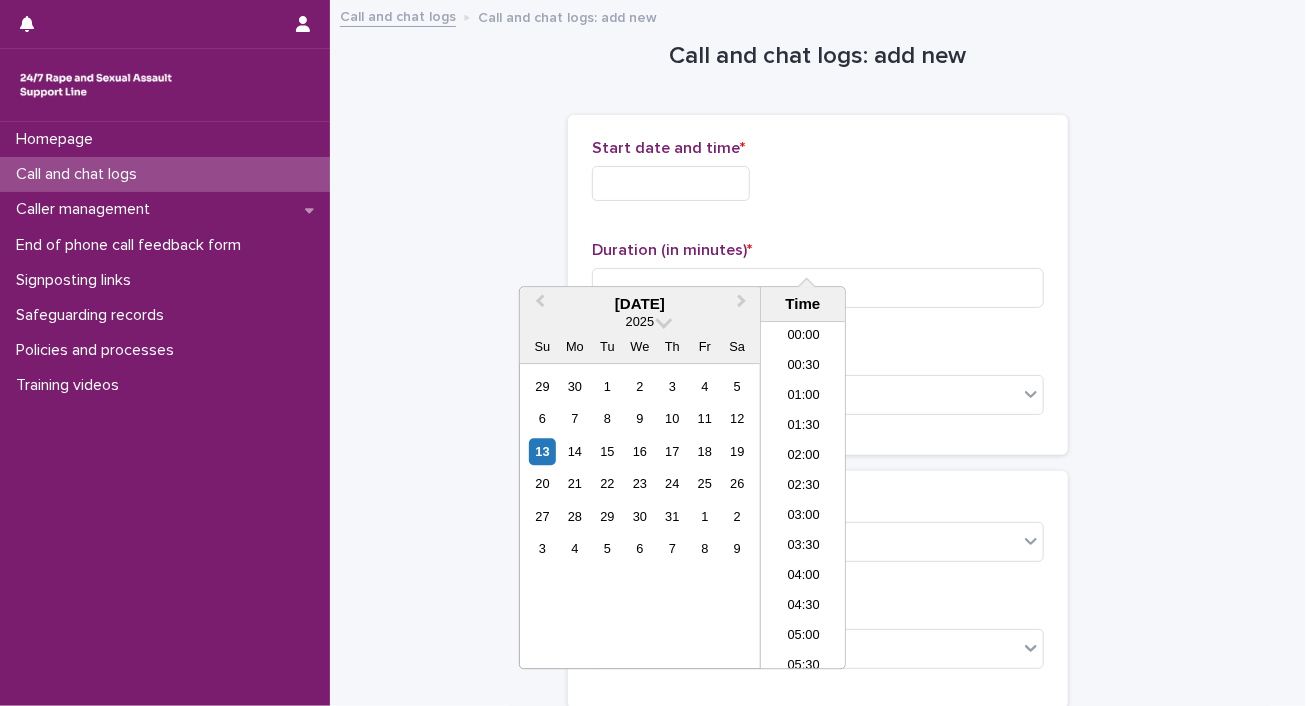 click at bounding box center [671, 183] 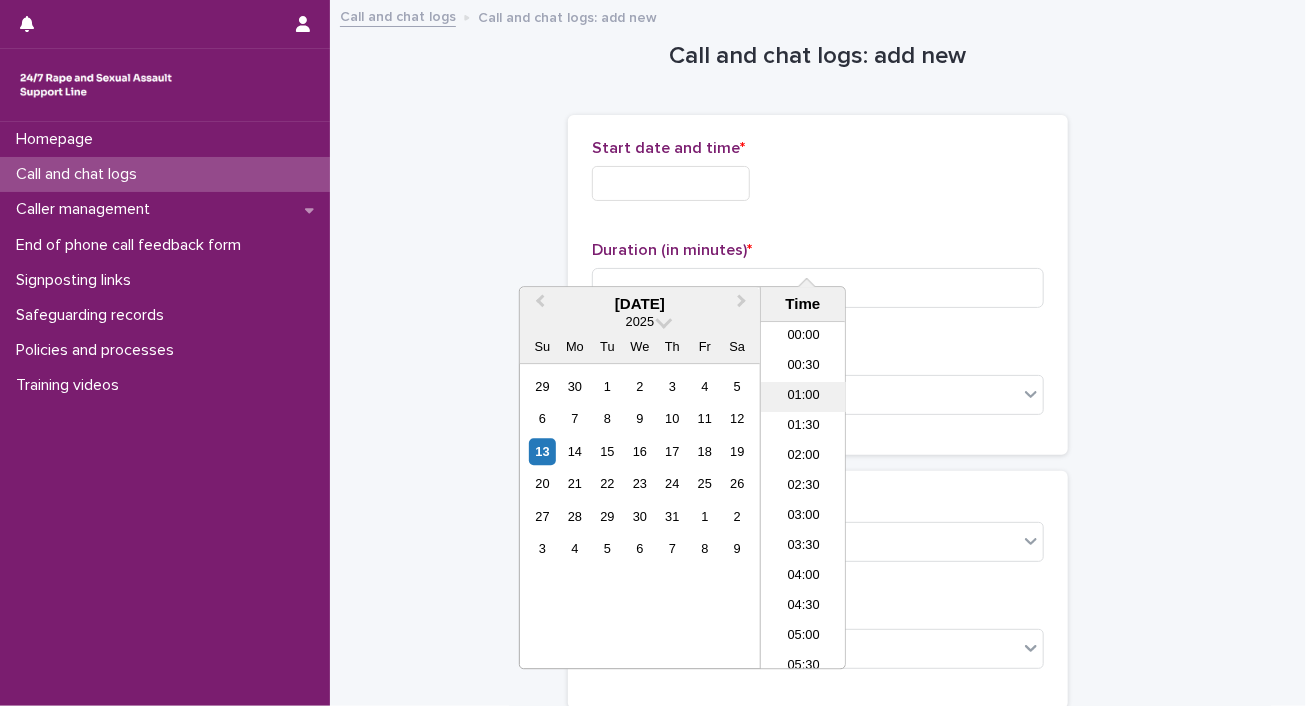 click on "01:00" at bounding box center [803, 398] 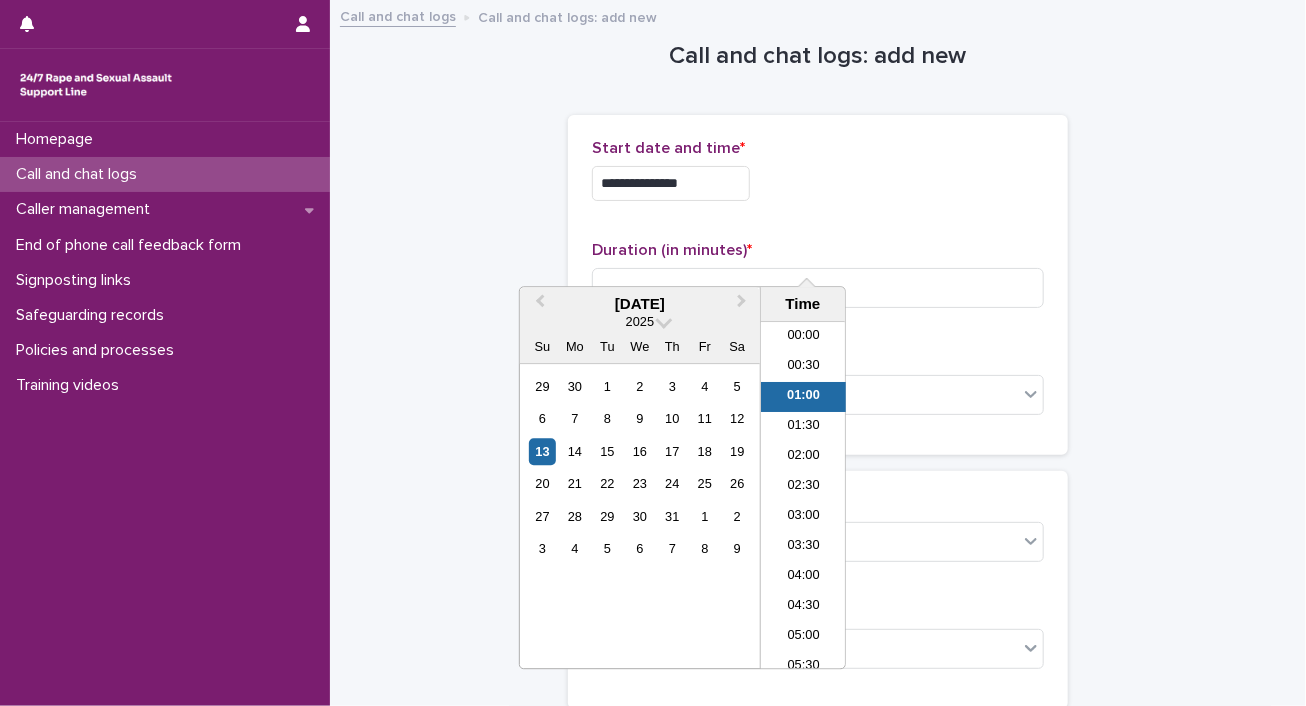 click on "**********" at bounding box center [671, 183] 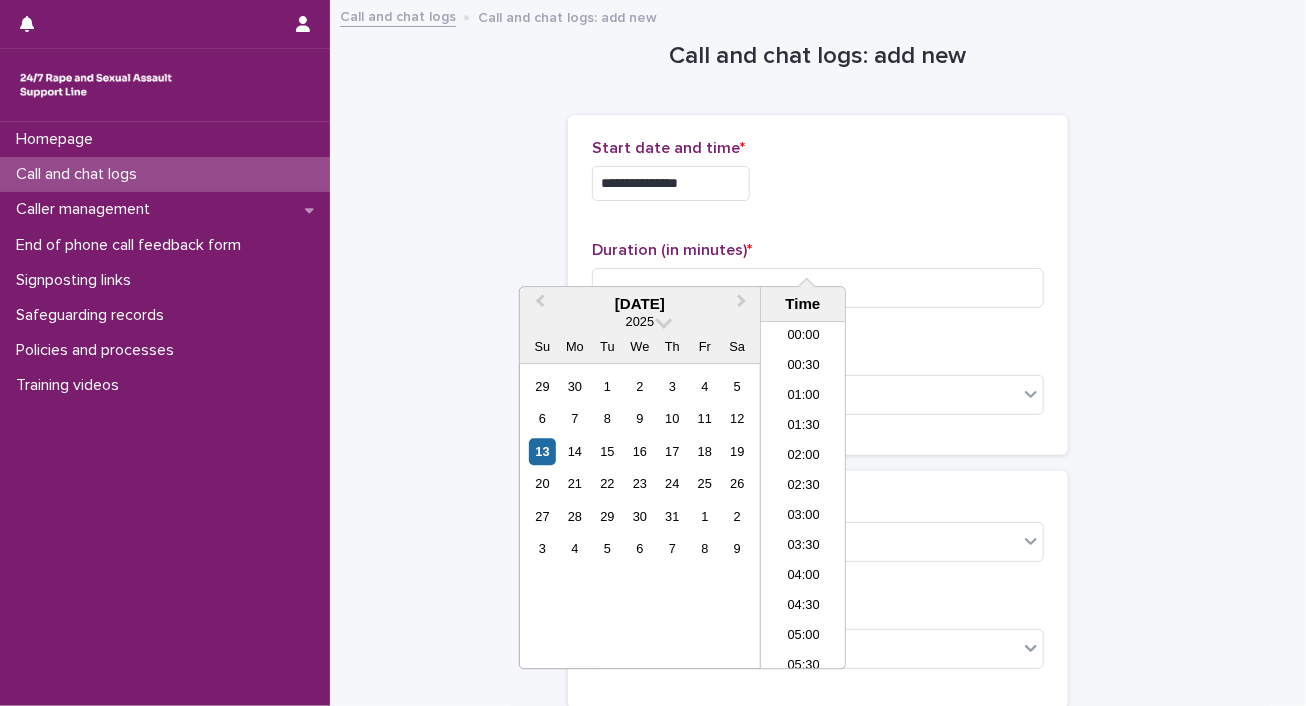 type on "**********" 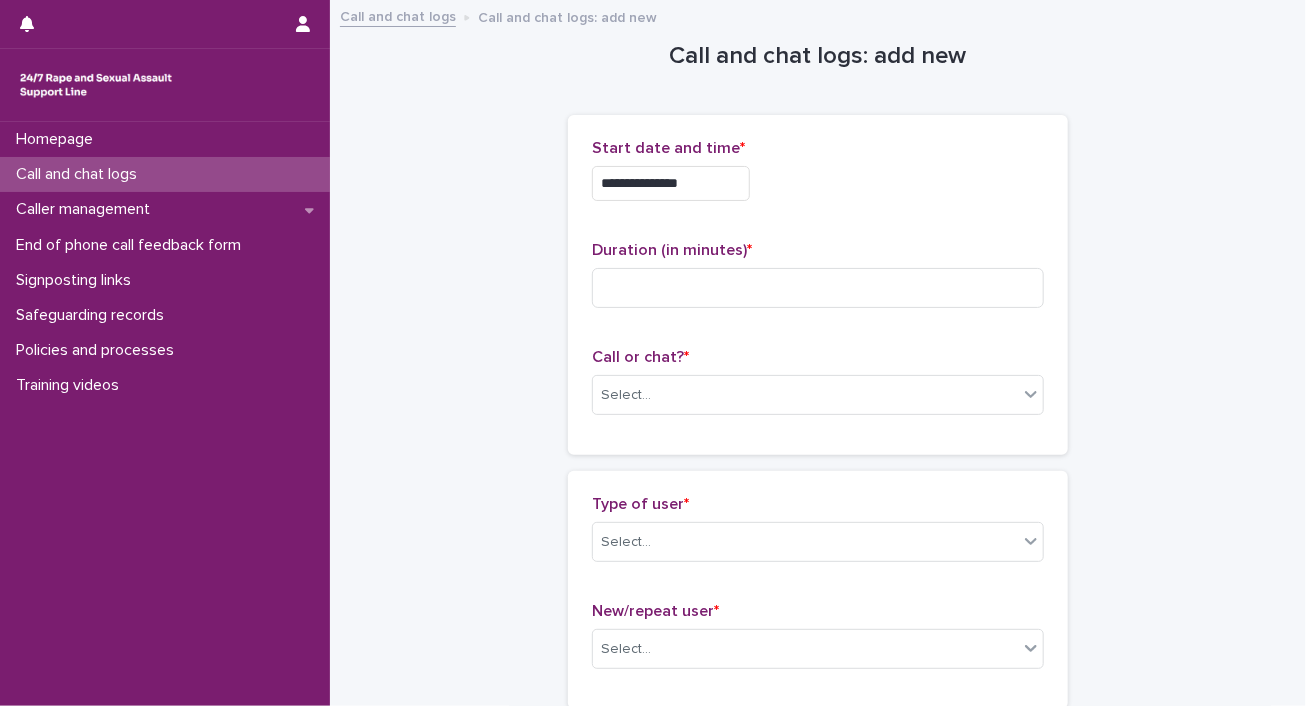 click on "**********" at bounding box center [818, 1091] 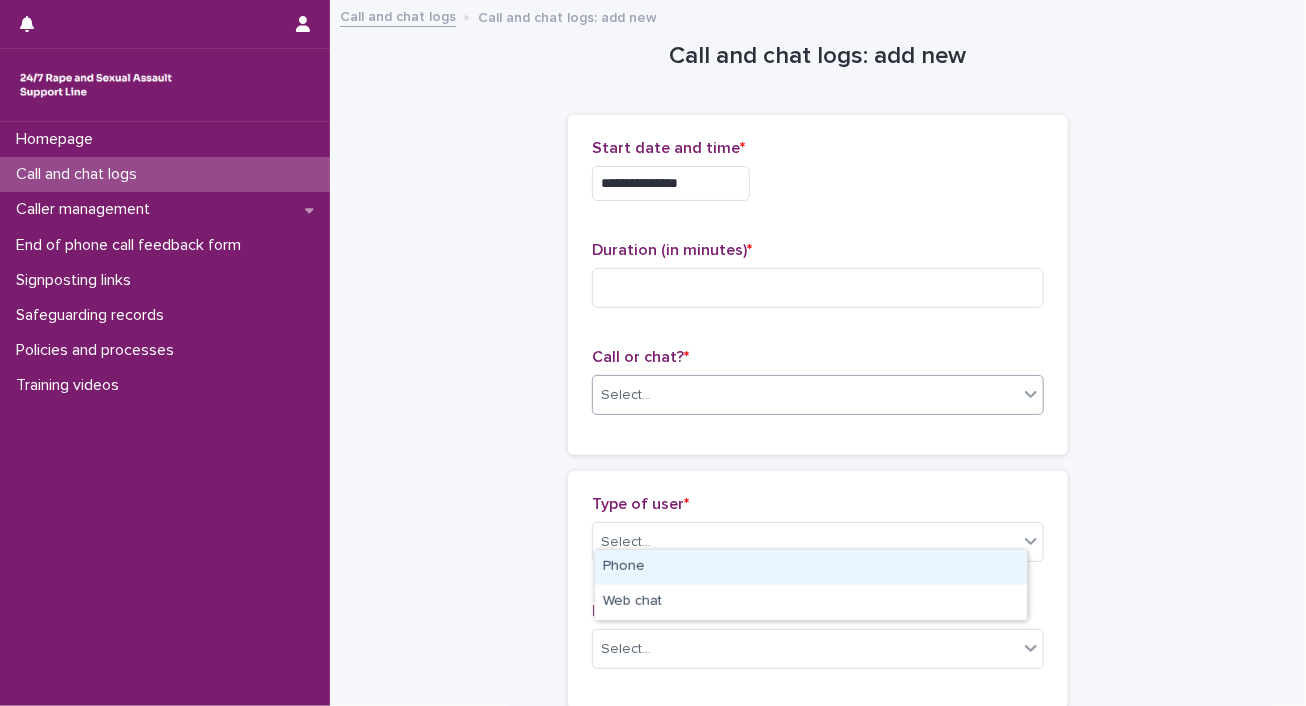click on "Select..." at bounding box center [626, 395] 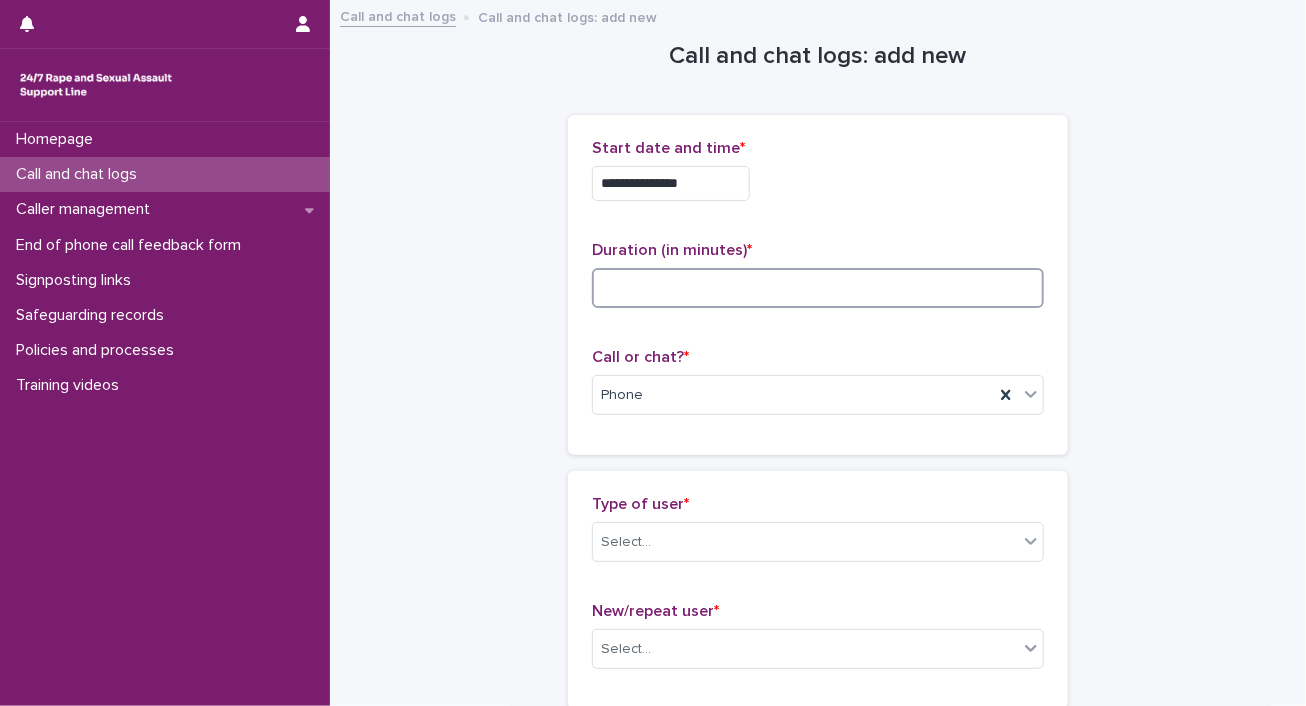 click at bounding box center (818, 288) 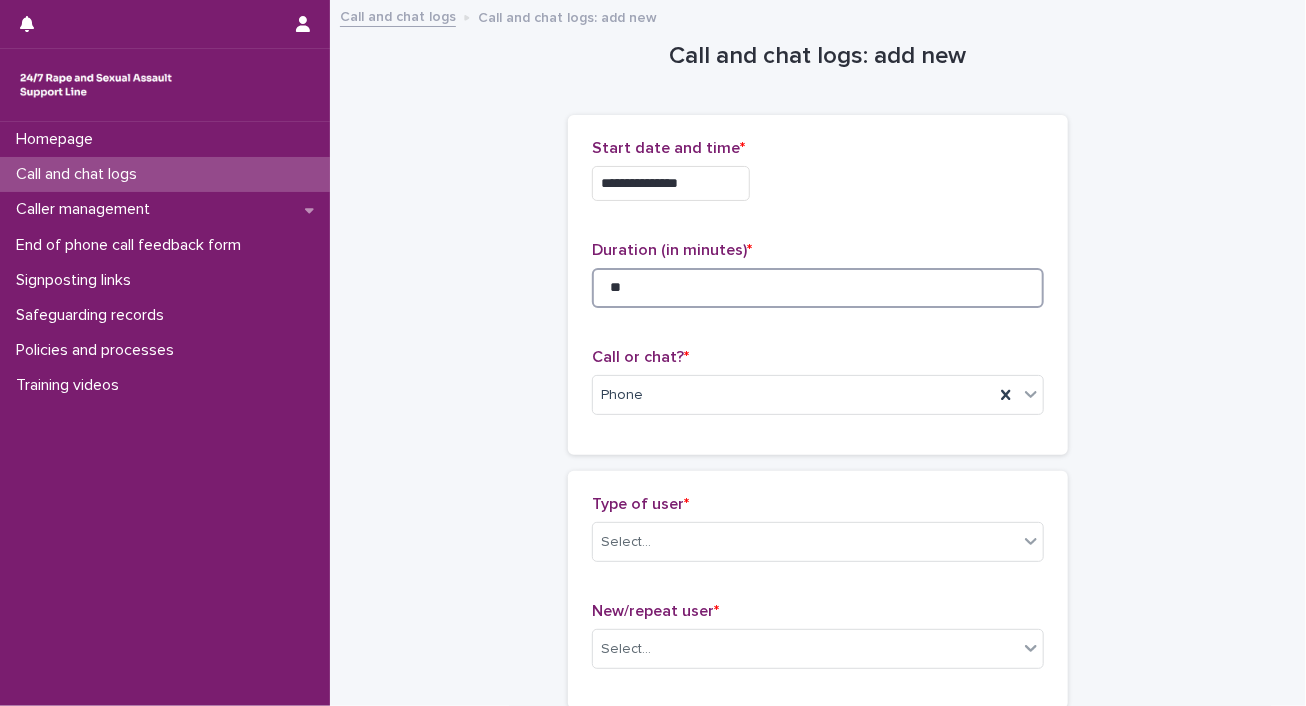 type on "*" 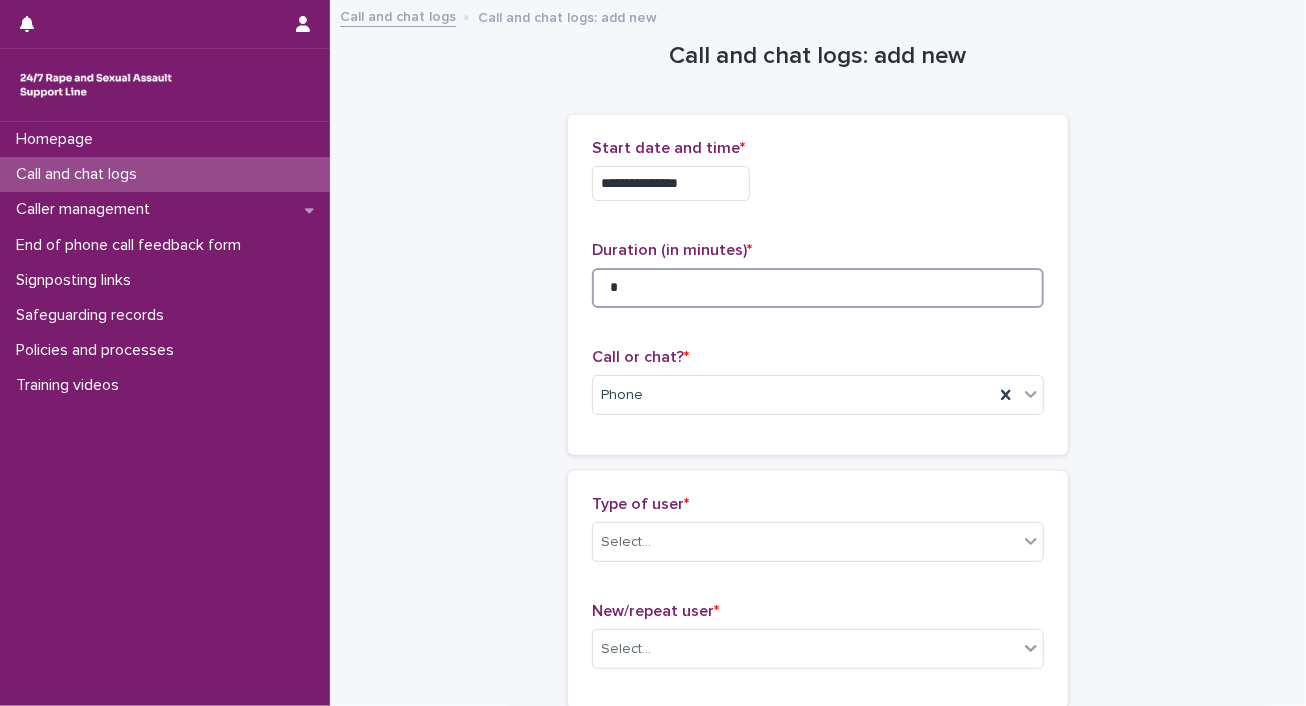type 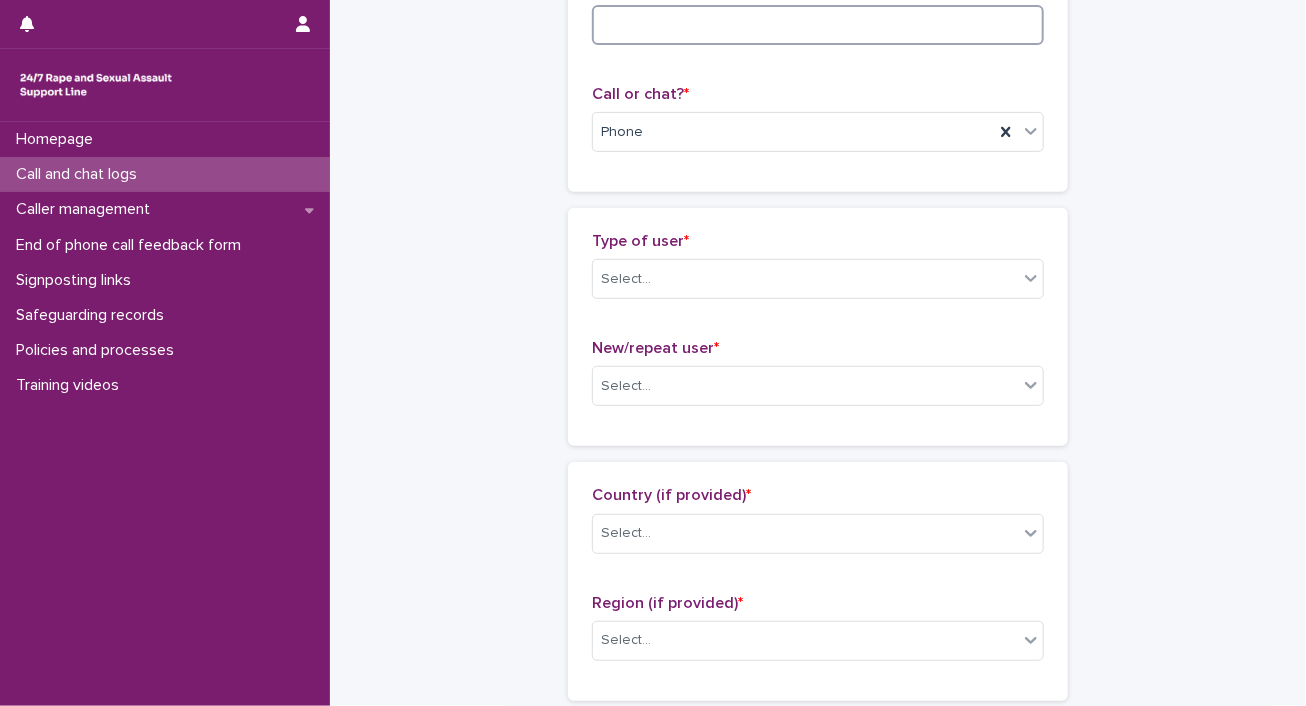 scroll, scrollTop: 264, scrollLeft: 0, axis: vertical 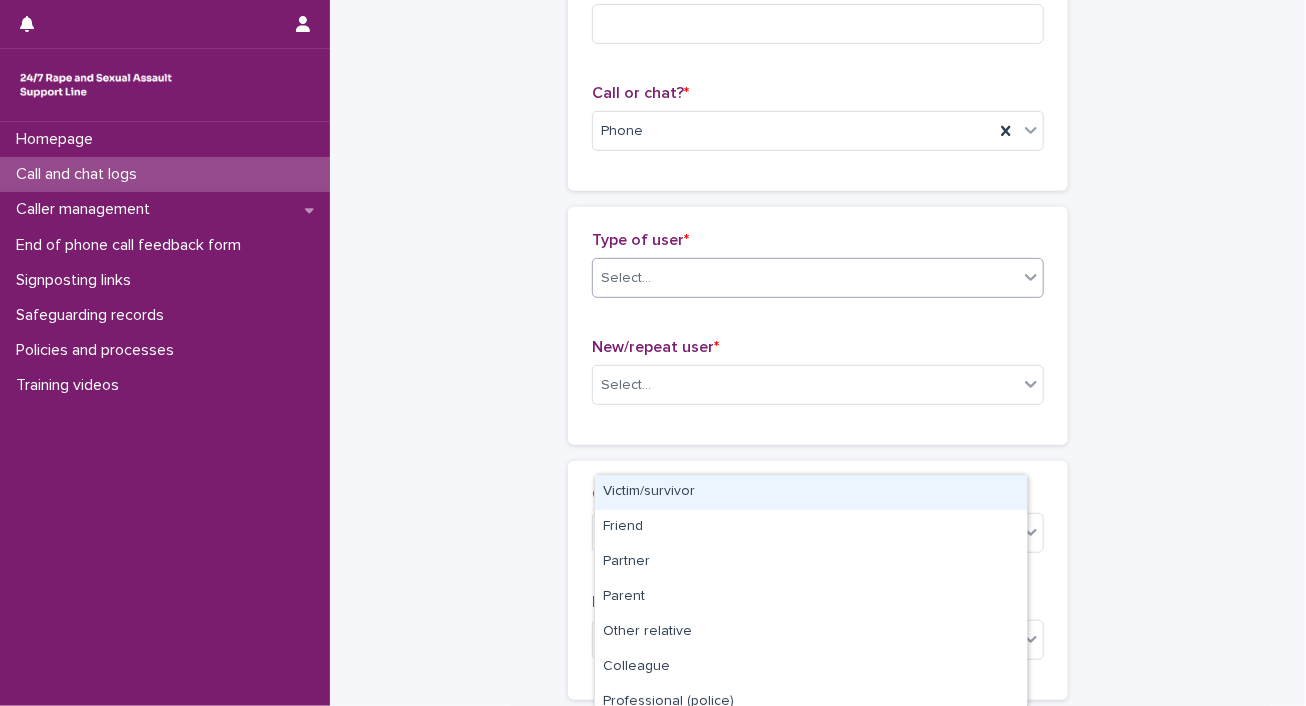 click on "Select..." at bounding box center [626, 278] 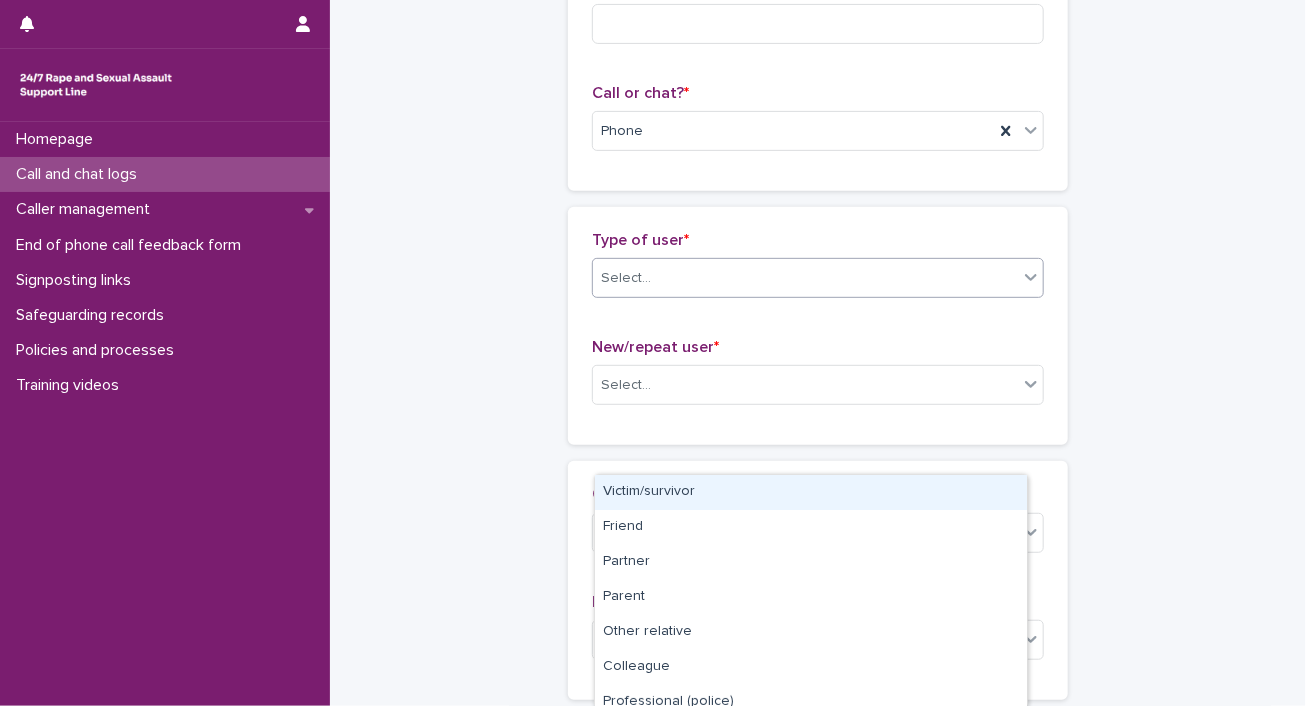 click on "Victim/survivor" at bounding box center [811, 492] 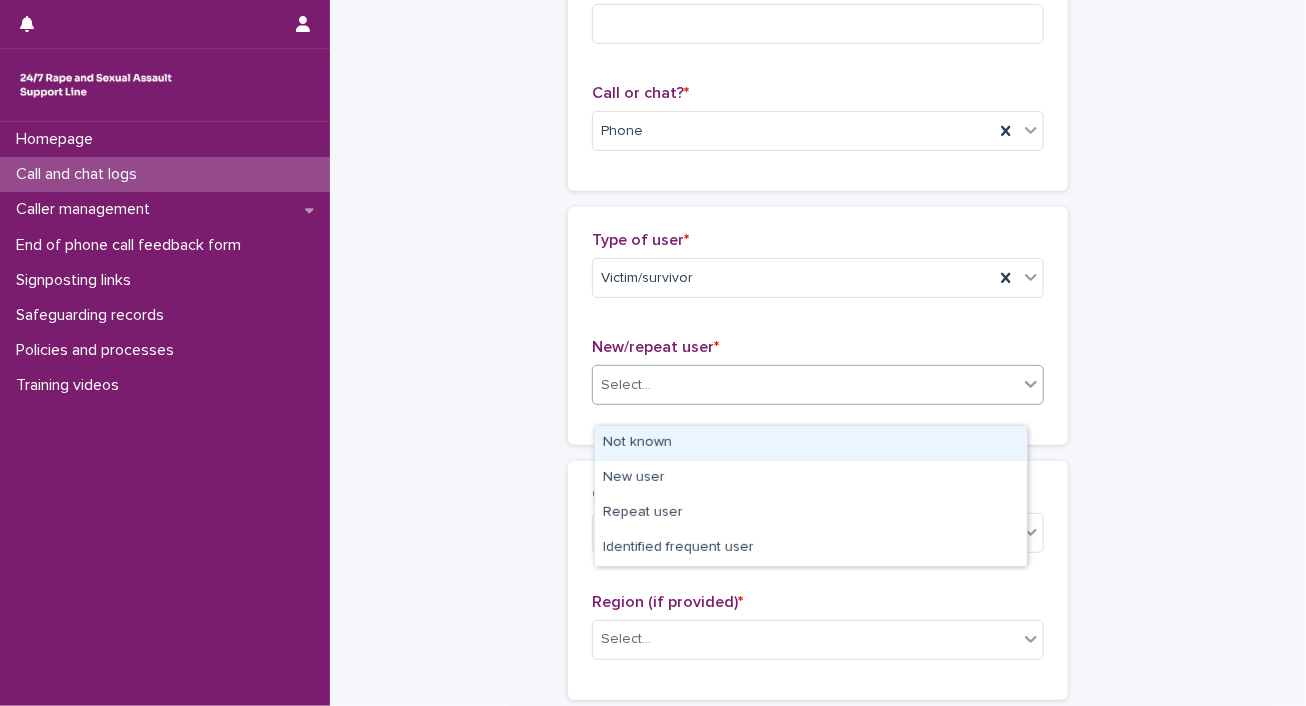 click on "Select..." at bounding box center [626, 385] 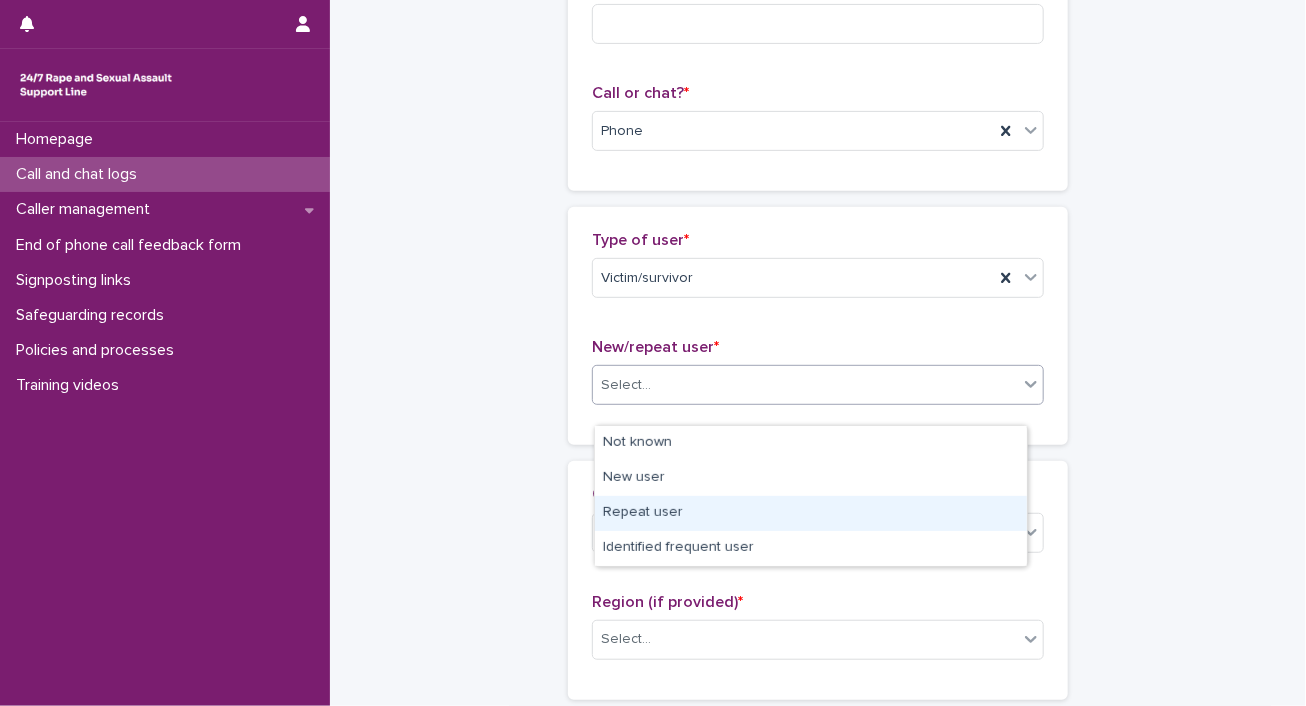 click on "Repeat user" at bounding box center (811, 513) 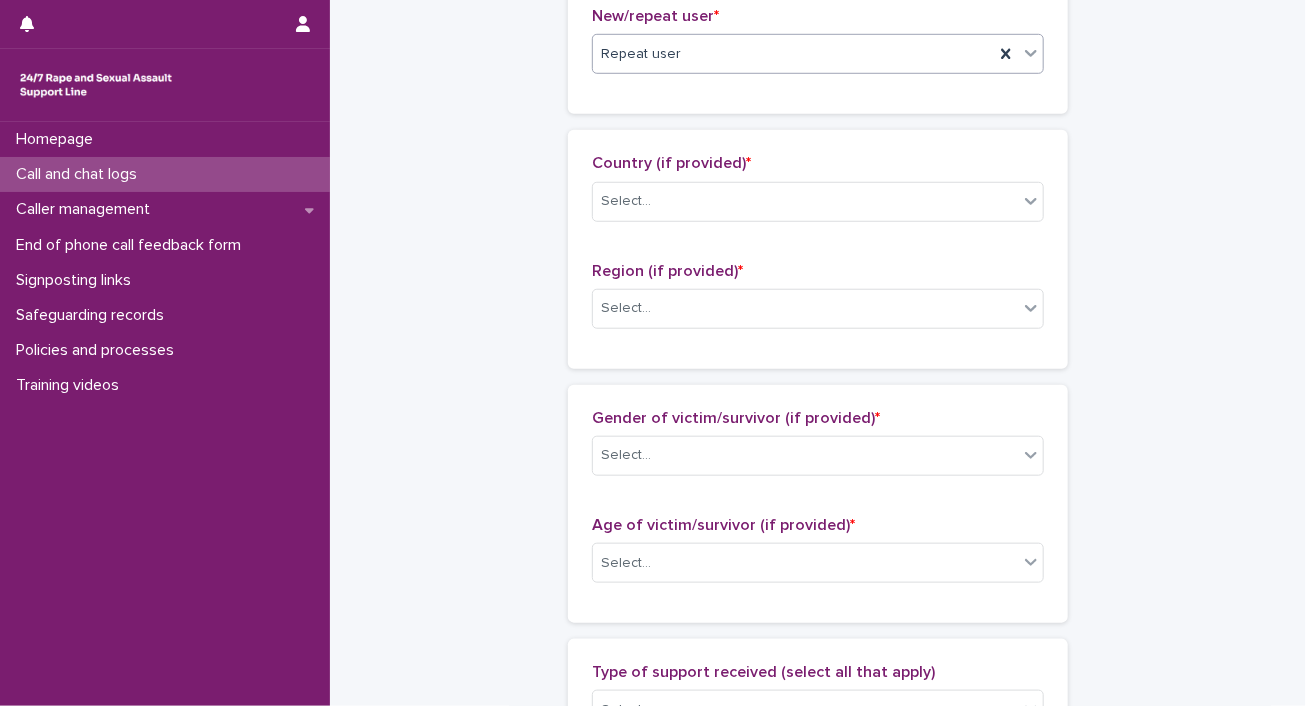 scroll, scrollTop: 596, scrollLeft: 0, axis: vertical 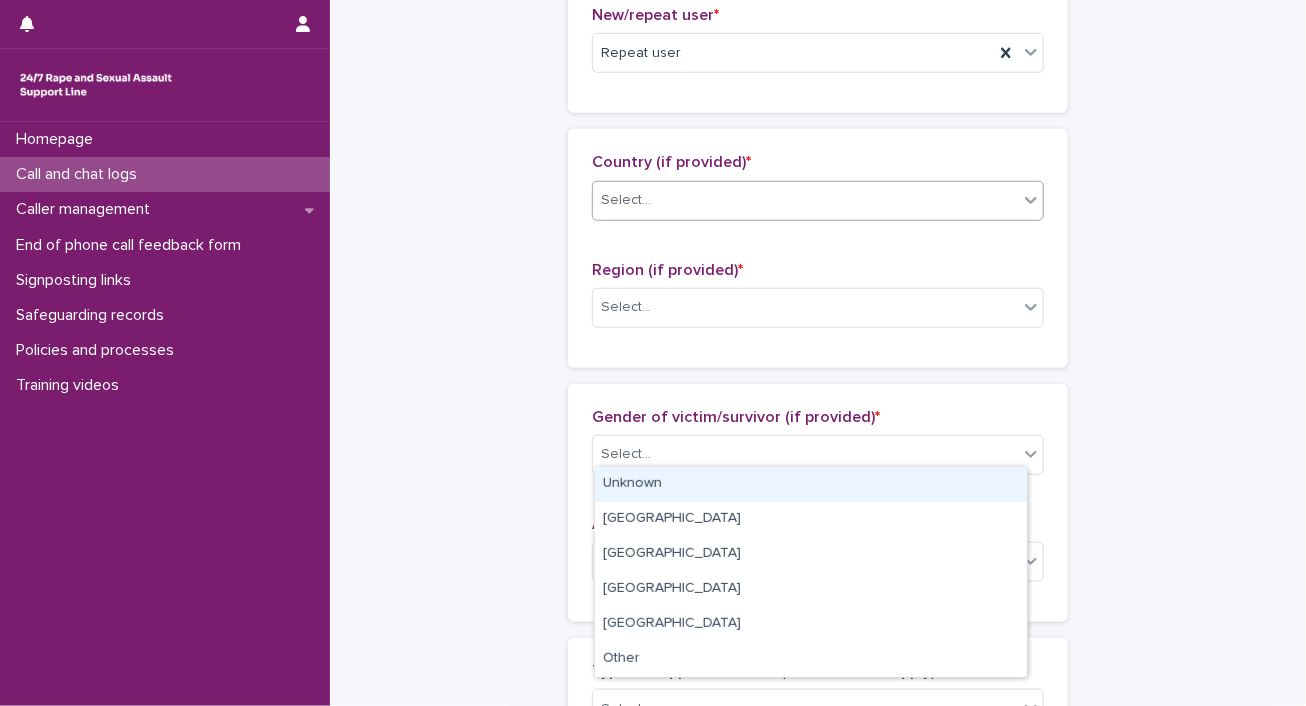 click on "Select..." at bounding box center (805, 200) 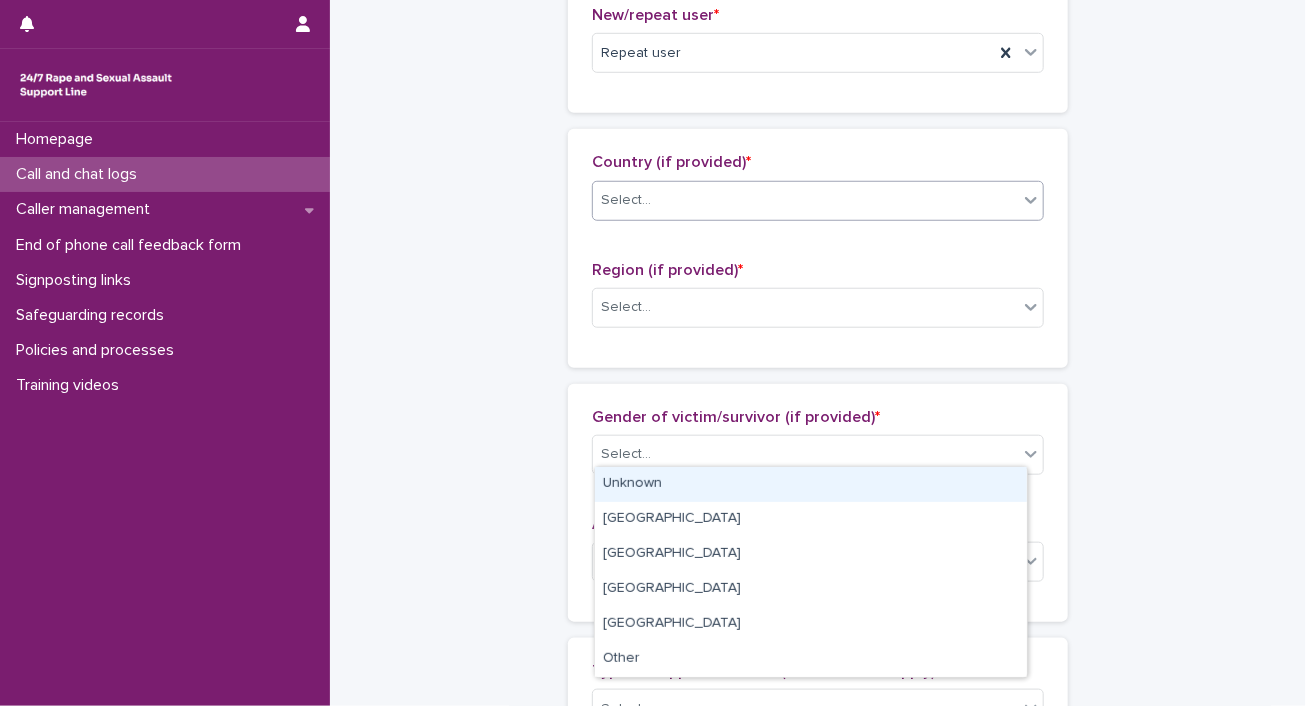 click on "Unknown" at bounding box center [811, 484] 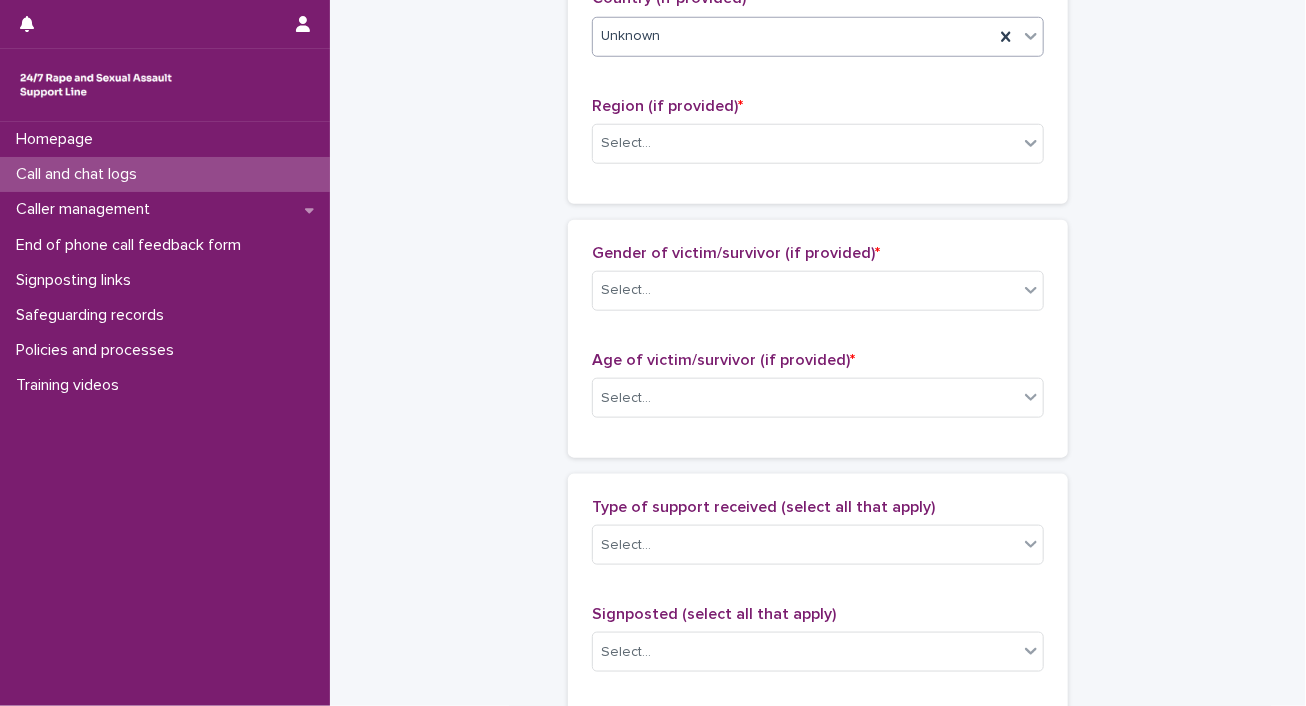 scroll, scrollTop: 771, scrollLeft: 0, axis: vertical 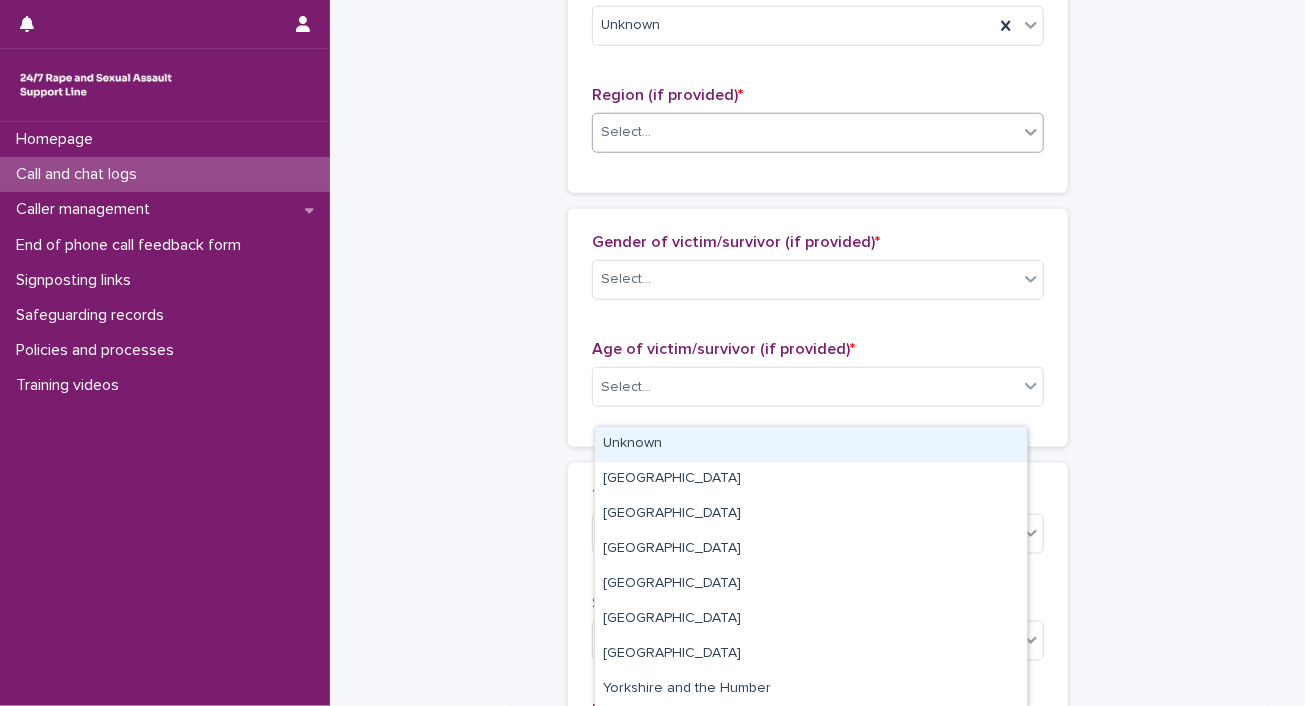 click on "Select..." at bounding box center (805, 132) 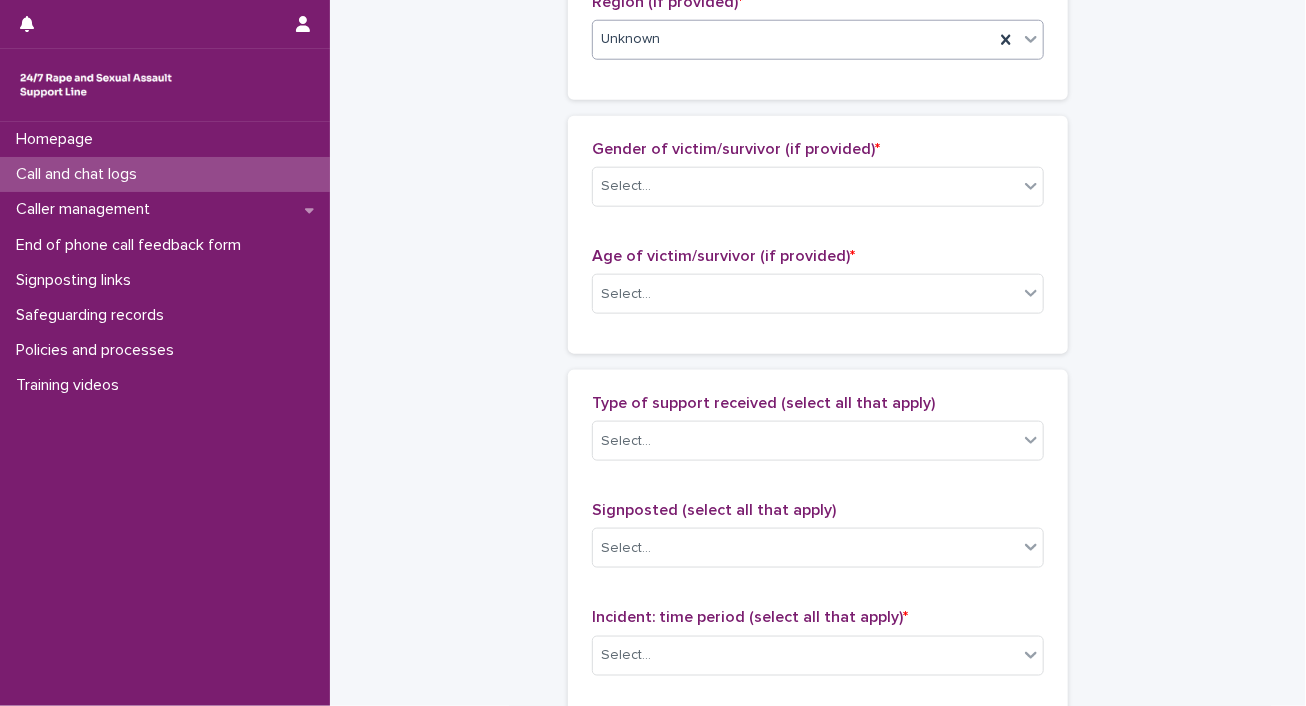 scroll, scrollTop: 876, scrollLeft: 0, axis: vertical 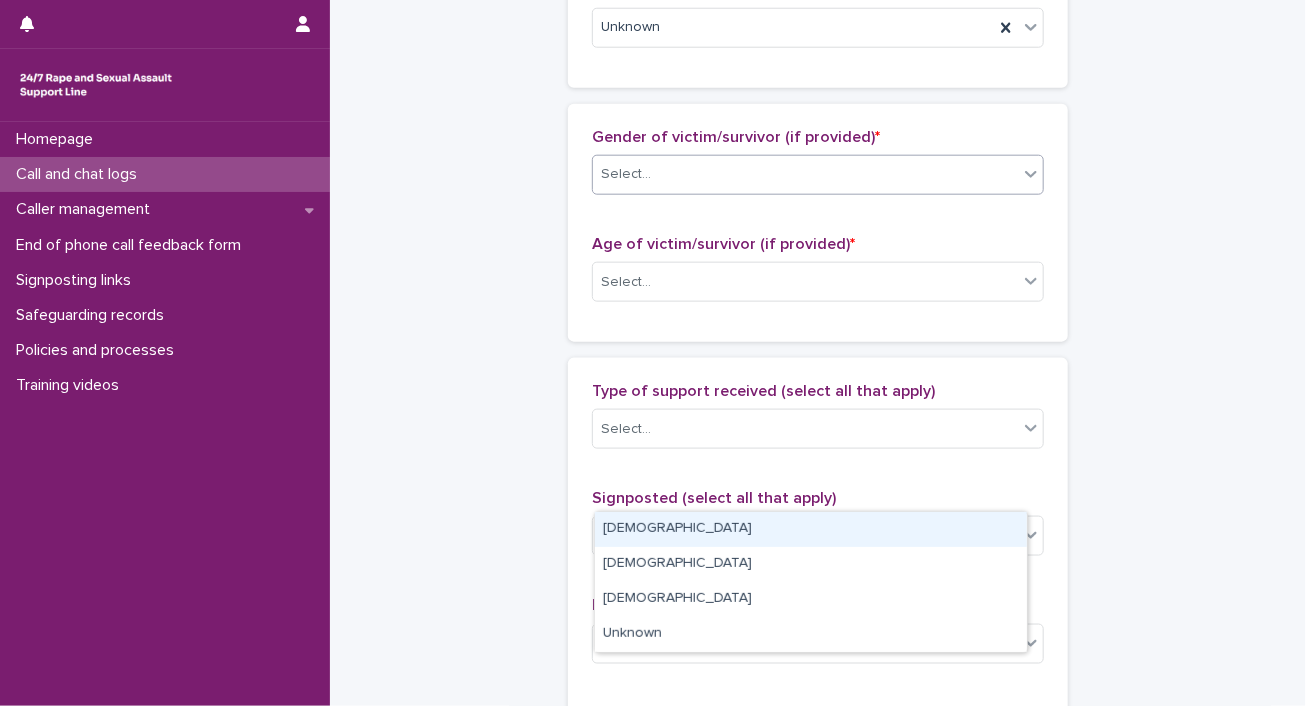 click on "Select..." at bounding box center (805, 174) 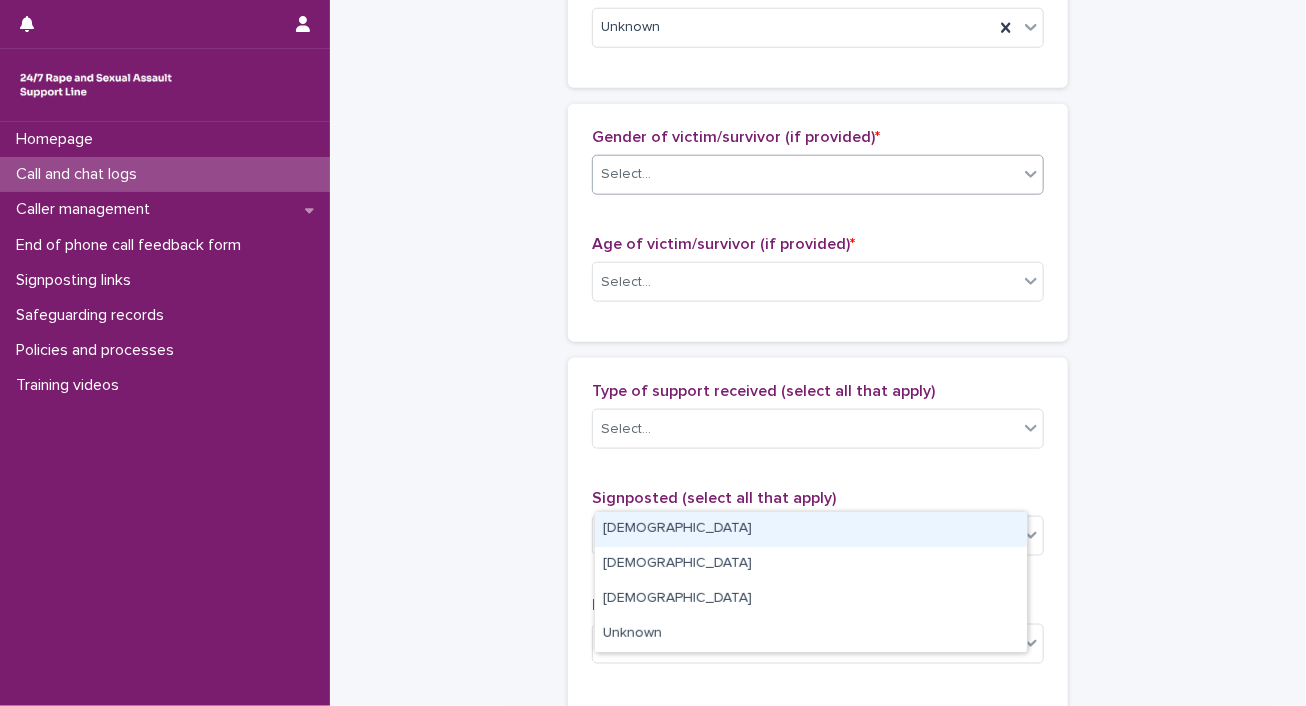 click on "[DEMOGRAPHIC_DATA]" at bounding box center (811, 529) 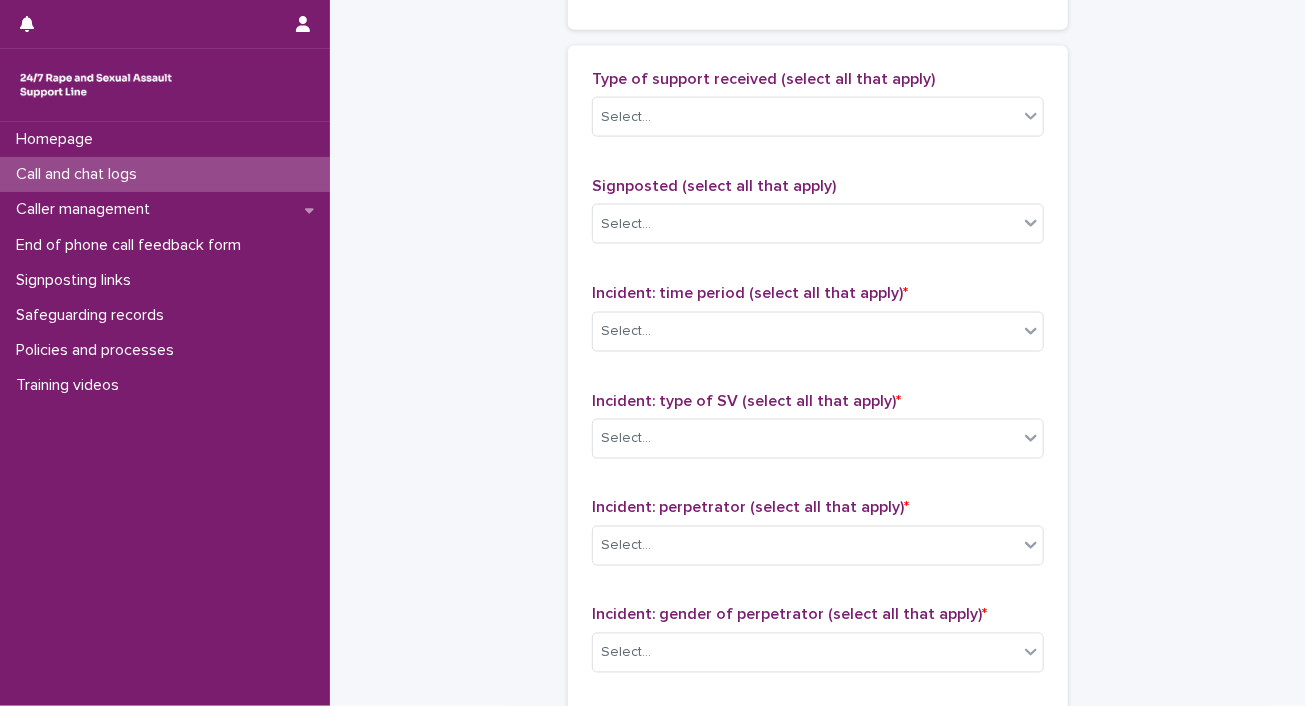 scroll, scrollTop: 1188, scrollLeft: 0, axis: vertical 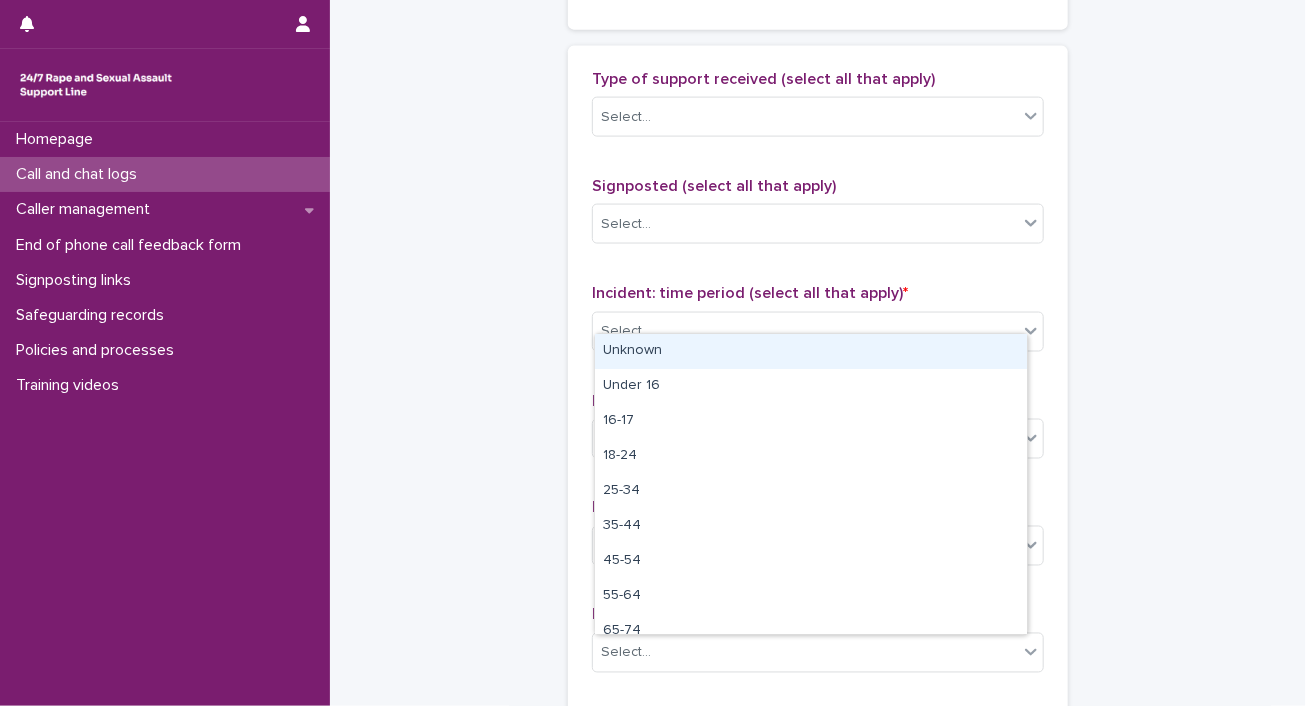 click on "Select..." at bounding box center [805, -30] 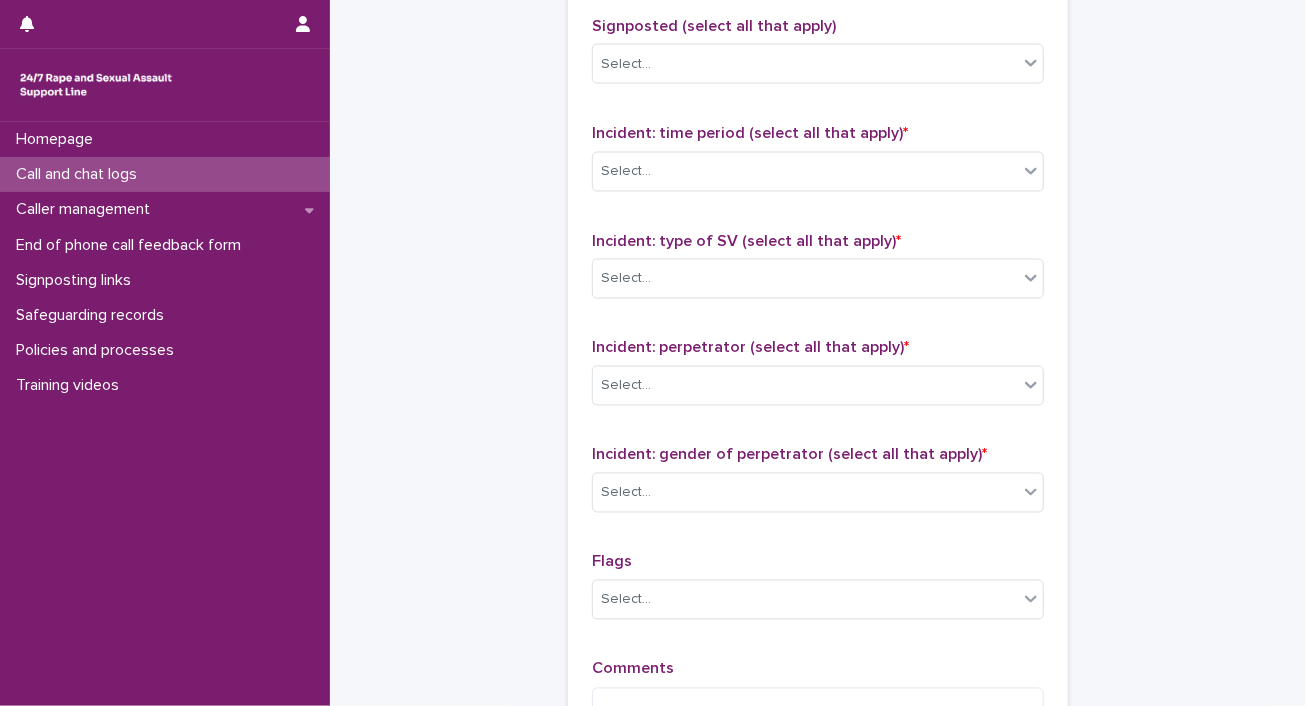 scroll, scrollTop: 1348, scrollLeft: 0, axis: vertical 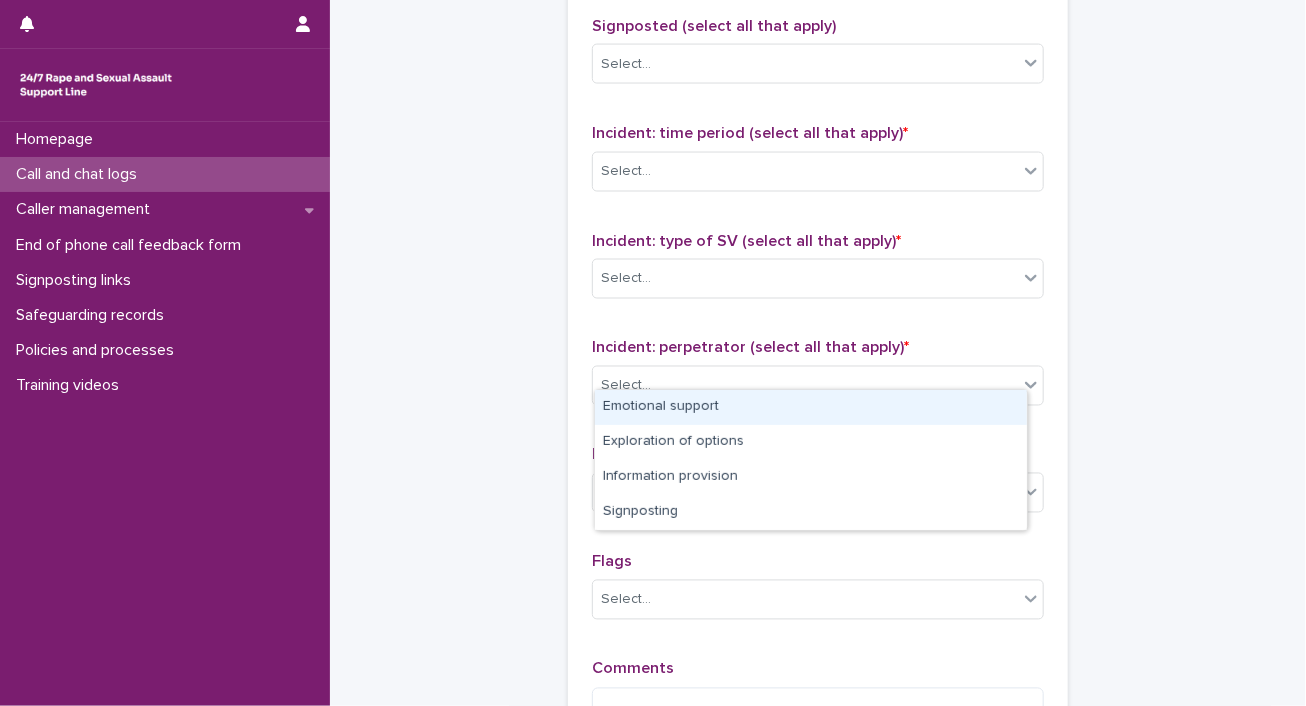 click on "Select..." at bounding box center (805, -43) 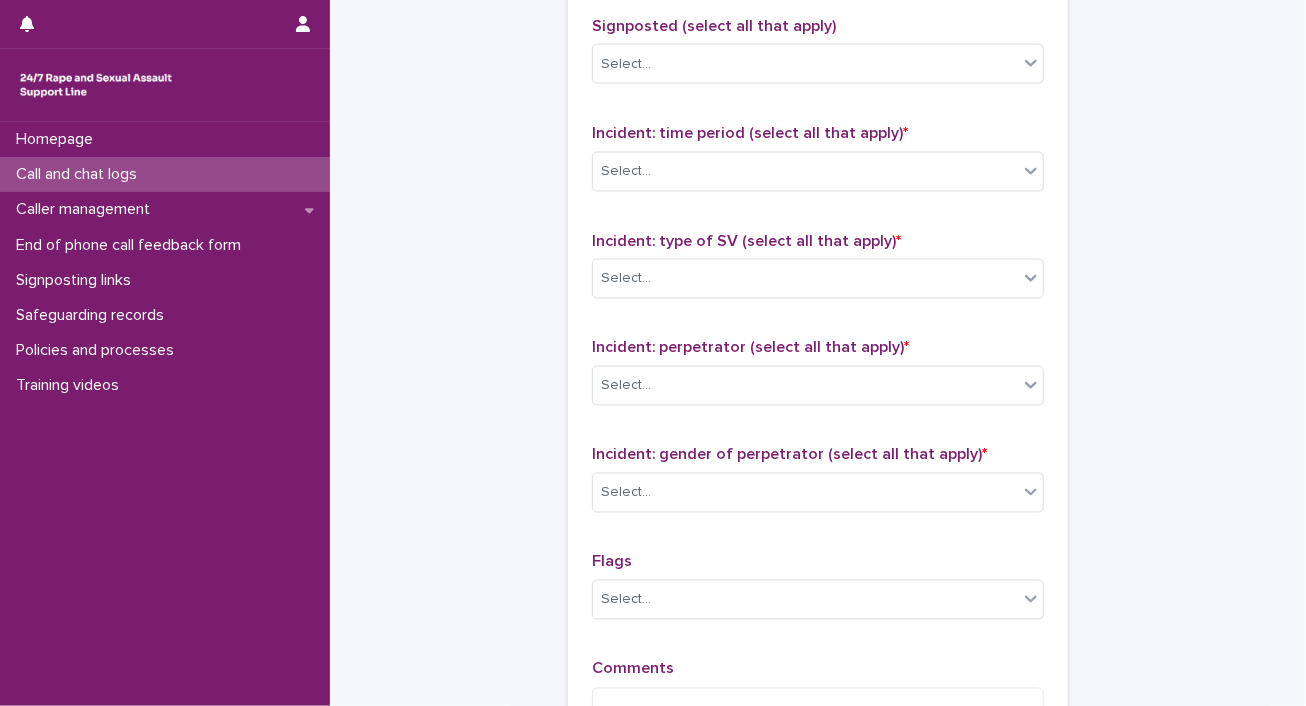 scroll, scrollTop: 1440, scrollLeft: 0, axis: vertical 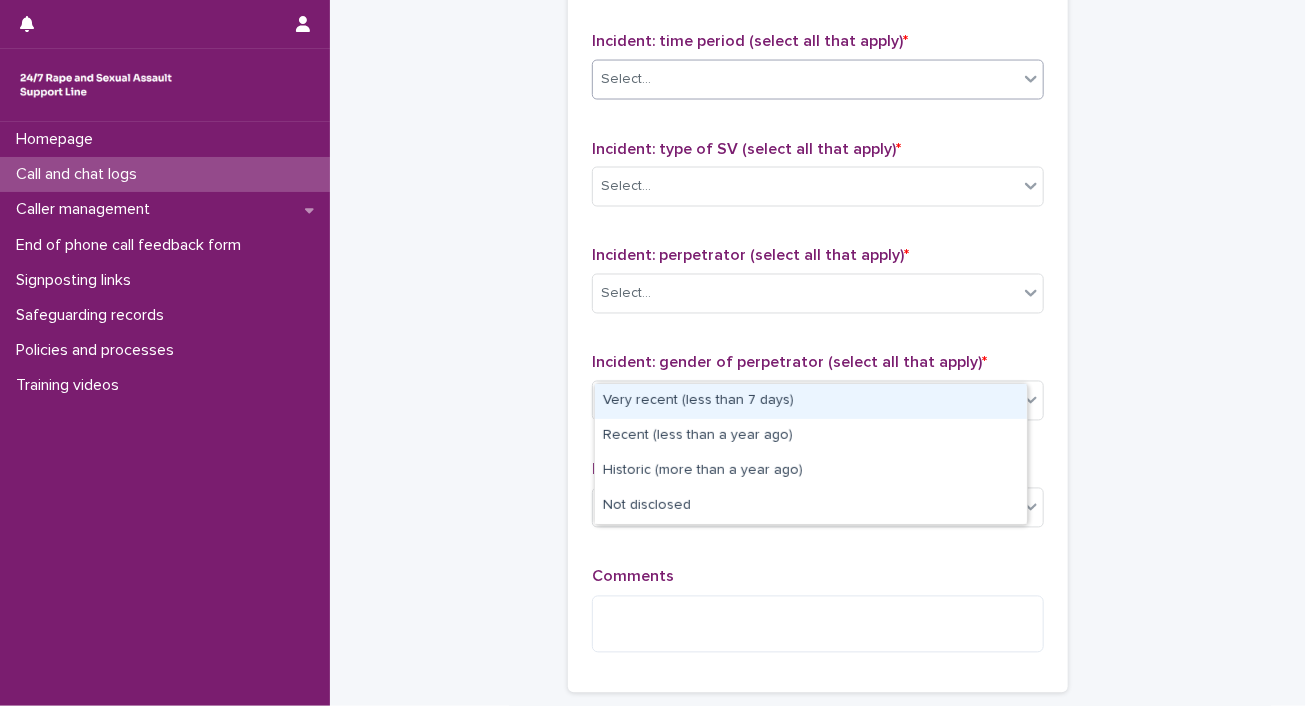 click at bounding box center (654, 79) 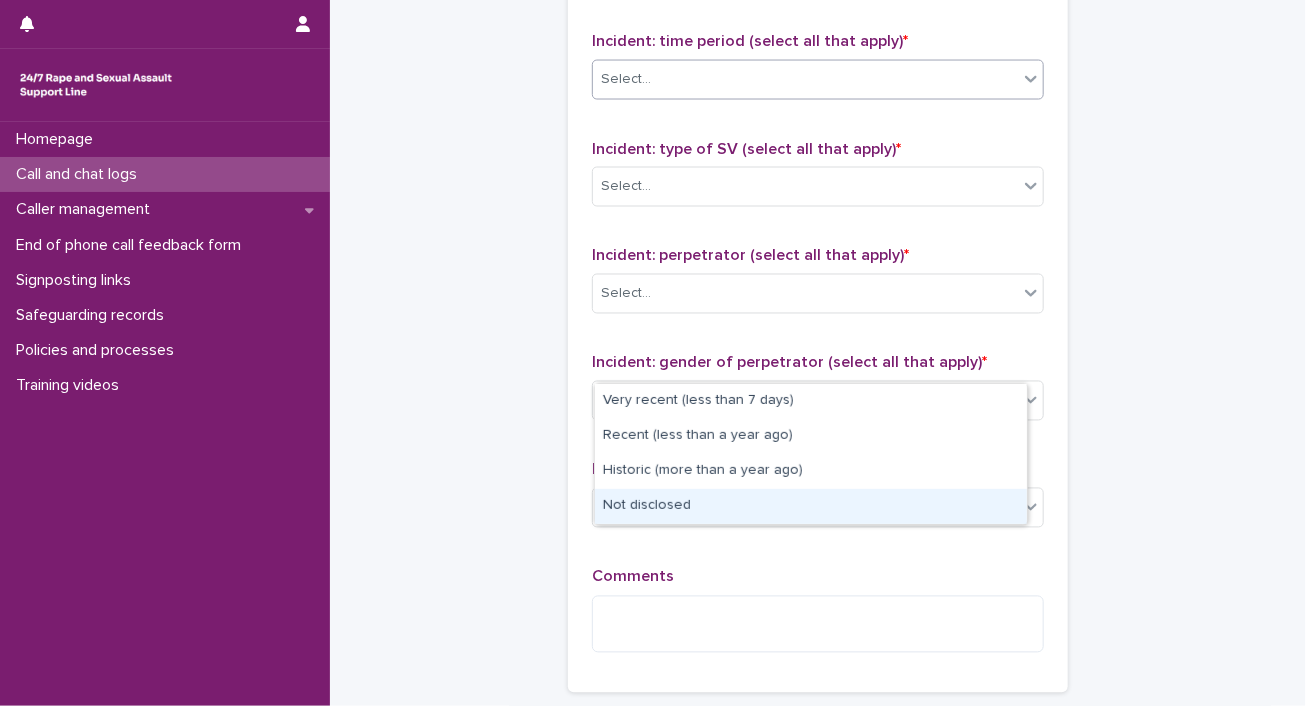 click on "Not disclosed" at bounding box center [811, 506] 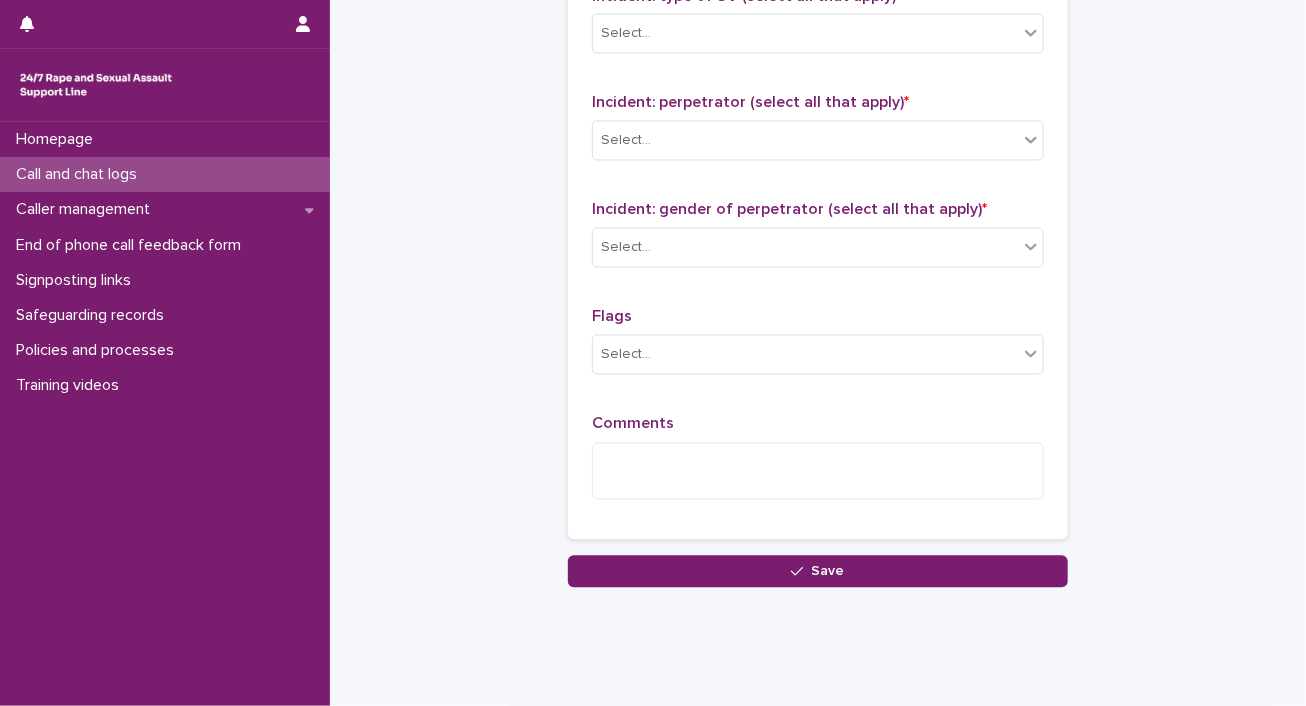 scroll, scrollTop: 1595, scrollLeft: 0, axis: vertical 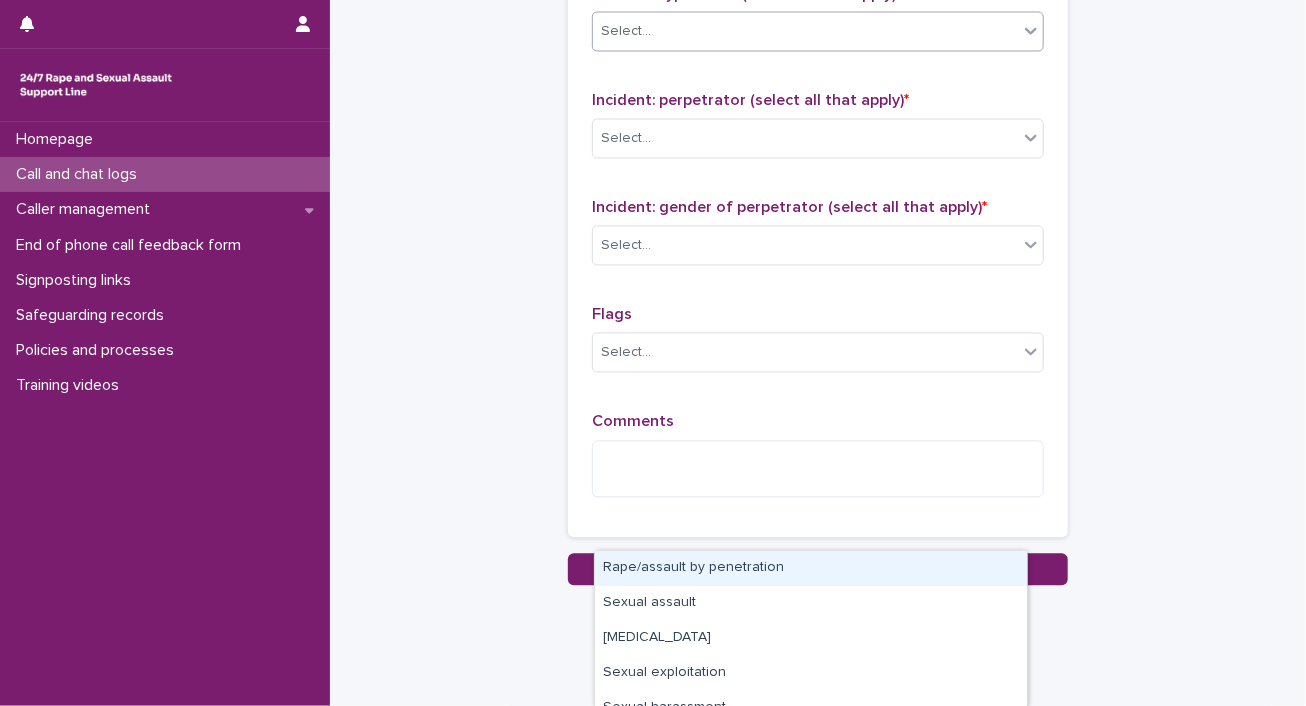 click on "Select..." at bounding box center (626, 31) 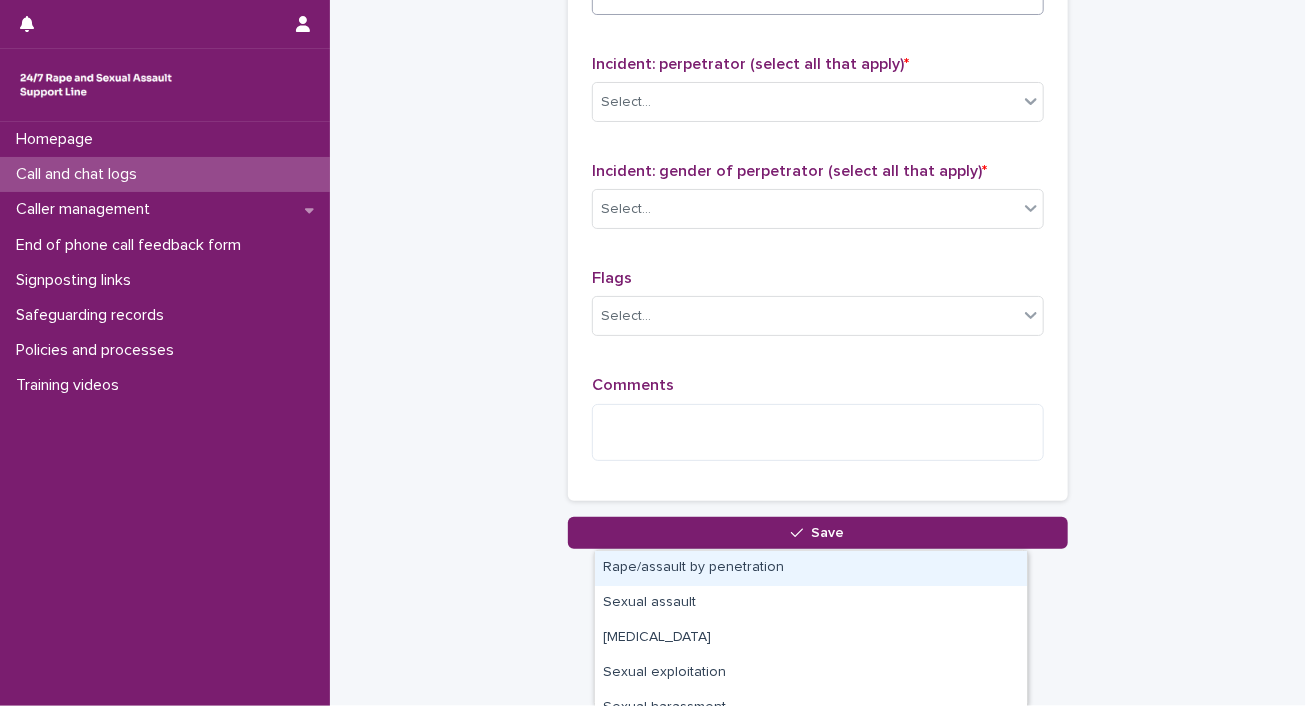 scroll, scrollTop: 1808, scrollLeft: 0, axis: vertical 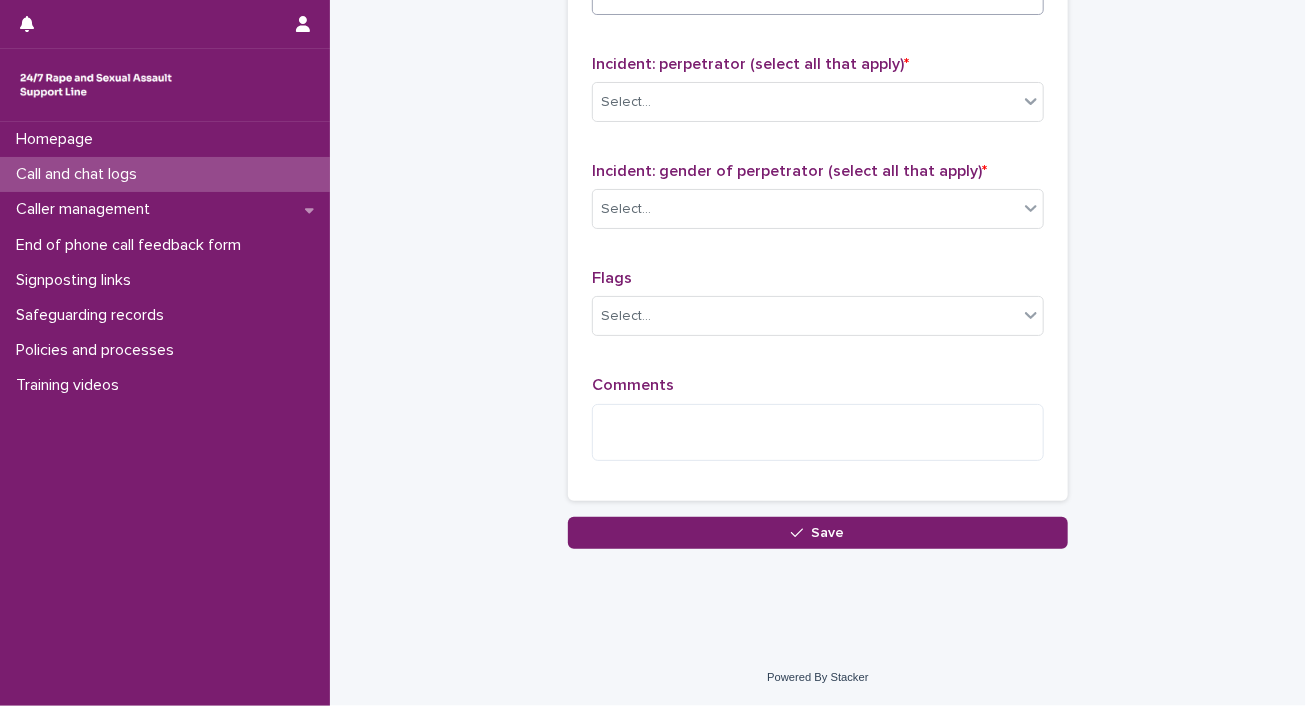 click on "Select..." at bounding box center (805, -6) 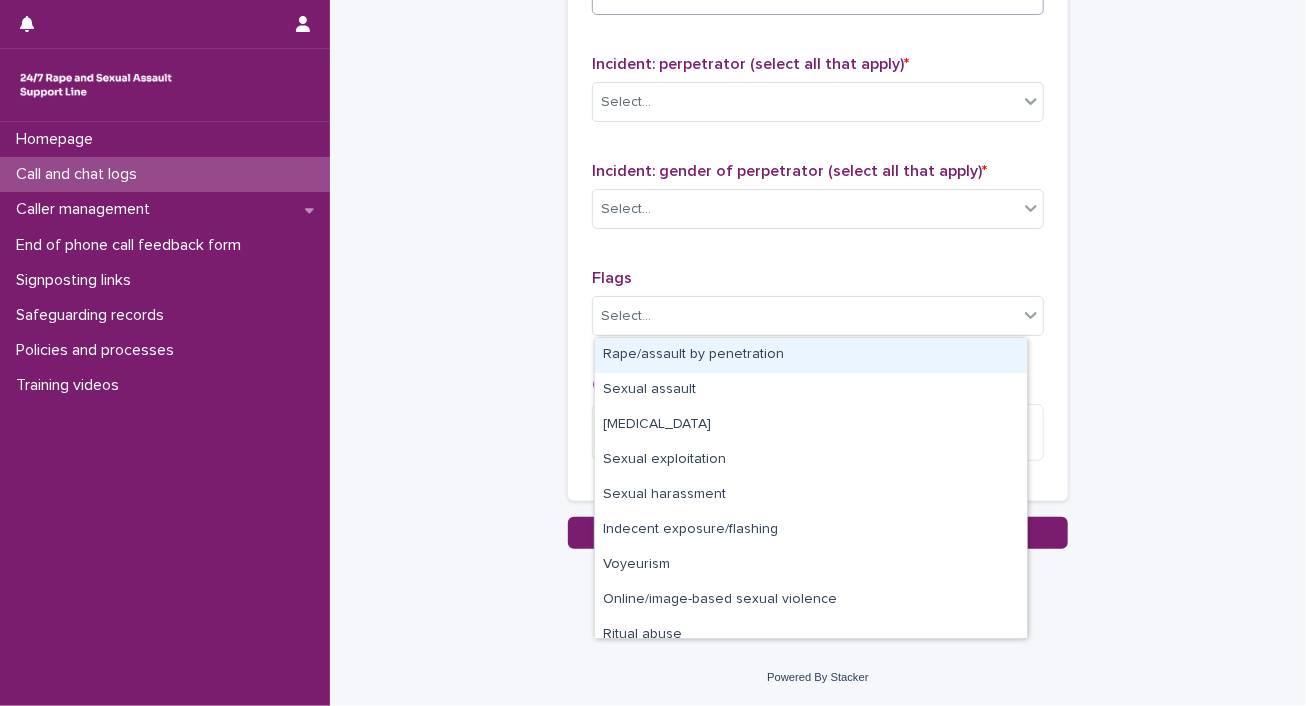 click on "Select..." at bounding box center [805, -6] 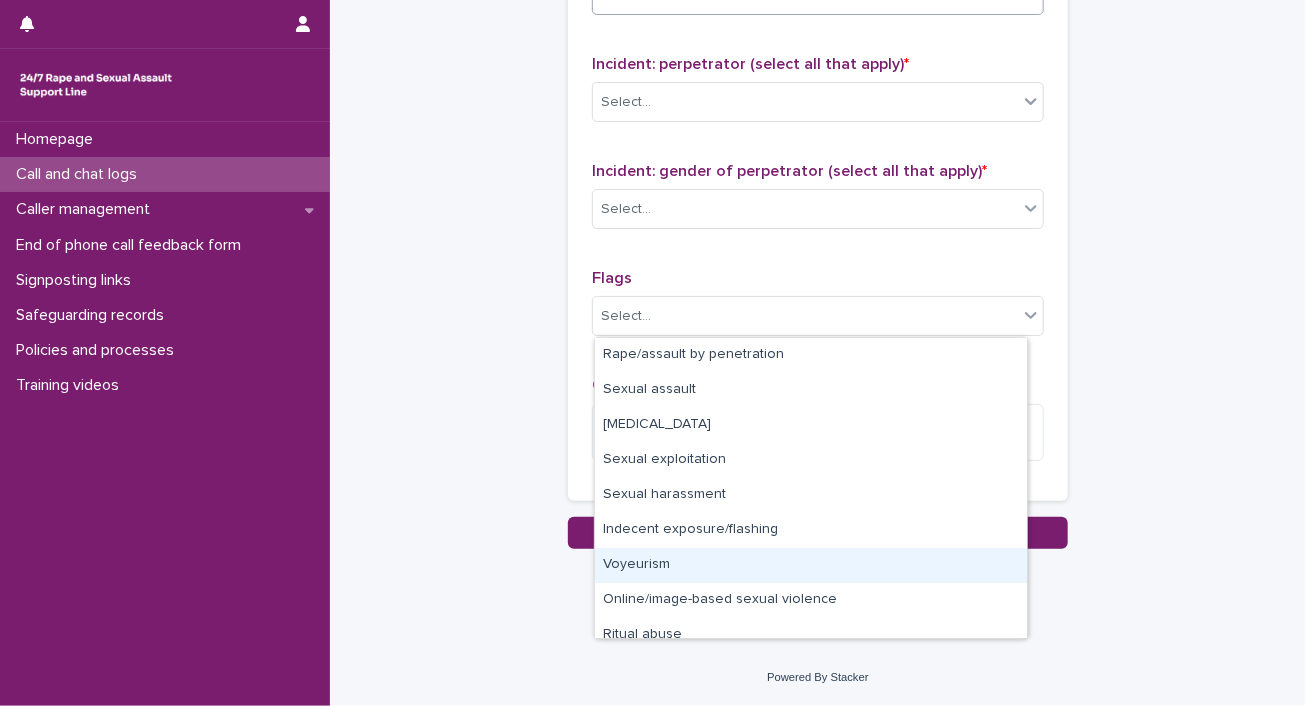 scroll, scrollTop: 50, scrollLeft: 0, axis: vertical 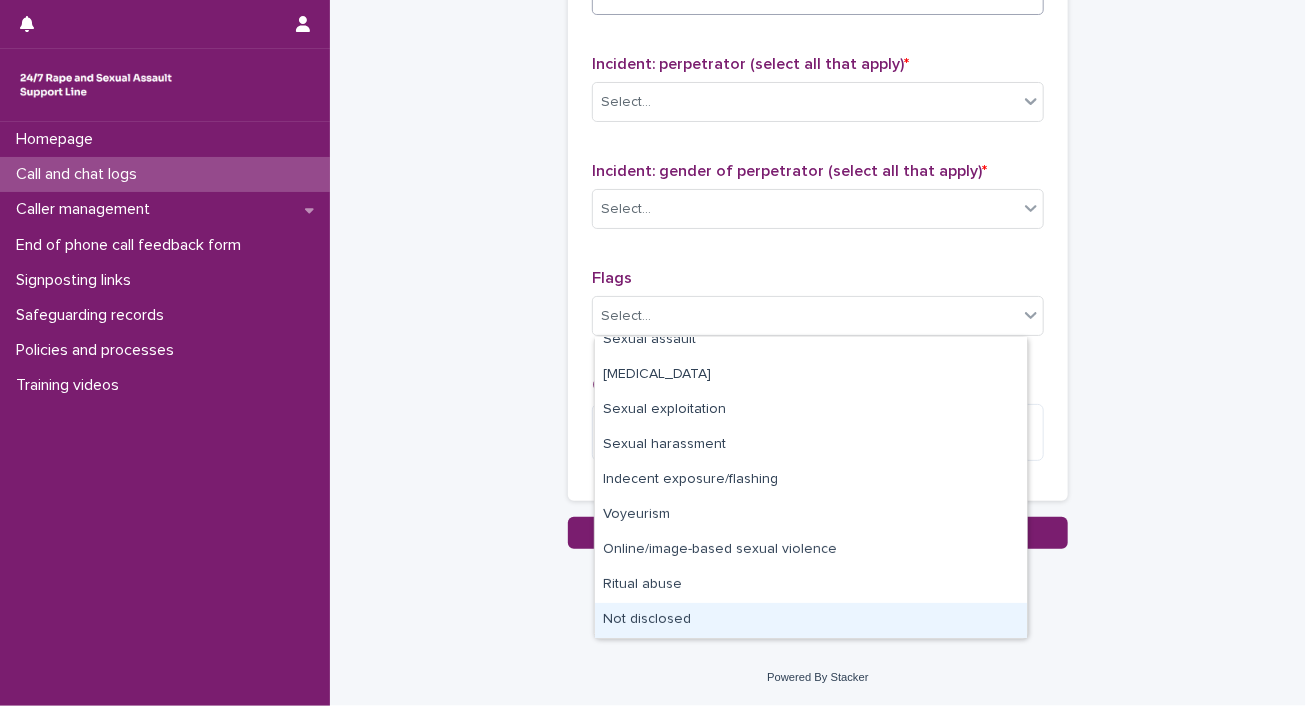 click on "Not disclosed" at bounding box center [811, 620] 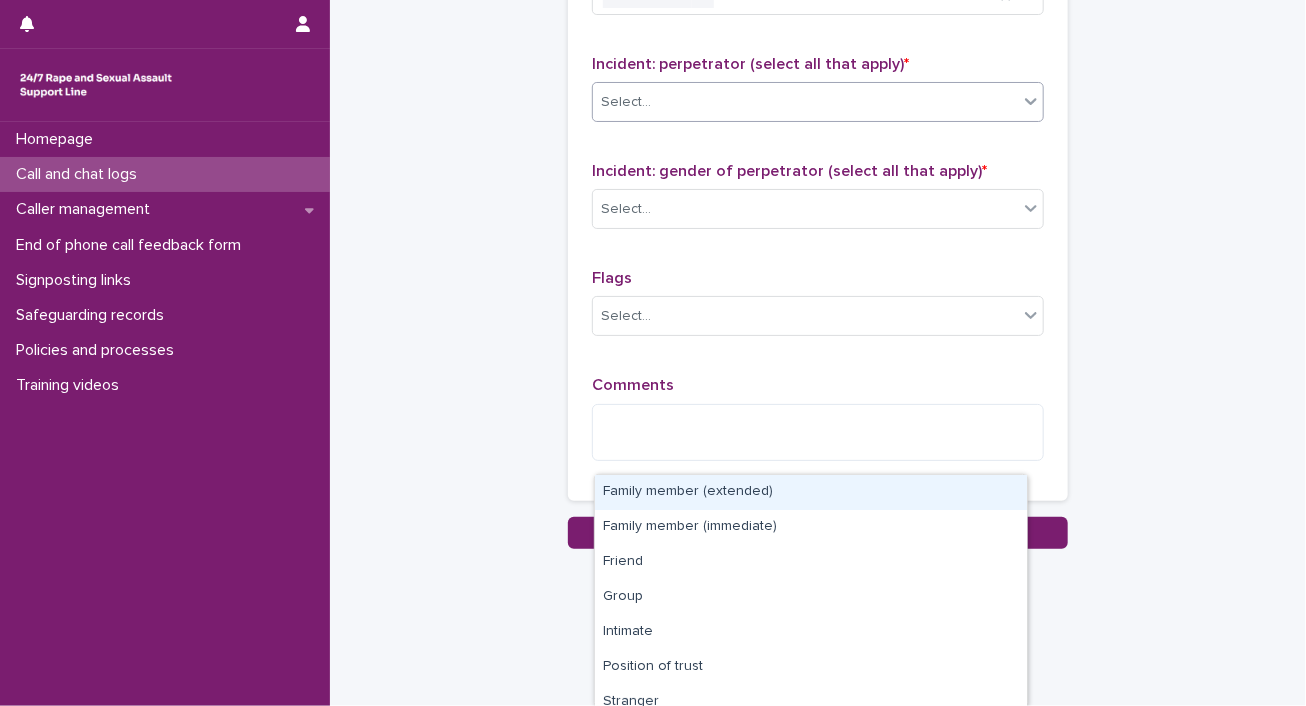 click on "Select..." at bounding box center (805, 102) 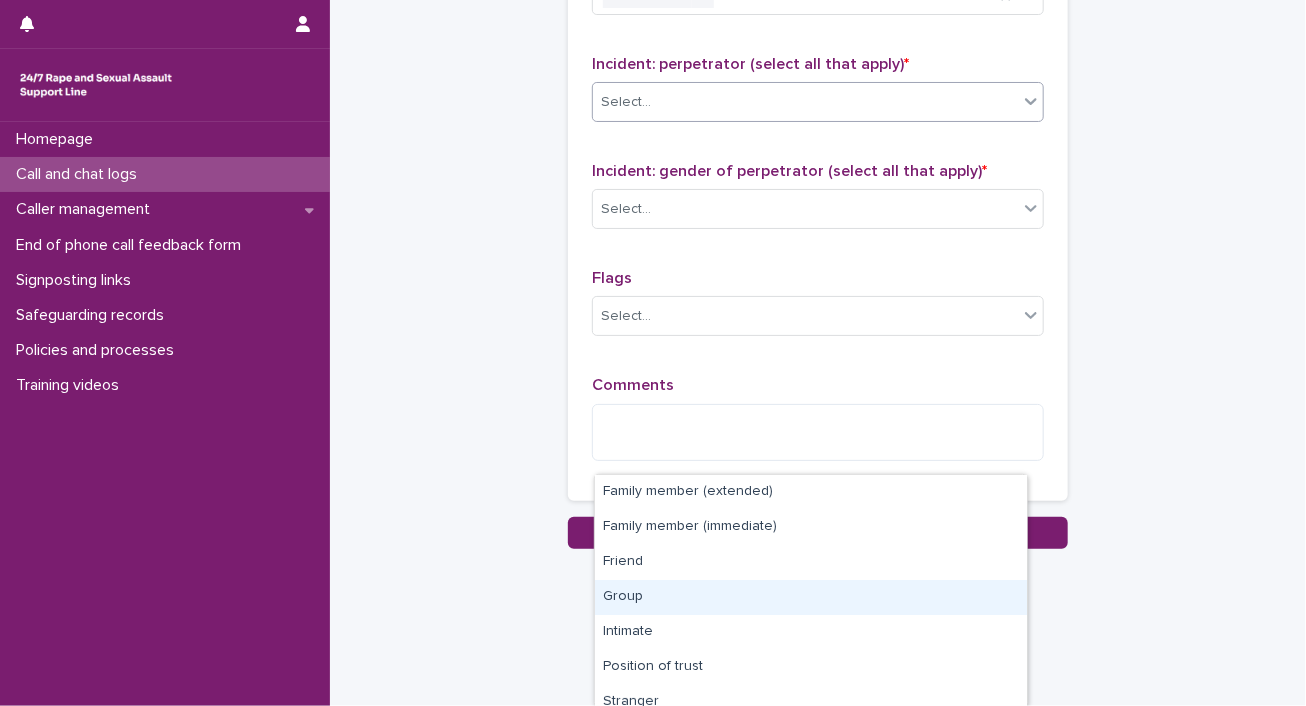 scroll, scrollTop: 152, scrollLeft: 0, axis: vertical 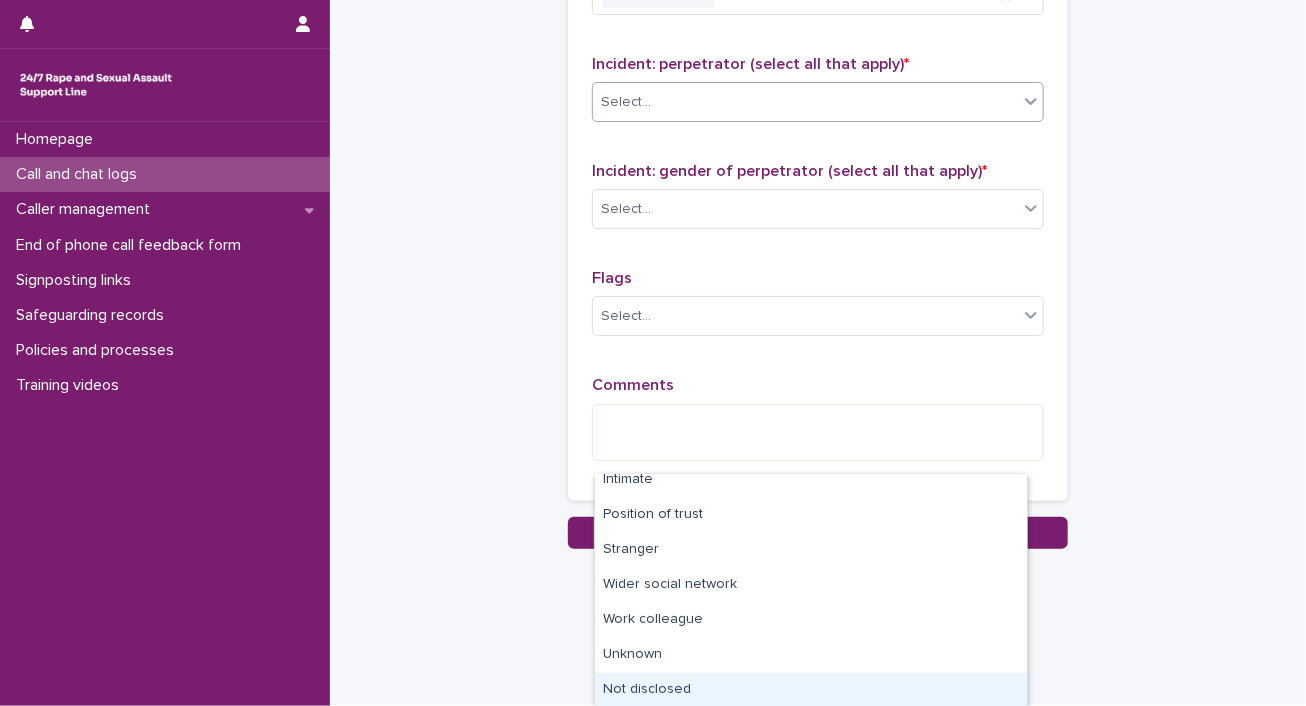 click on "Not disclosed" at bounding box center [811, 690] 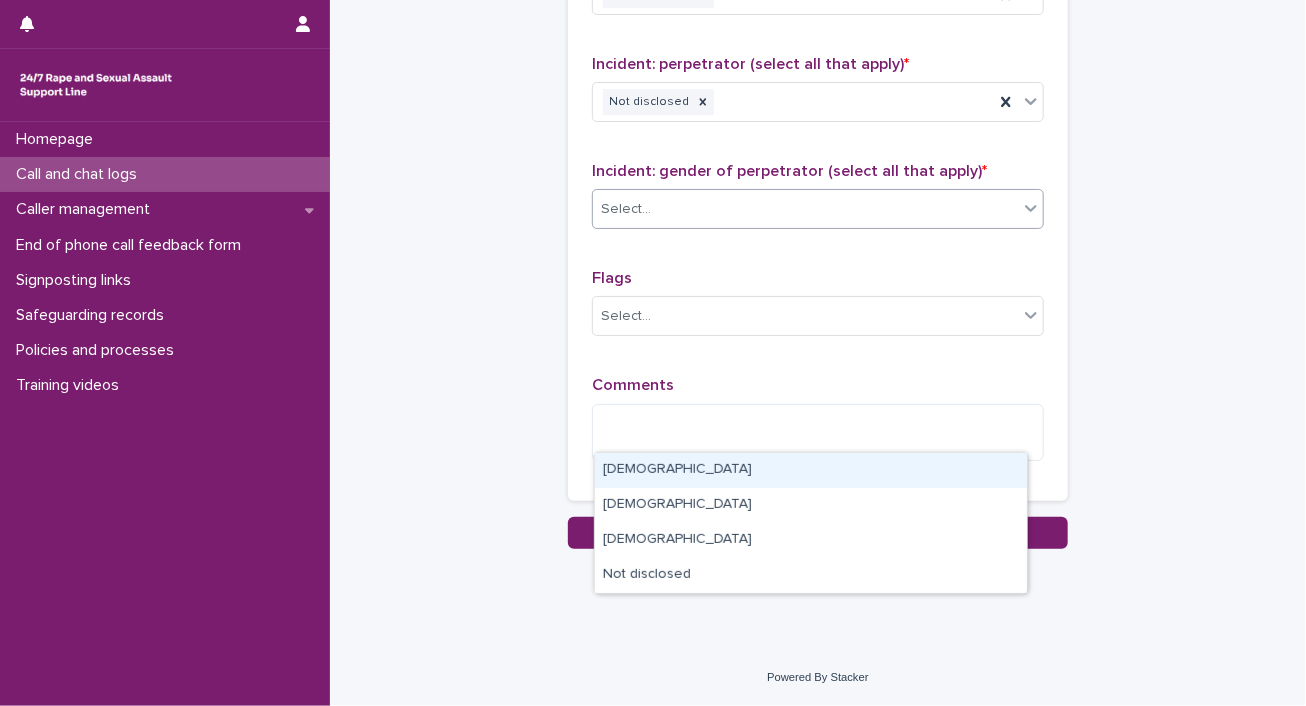 click on "Select..." at bounding box center (805, 209) 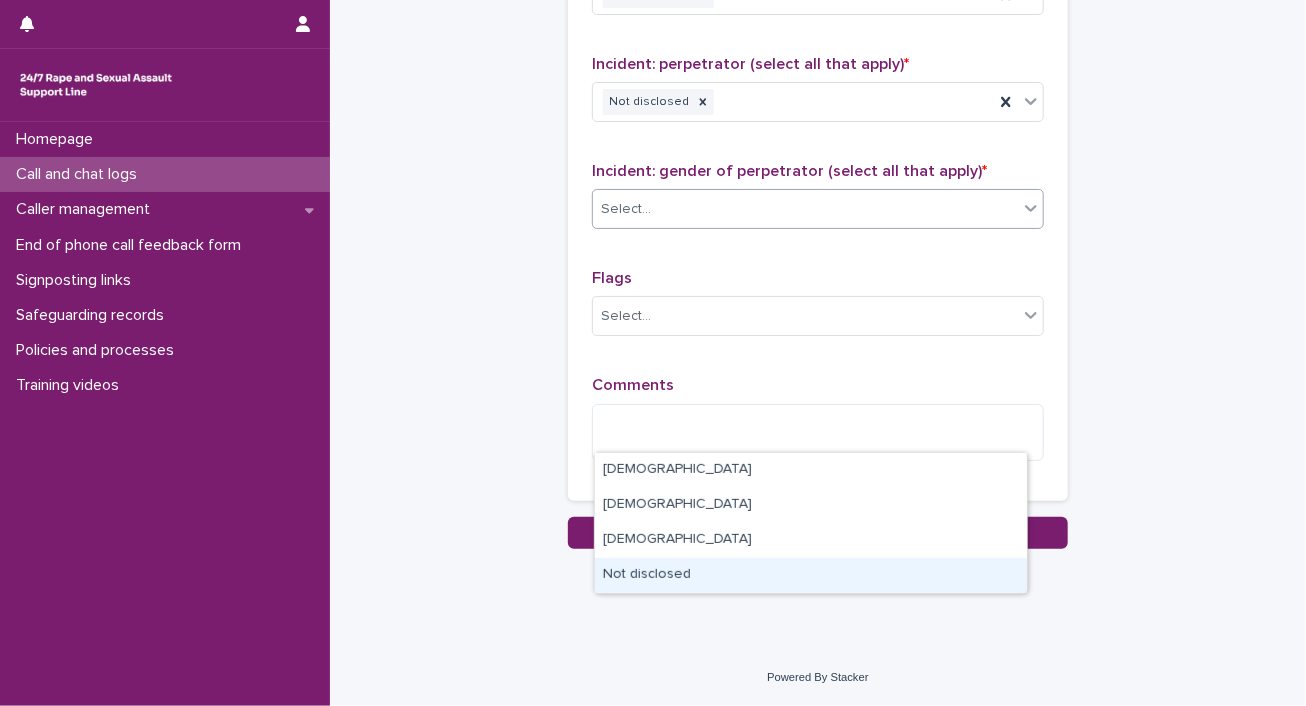 click on "Not disclosed" at bounding box center [811, 575] 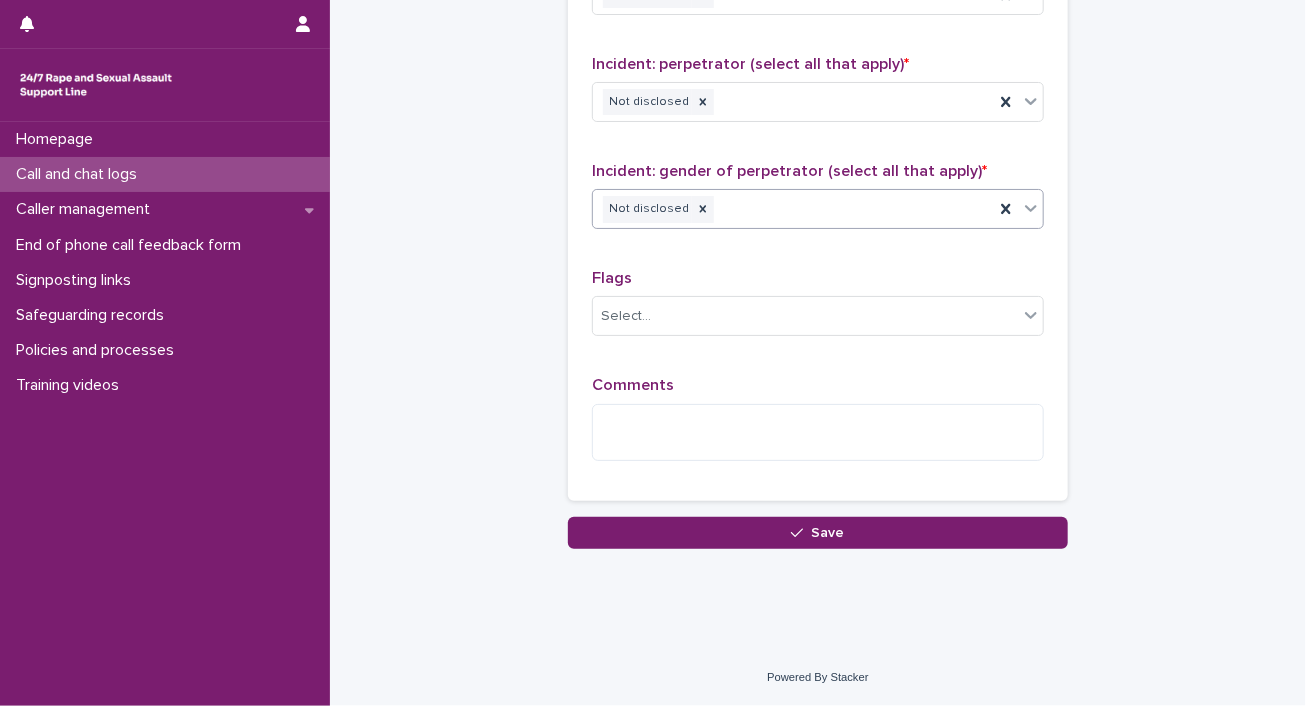 scroll, scrollTop: 2171, scrollLeft: 0, axis: vertical 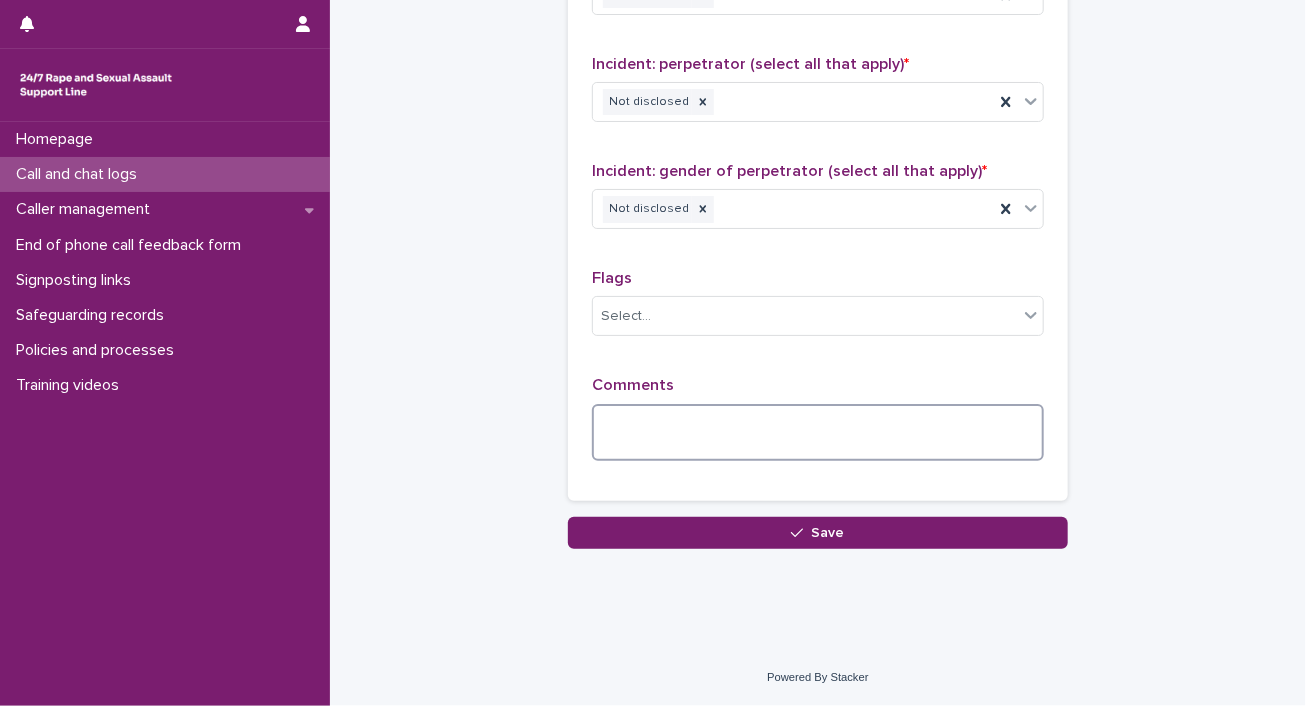 click at bounding box center (818, 433) 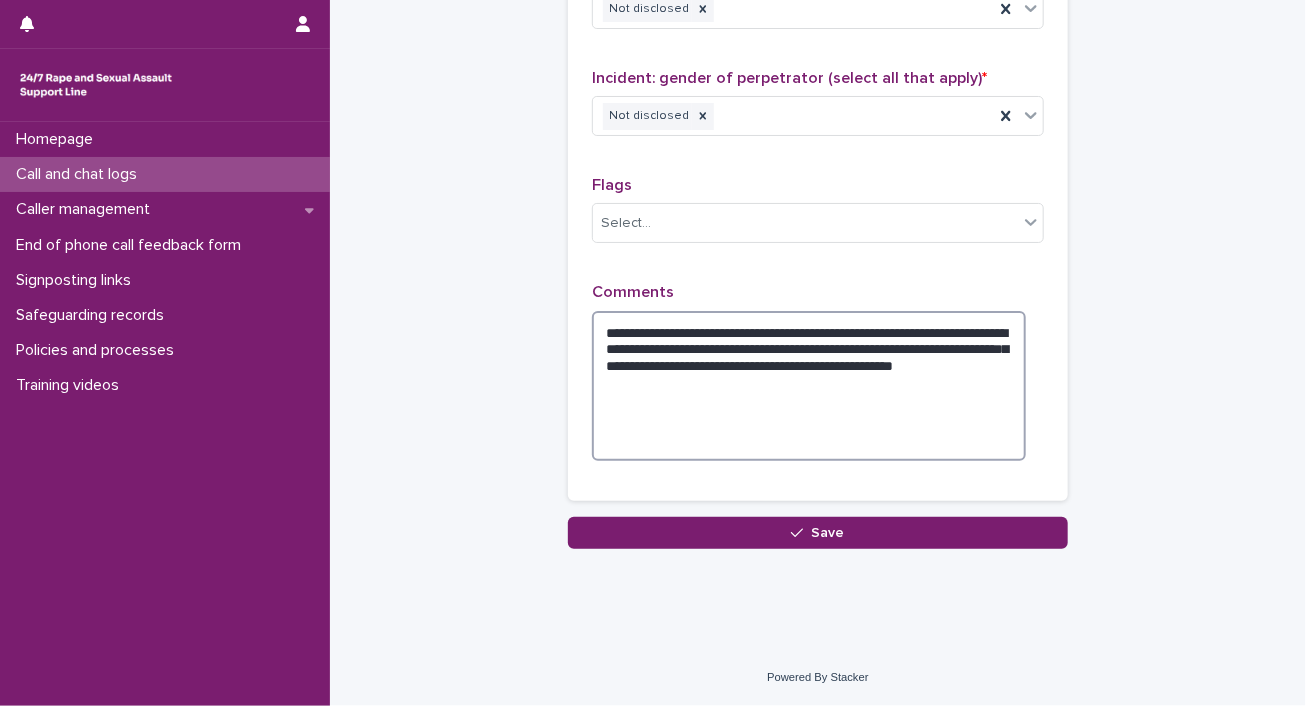 scroll, scrollTop: 2337, scrollLeft: 0, axis: vertical 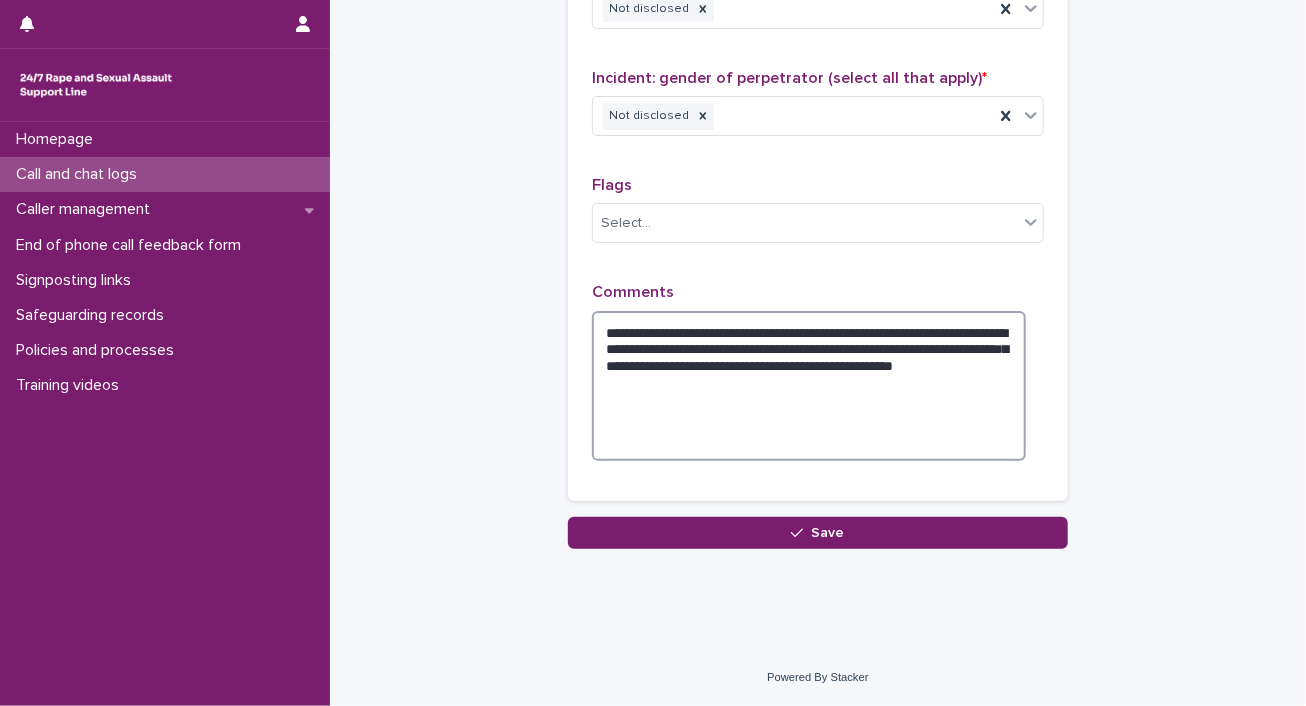 click on "**********" at bounding box center [809, 386] 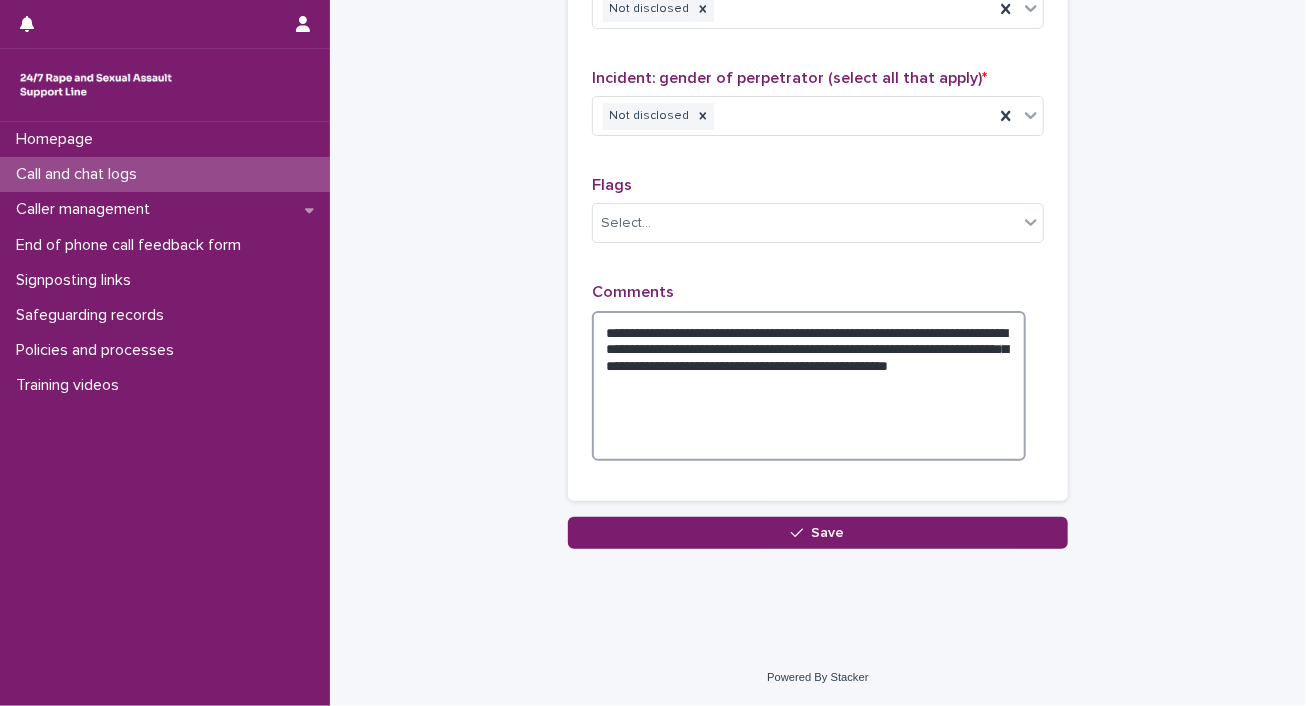 scroll, scrollTop: 2384, scrollLeft: 0, axis: vertical 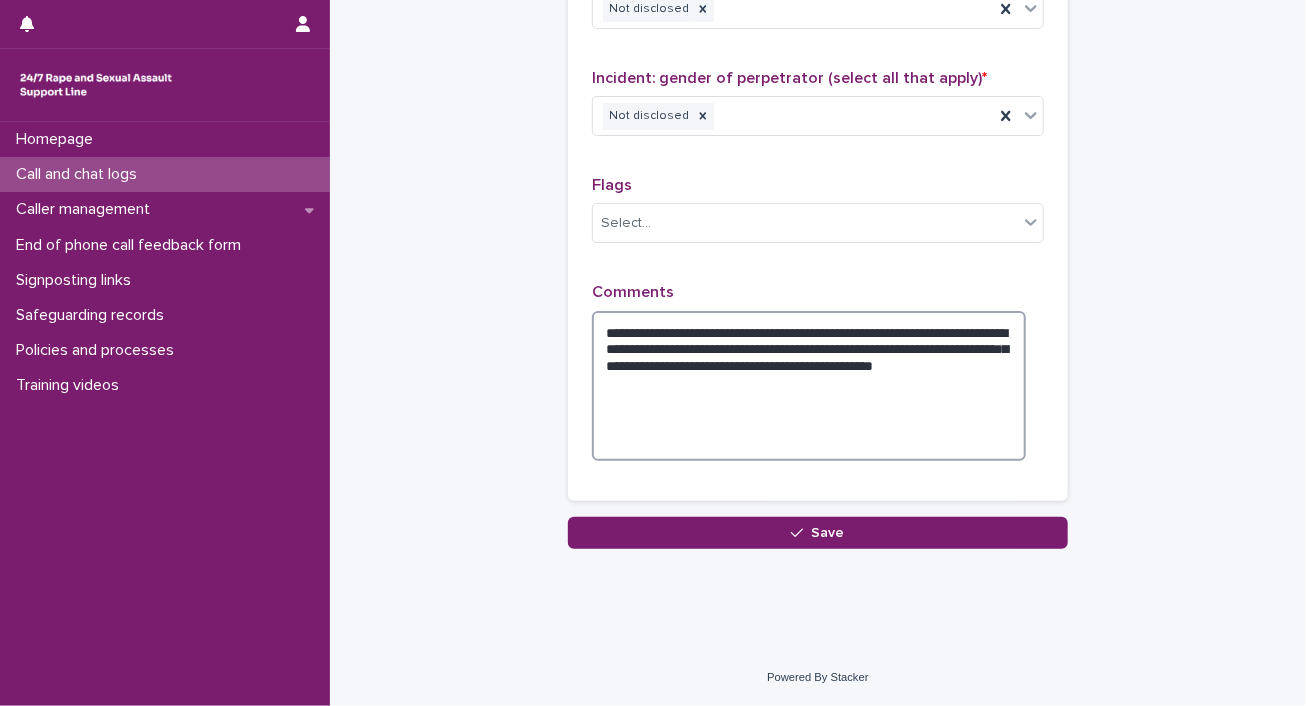 click on "**********" at bounding box center [809, 386] 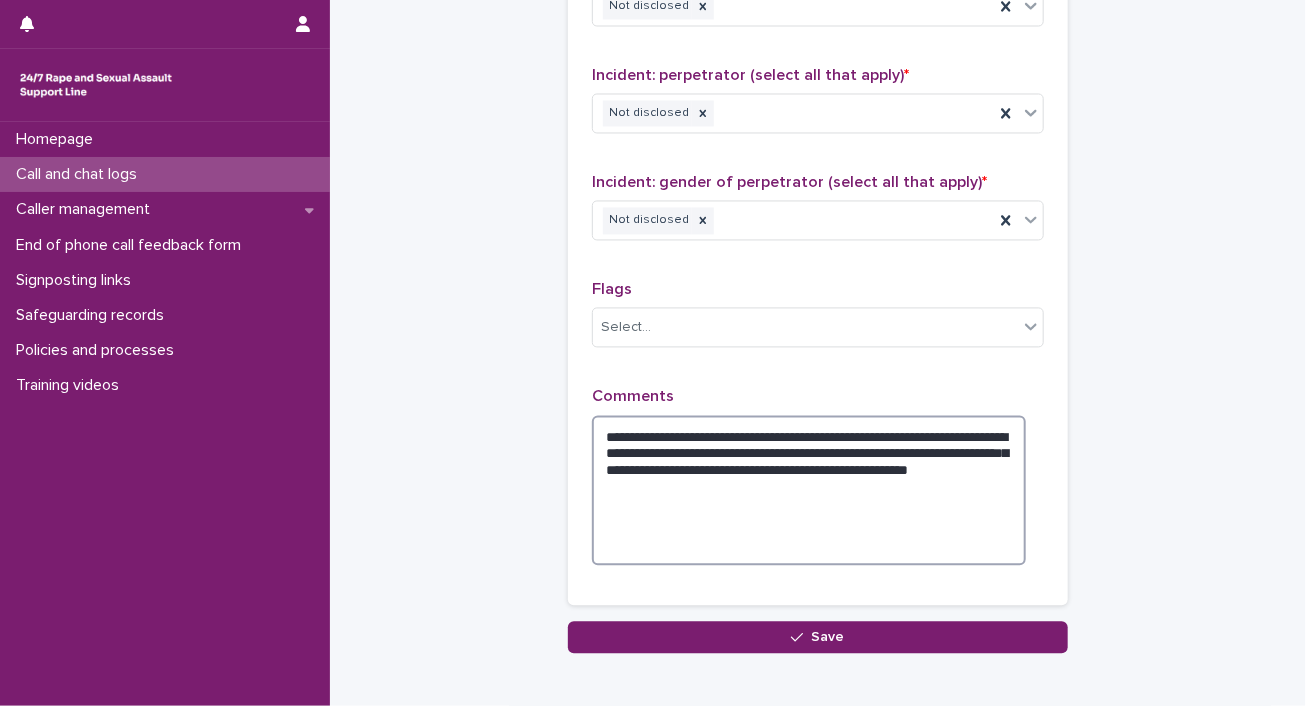 scroll, scrollTop: 1620, scrollLeft: 0, axis: vertical 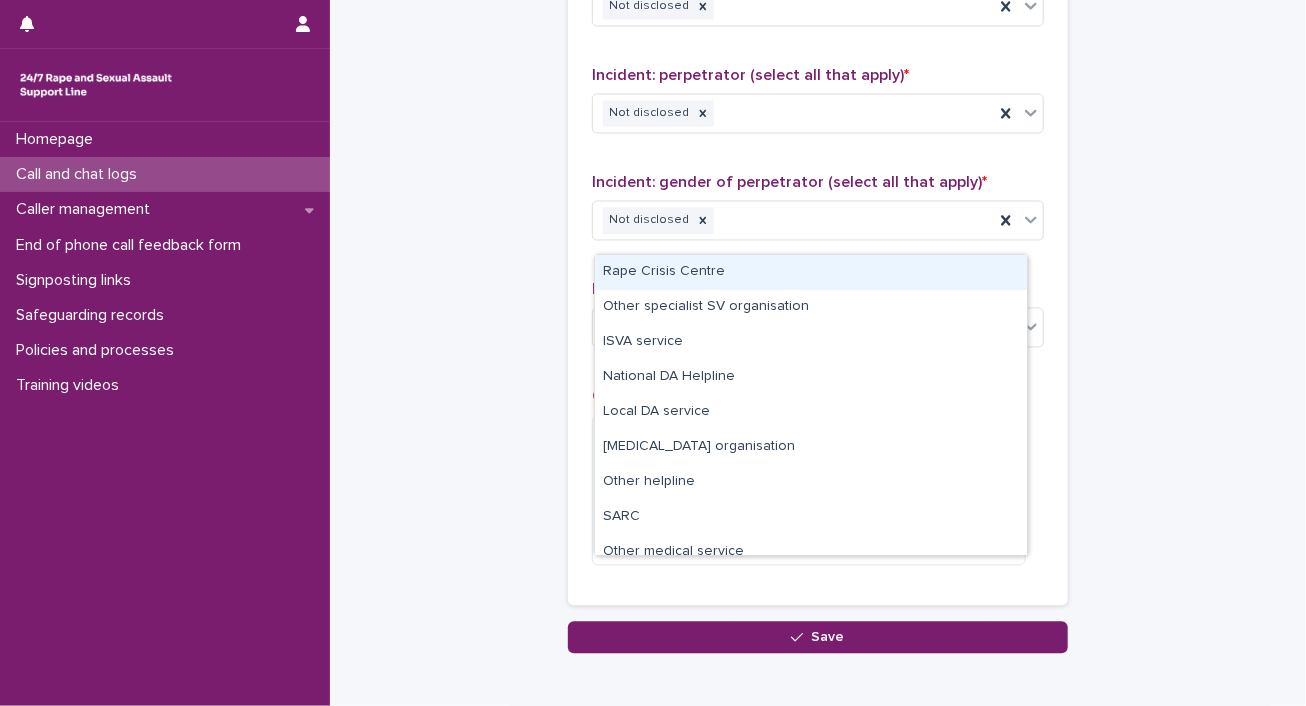 click on "Select..." at bounding box center [805, -208] 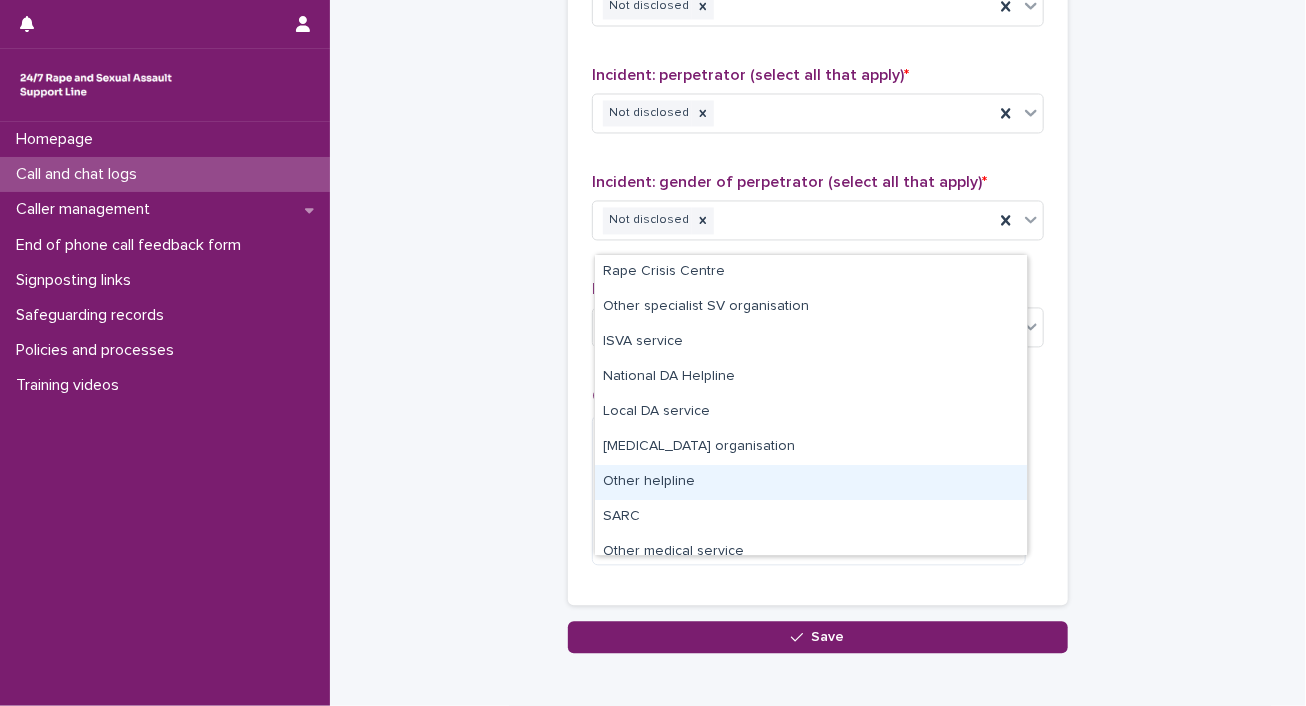 click on "Other helpline" at bounding box center [811, 482] 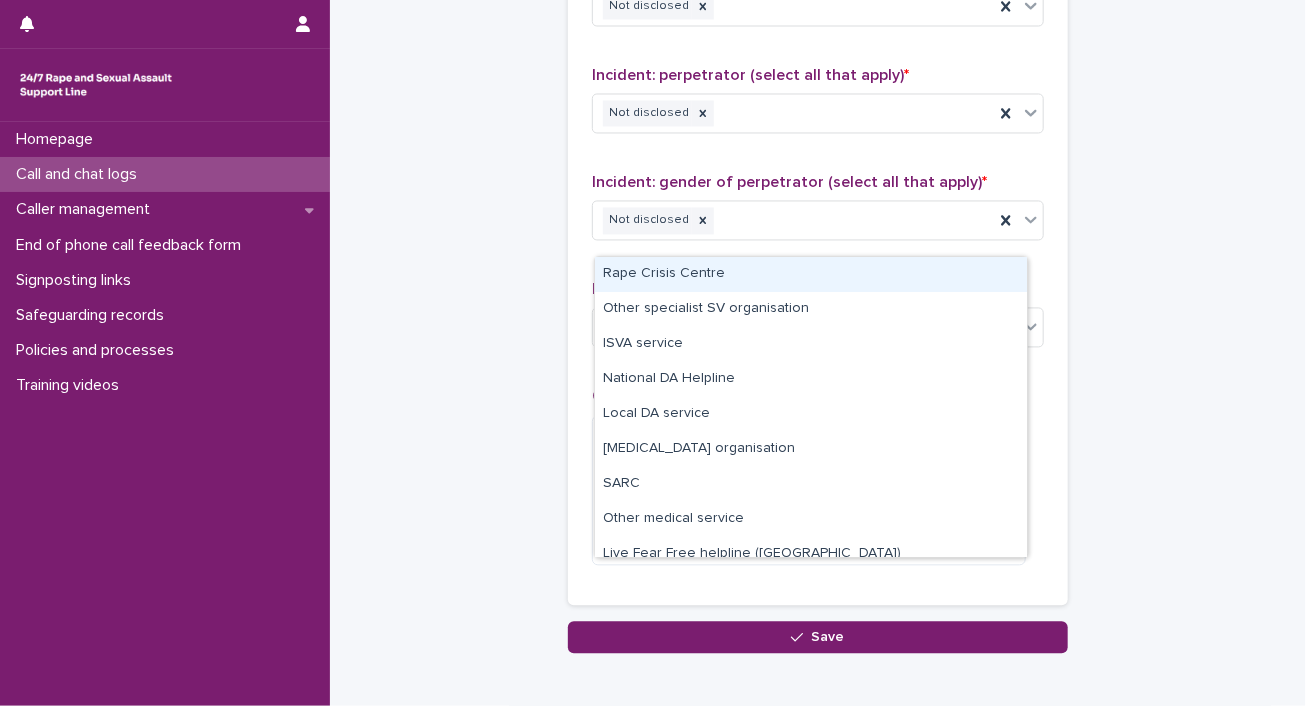 click on "Other helpline" at bounding box center (793, -208) 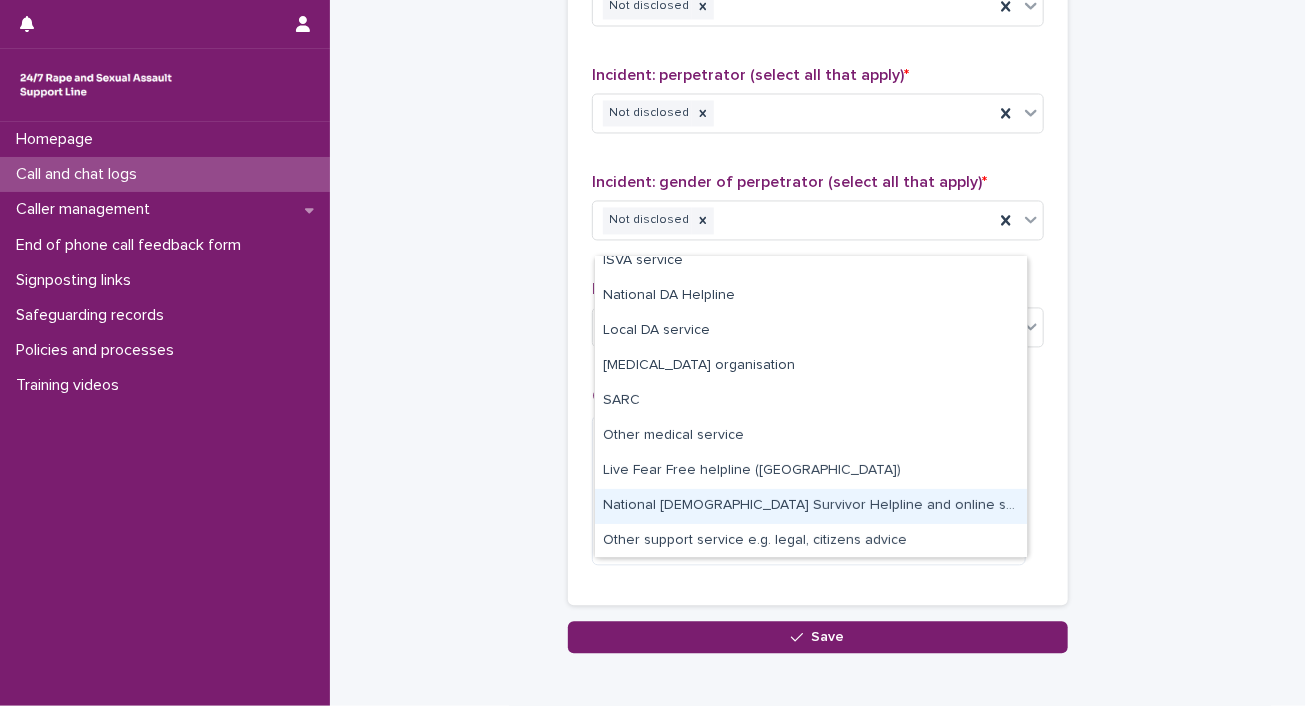 scroll, scrollTop: 84, scrollLeft: 0, axis: vertical 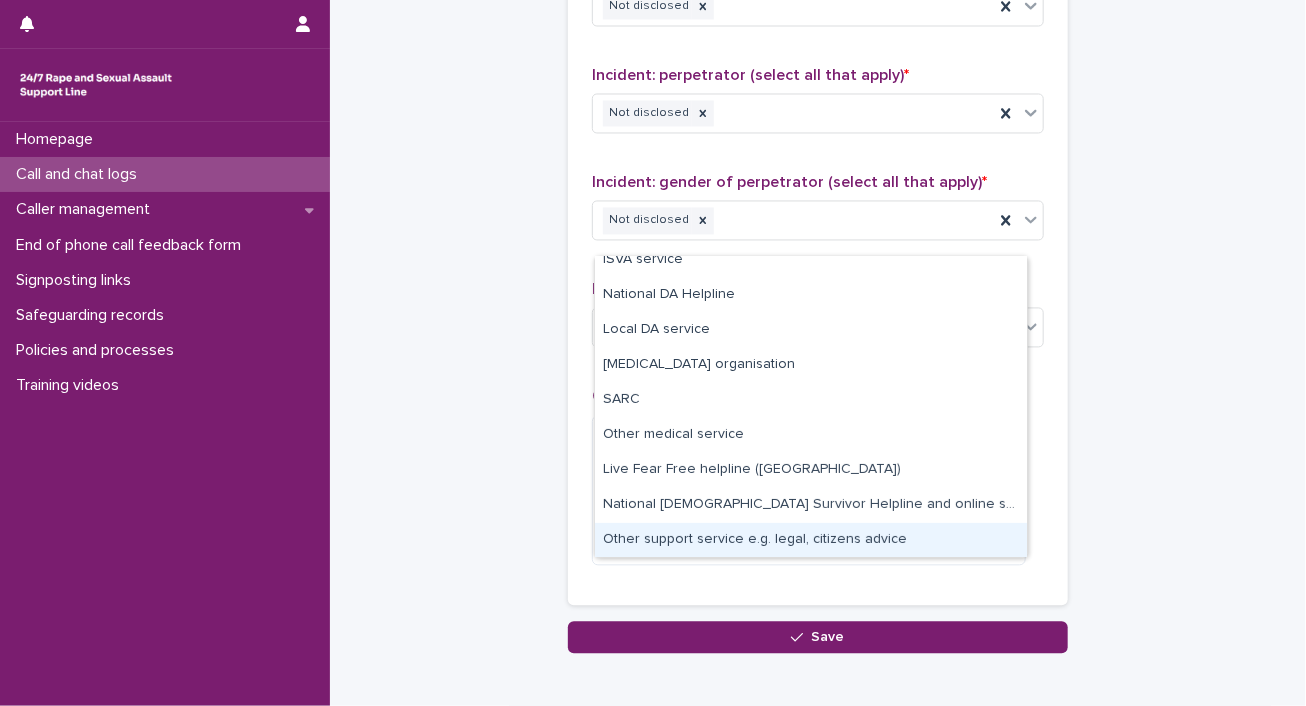 click on "Other support service e.g. legal, citizens advice" at bounding box center [811, 540] 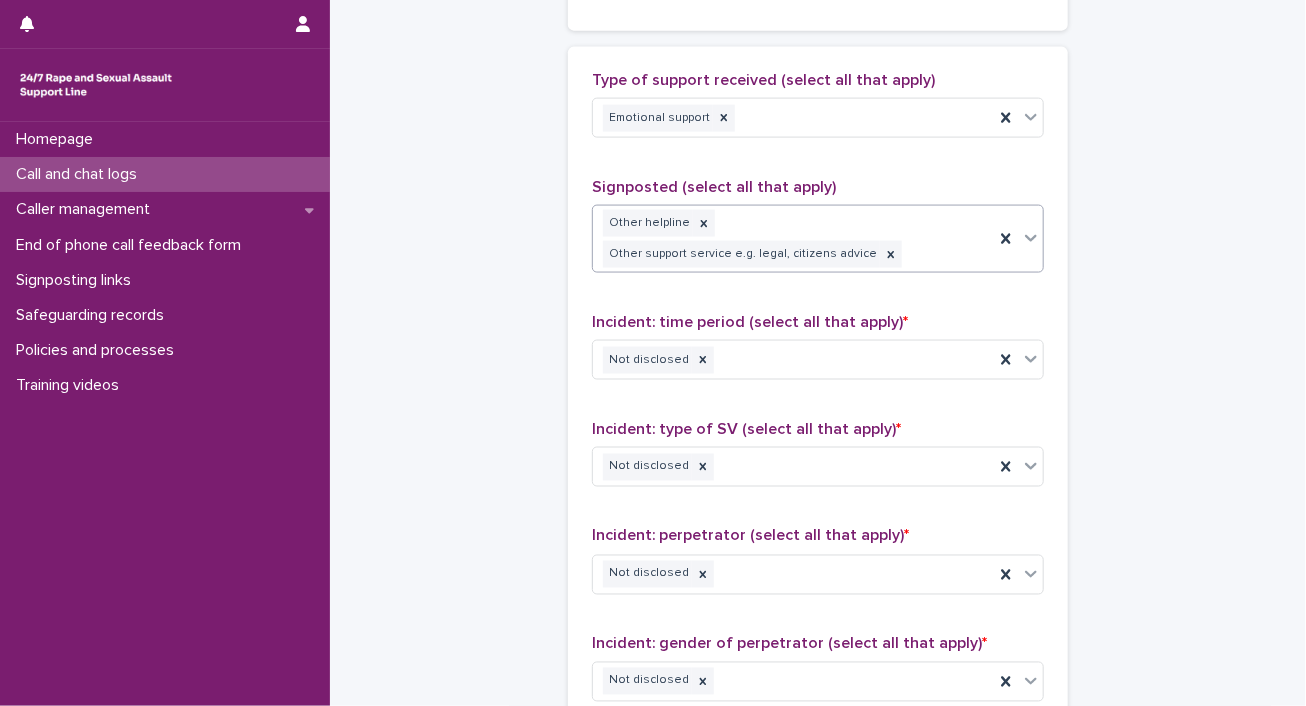 scroll, scrollTop: 1185, scrollLeft: 0, axis: vertical 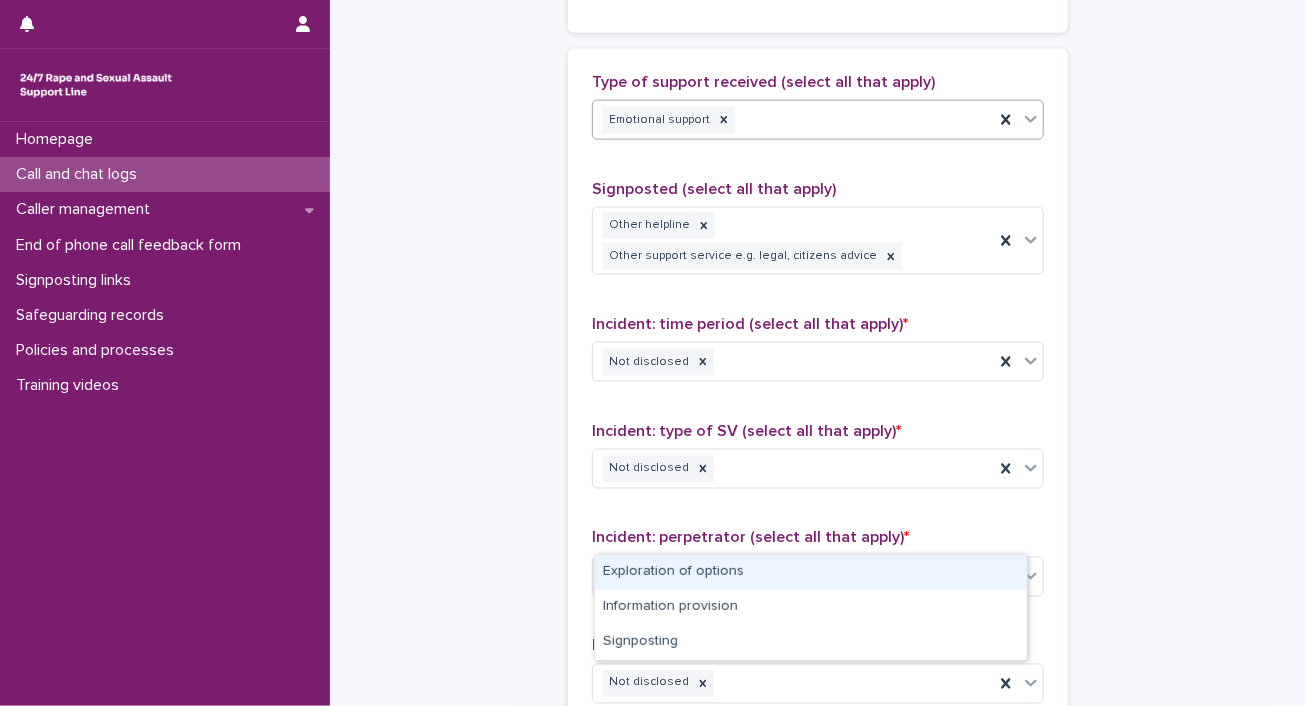 click on "Emotional support" at bounding box center [793, 120] 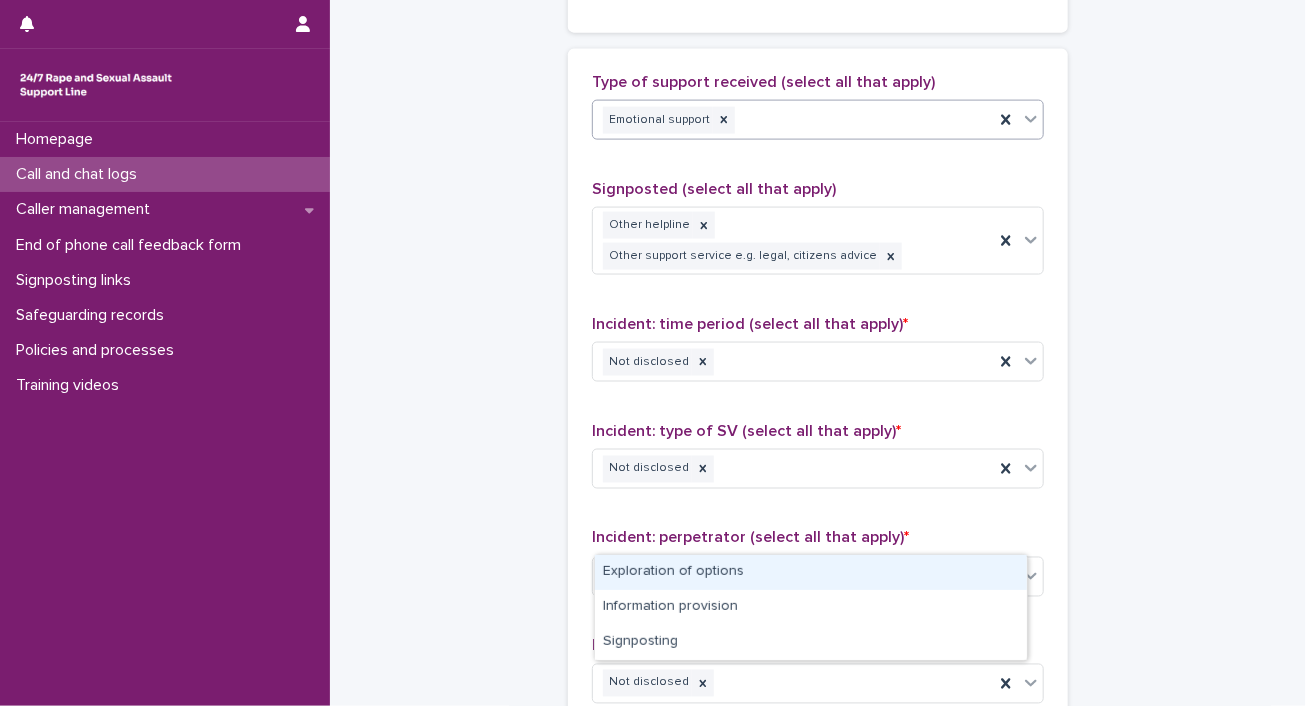 click on "Exploration of options" at bounding box center (811, 572) 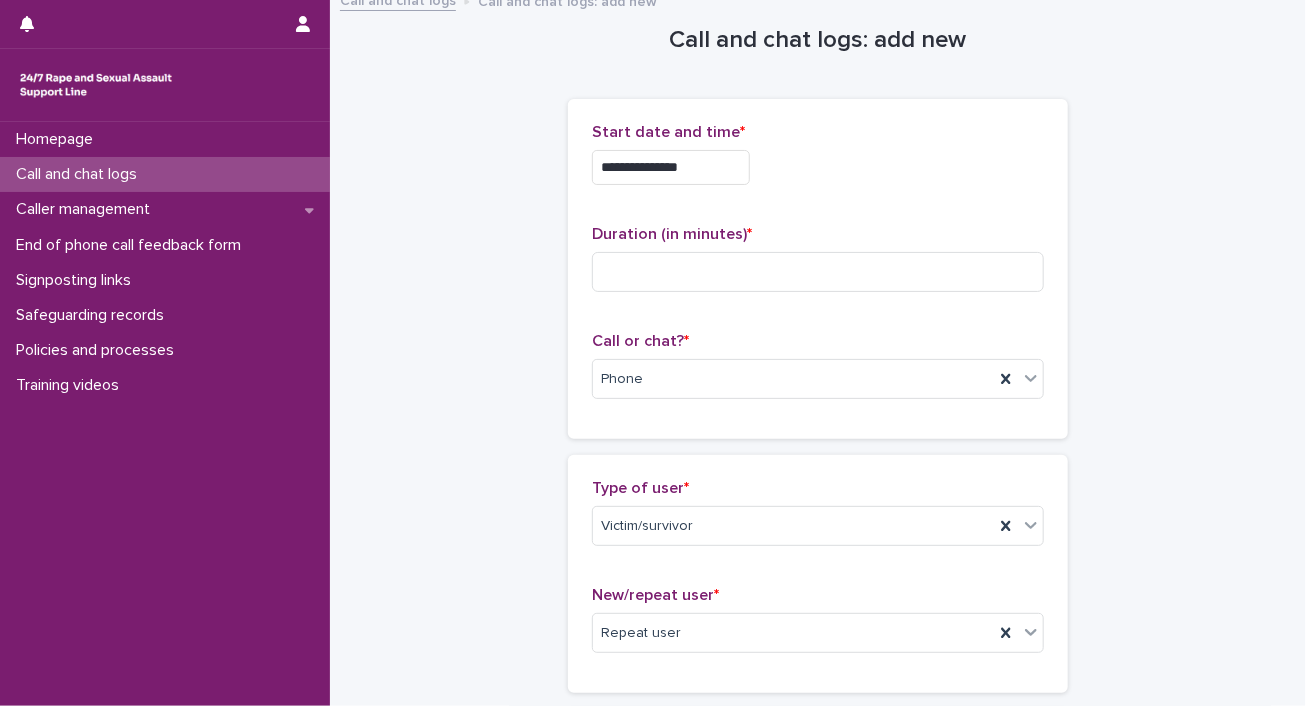 scroll, scrollTop: 9, scrollLeft: 0, axis: vertical 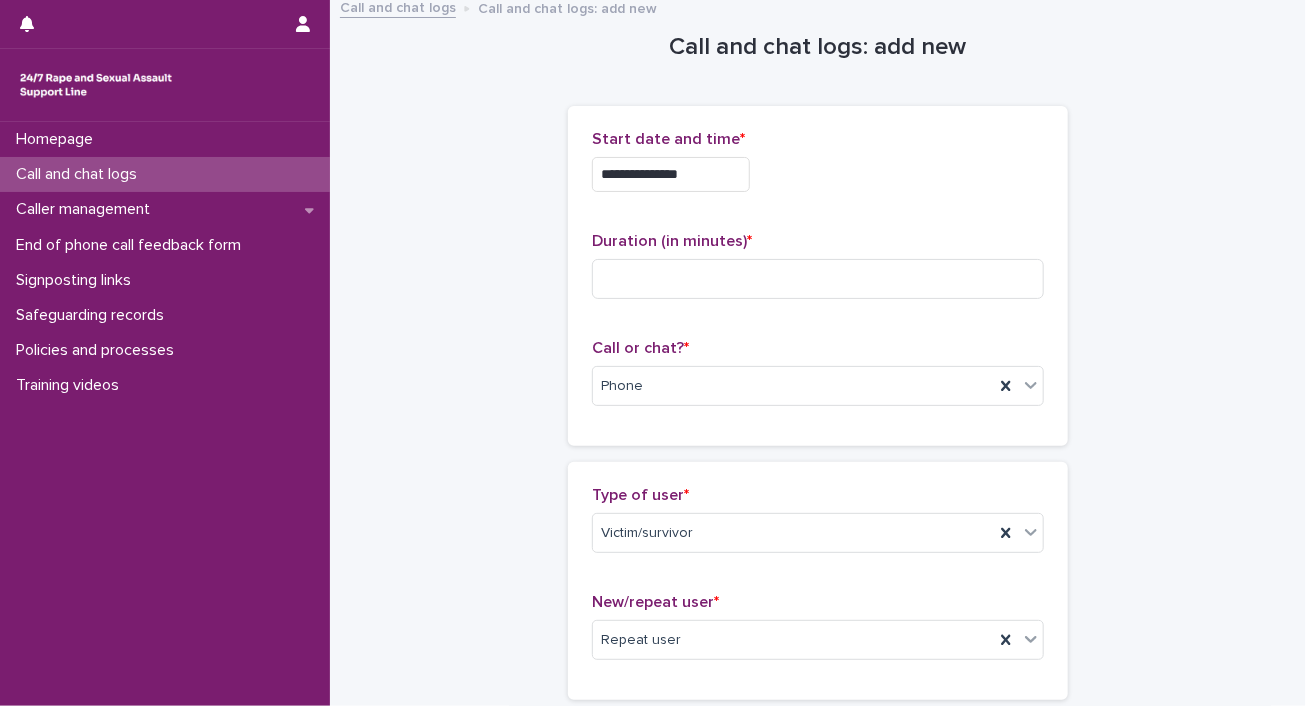 click on "**********" at bounding box center (818, 276) 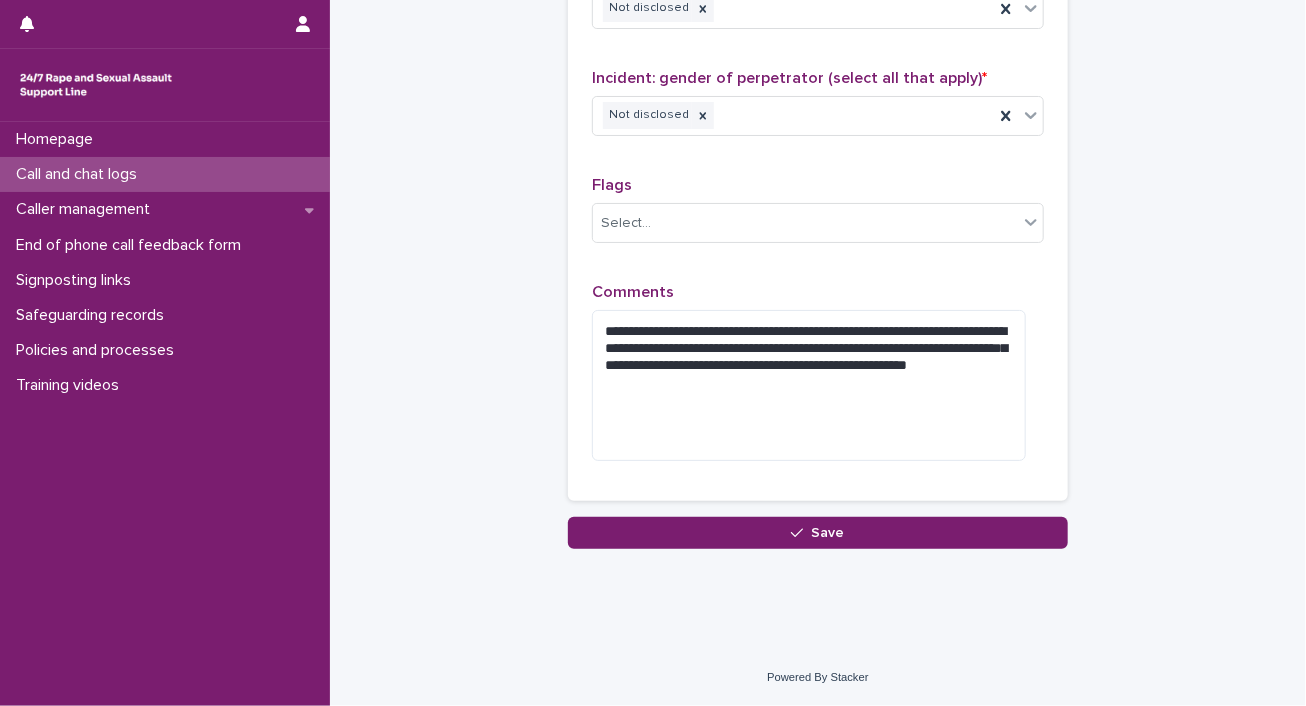 scroll, scrollTop: 2412, scrollLeft: 0, axis: vertical 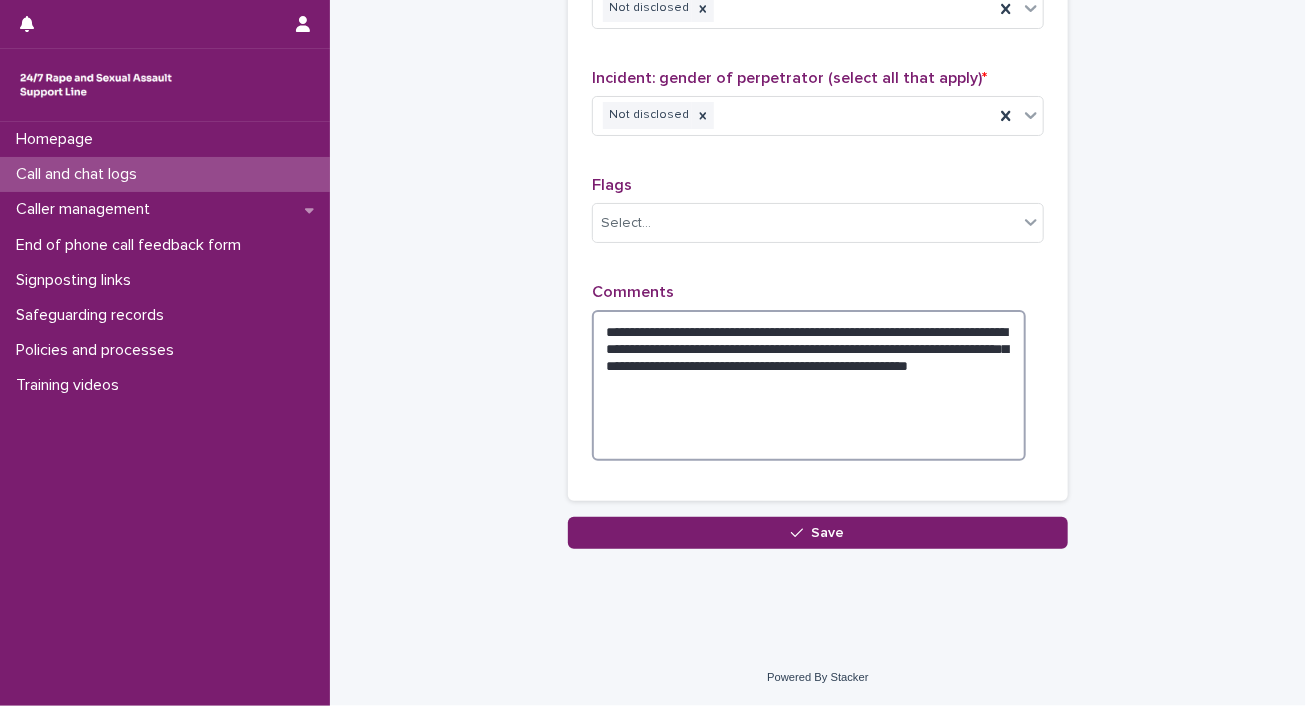click on "**********" at bounding box center [809, 385] 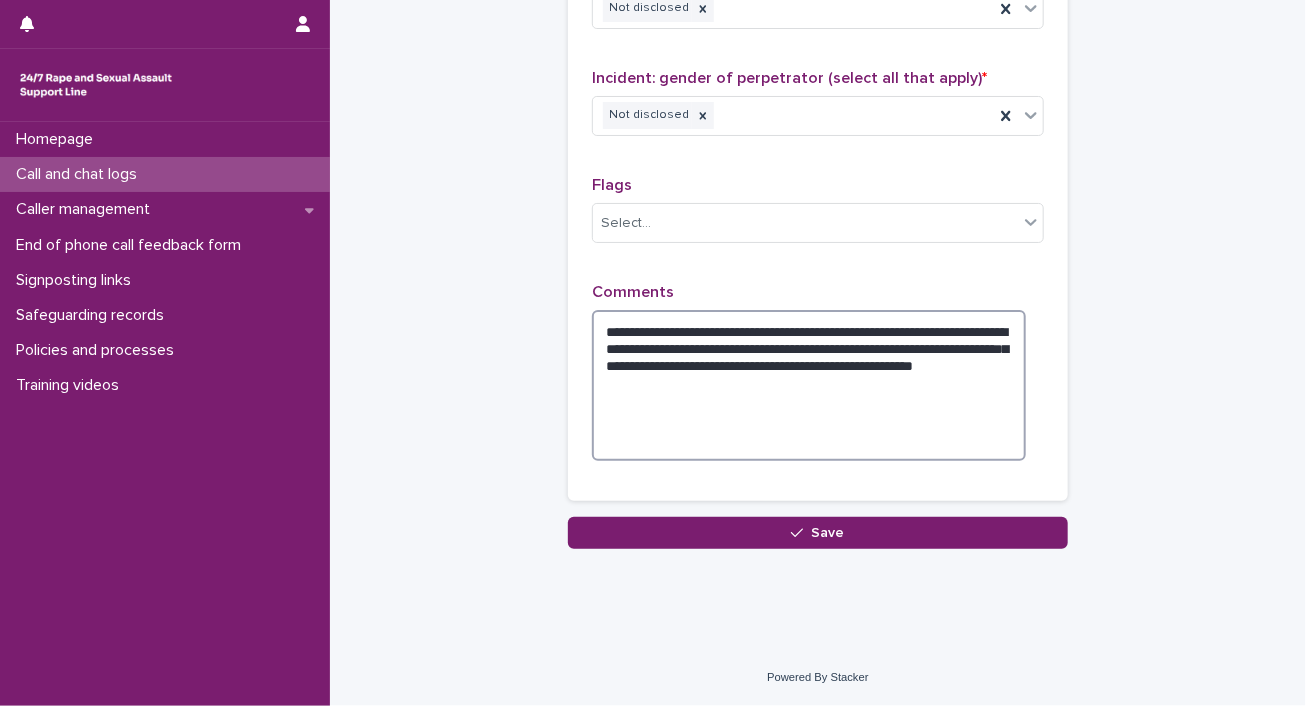 type on "**********" 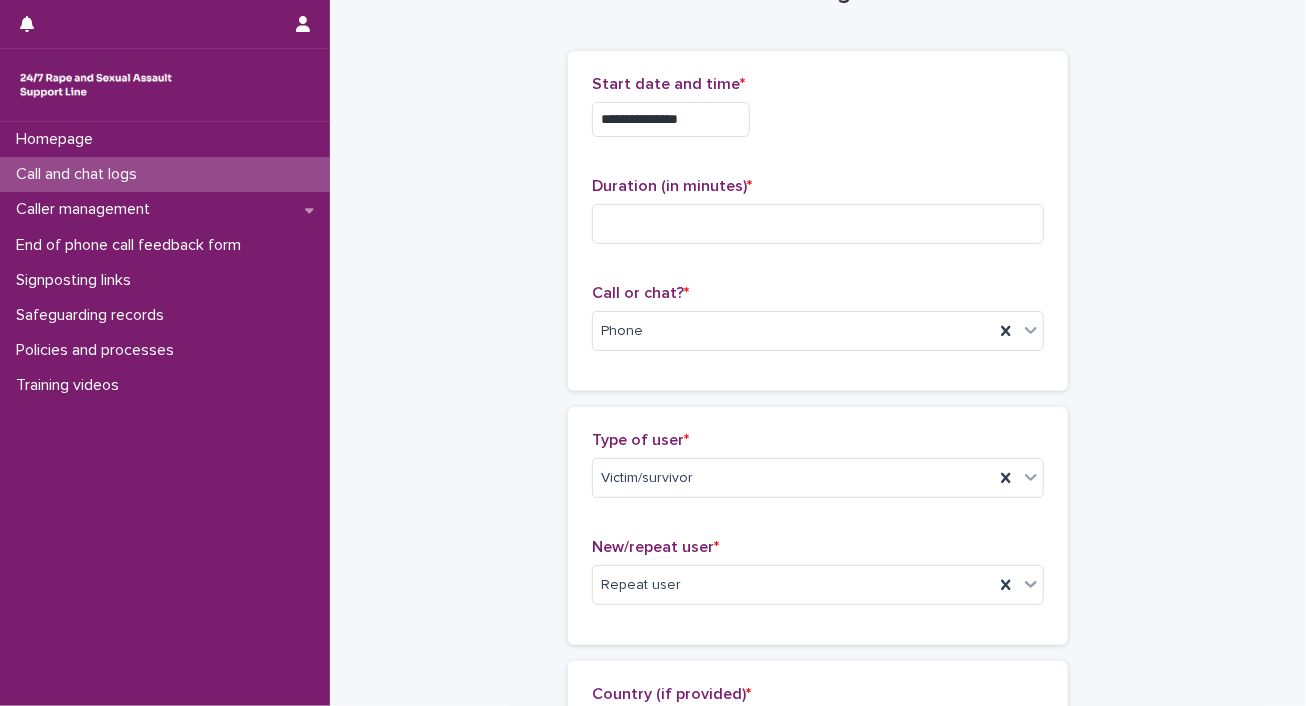 scroll, scrollTop: 0, scrollLeft: 0, axis: both 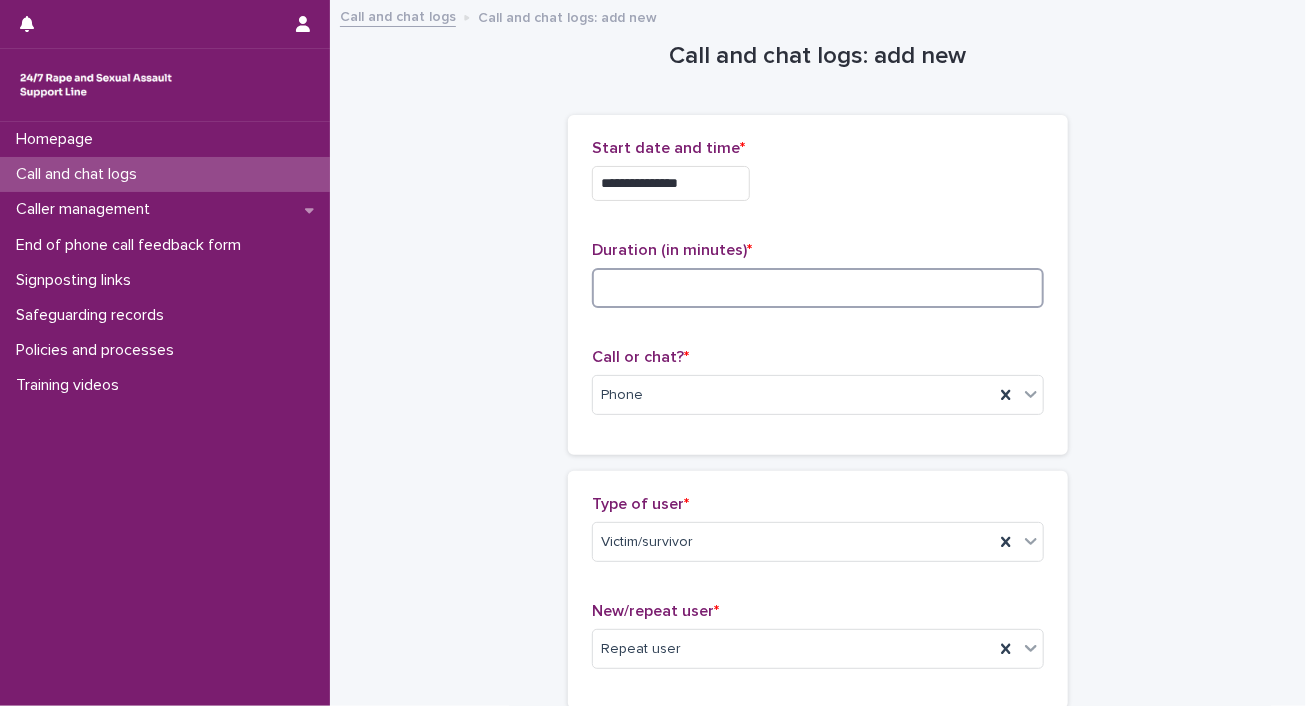 click at bounding box center [818, 288] 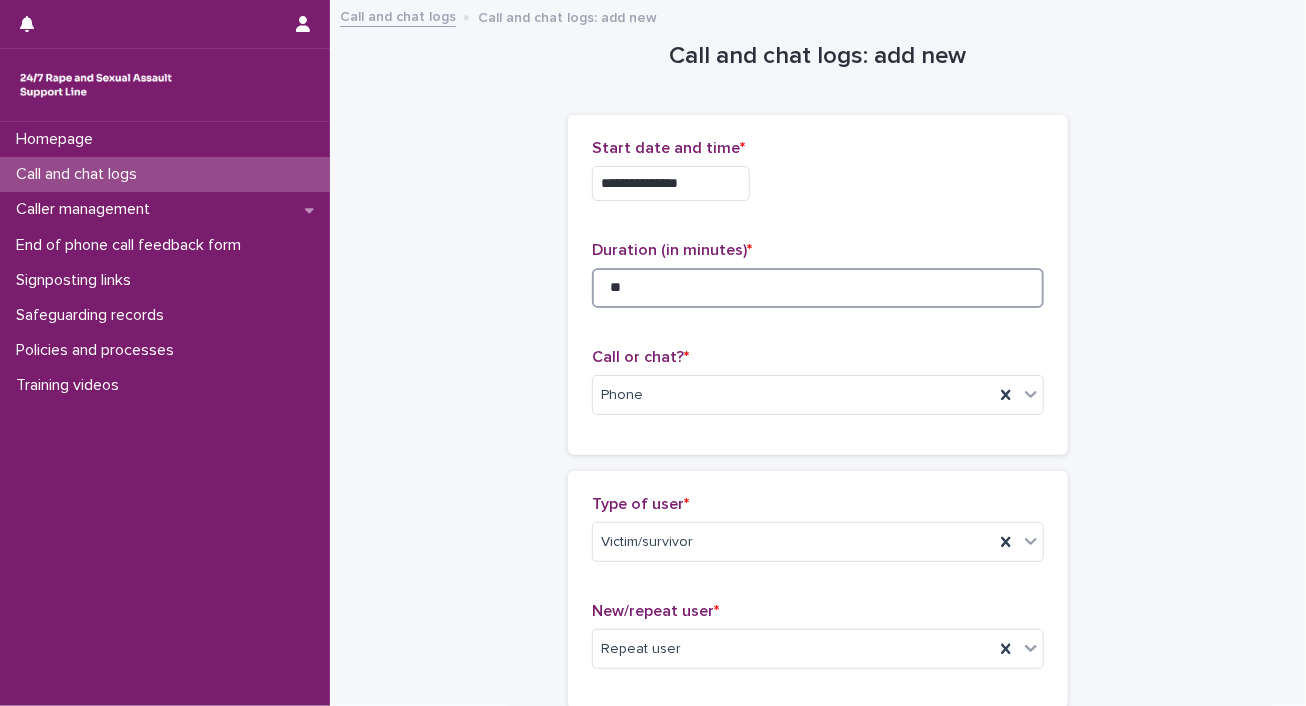 type on "**" 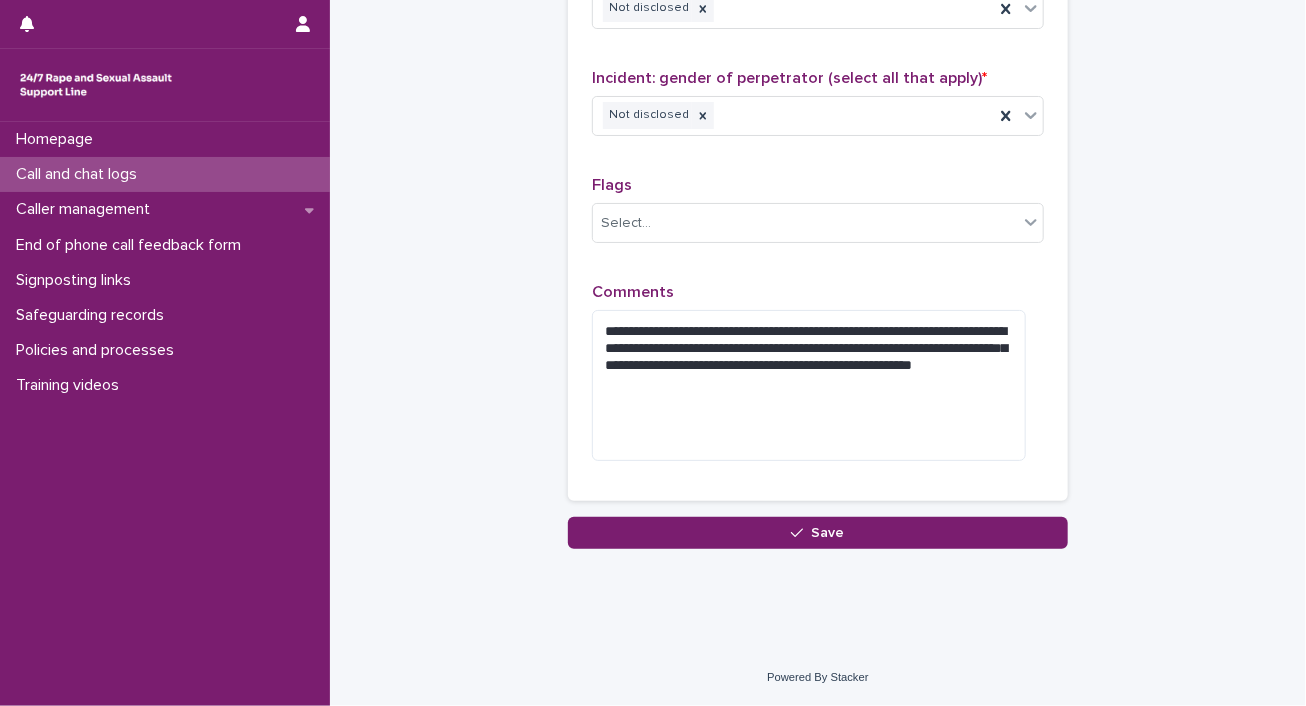 scroll, scrollTop: 2338, scrollLeft: 0, axis: vertical 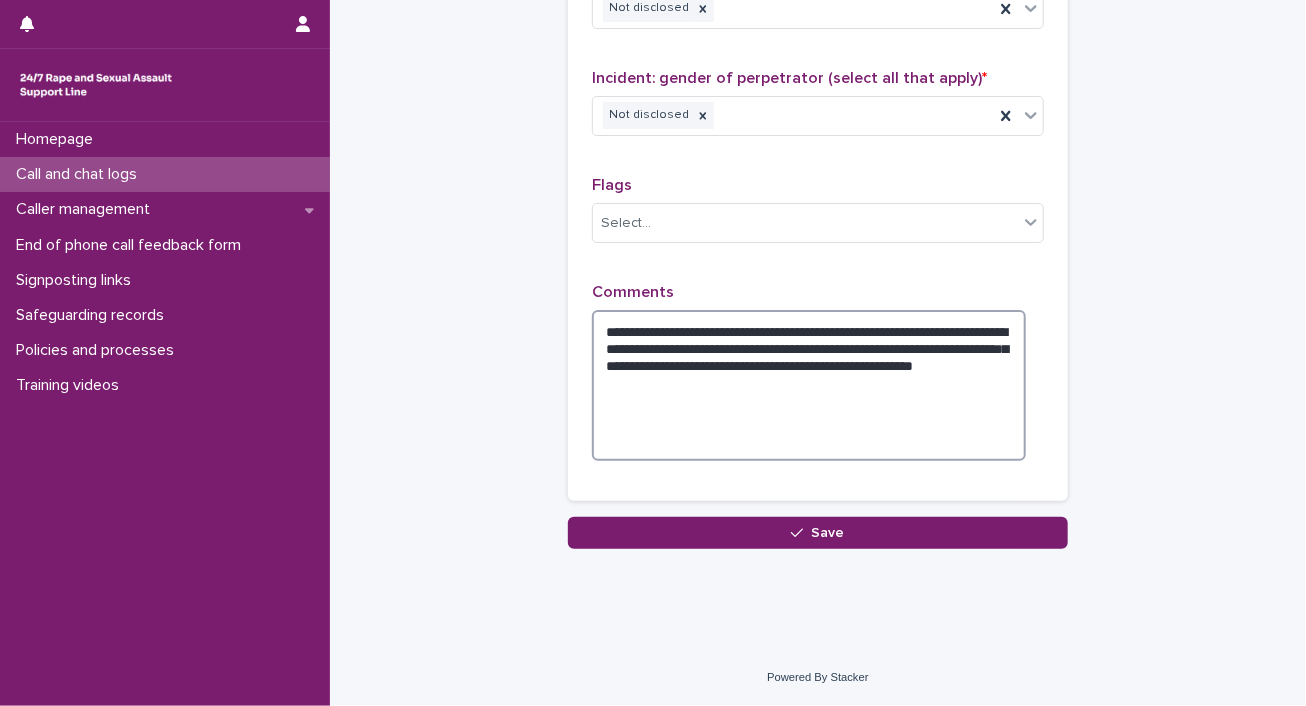 drag, startPoint x: 828, startPoint y: 492, endPoint x: 905, endPoint y: 499, distance: 77.31753 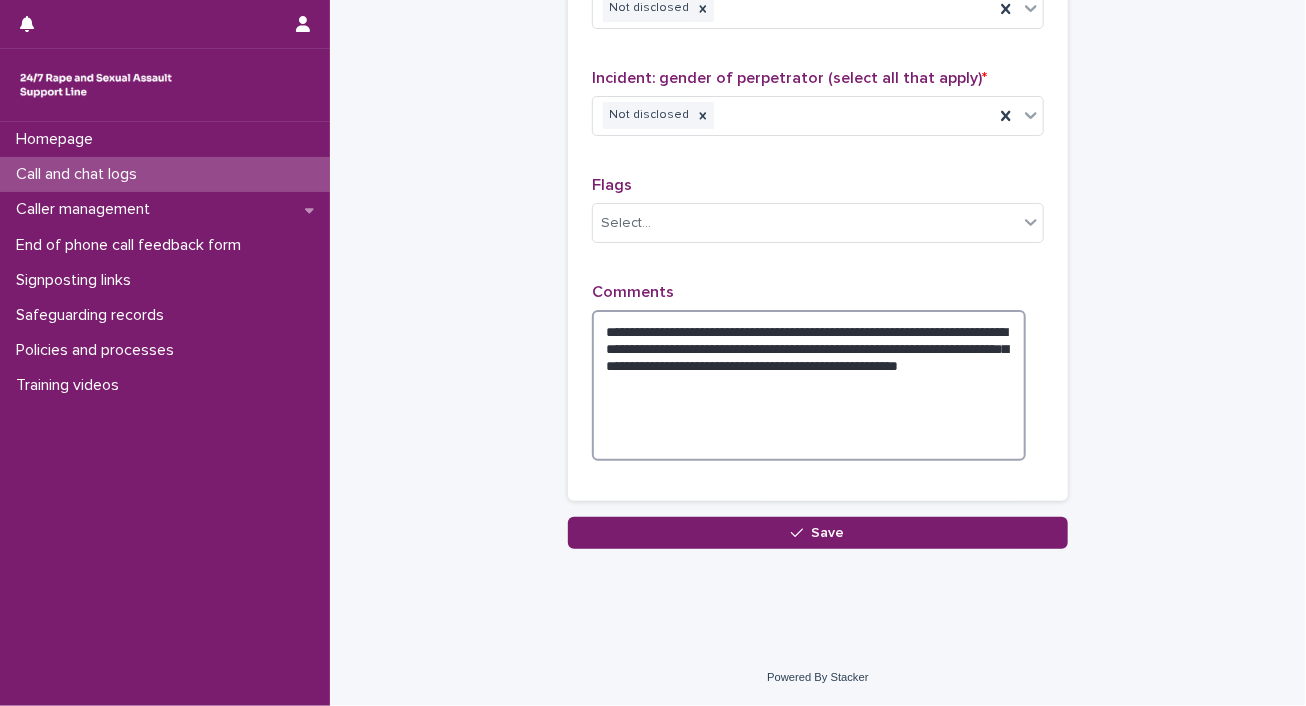 click on "**********" at bounding box center (809, 385) 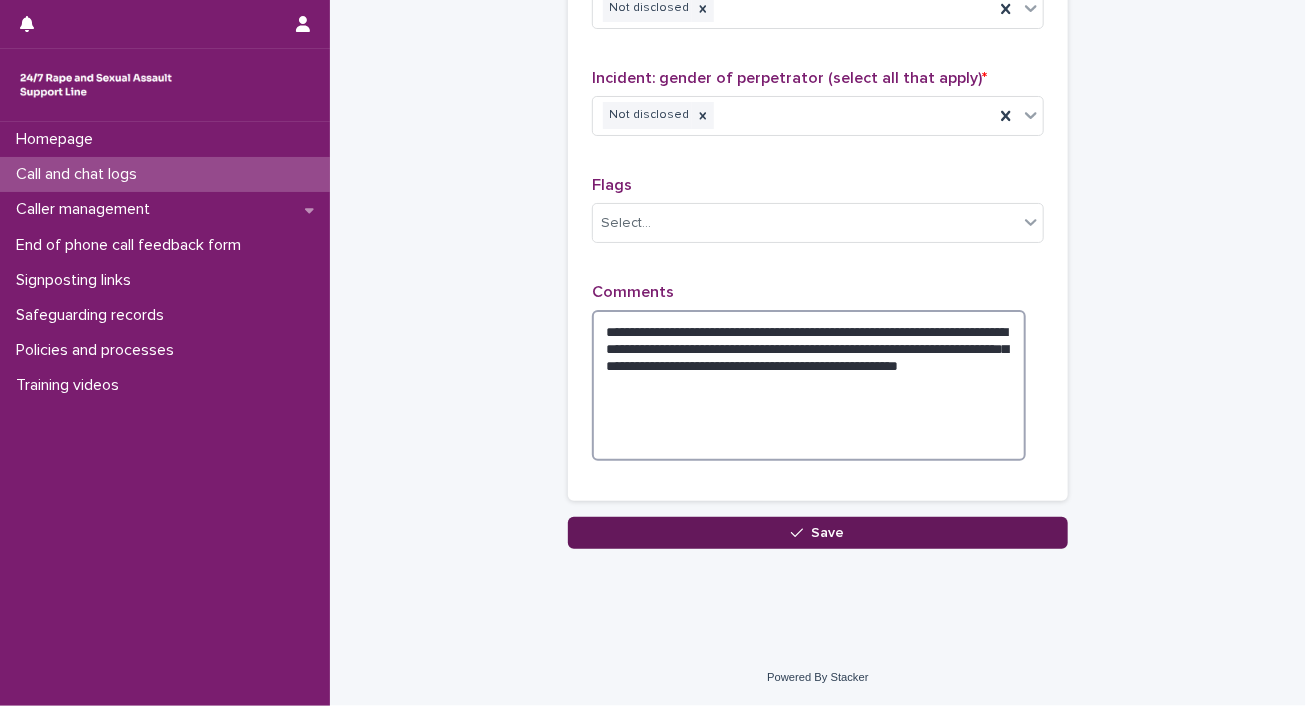type on "**********" 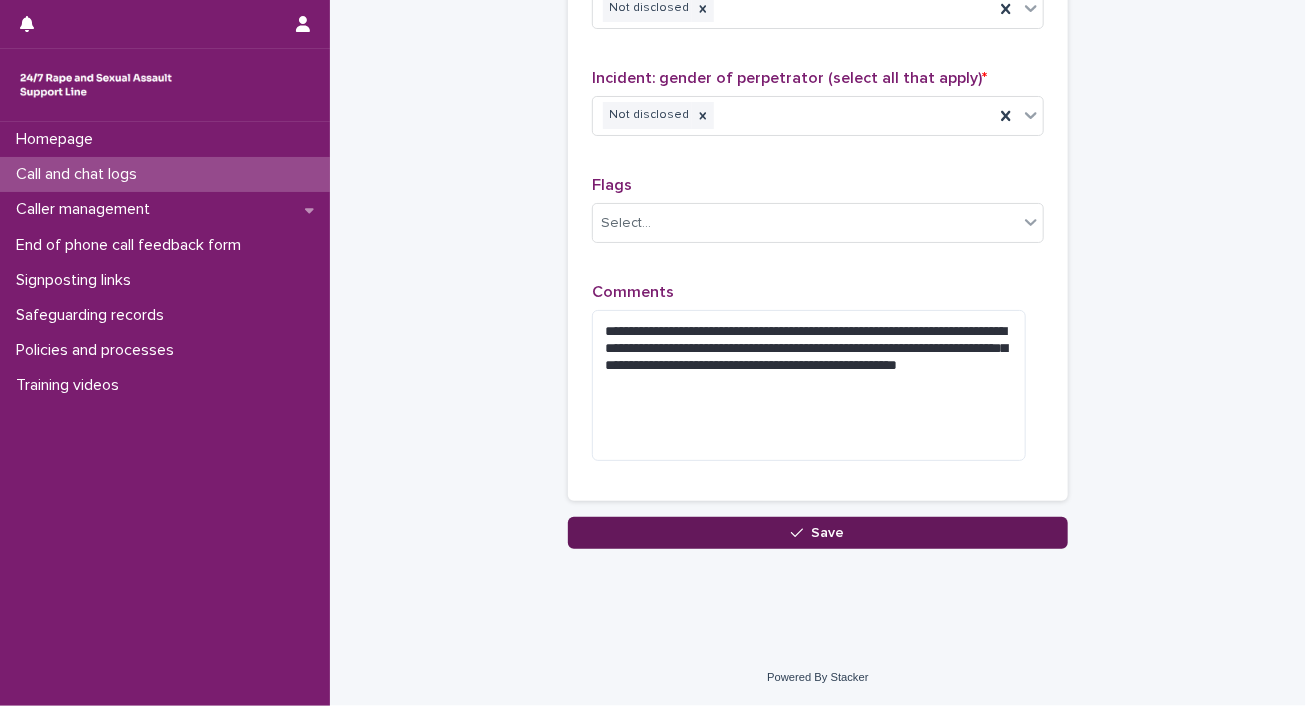 click on "Save" at bounding box center [828, 533] 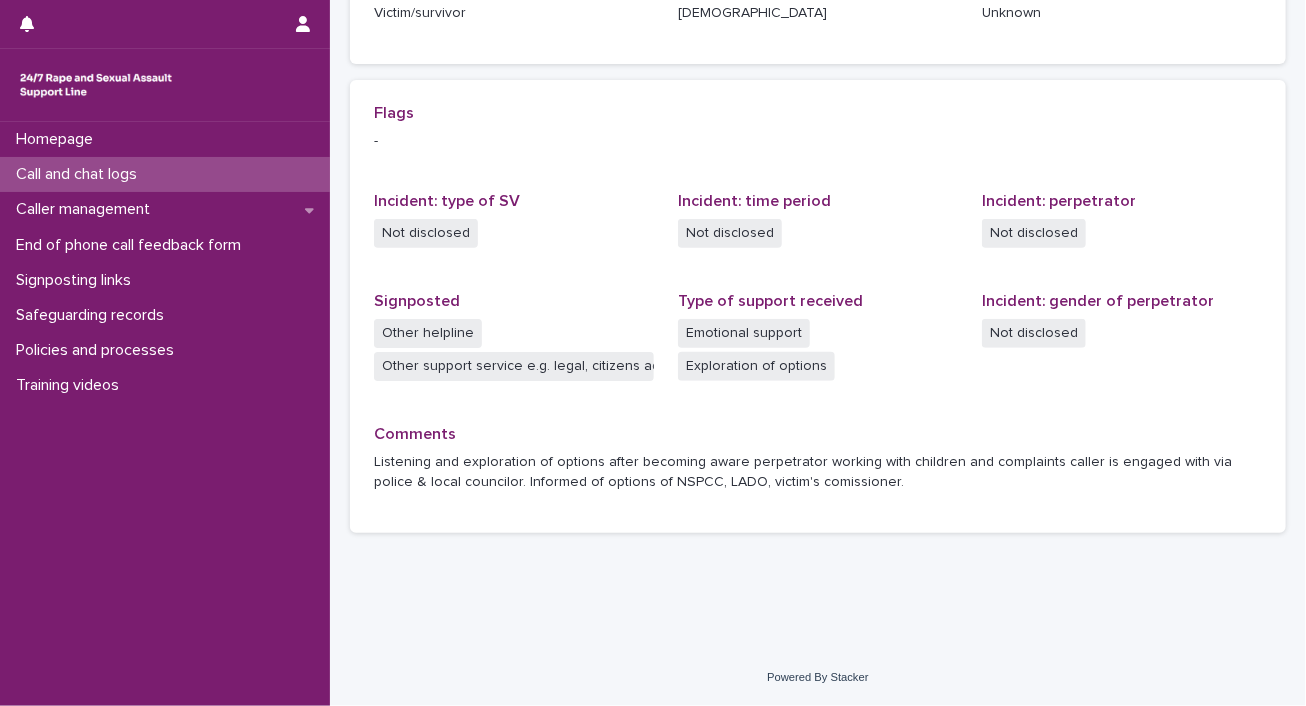 scroll, scrollTop: 0, scrollLeft: 0, axis: both 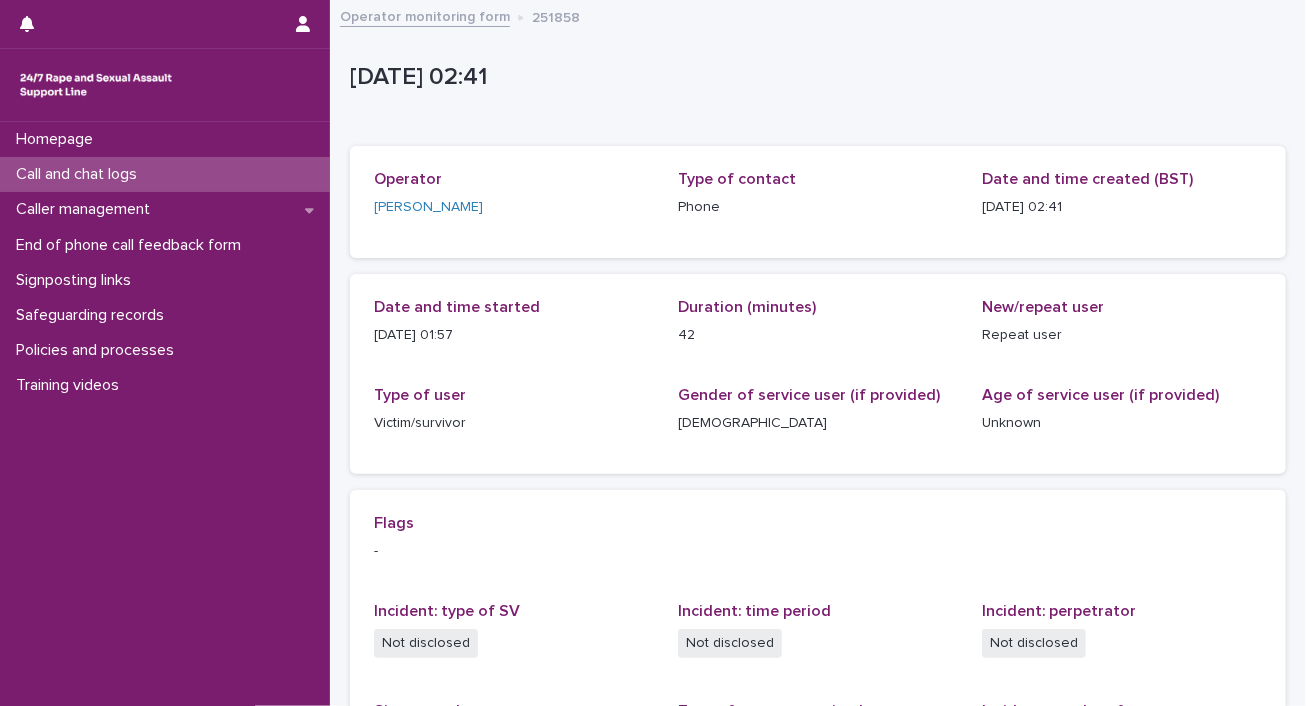 click on "Call and chat logs" at bounding box center (80, 174) 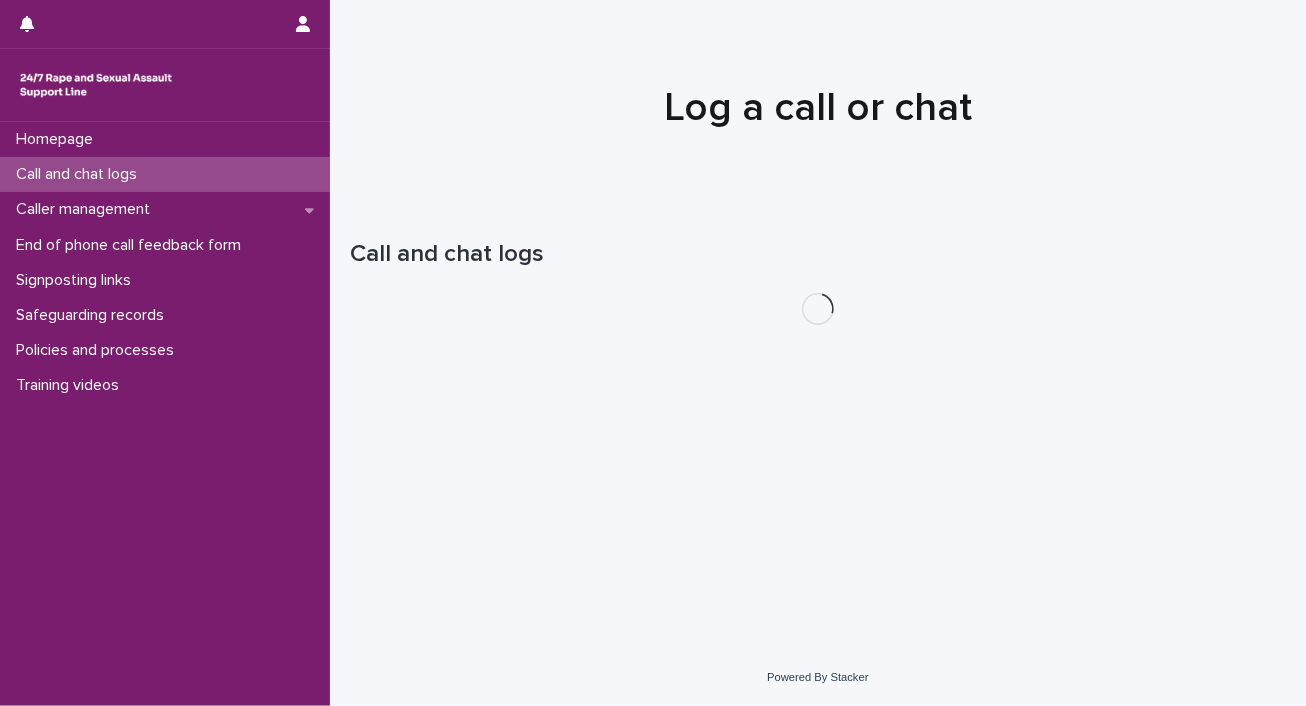 scroll, scrollTop: 0, scrollLeft: 0, axis: both 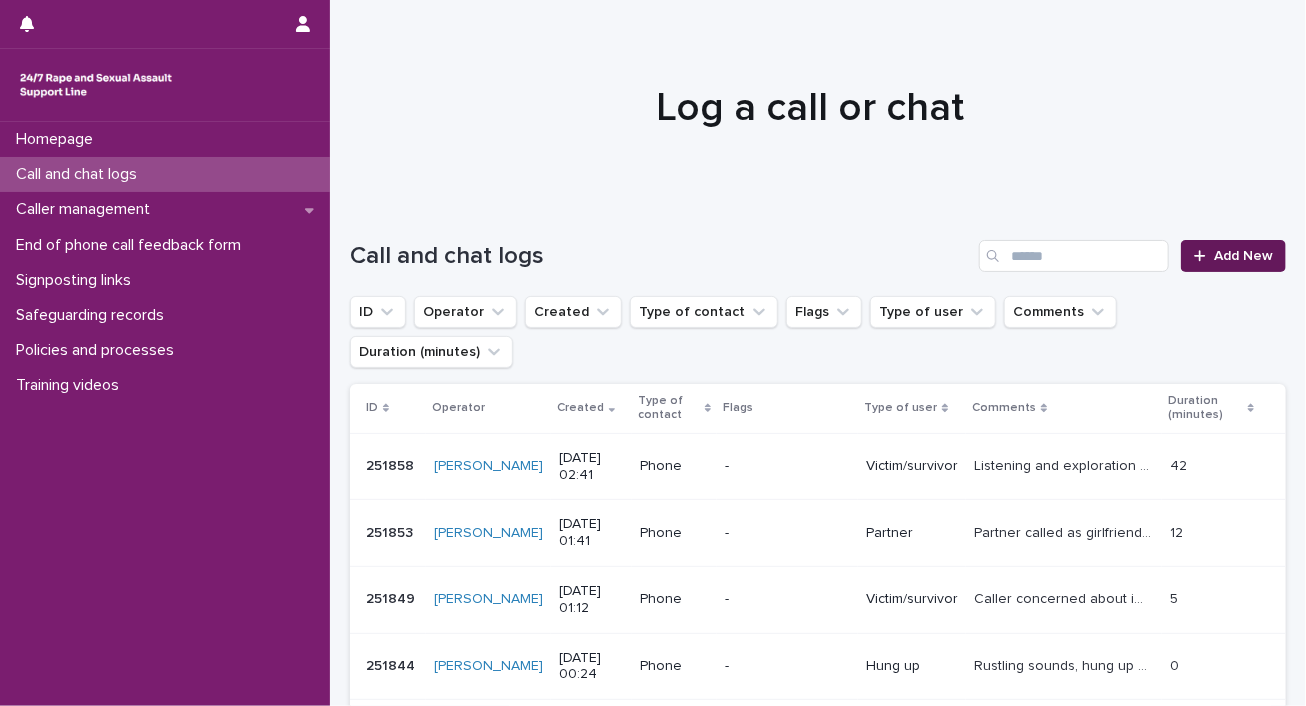 click on "Add New" at bounding box center [1243, 256] 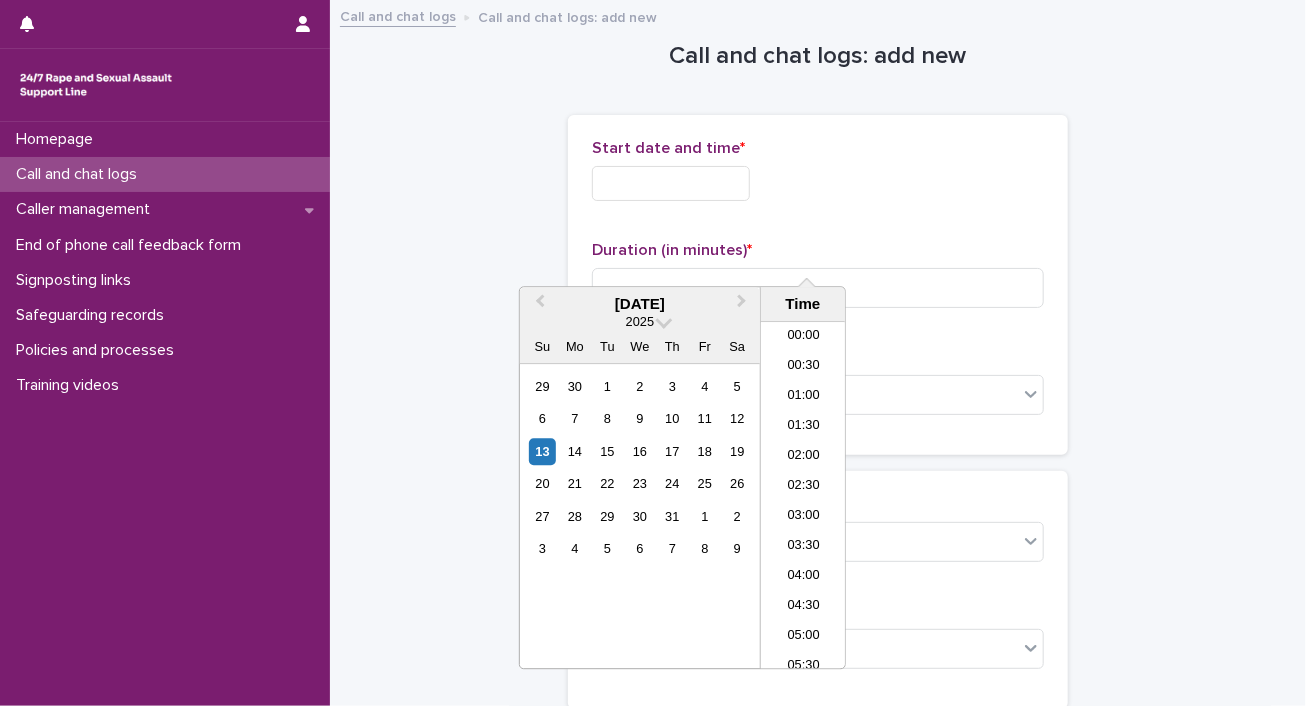 click at bounding box center (671, 183) 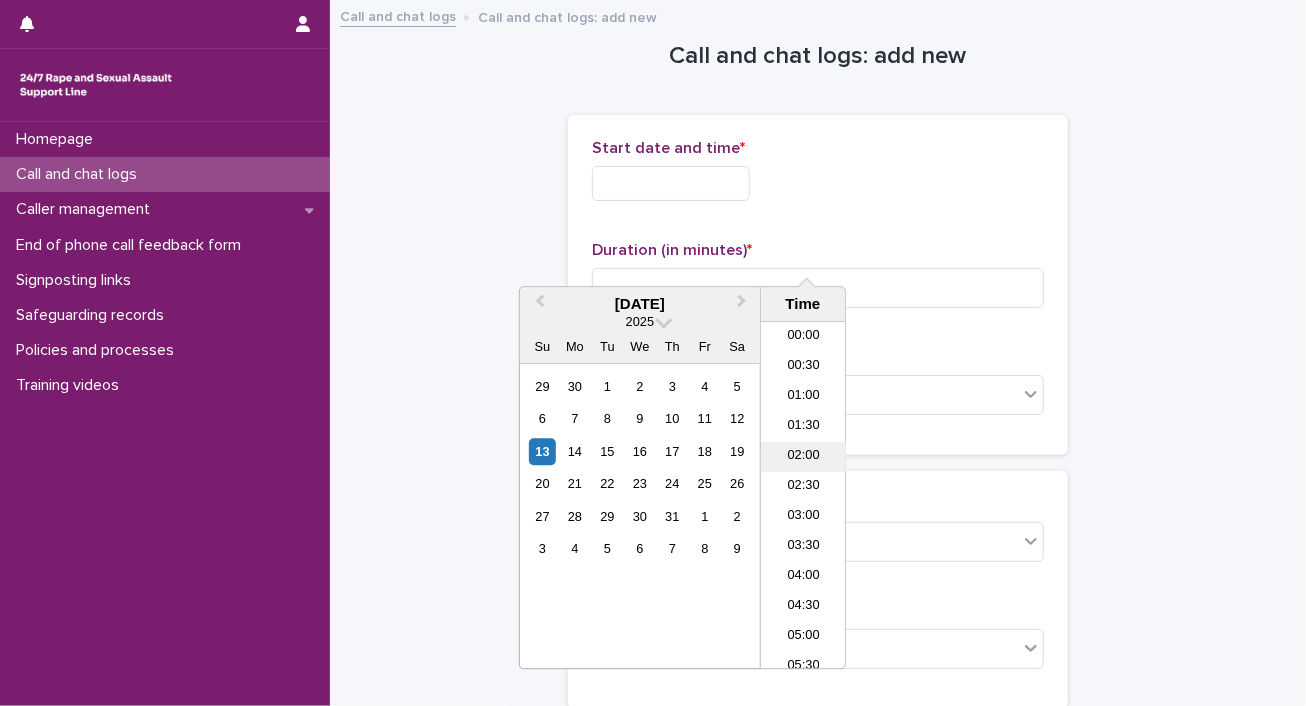 click on "02:00" at bounding box center [803, 458] 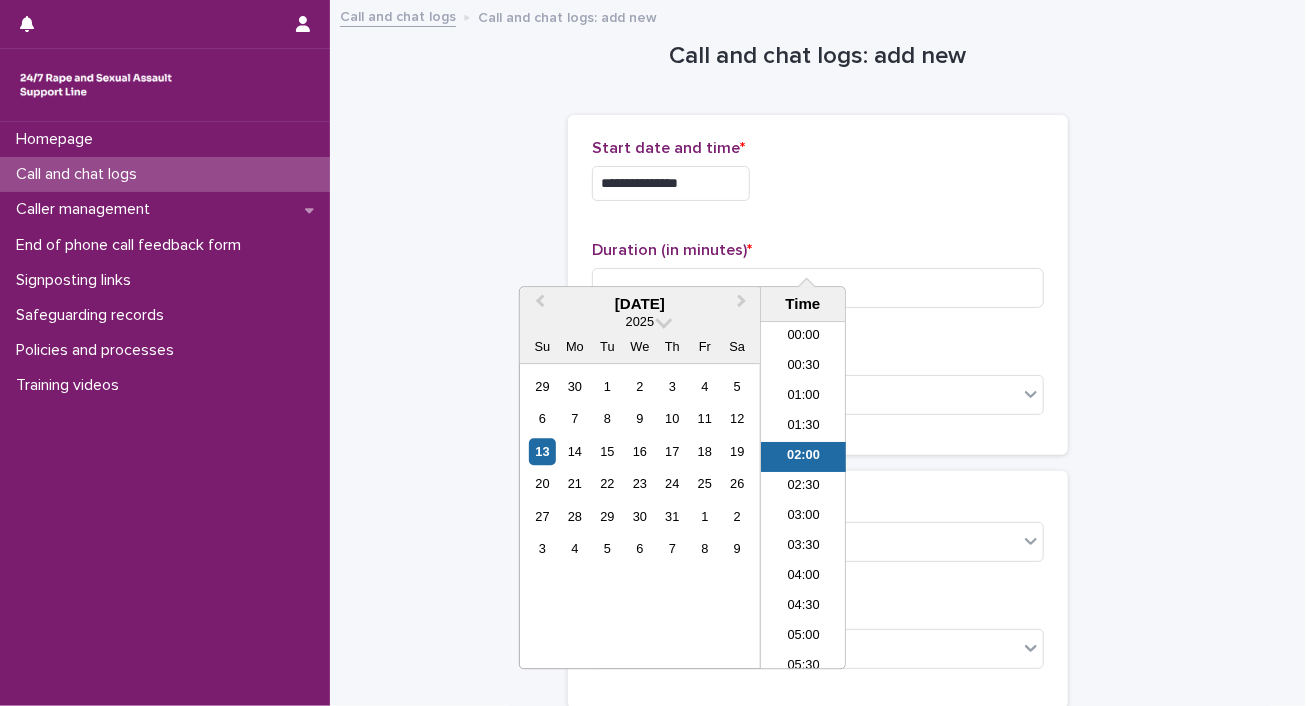 click on "**********" at bounding box center [671, 183] 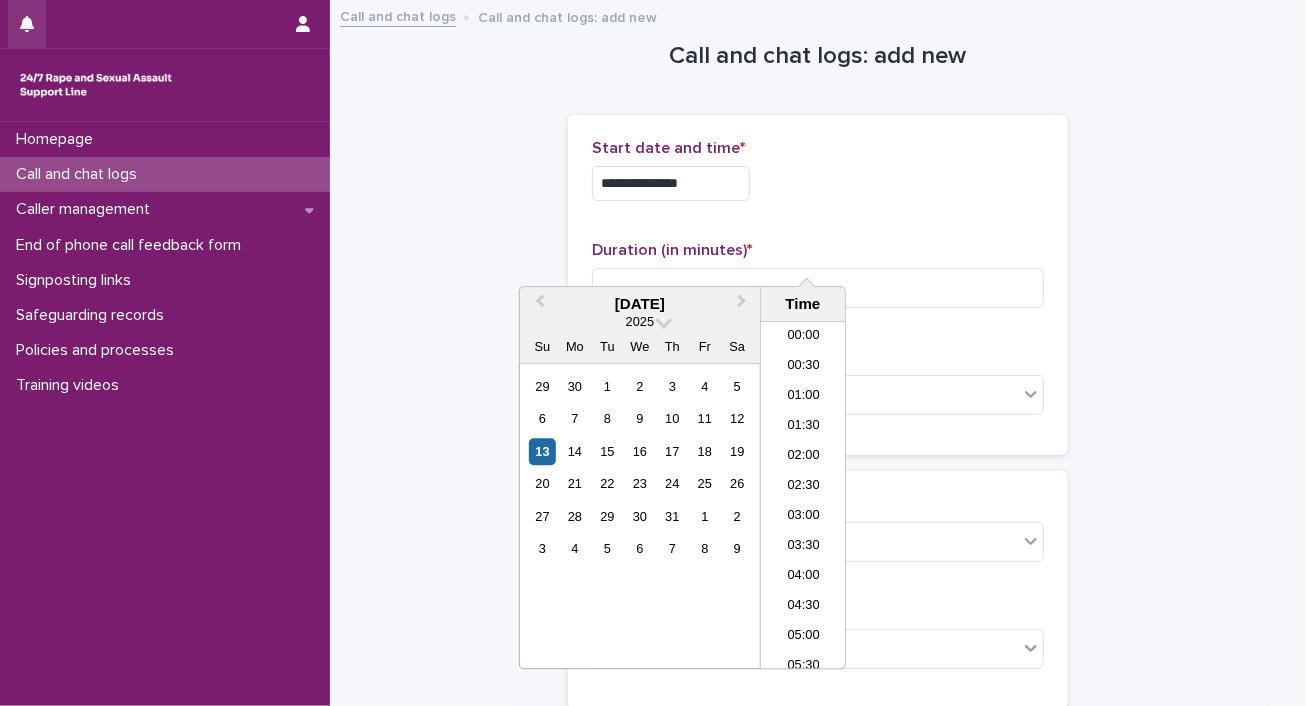 type on "**********" 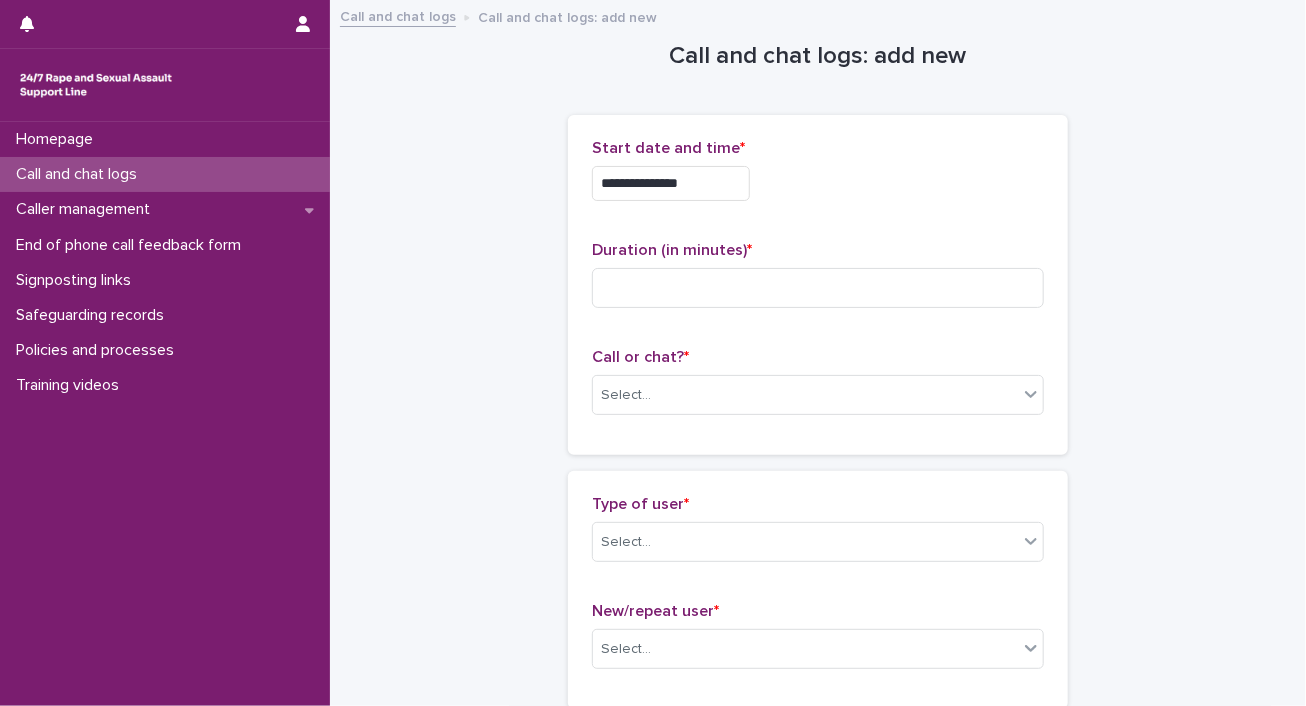 click on "**********" at bounding box center [818, 183] 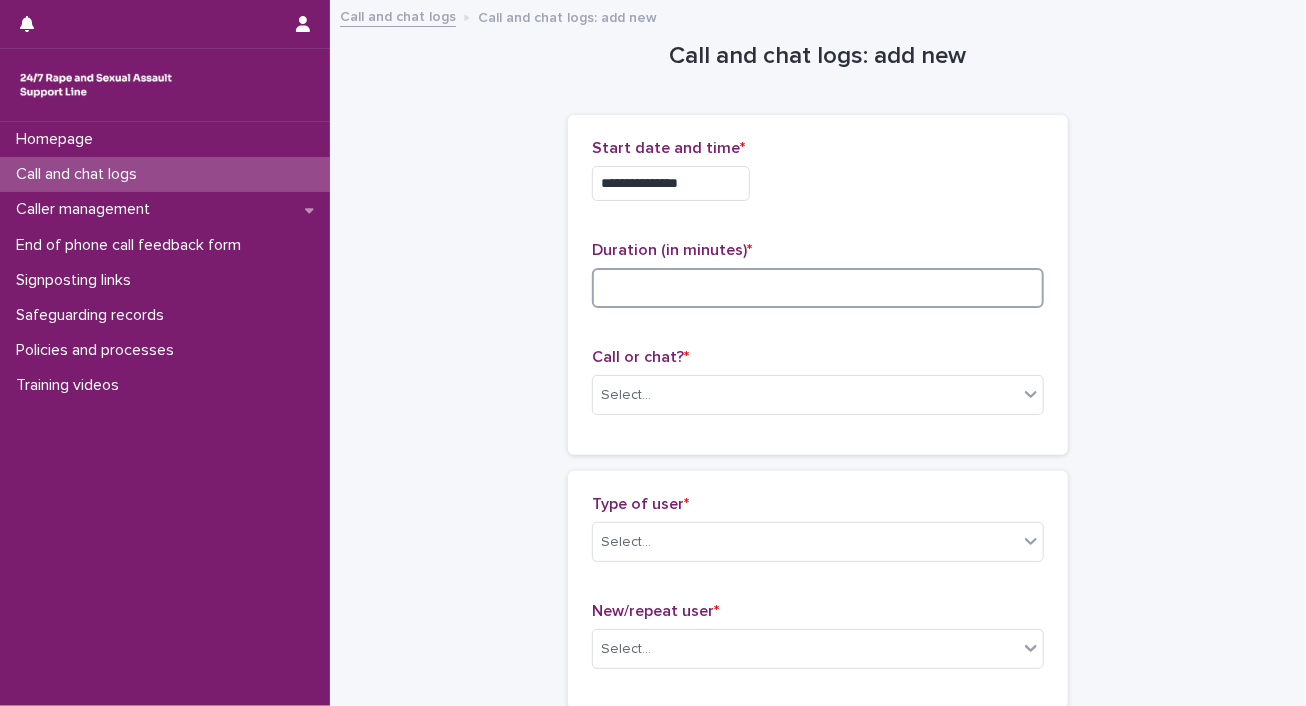 click at bounding box center (818, 288) 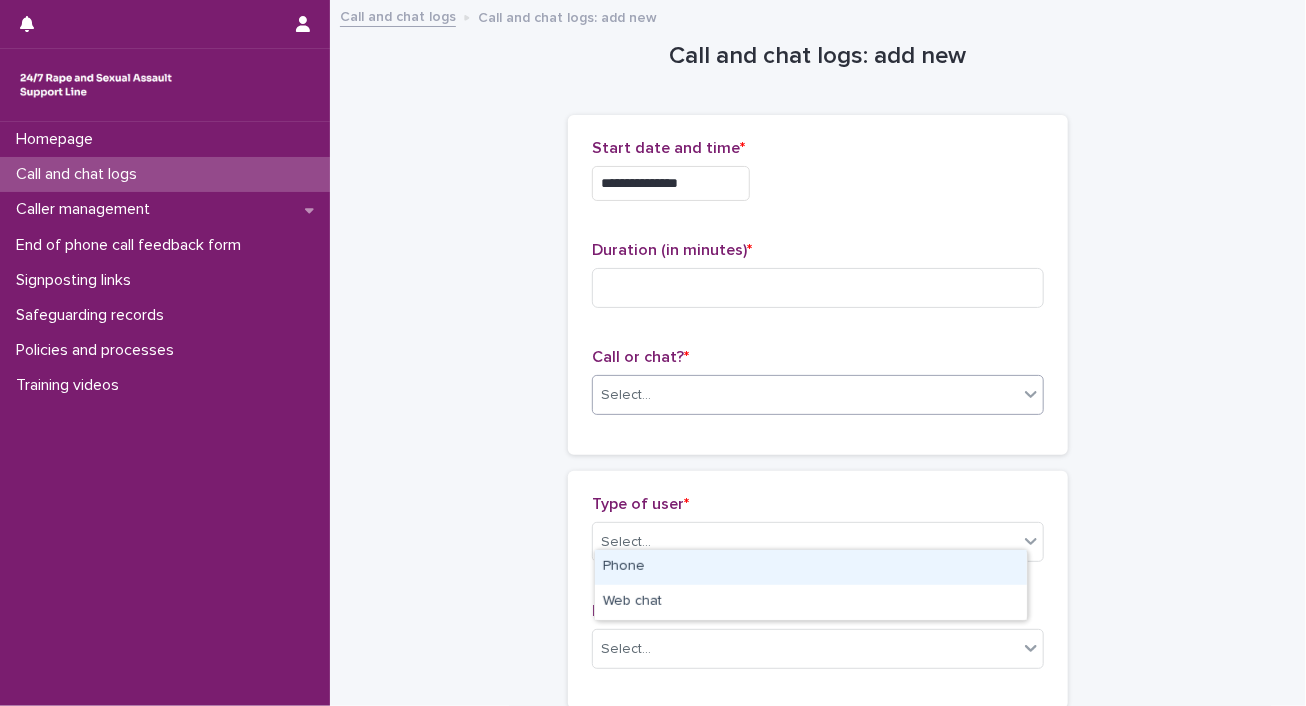 click on "Select..." at bounding box center [805, 395] 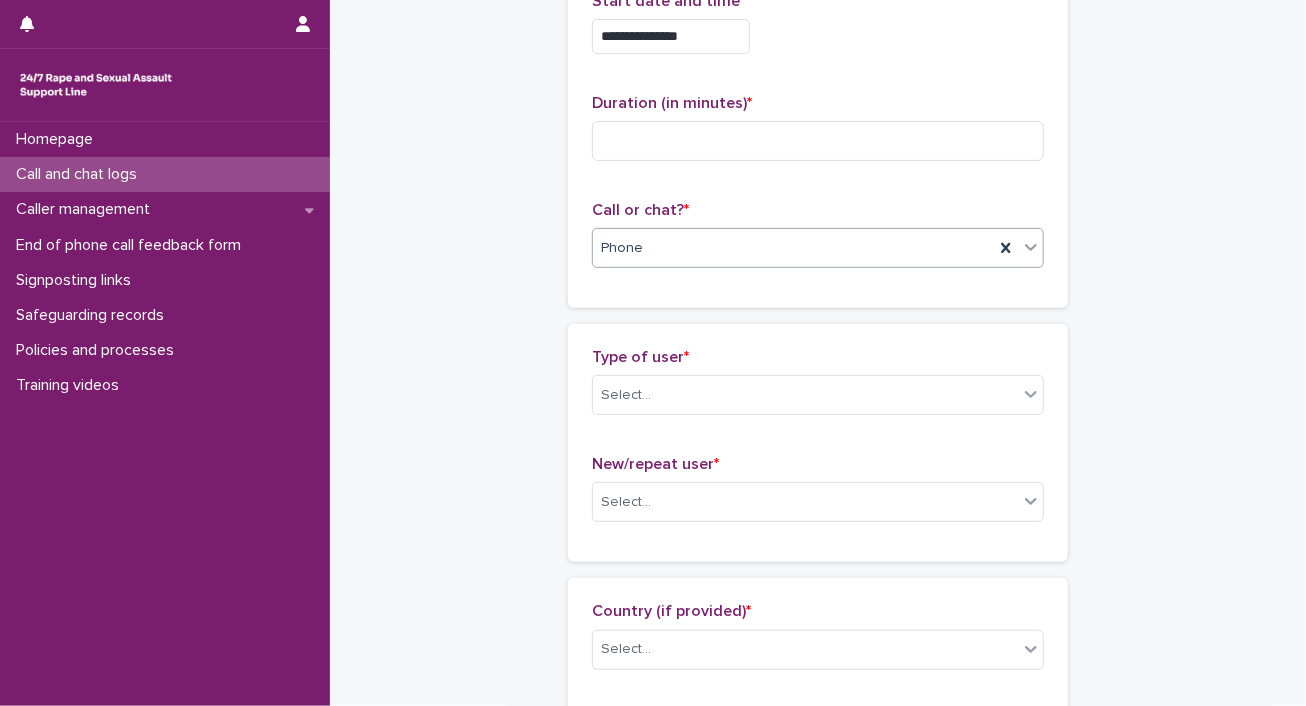 scroll, scrollTop: 180, scrollLeft: 0, axis: vertical 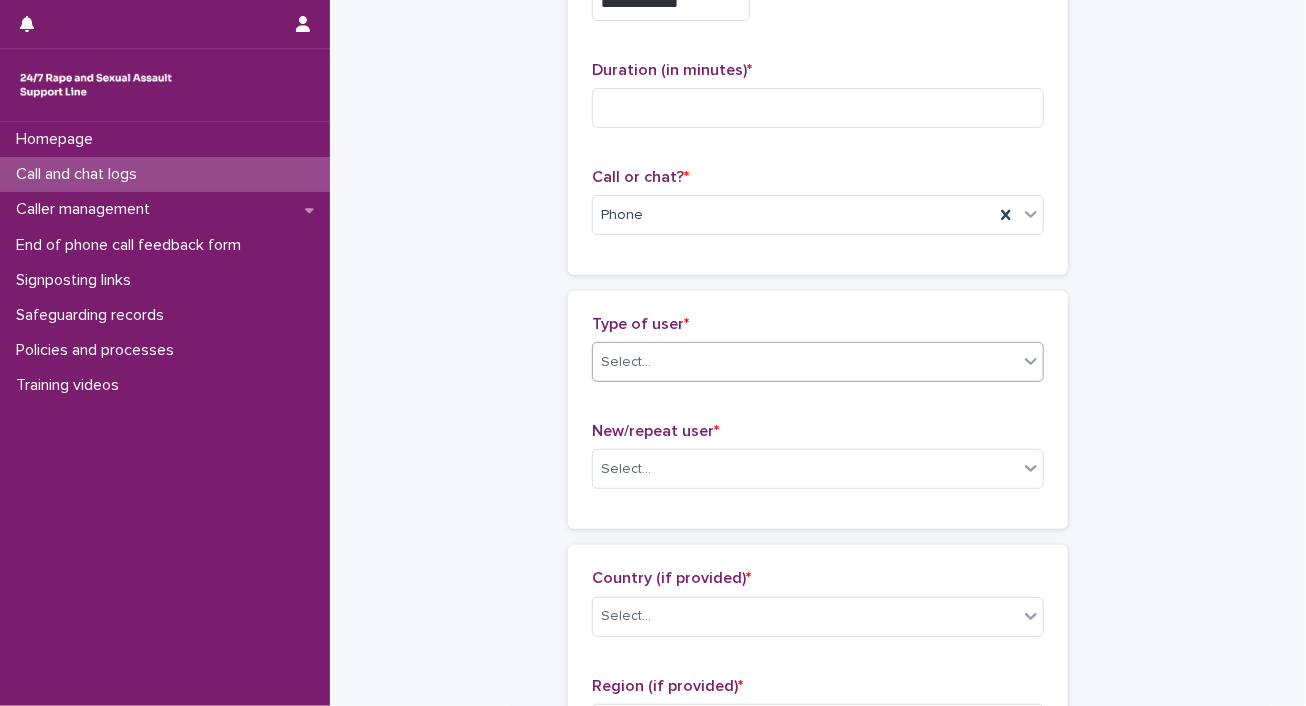 click on "Type of user * Select..." at bounding box center [818, 356] 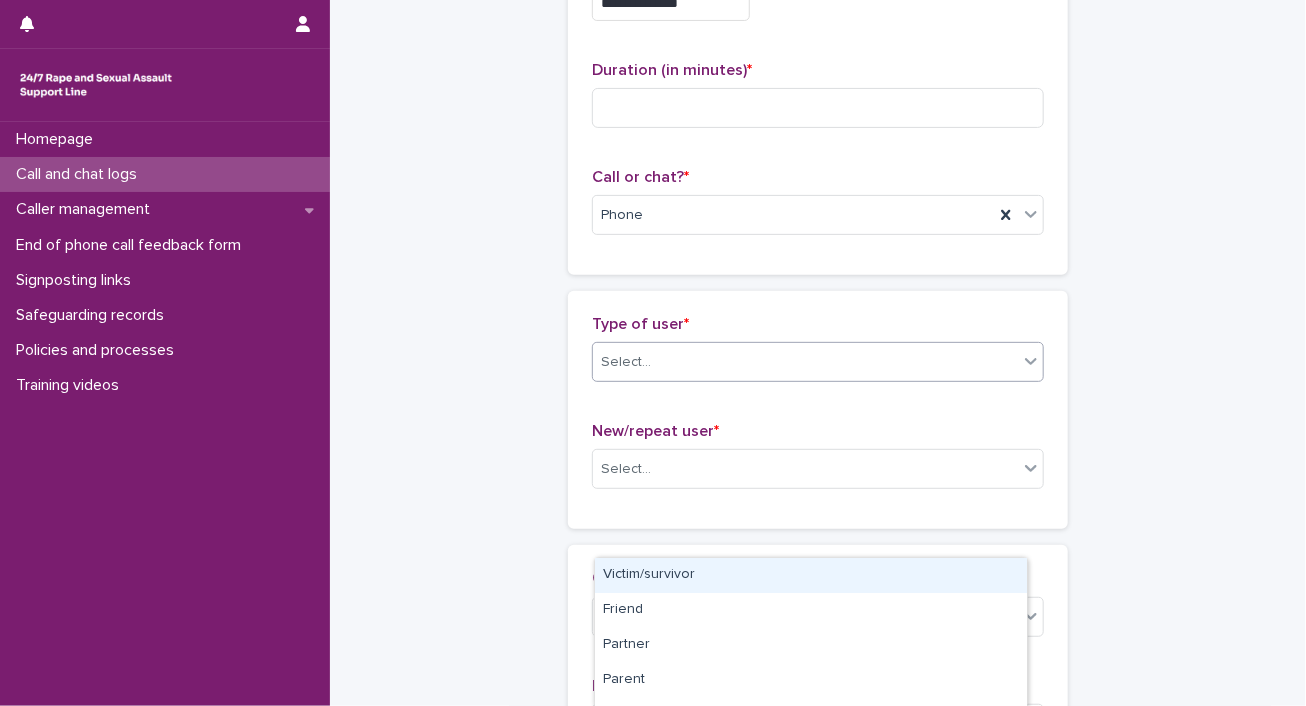 click on "Select..." at bounding box center (805, 362) 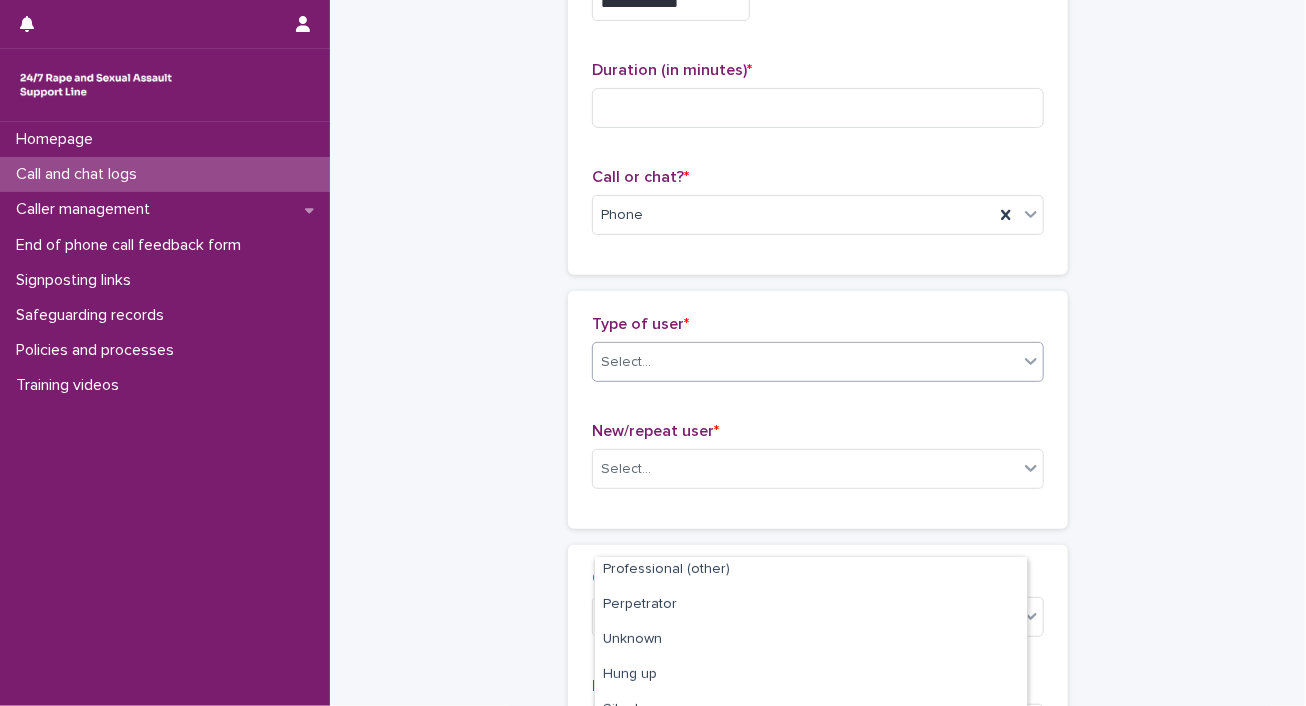 scroll, scrollTop: 376, scrollLeft: 0, axis: vertical 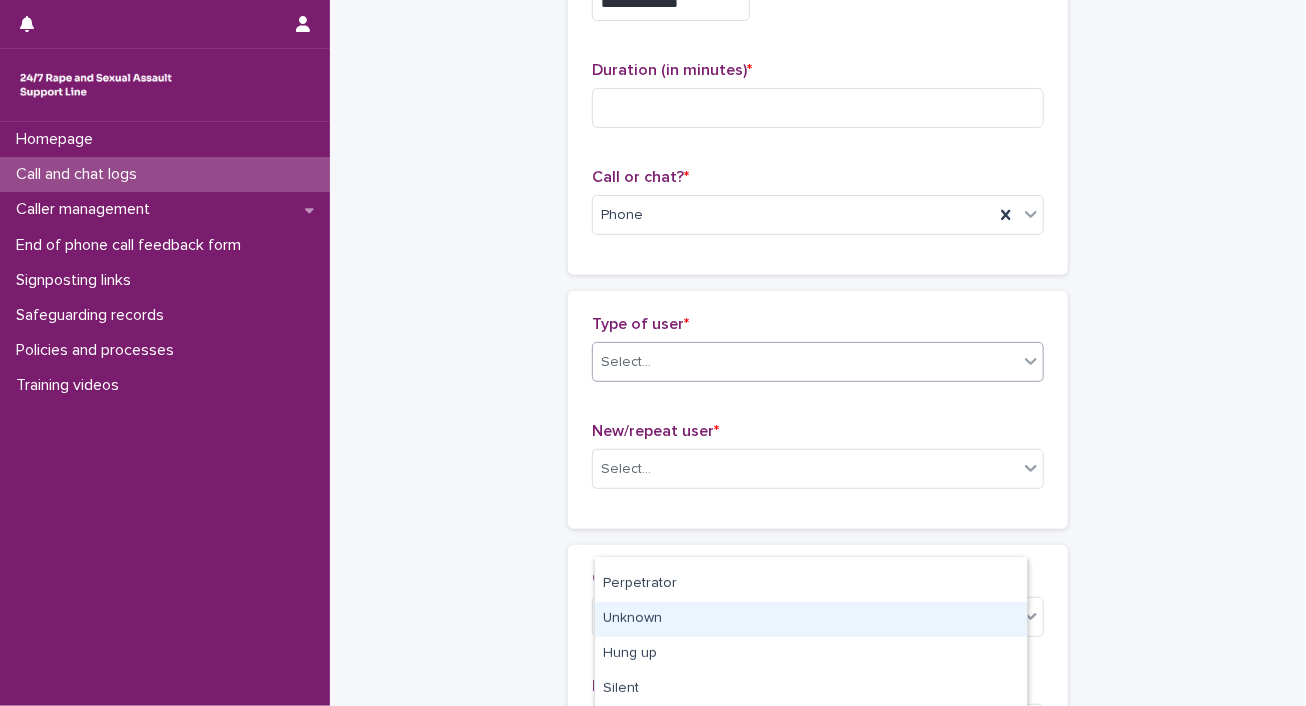 click on "Unknown" at bounding box center (811, 619) 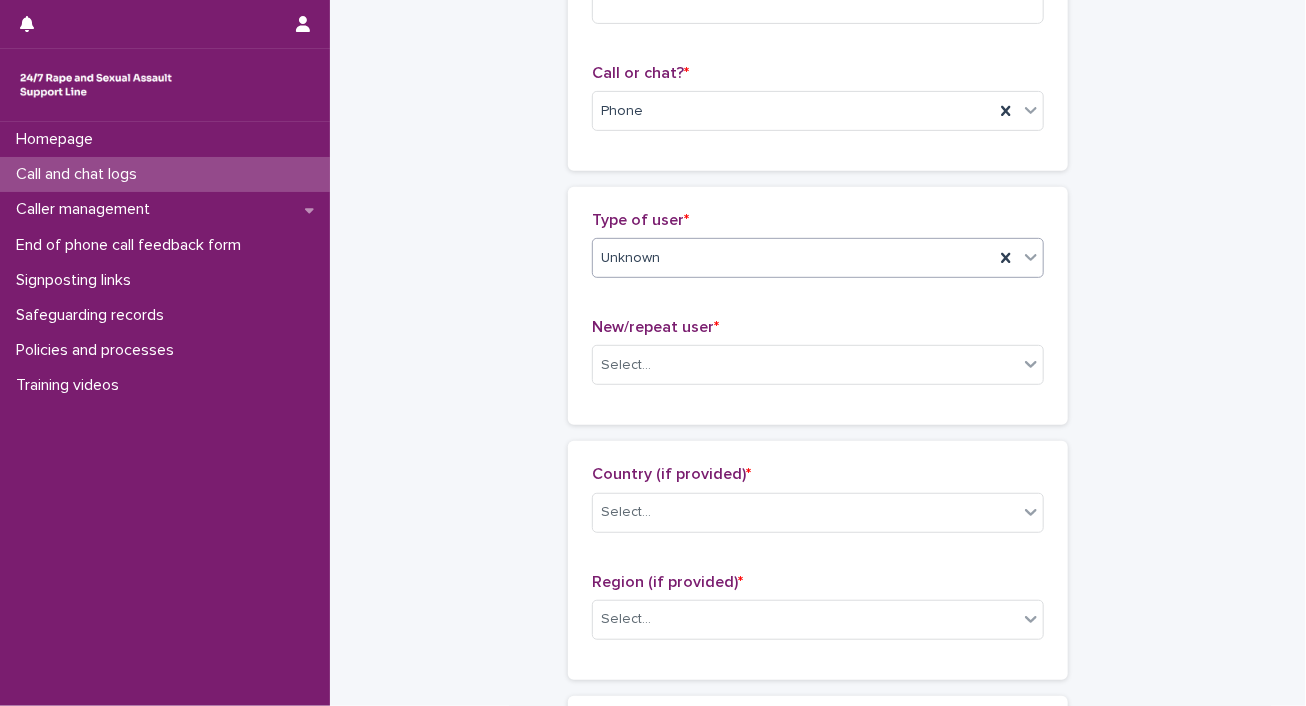 scroll, scrollTop: 286, scrollLeft: 0, axis: vertical 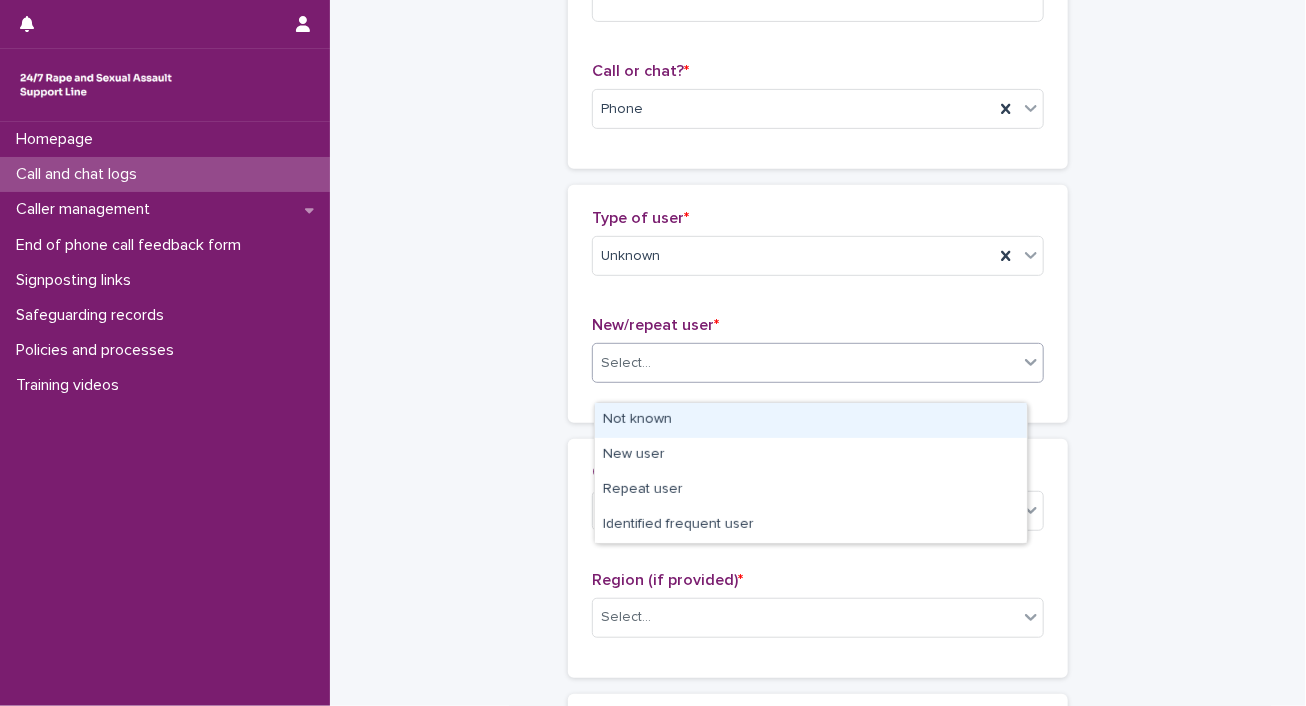 click on "Select..." at bounding box center [626, 363] 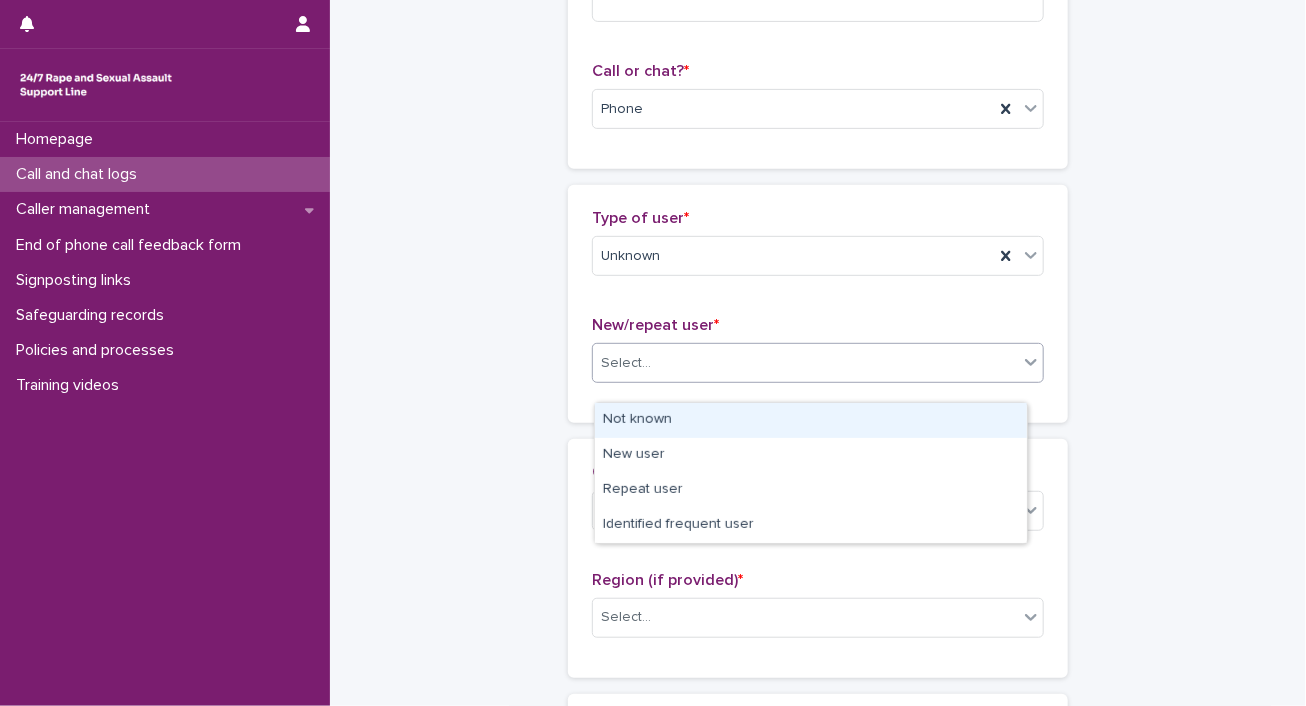 click on "Not known" at bounding box center (811, 420) 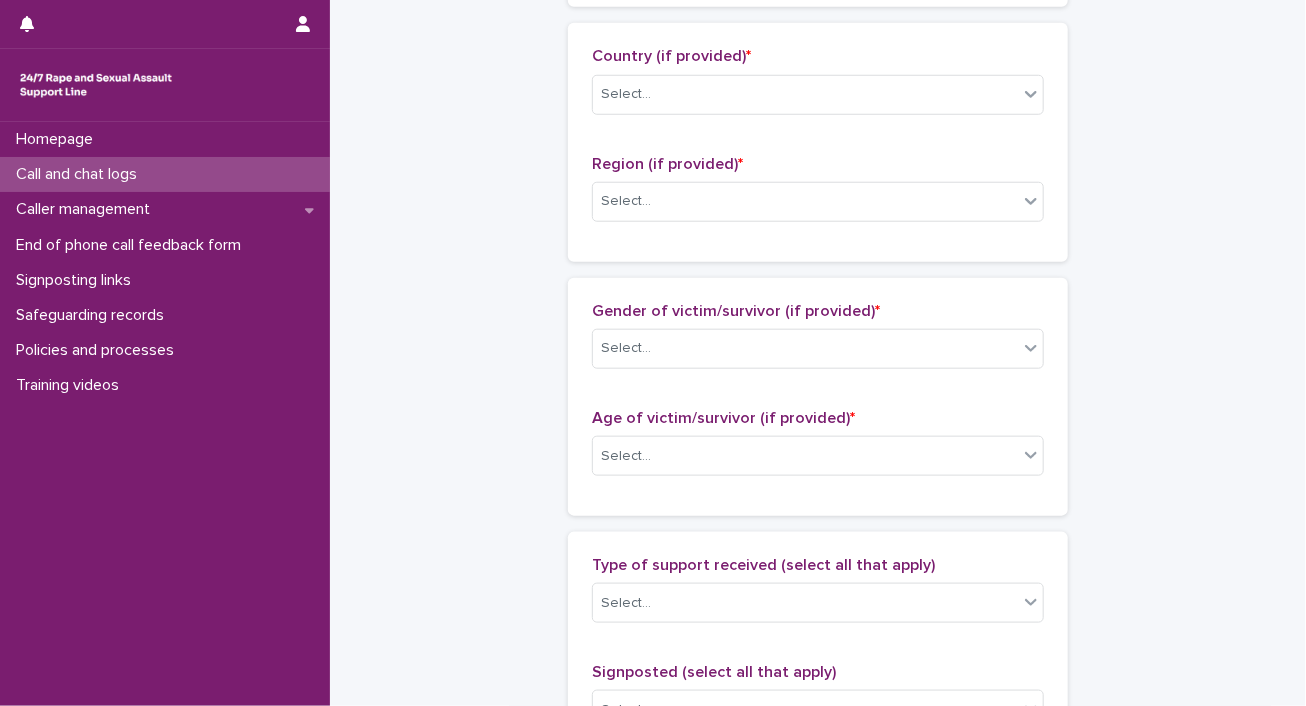 scroll, scrollTop: 747, scrollLeft: 0, axis: vertical 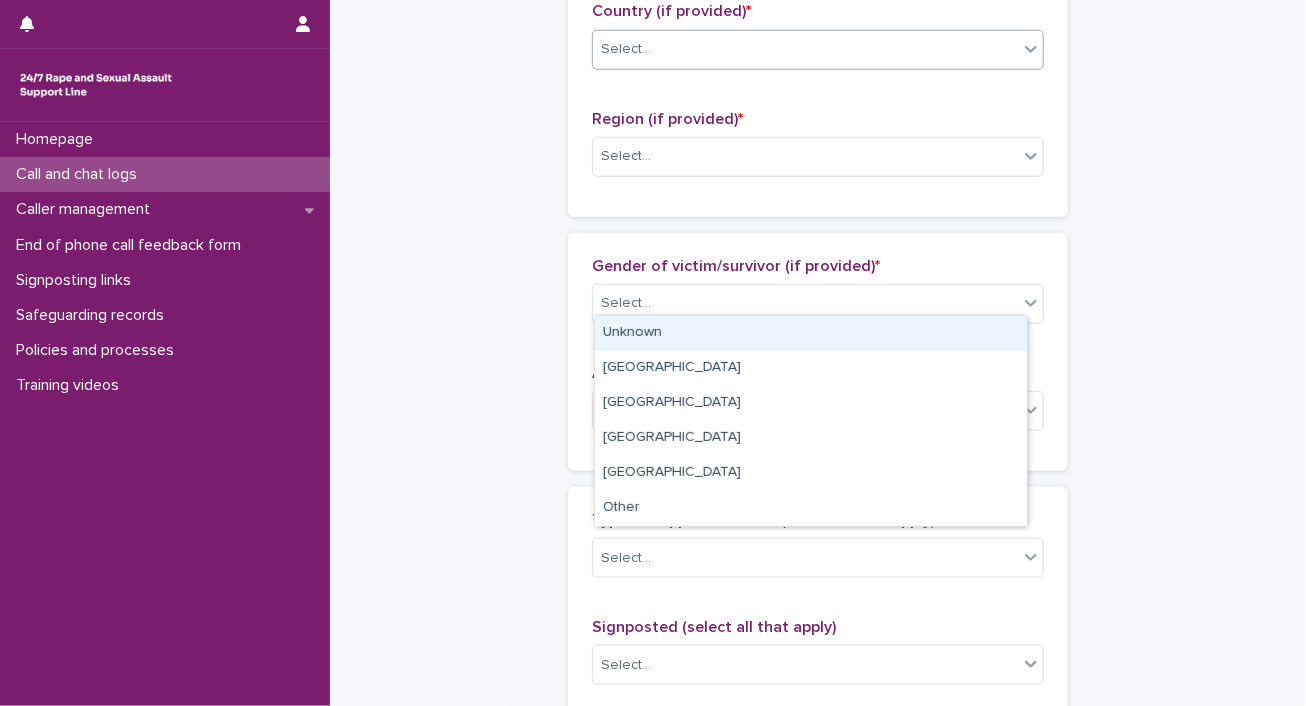 click on "Select..." at bounding box center (805, 49) 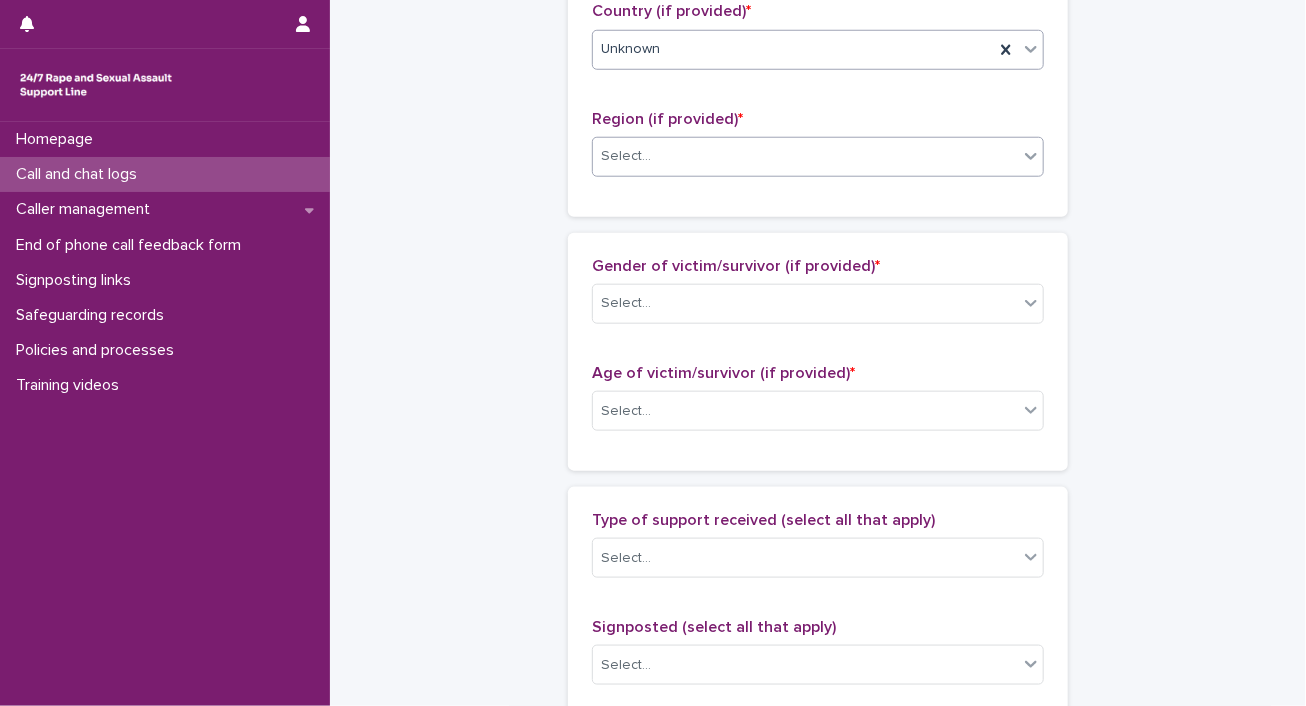 click at bounding box center [654, 156] 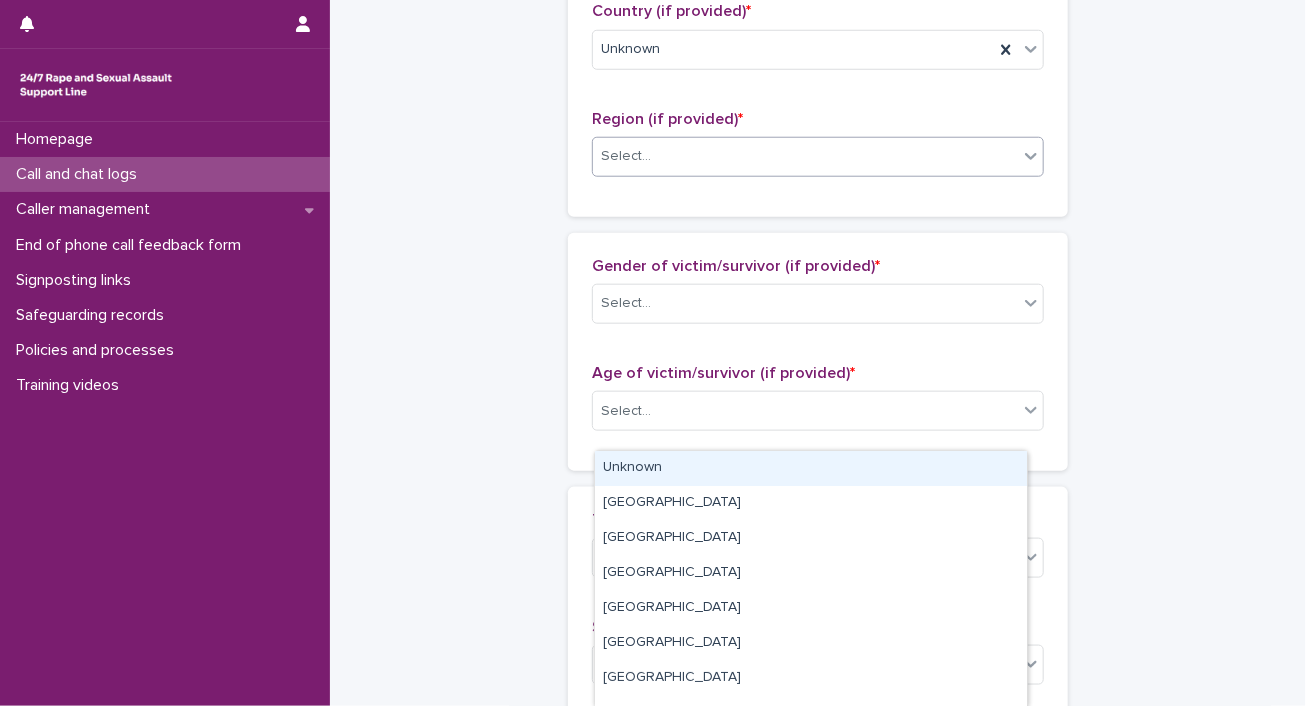 click on "Unknown" at bounding box center (811, 468) 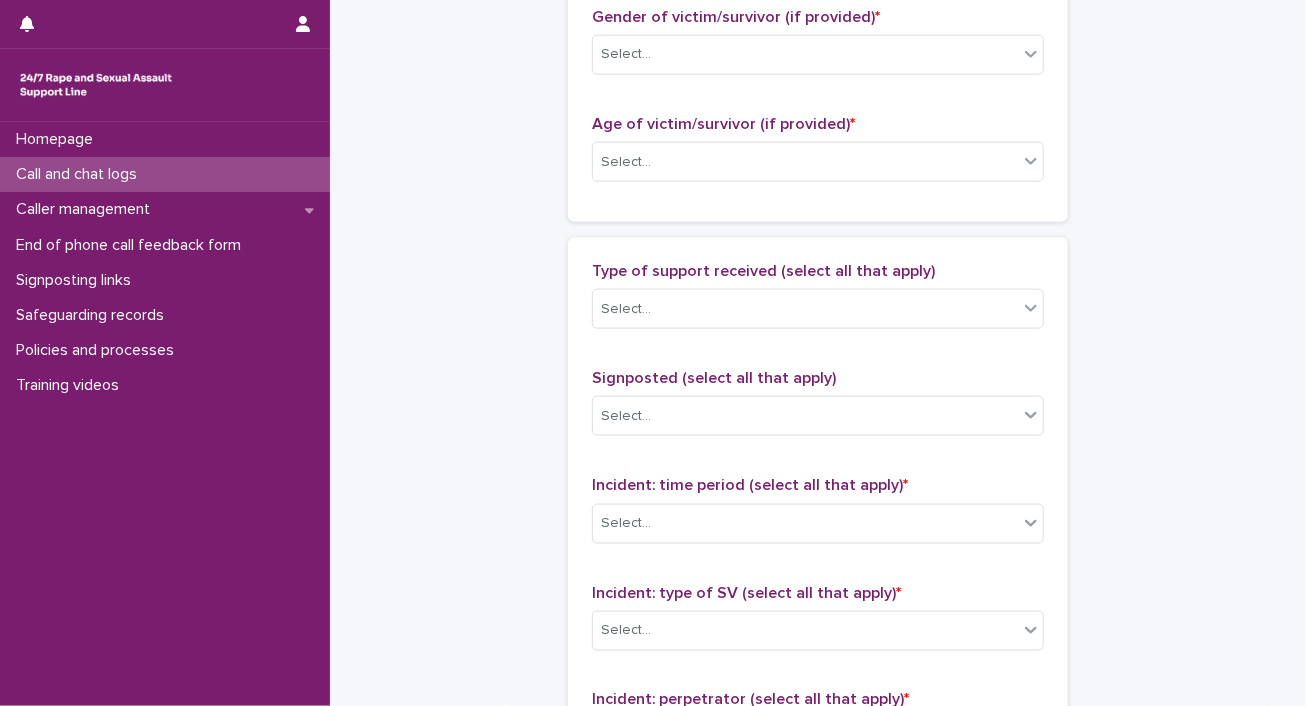 scroll, scrollTop: 995, scrollLeft: 0, axis: vertical 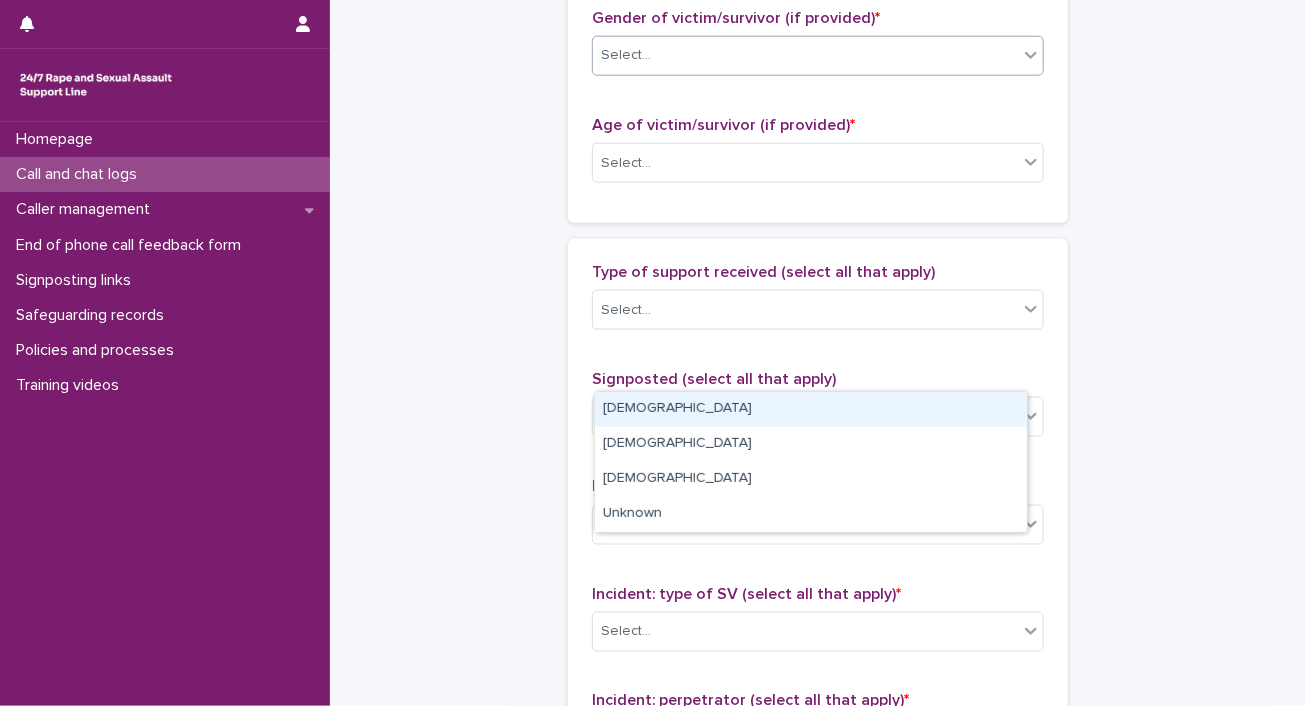 click on "Select..." at bounding box center (805, 55) 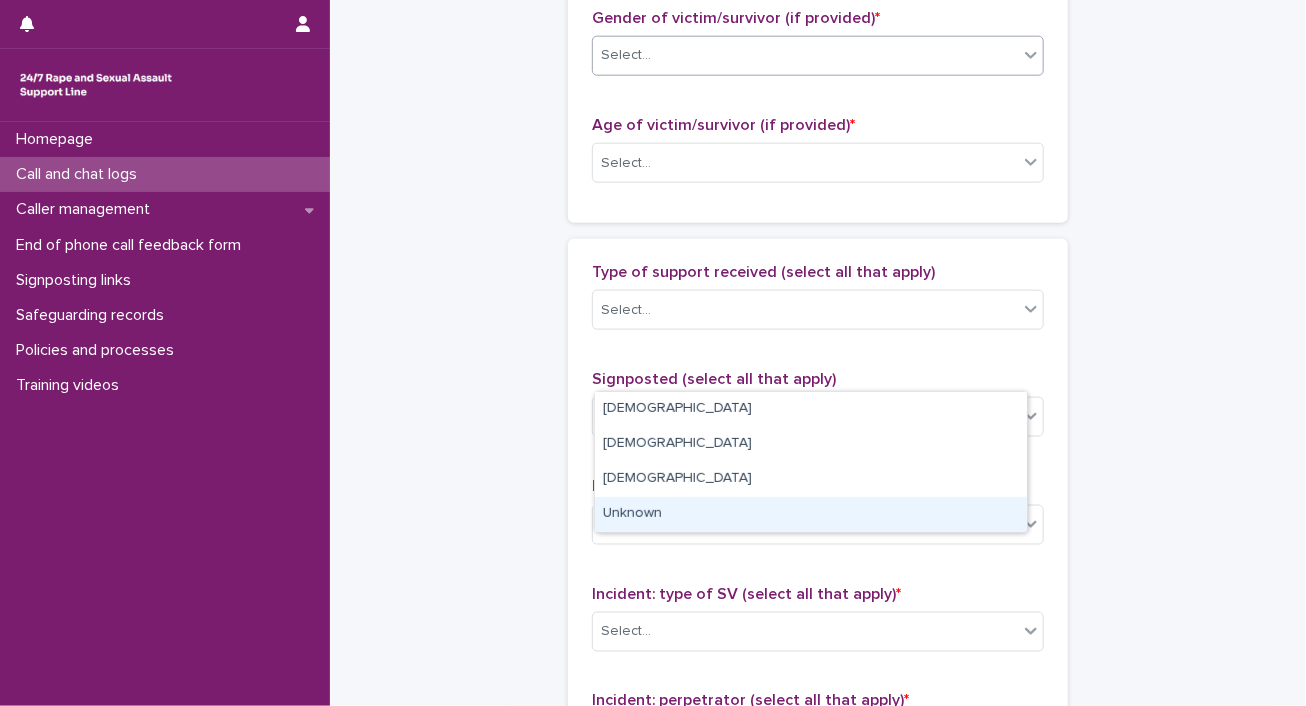 click on "Unknown" at bounding box center (811, 514) 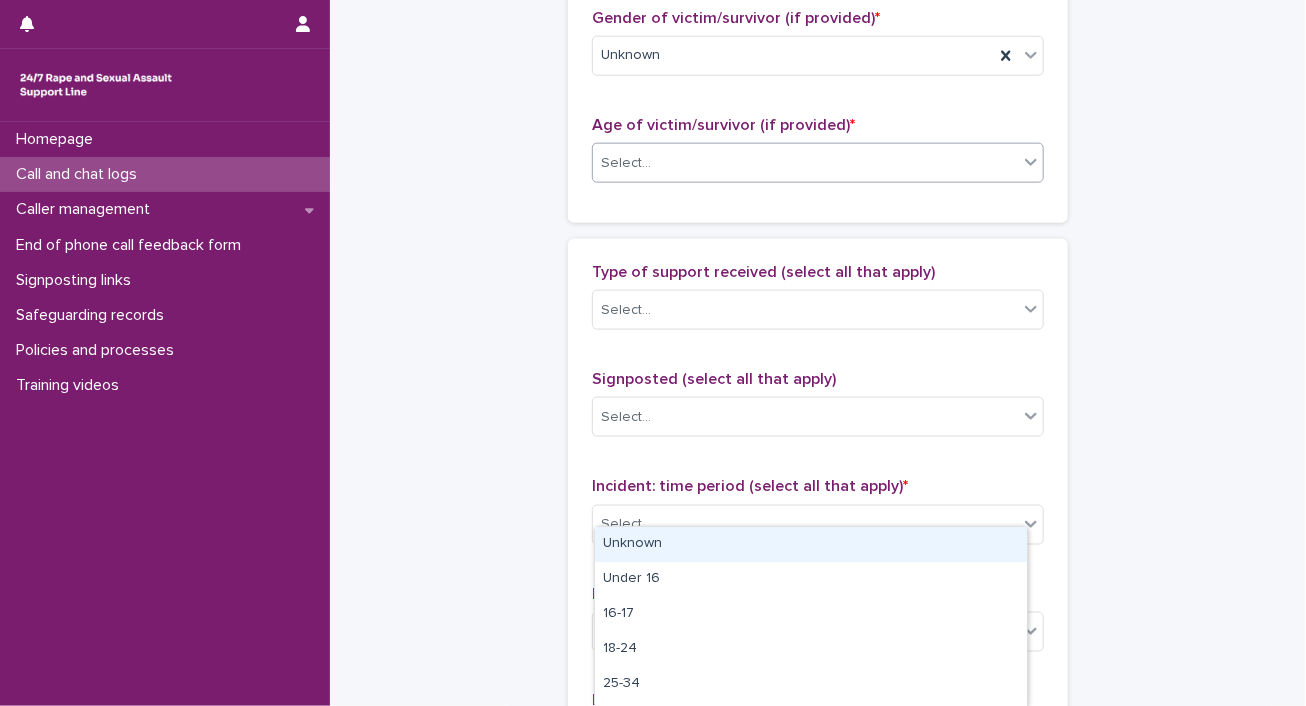 click on "Select..." at bounding box center [626, 163] 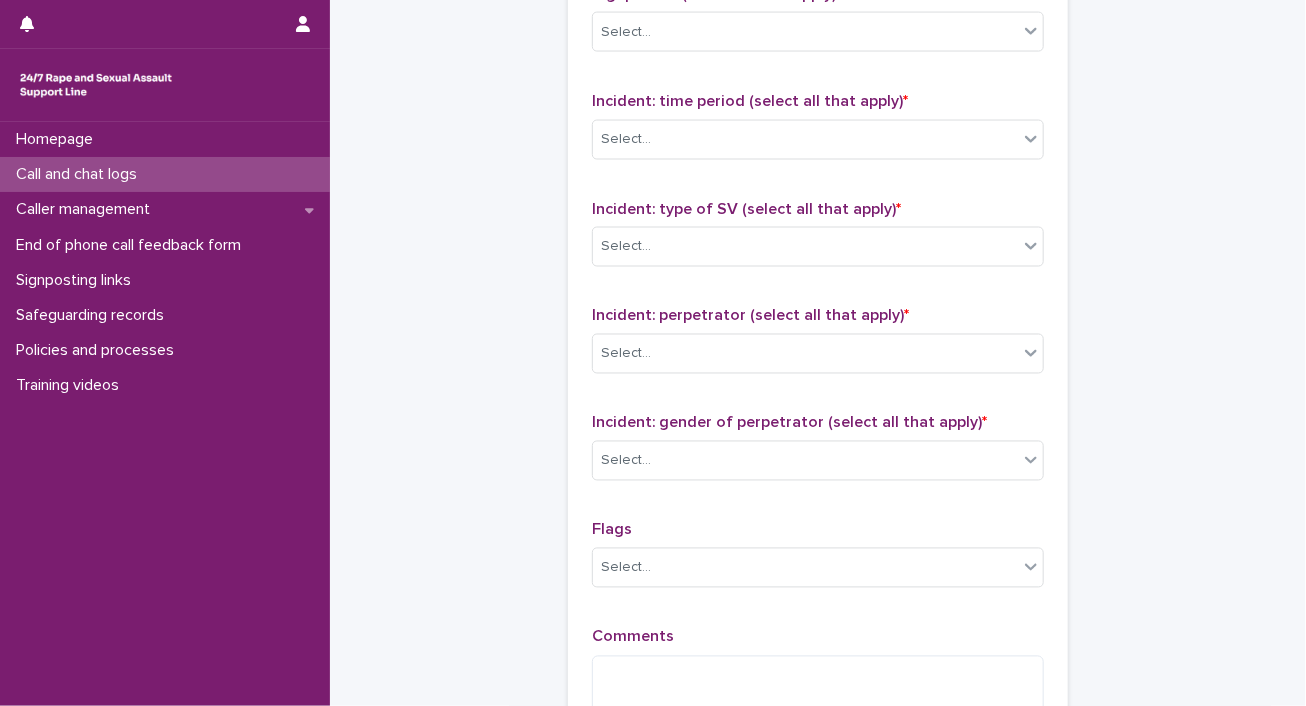 scroll, scrollTop: 1380, scrollLeft: 0, axis: vertical 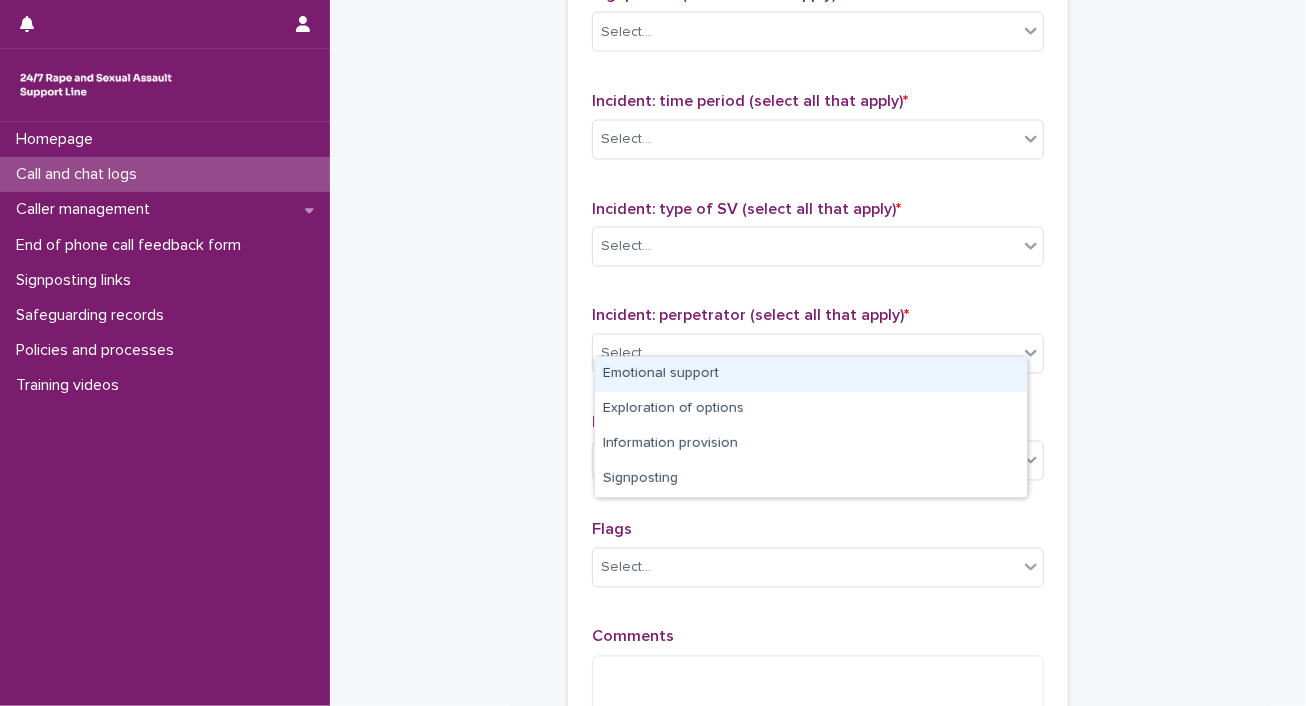 click on "Select..." at bounding box center (805, -75) 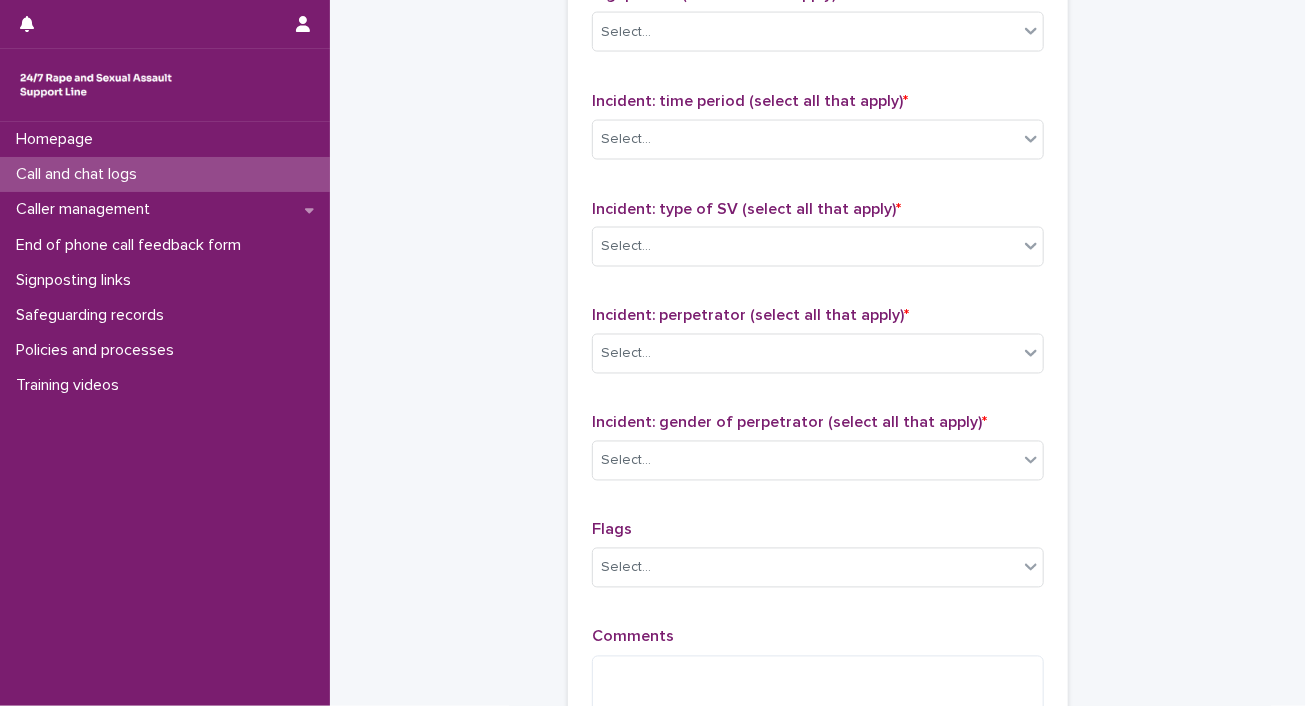 click on "**********" at bounding box center (818, -289) 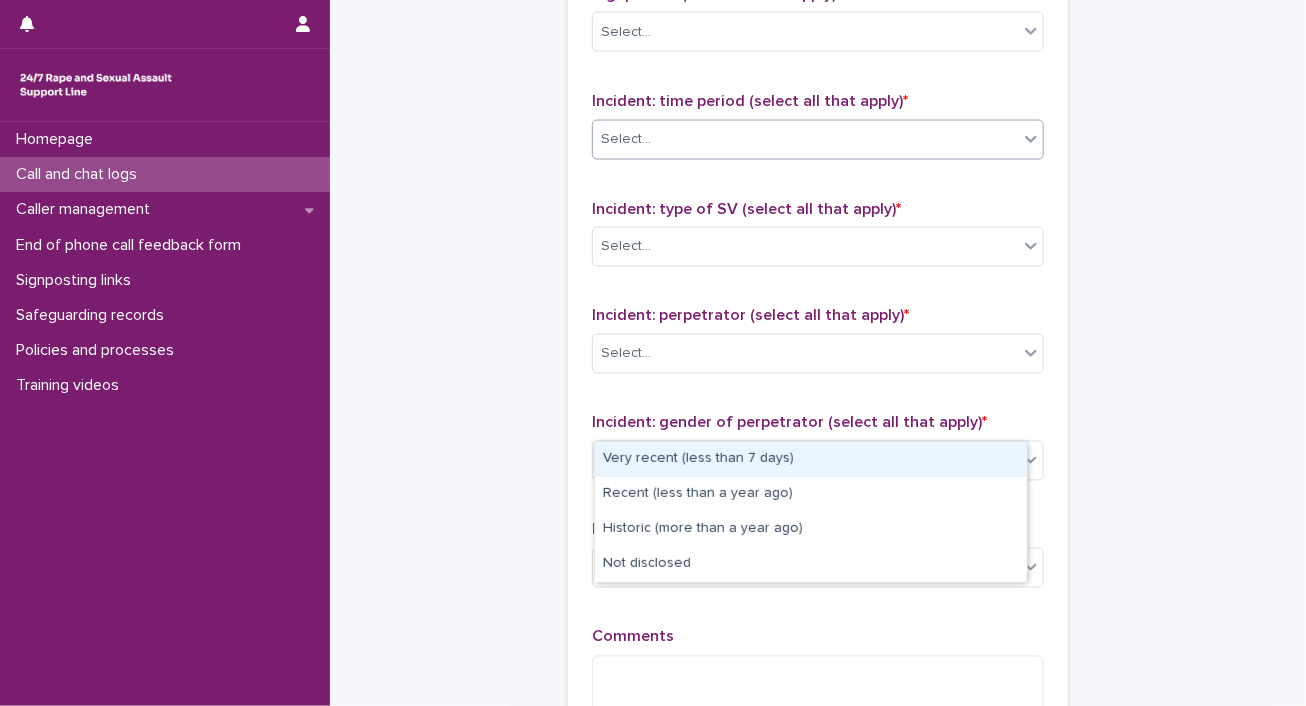 click on "Select..." at bounding box center (805, 139) 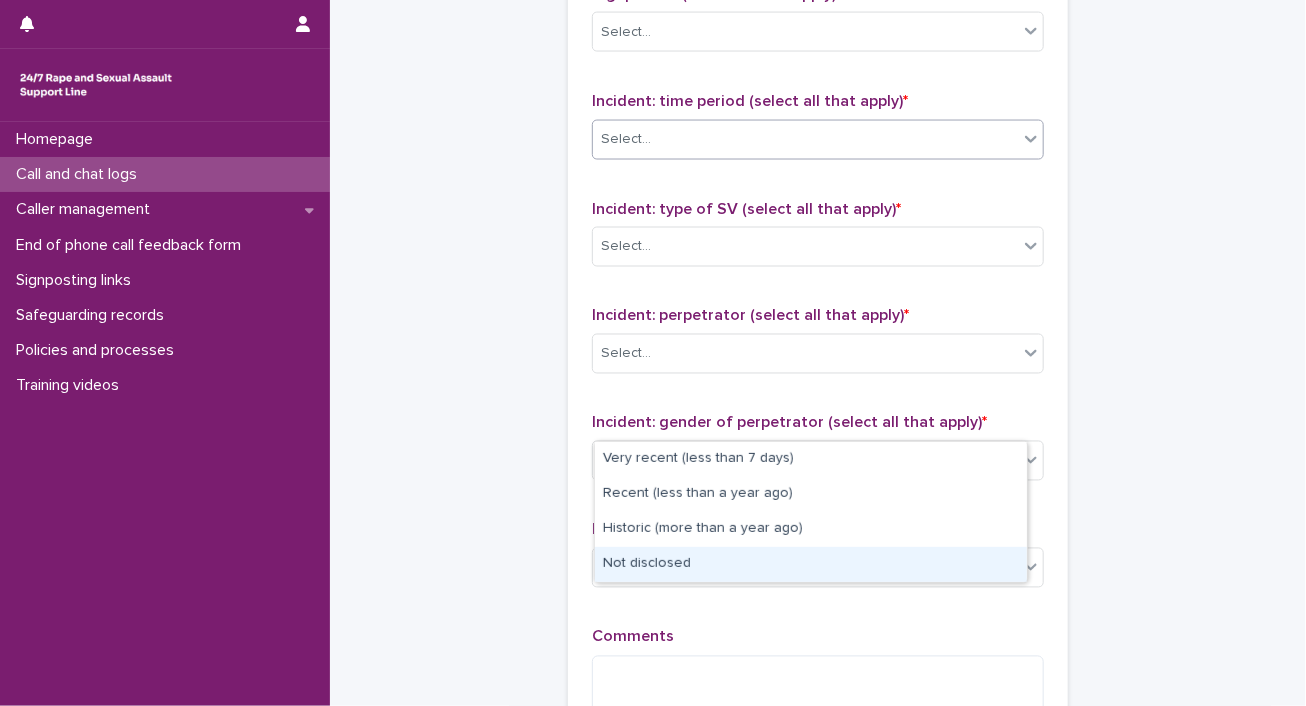 click on "Not disclosed" at bounding box center (811, 564) 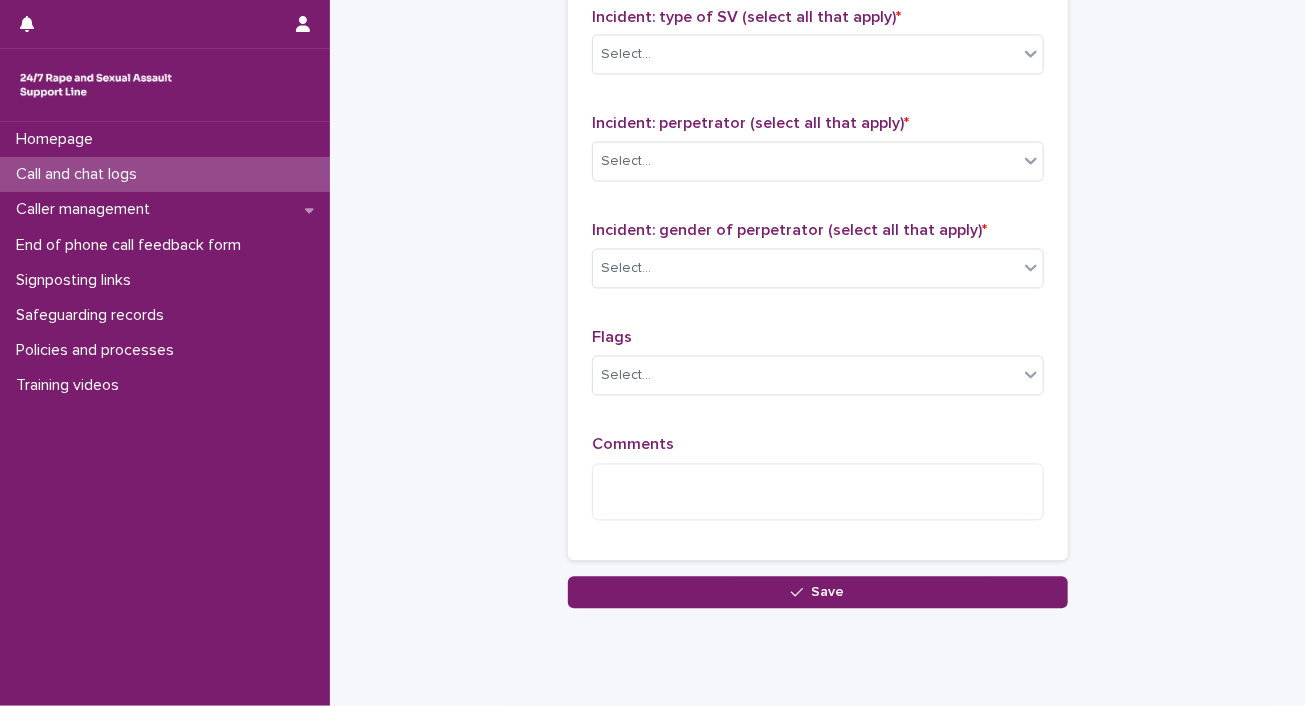 scroll, scrollTop: 1612, scrollLeft: 0, axis: vertical 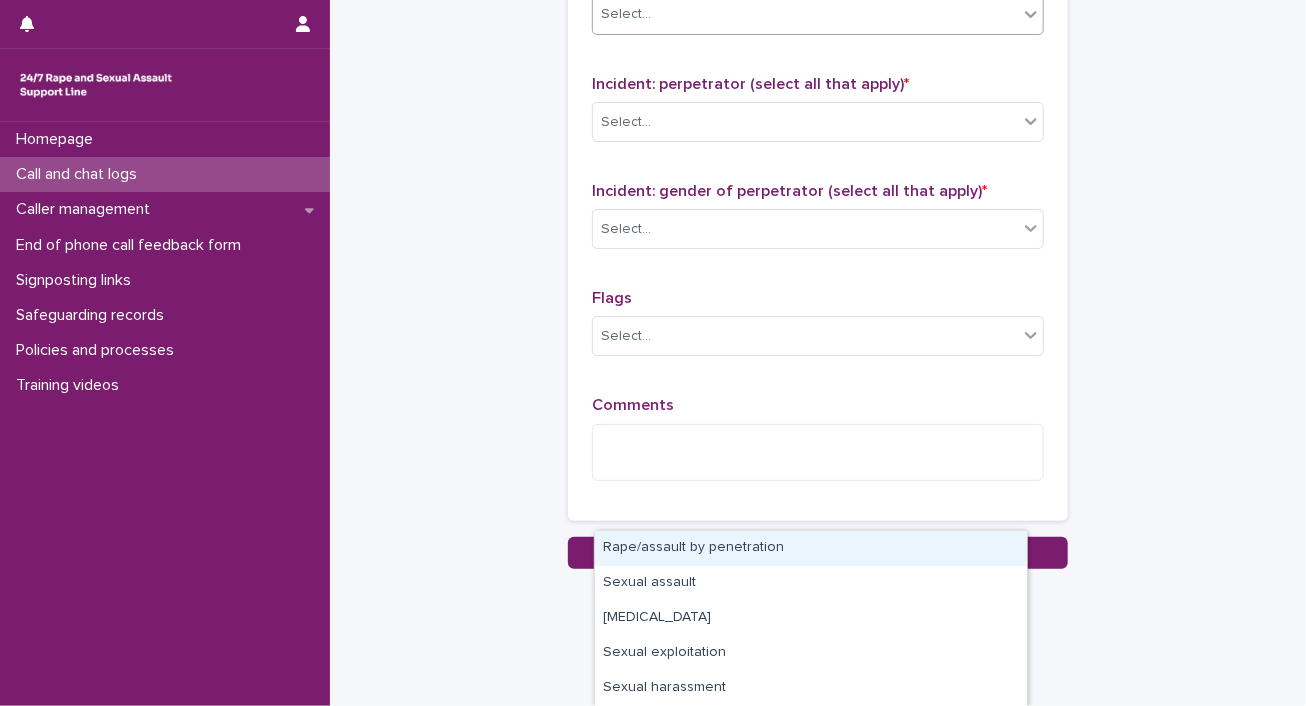 click on "Select..." at bounding box center [805, 14] 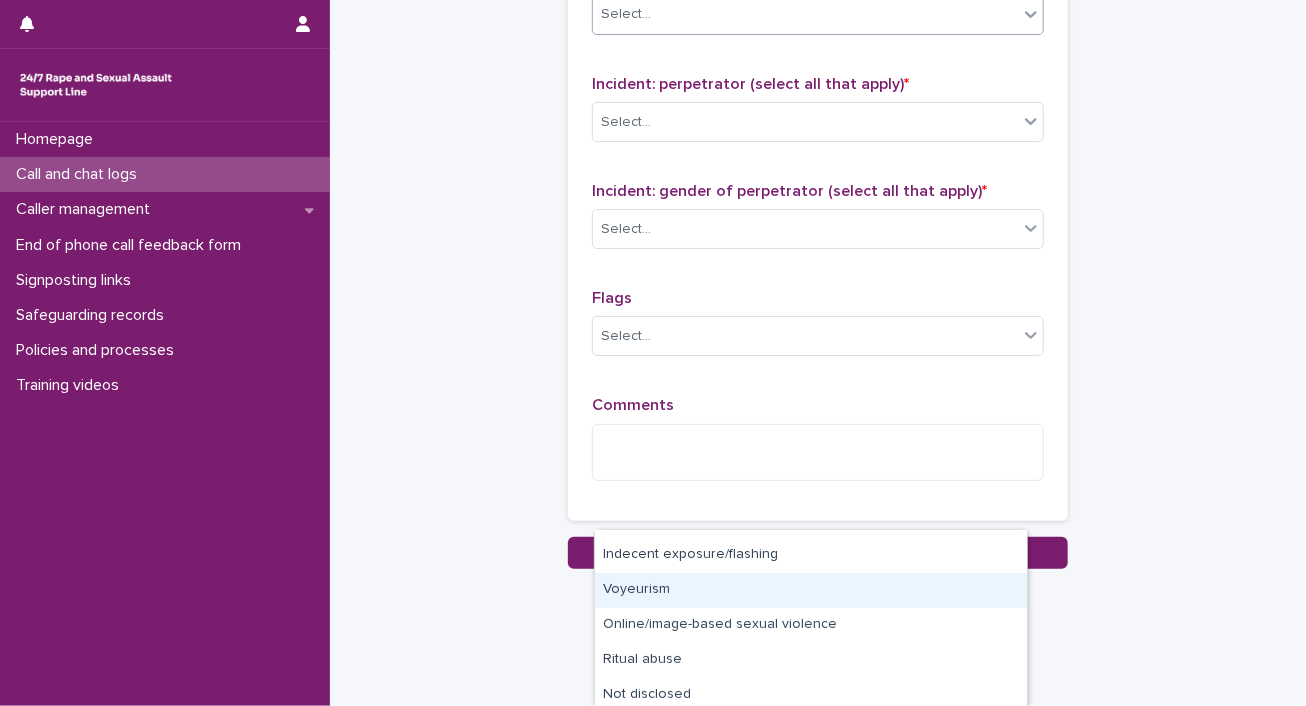scroll, scrollTop: 174, scrollLeft: 0, axis: vertical 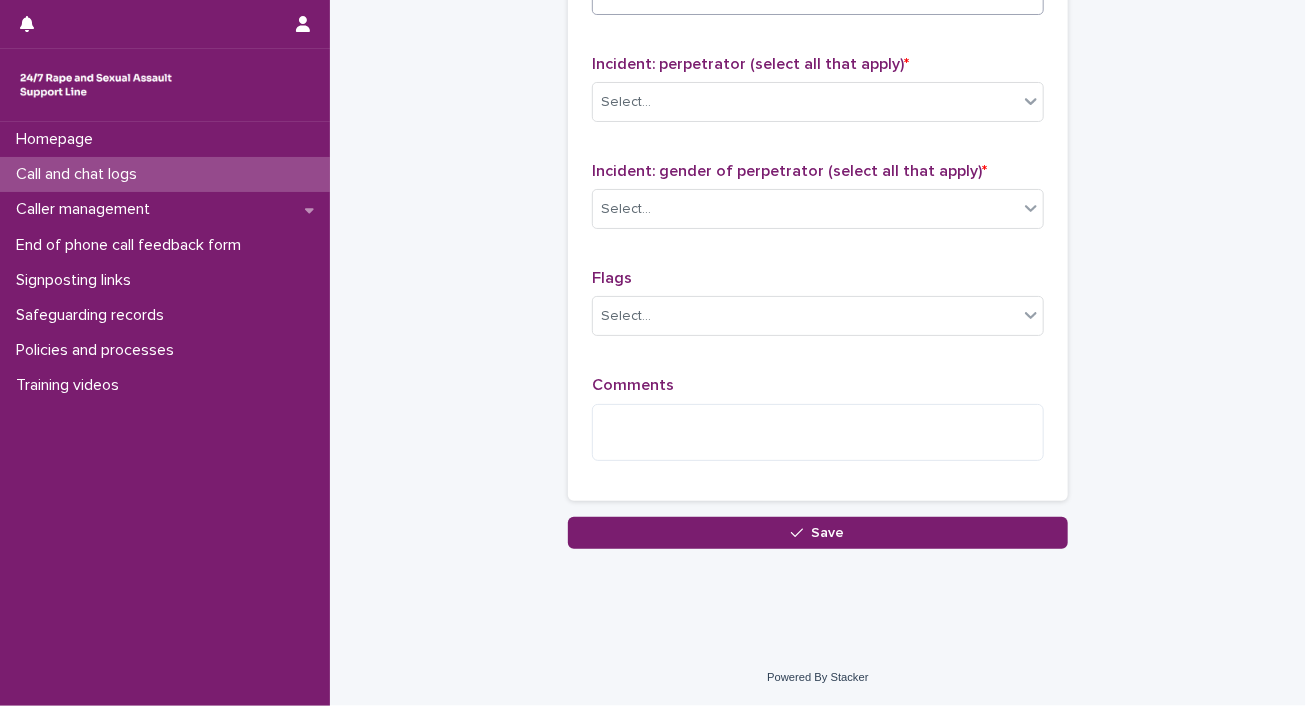 click on "Select..." at bounding box center [805, -6] 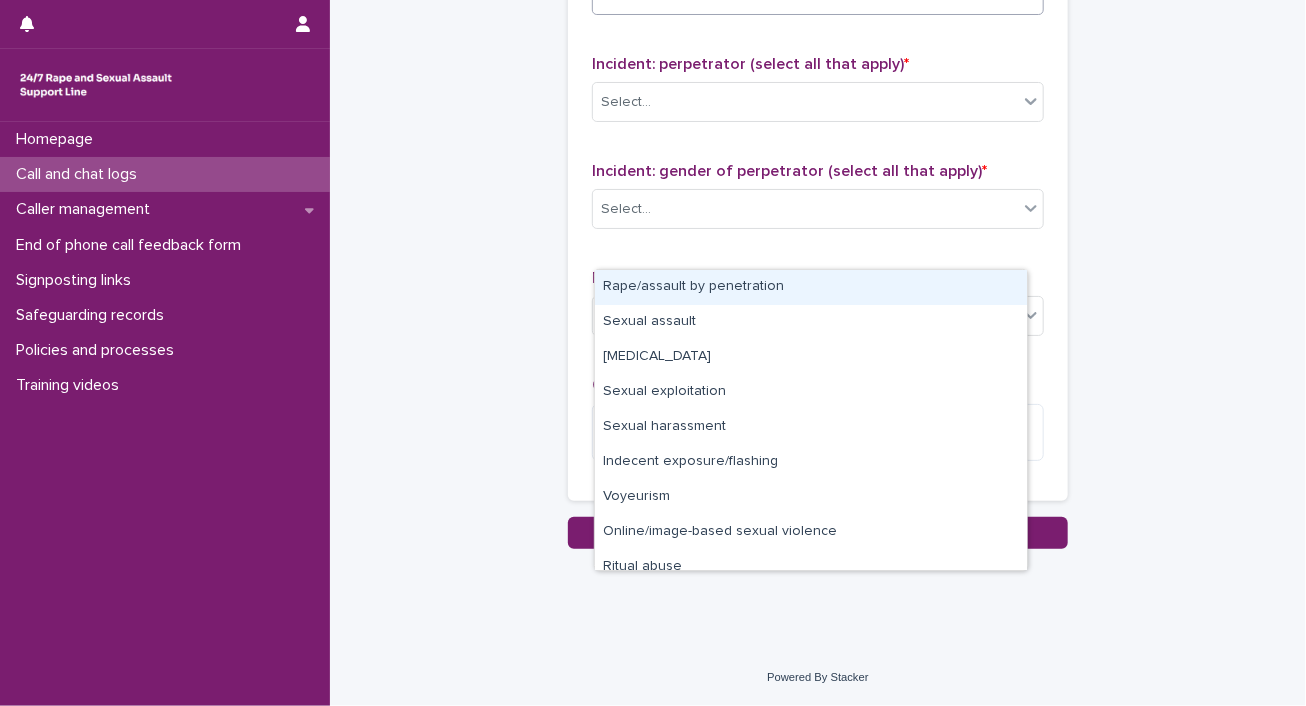 click on "Select..." at bounding box center (805, -6) 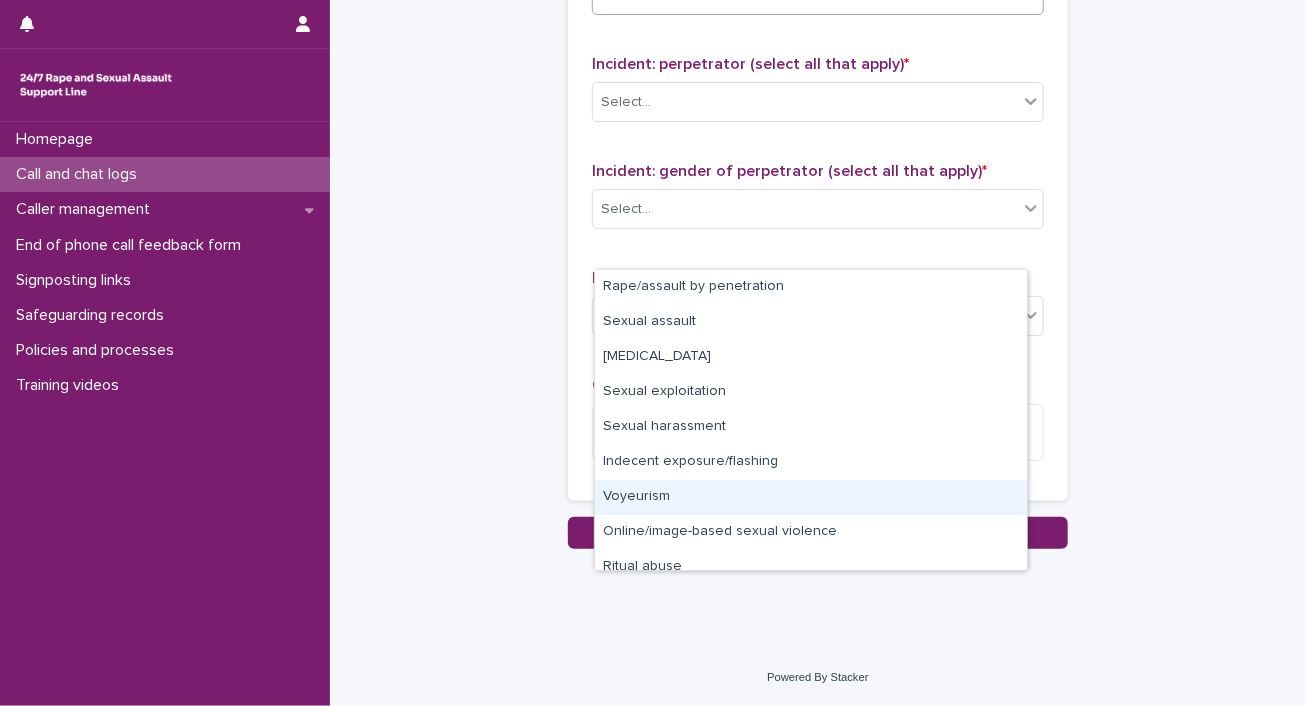 scroll, scrollTop: 50, scrollLeft: 0, axis: vertical 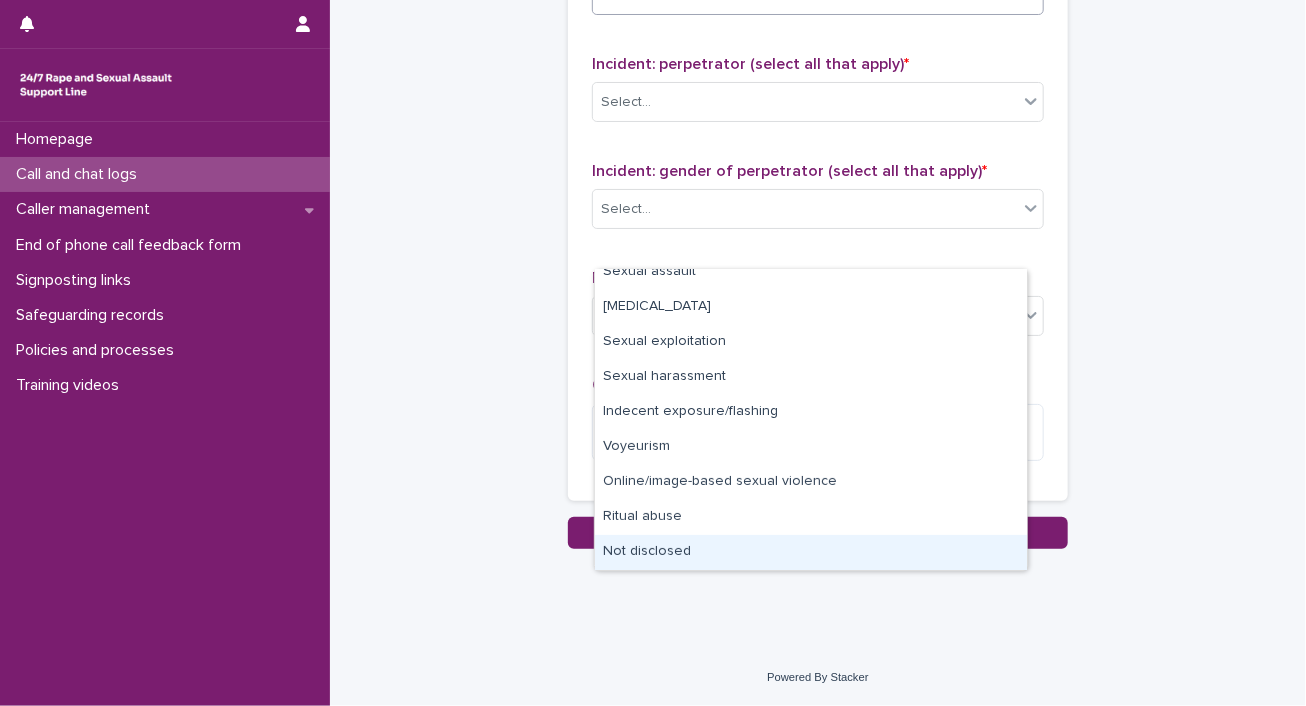 click on "Not disclosed" at bounding box center [811, 552] 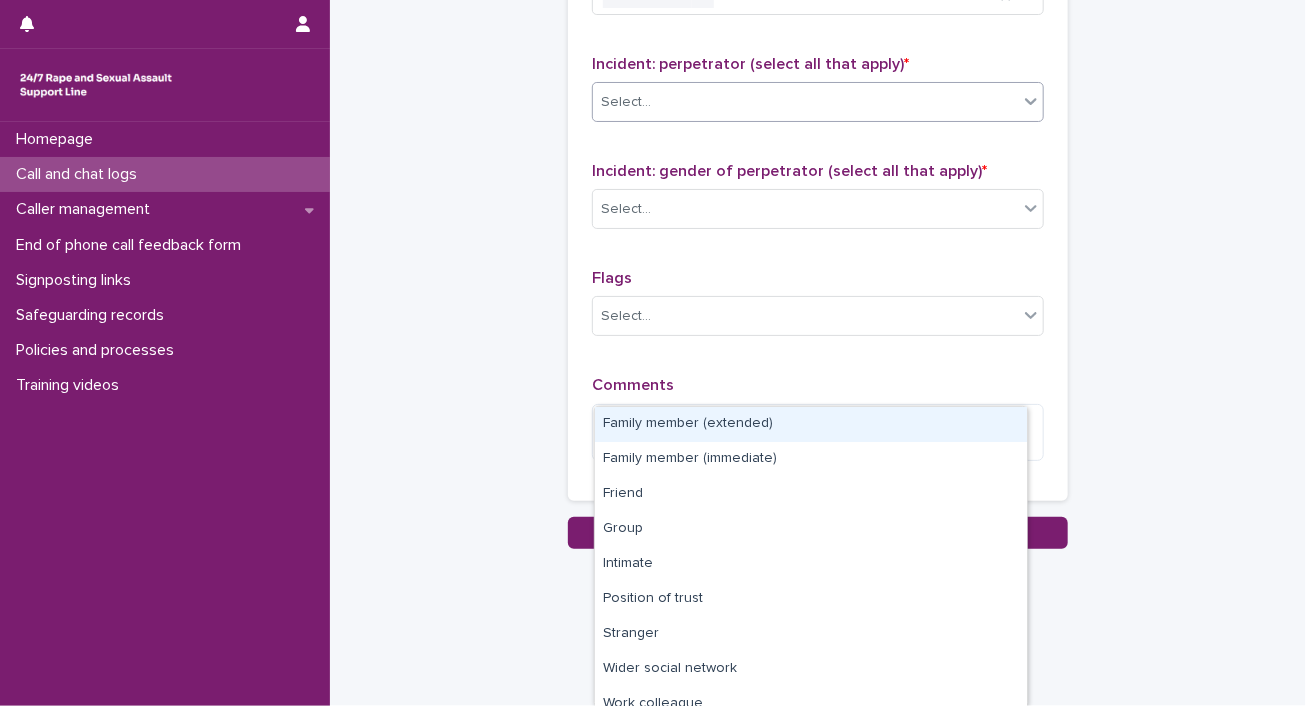 click on "Select..." at bounding box center (805, 102) 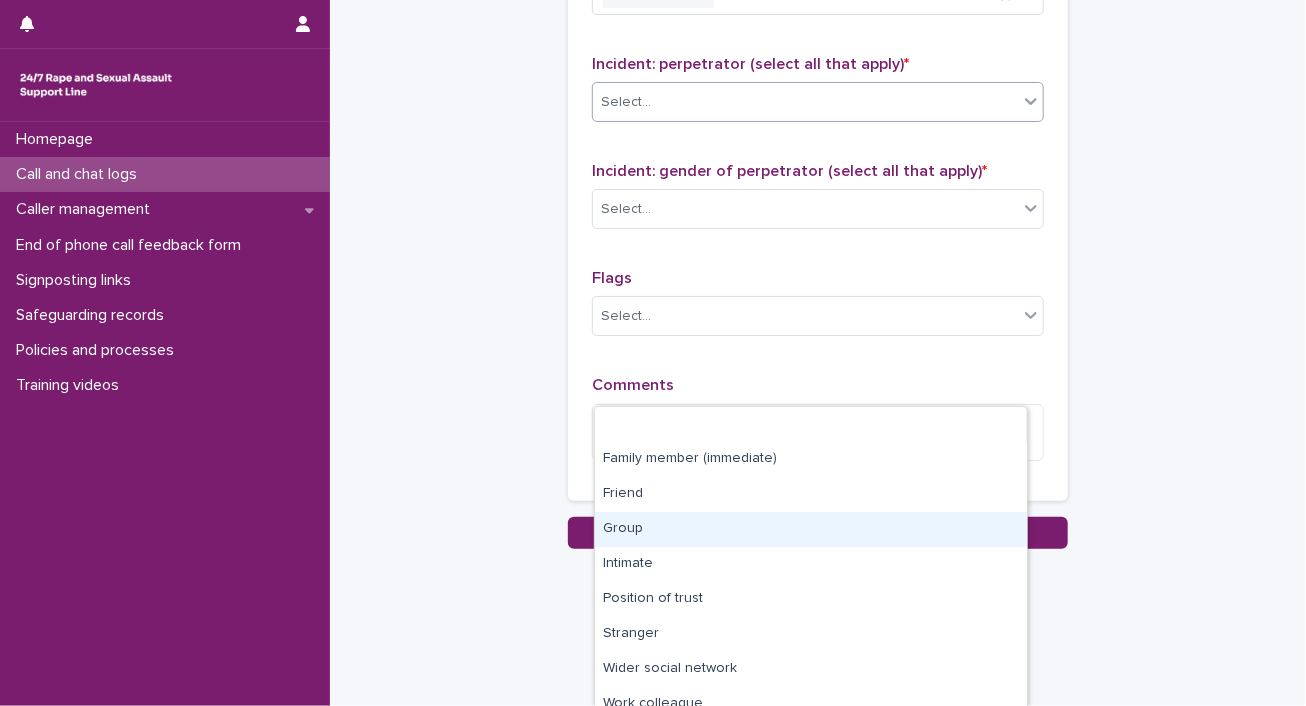 scroll, scrollTop: 84, scrollLeft: 0, axis: vertical 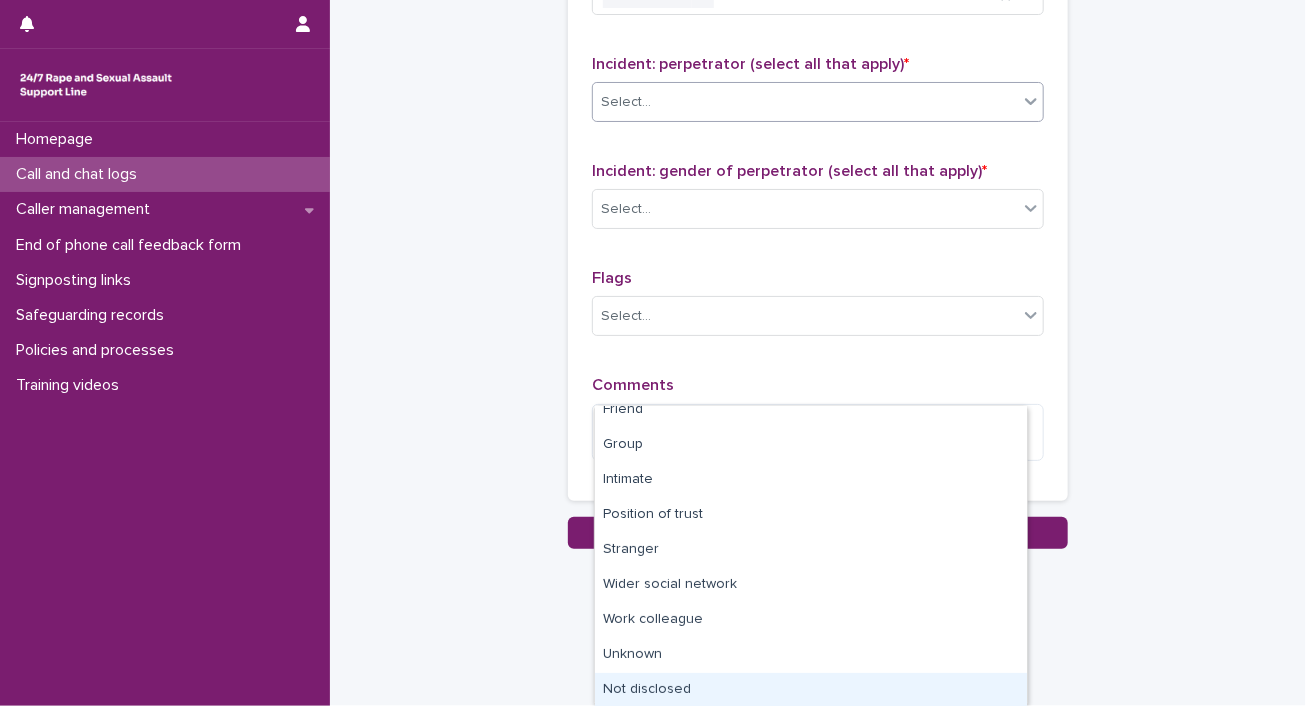 click on "Not disclosed" at bounding box center [811, 690] 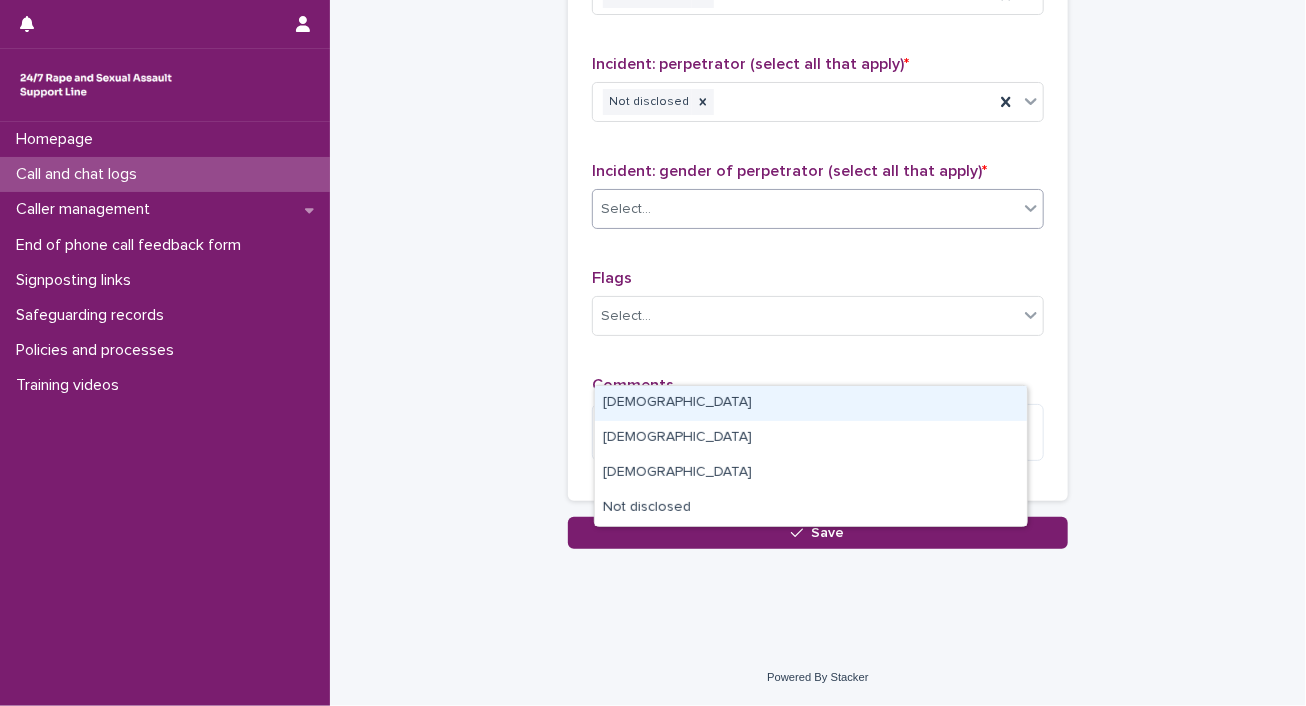 click on "Select..." at bounding box center [805, 209] 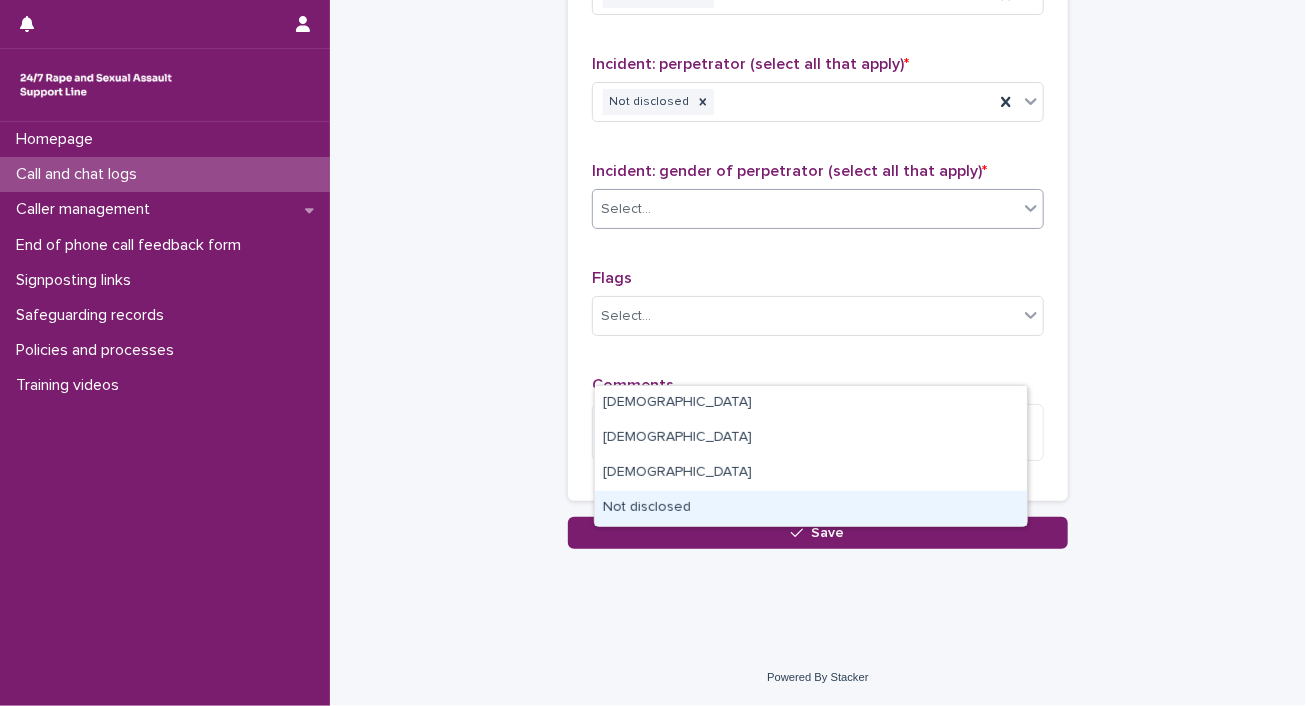 click on "Not disclosed" at bounding box center (811, 508) 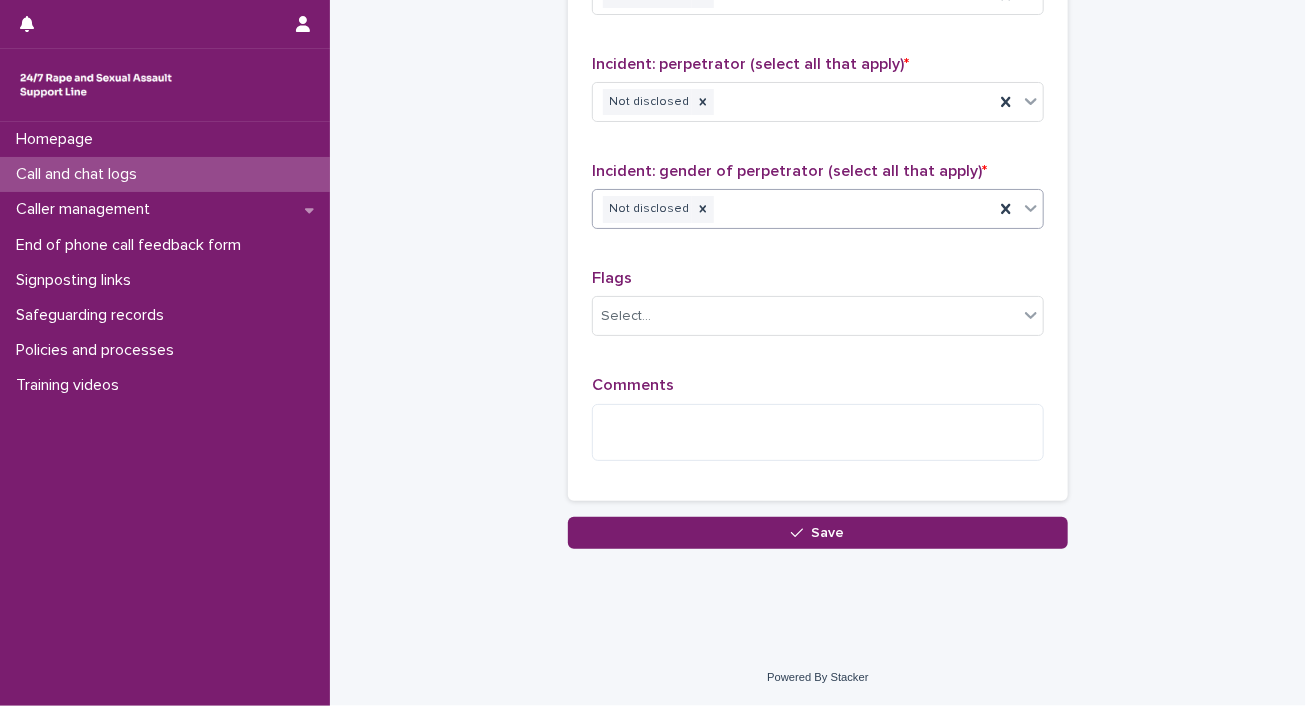 scroll, scrollTop: 2040, scrollLeft: 0, axis: vertical 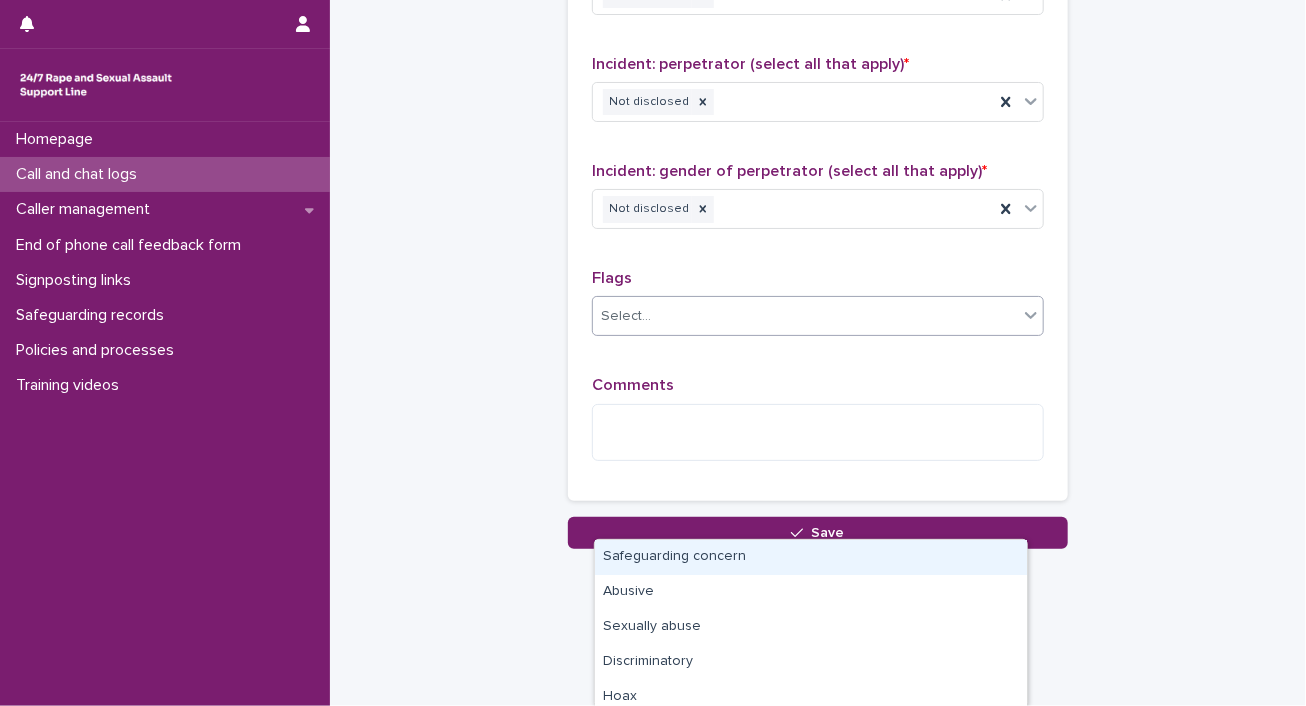 click on "Select..." at bounding box center [805, 316] 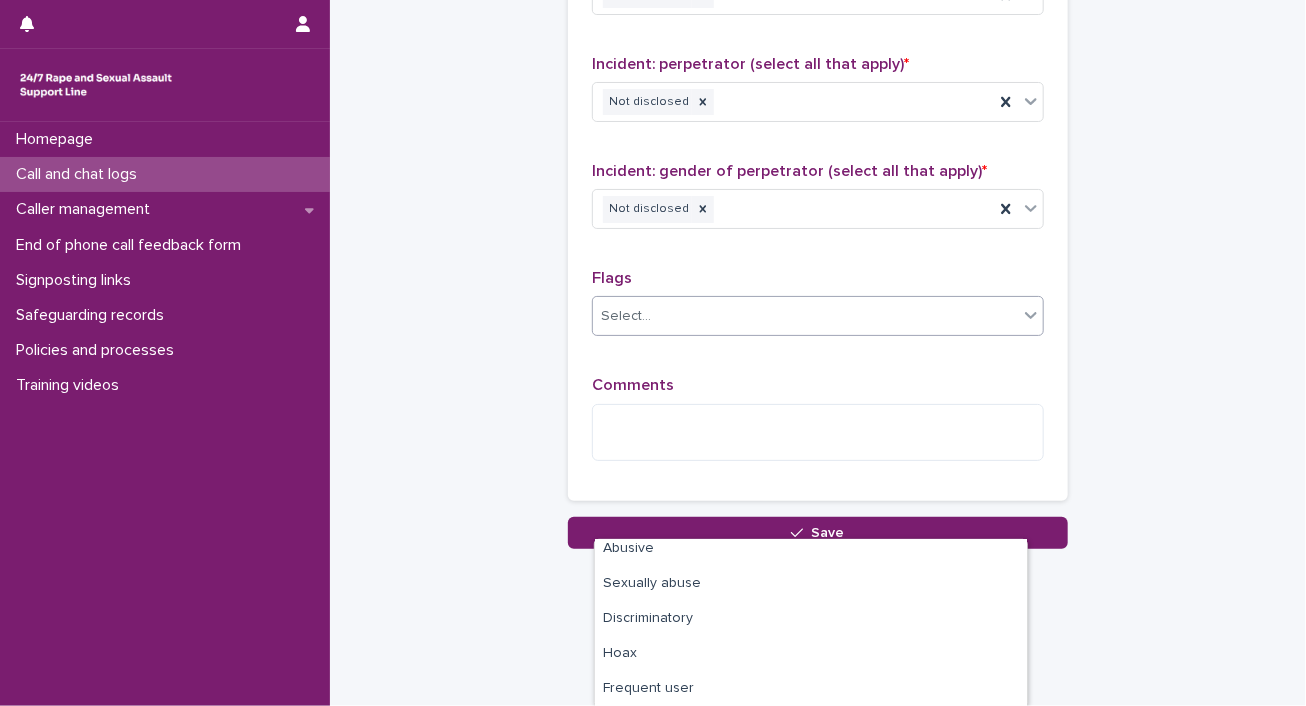 scroll, scrollTop: 44, scrollLeft: 0, axis: vertical 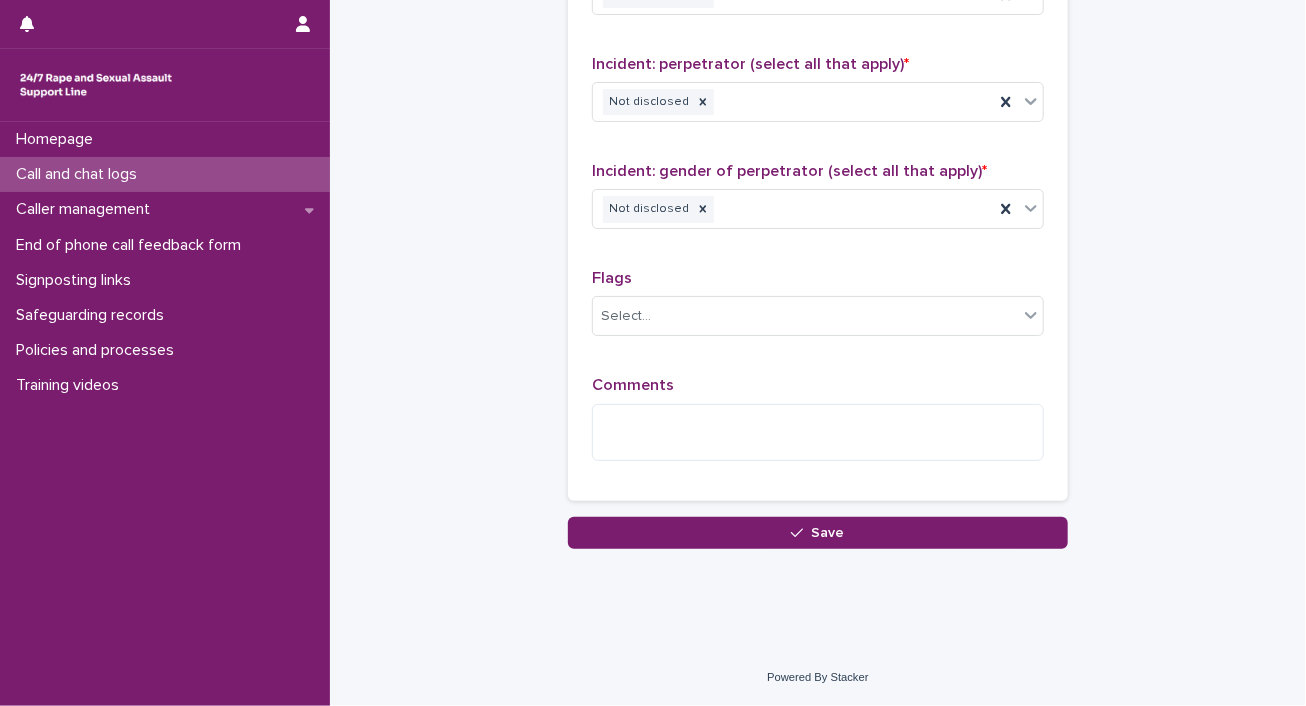 click on "**********" at bounding box center [818, -541] 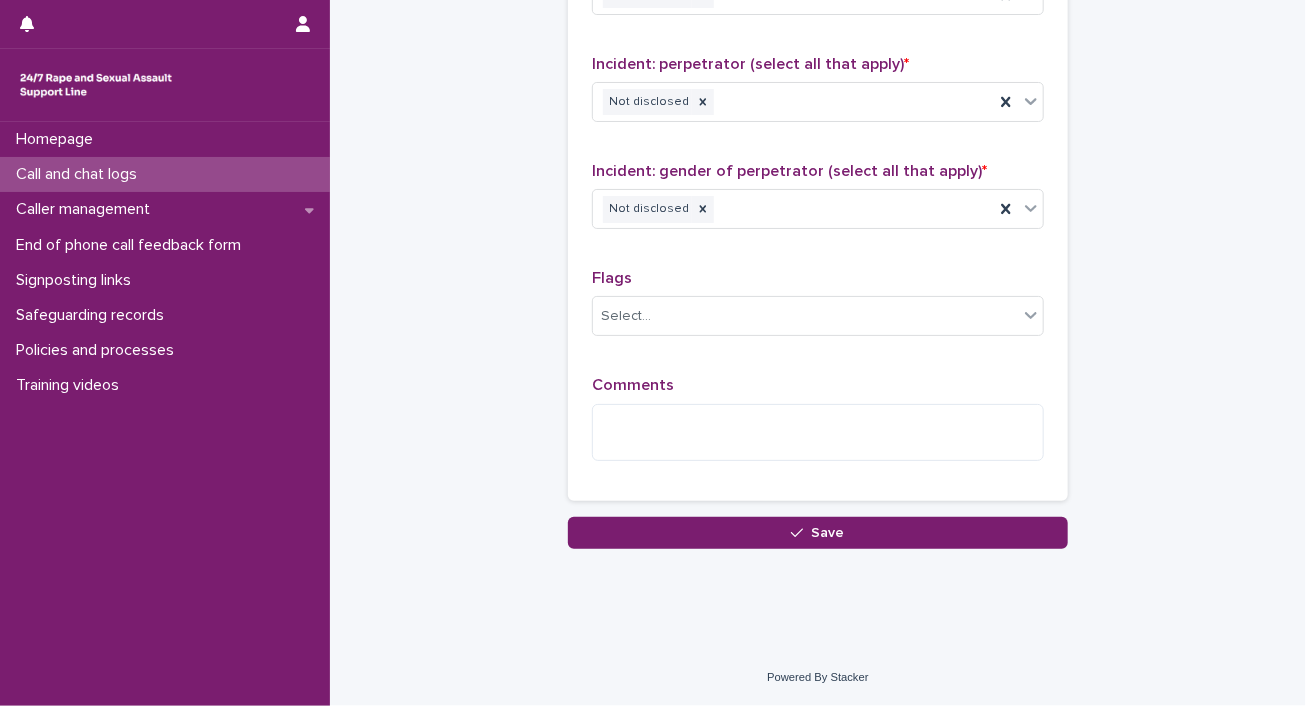 scroll, scrollTop: 2295, scrollLeft: 0, axis: vertical 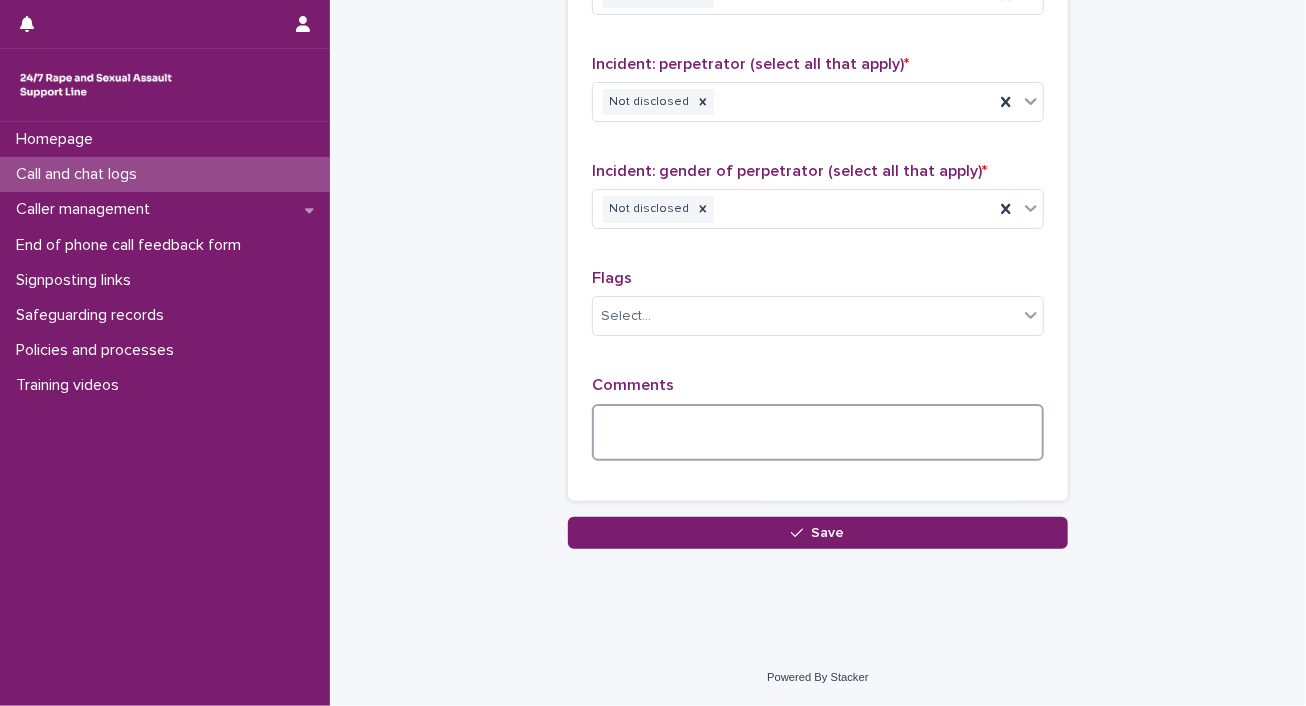 click at bounding box center (818, 433) 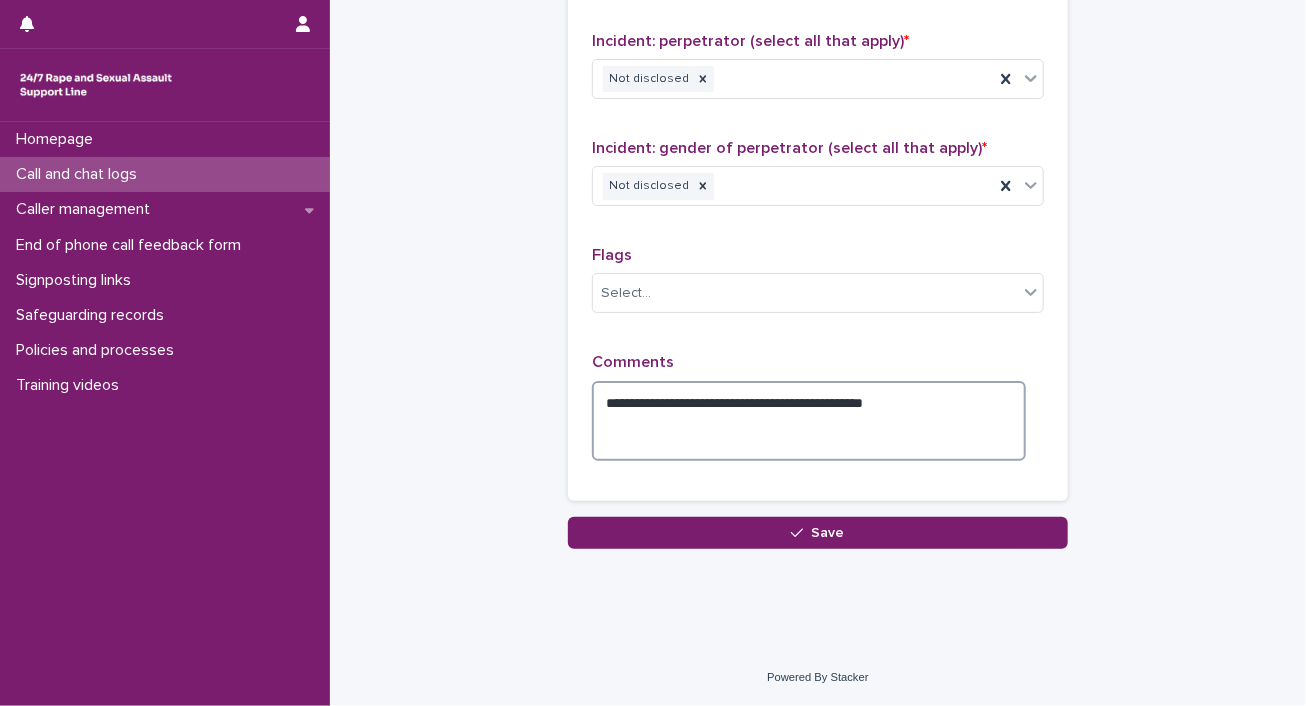click on "**********" at bounding box center (809, 421) 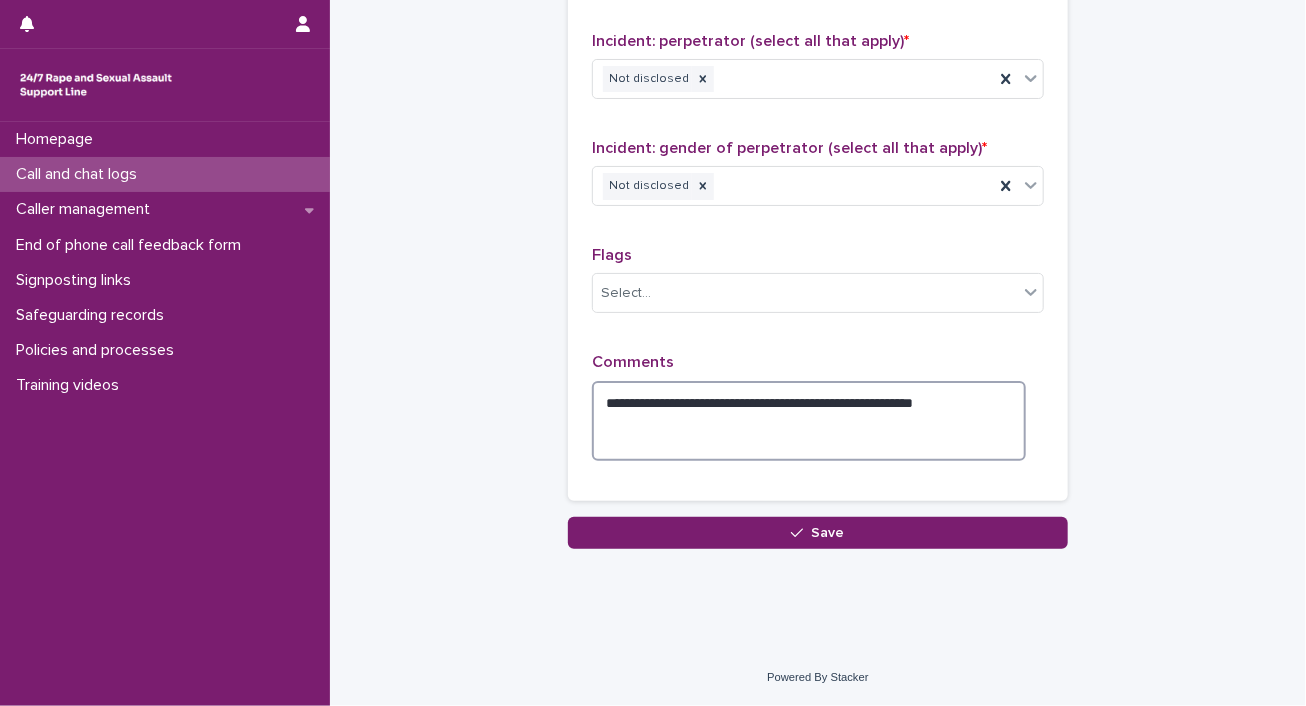 click on "**********" at bounding box center [809, 421] 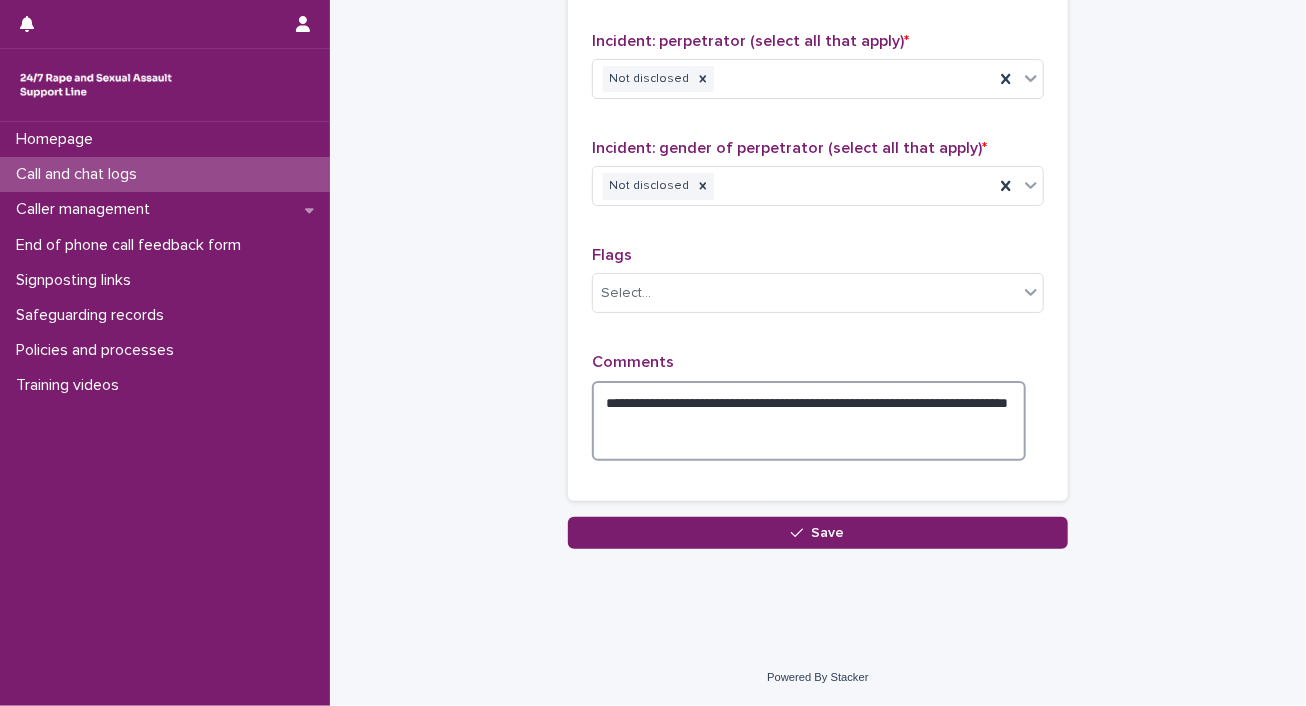 scroll, scrollTop: 2317, scrollLeft: 0, axis: vertical 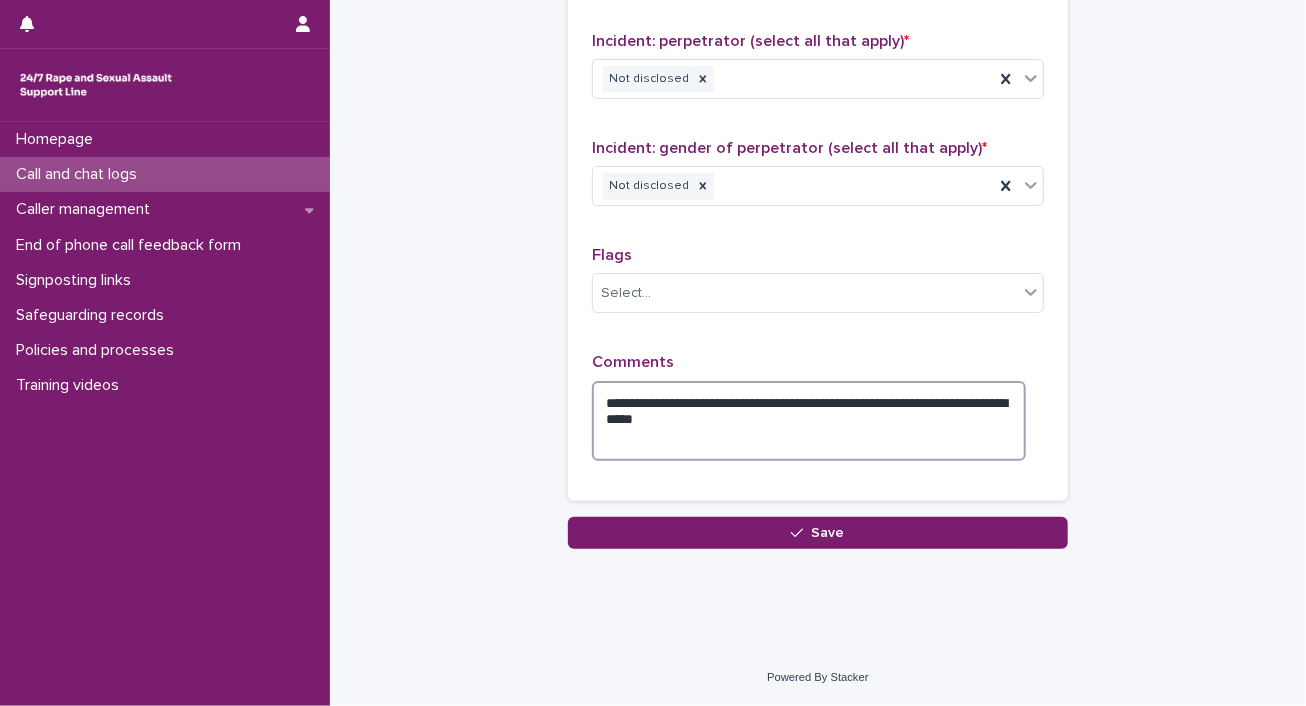 click on "**********" at bounding box center (809, 421) 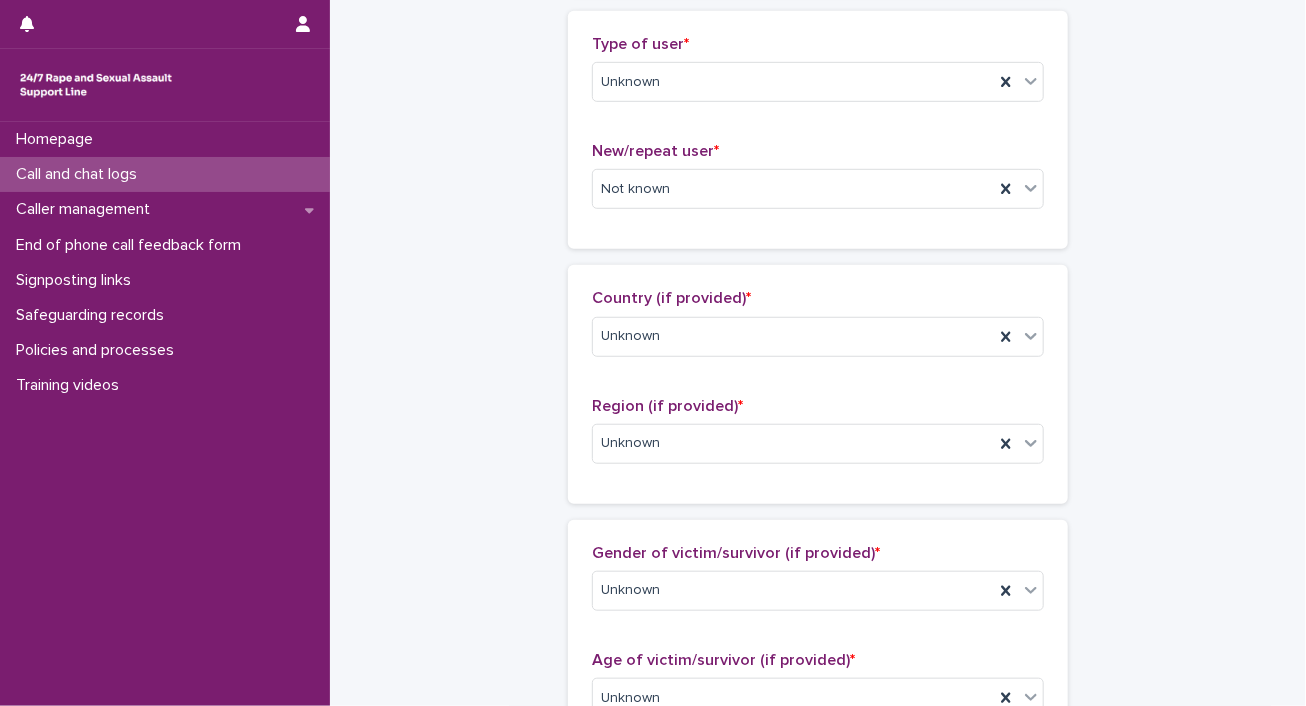 scroll, scrollTop: 463, scrollLeft: 0, axis: vertical 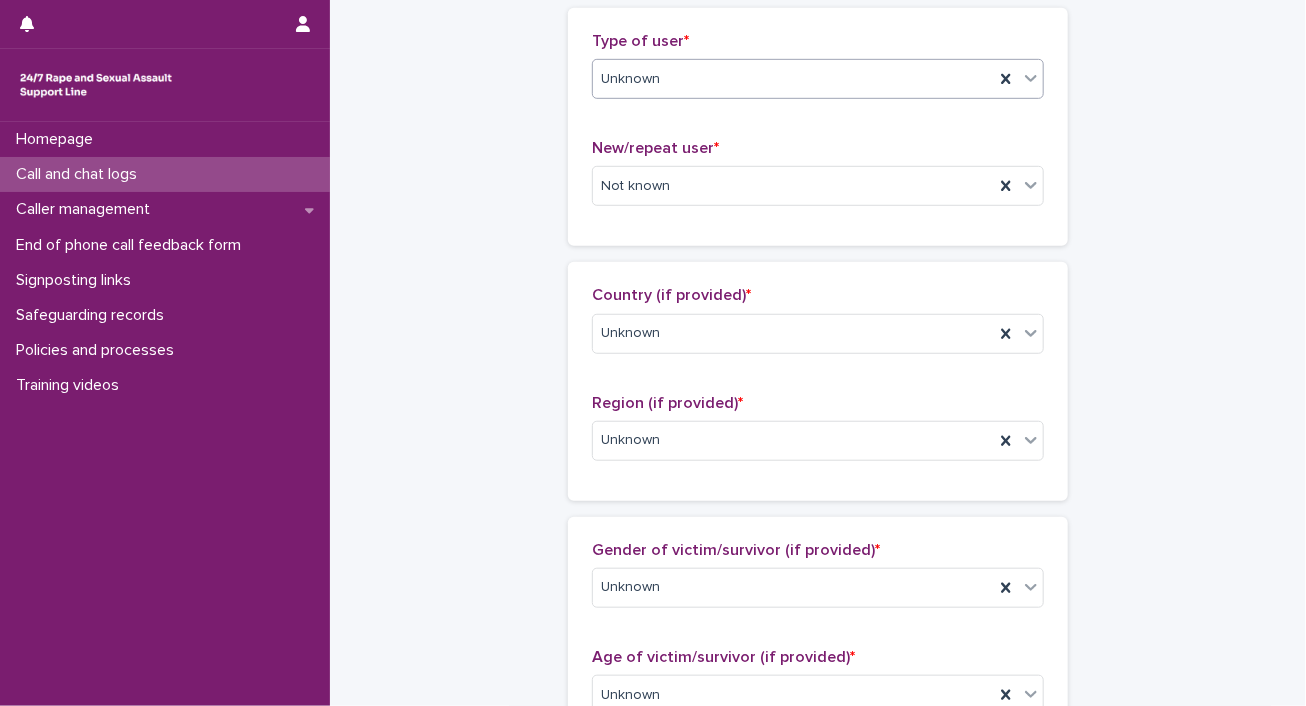 type on "**********" 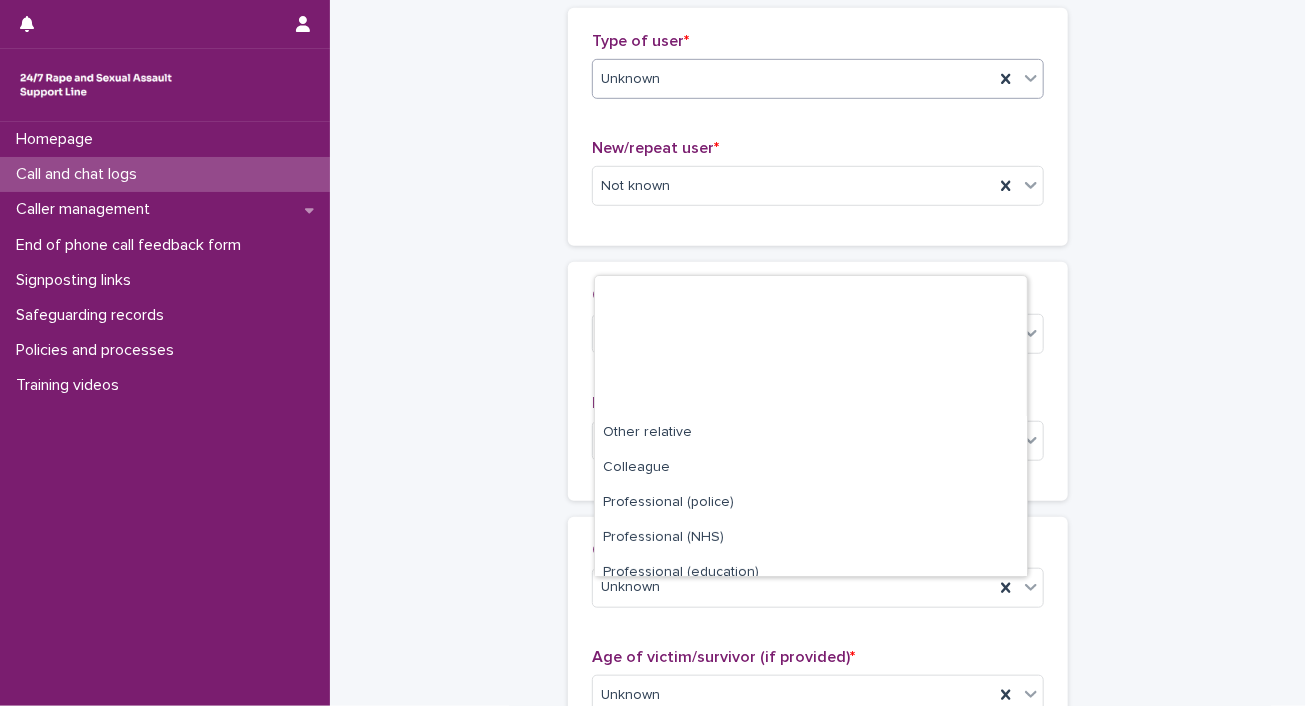 scroll, scrollTop: 224, scrollLeft: 0, axis: vertical 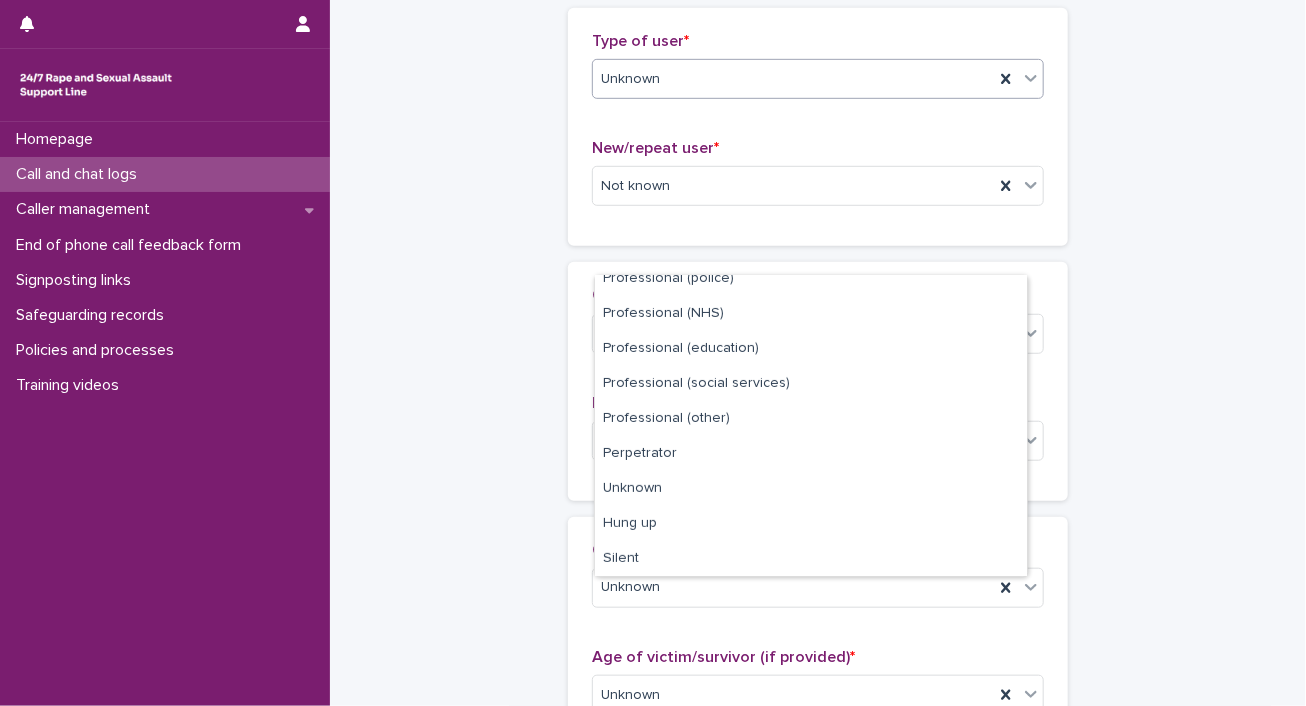 click on "Unknown" at bounding box center [793, 79] 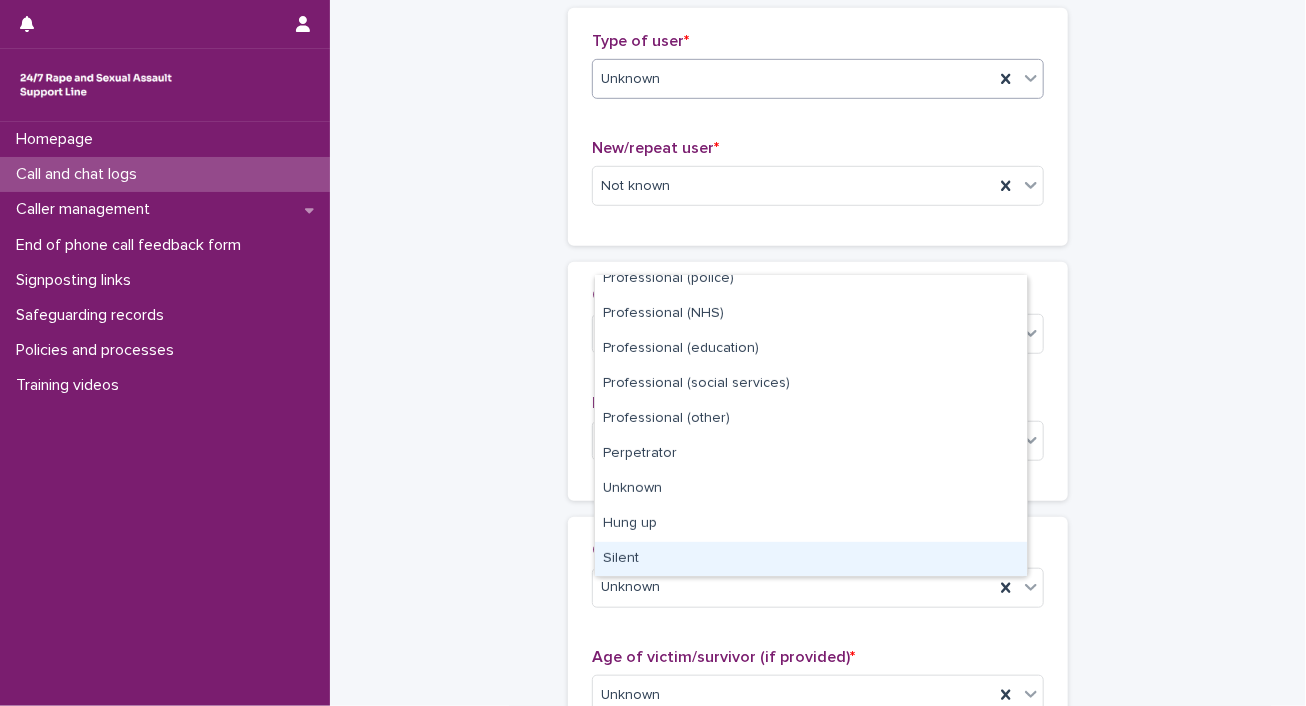 click on "Silent" at bounding box center [811, 559] 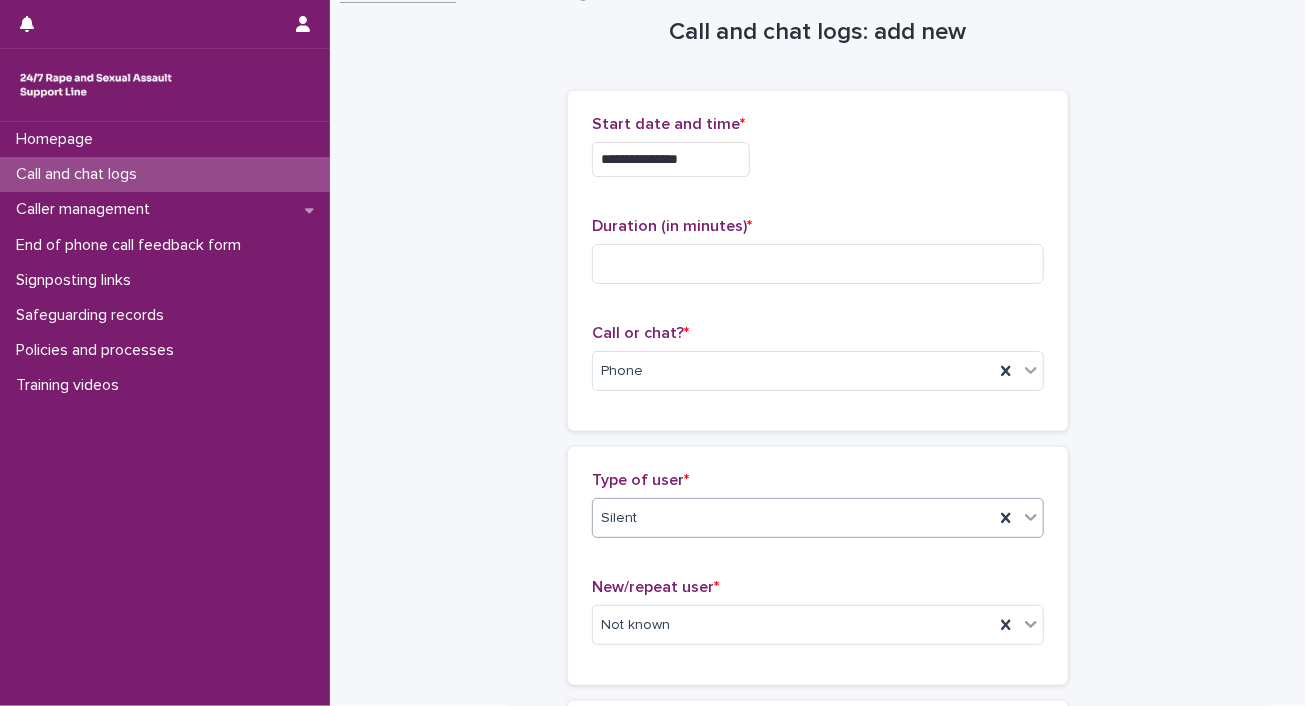 scroll, scrollTop: 0, scrollLeft: 0, axis: both 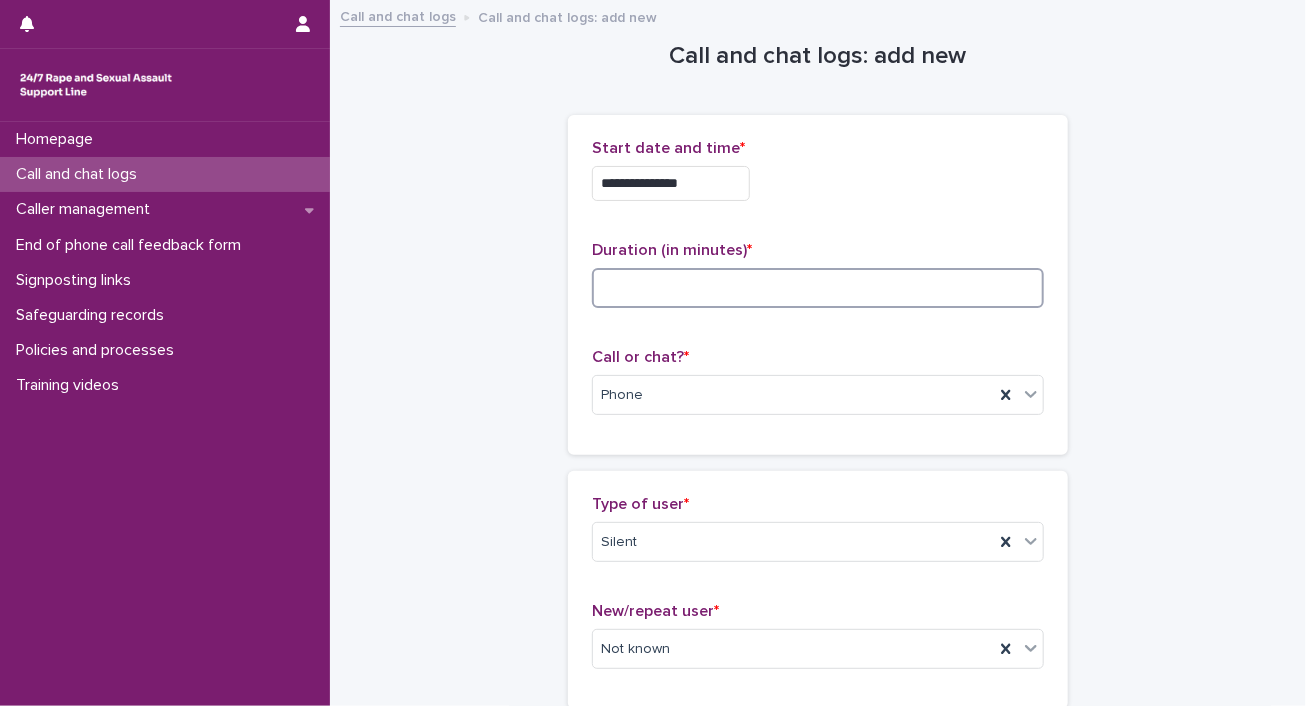 click at bounding box center [818, 288] 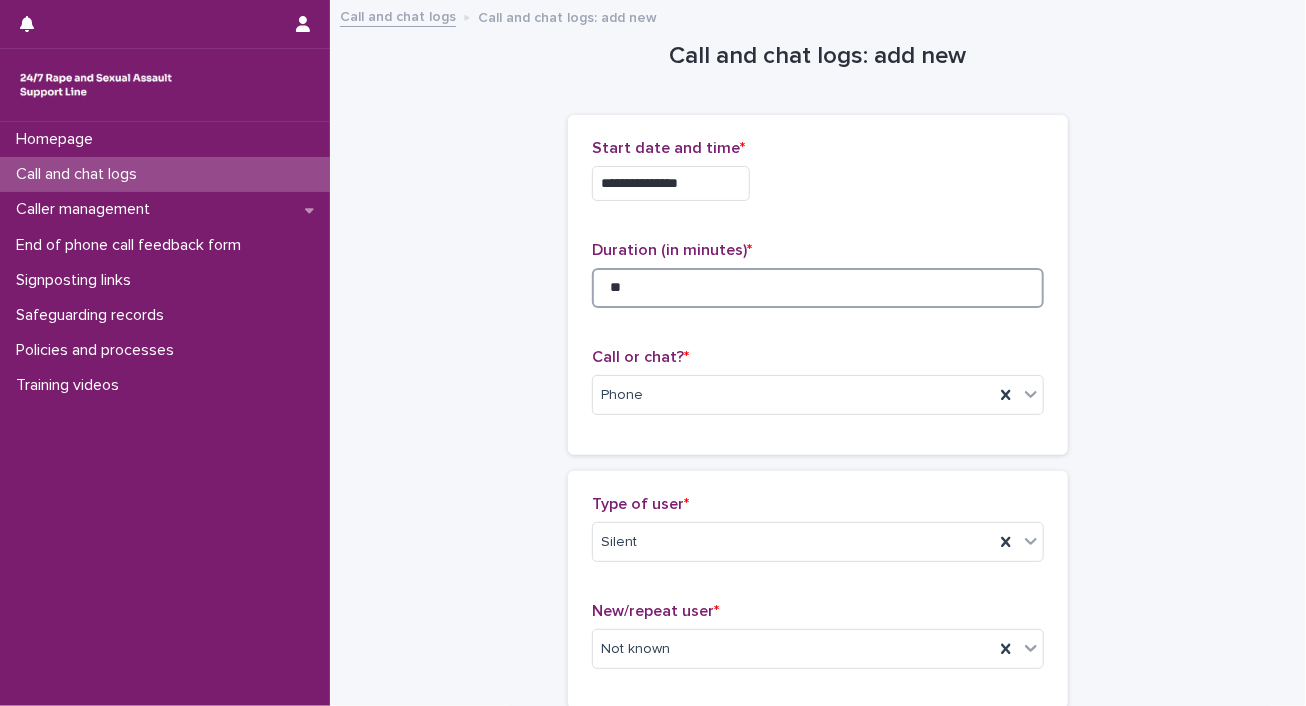 click on "**" at bounding box center (818, 288) 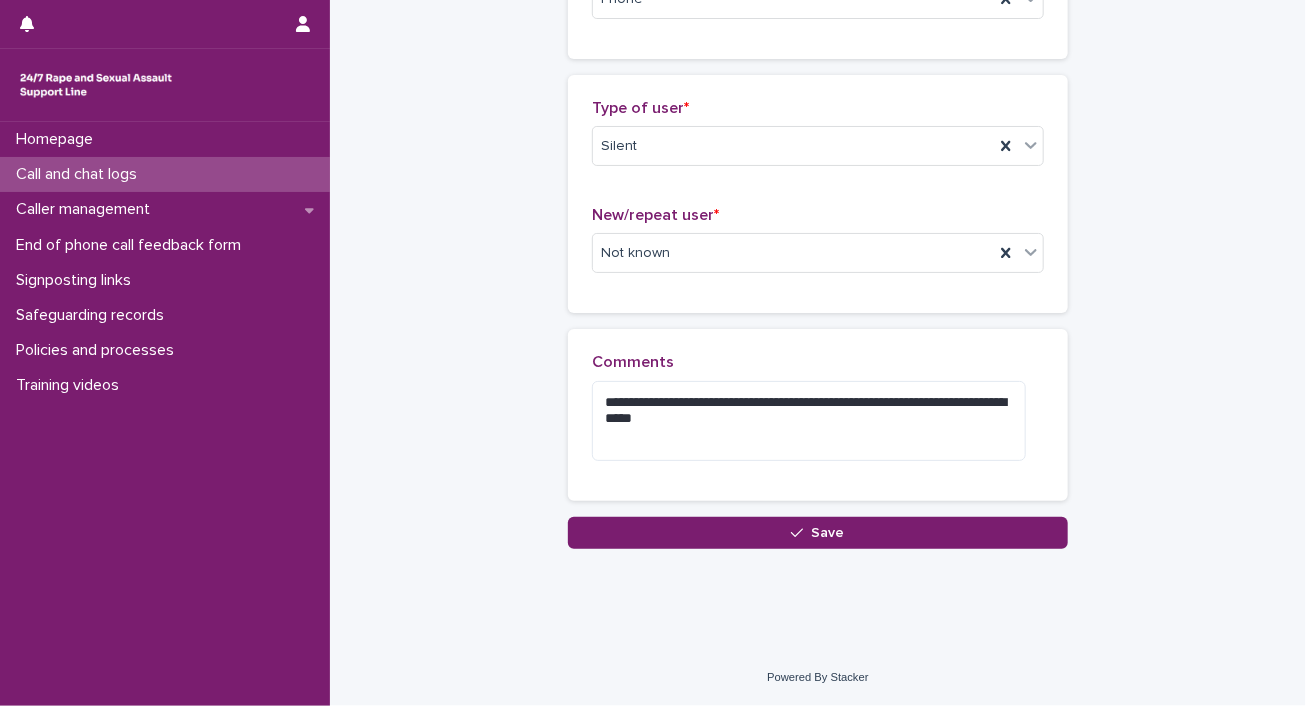 scroll, scrollTop: 666, scrollLeft: 0, axis: vertical 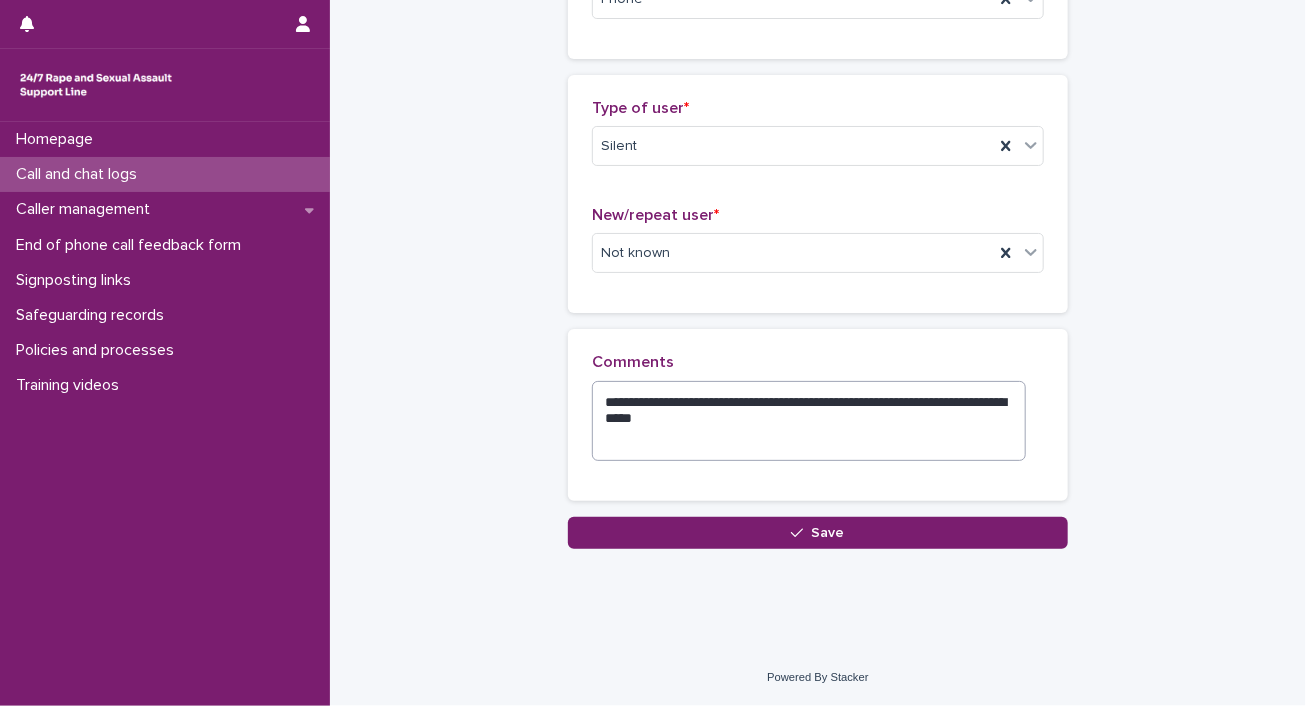 type on "**" 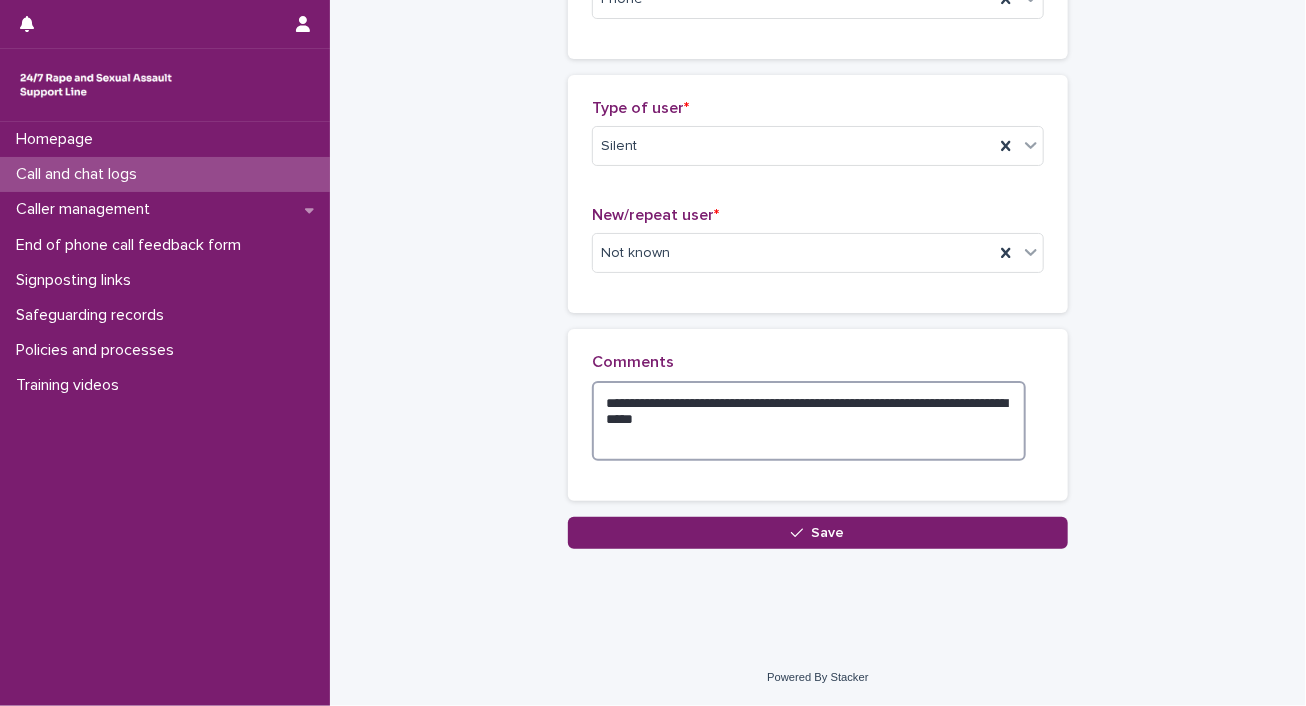 click on "**********" at bounding box center [809, 421] 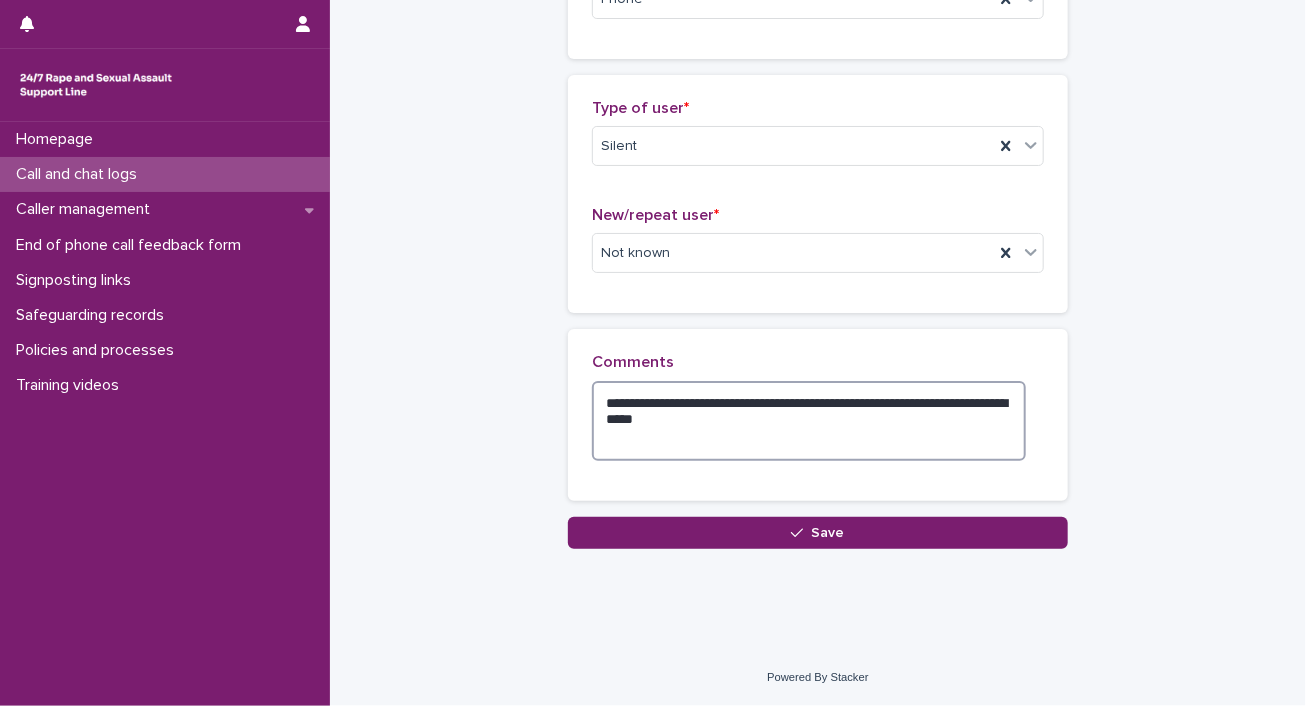 click on "**********" at bounding box center [809, 421] 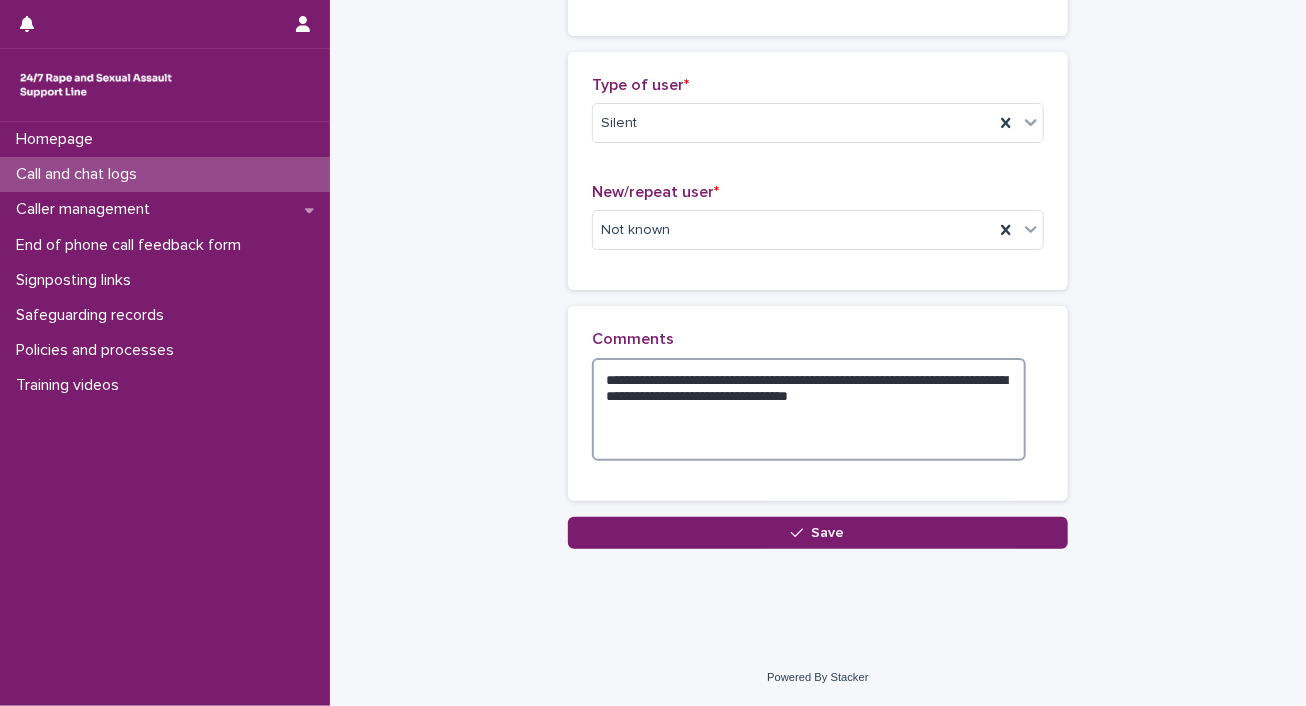 click on "**********" at bounding box center [809, 410] 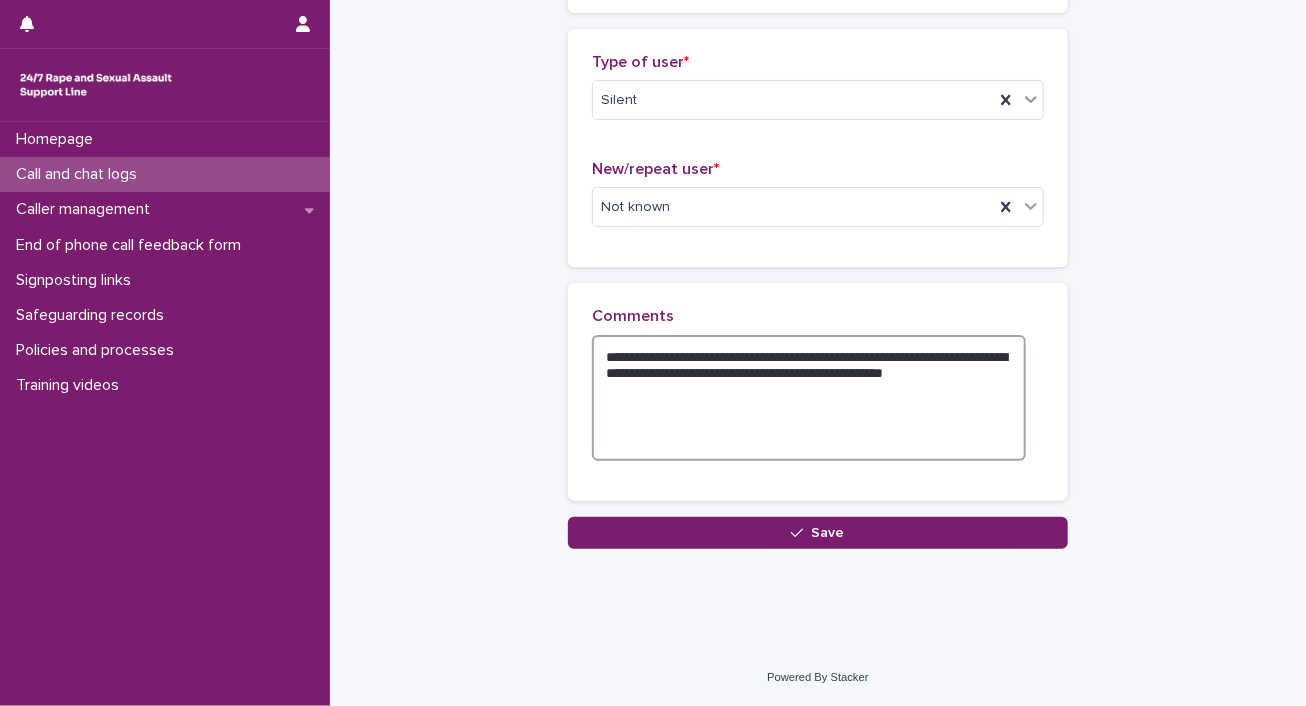 click on "**********" at bounding box center (809, 398) 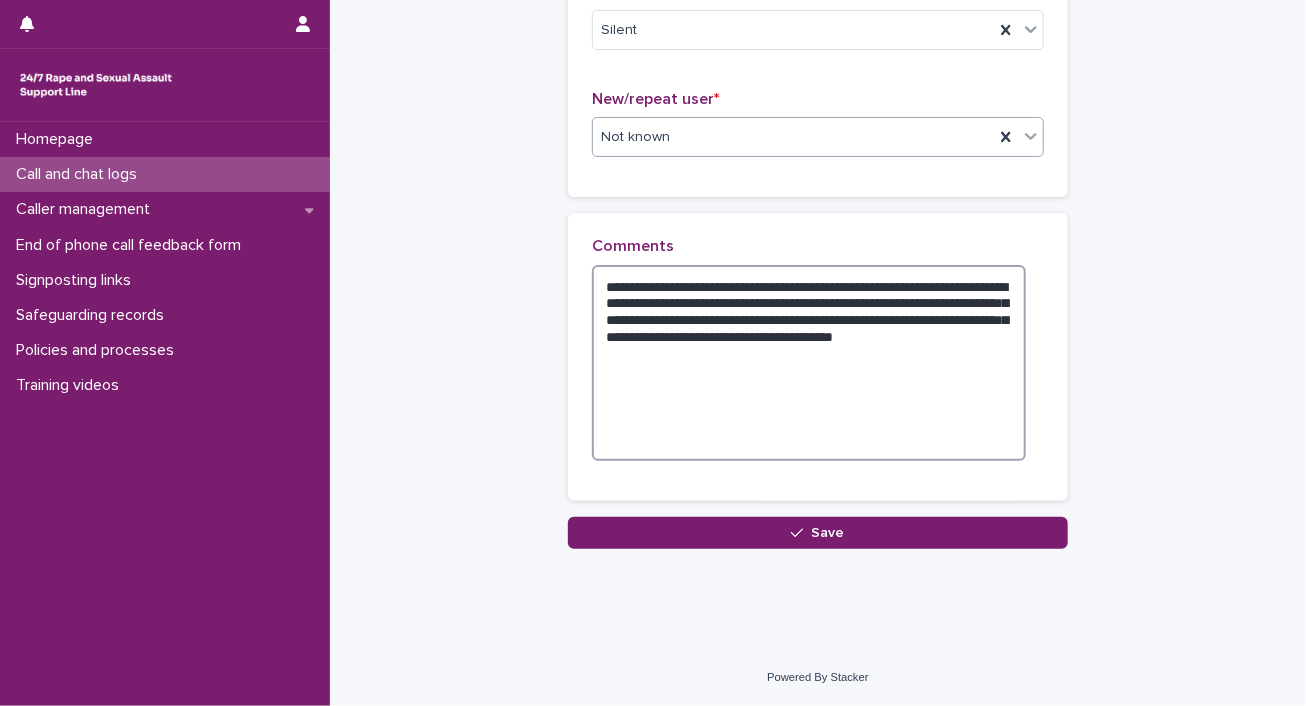 type on "**********" 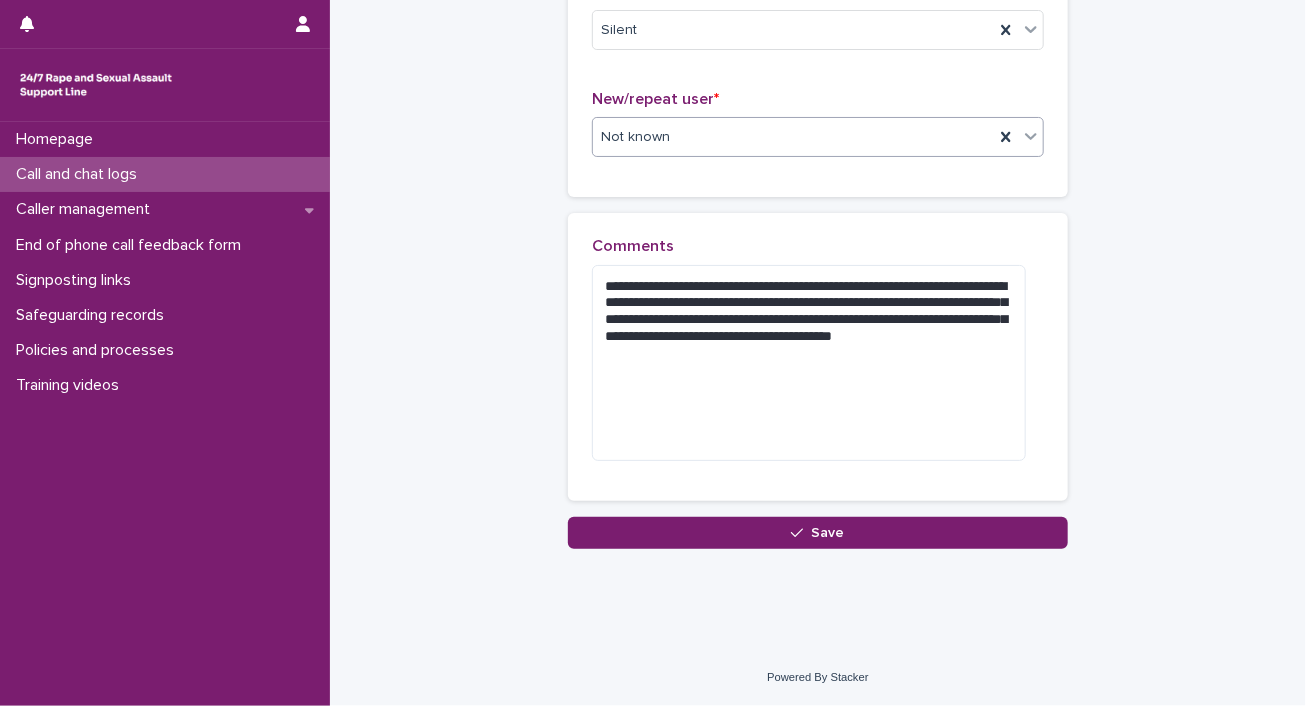 click on "Not known" at bounding box center [635, 137] 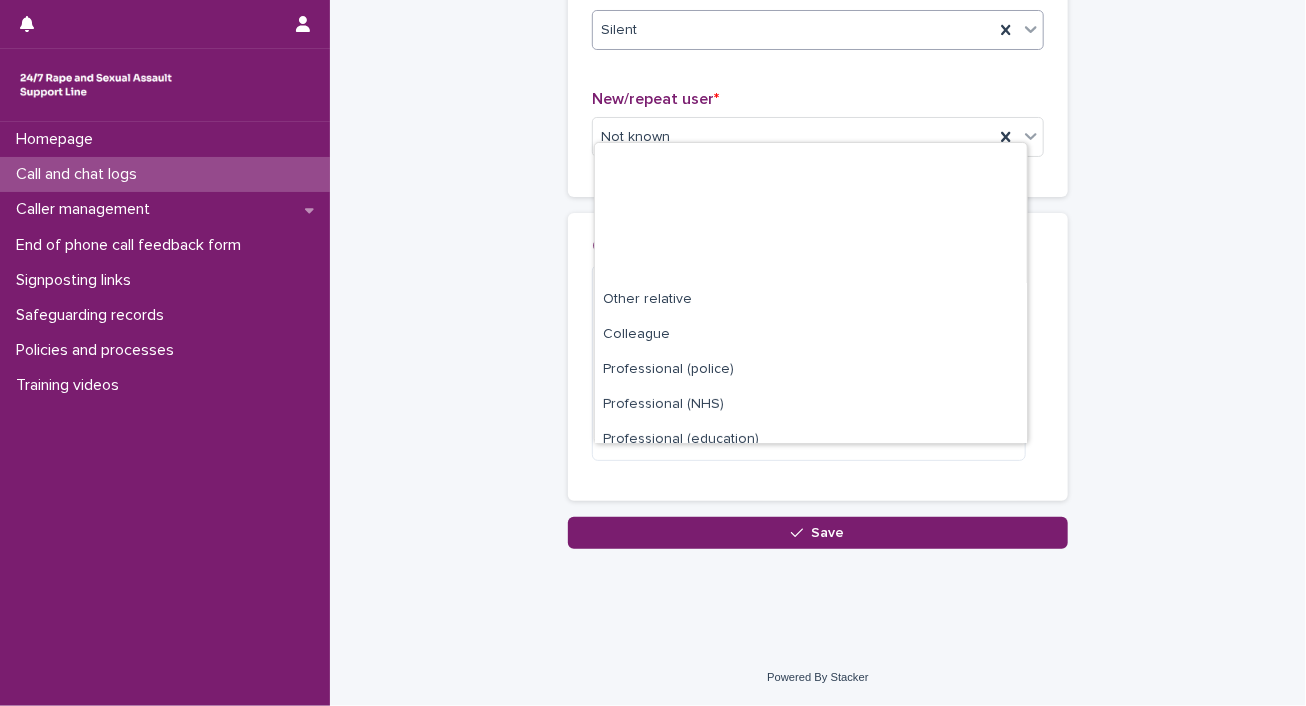 click on "Silent" at bounding box center (793, 30) 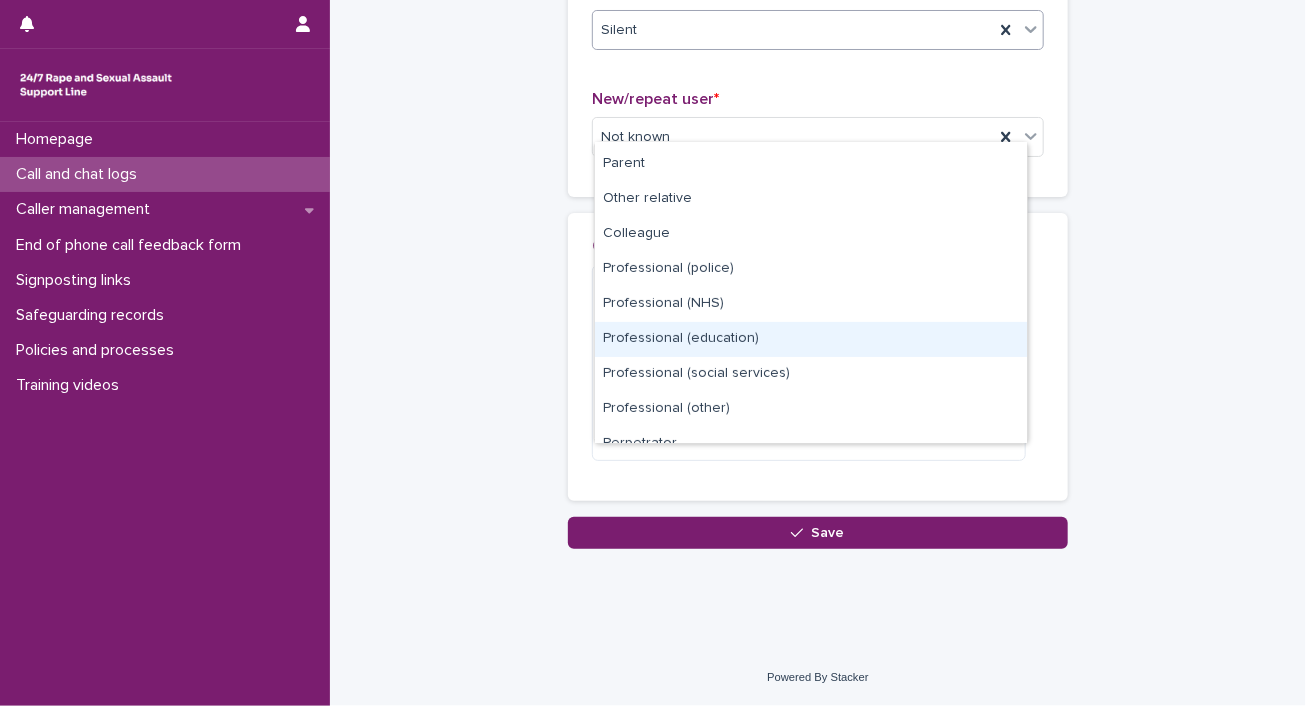 scroll, scrollTop: 224, scrollLeft: 0, axis: vertical 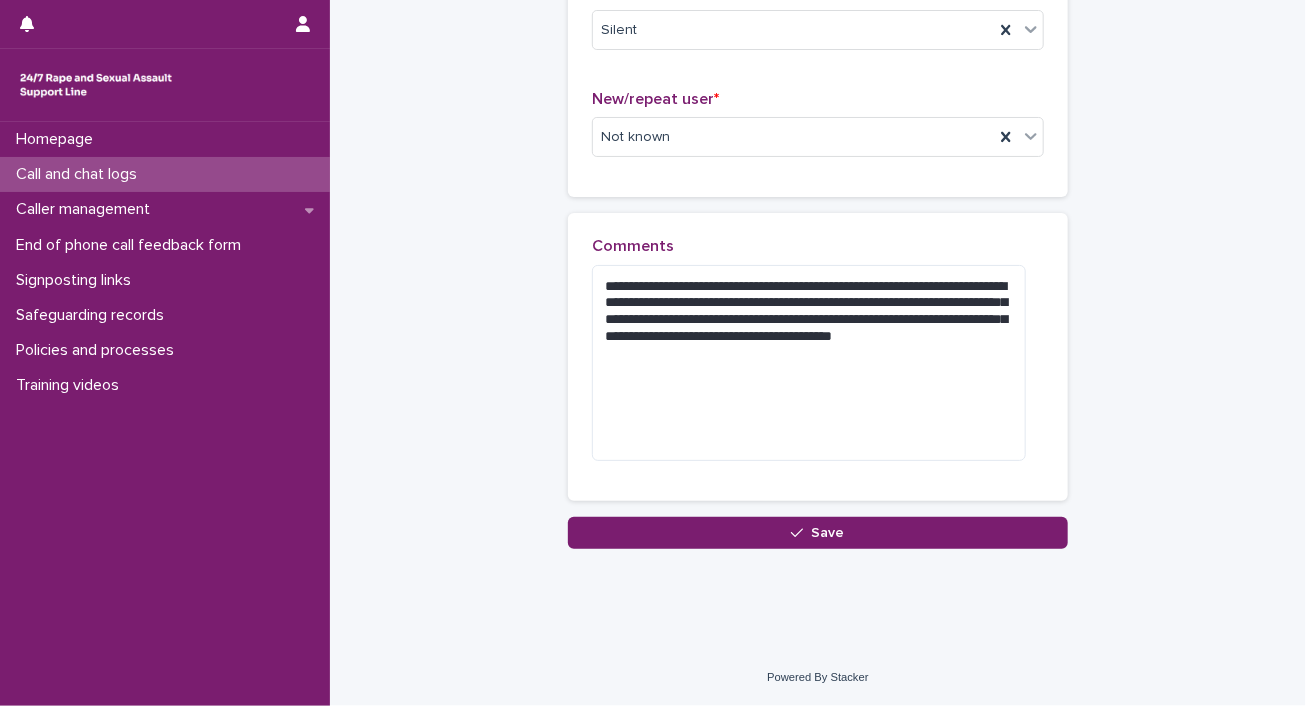 click on "**********" at bounding box center [818, 19] 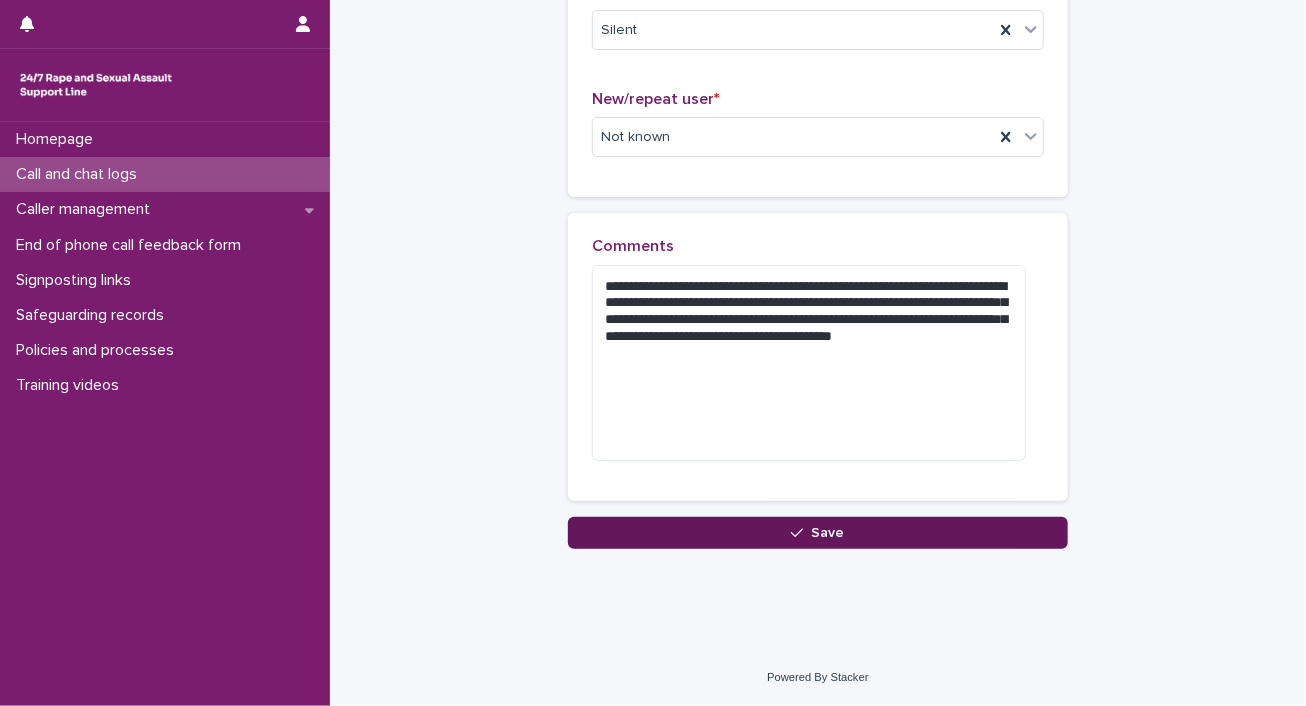 scroll, scrollTop: 497, scrollLeft: 0, axis: vertical 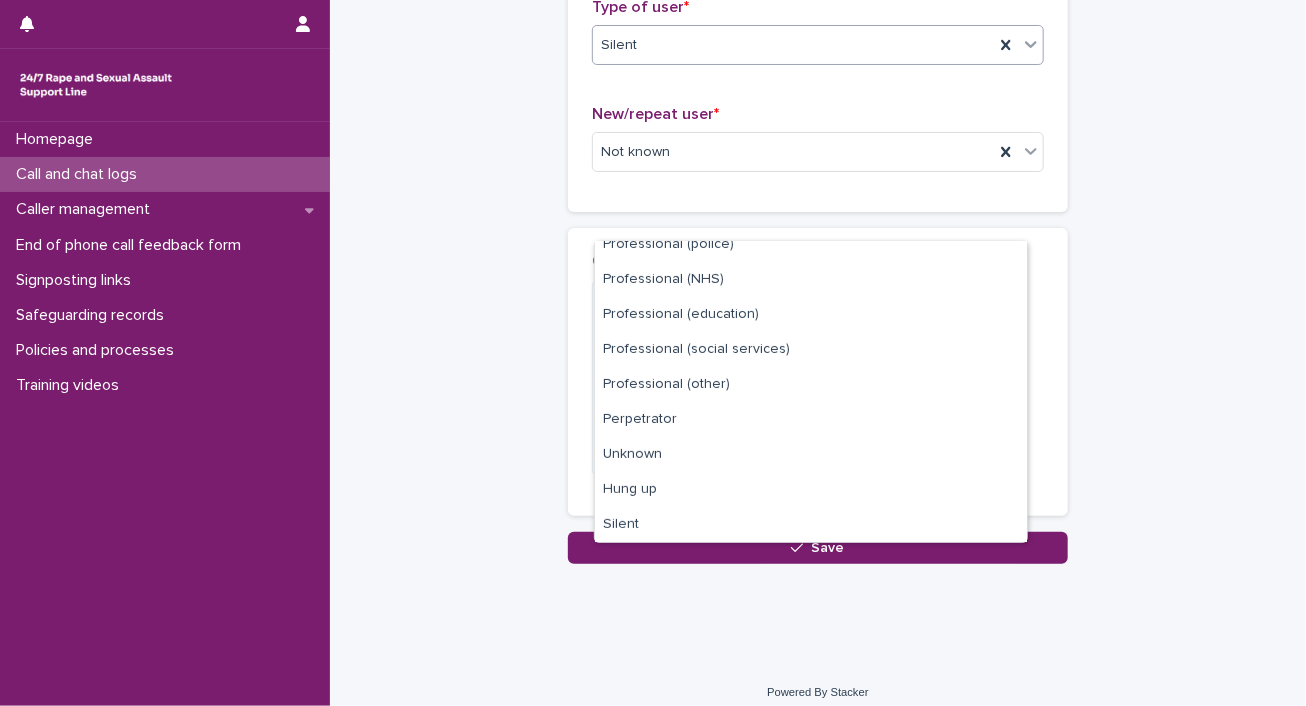 click on "Silent" at bounding box center [793, 45] 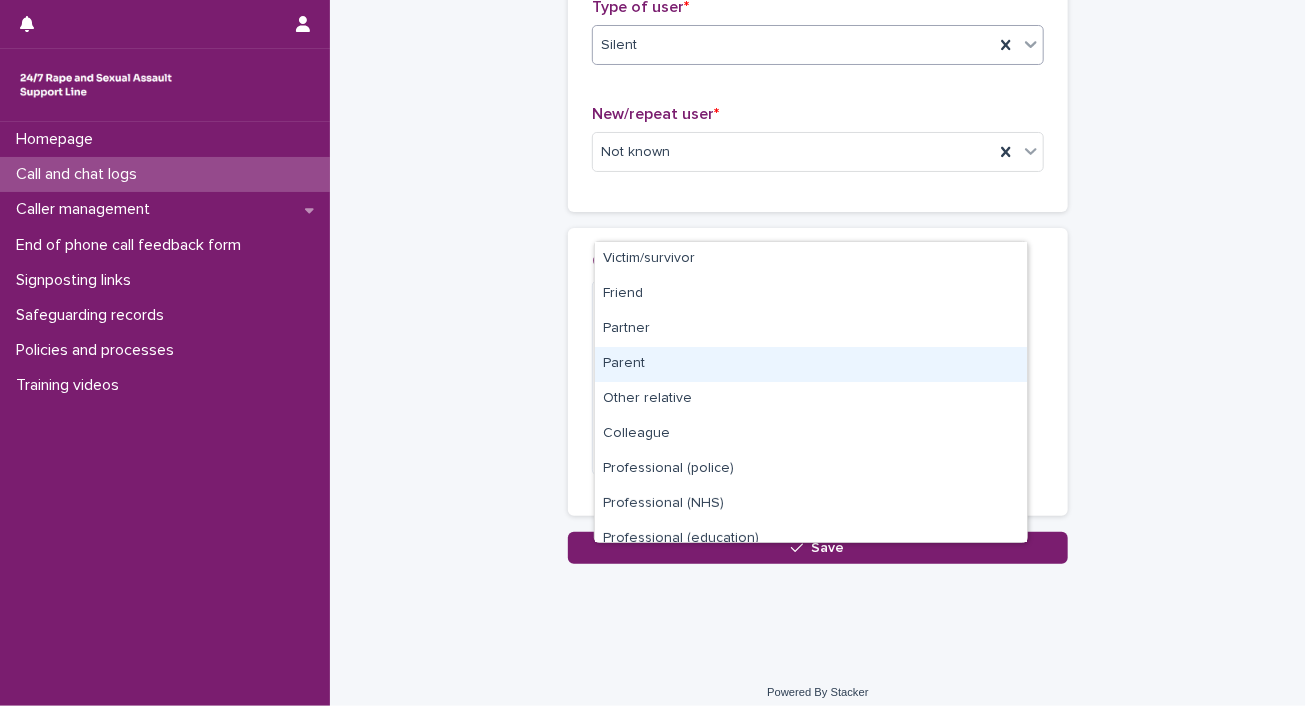 scroll, scrollTop: 224, scrollLeft: 0, axis: vertical 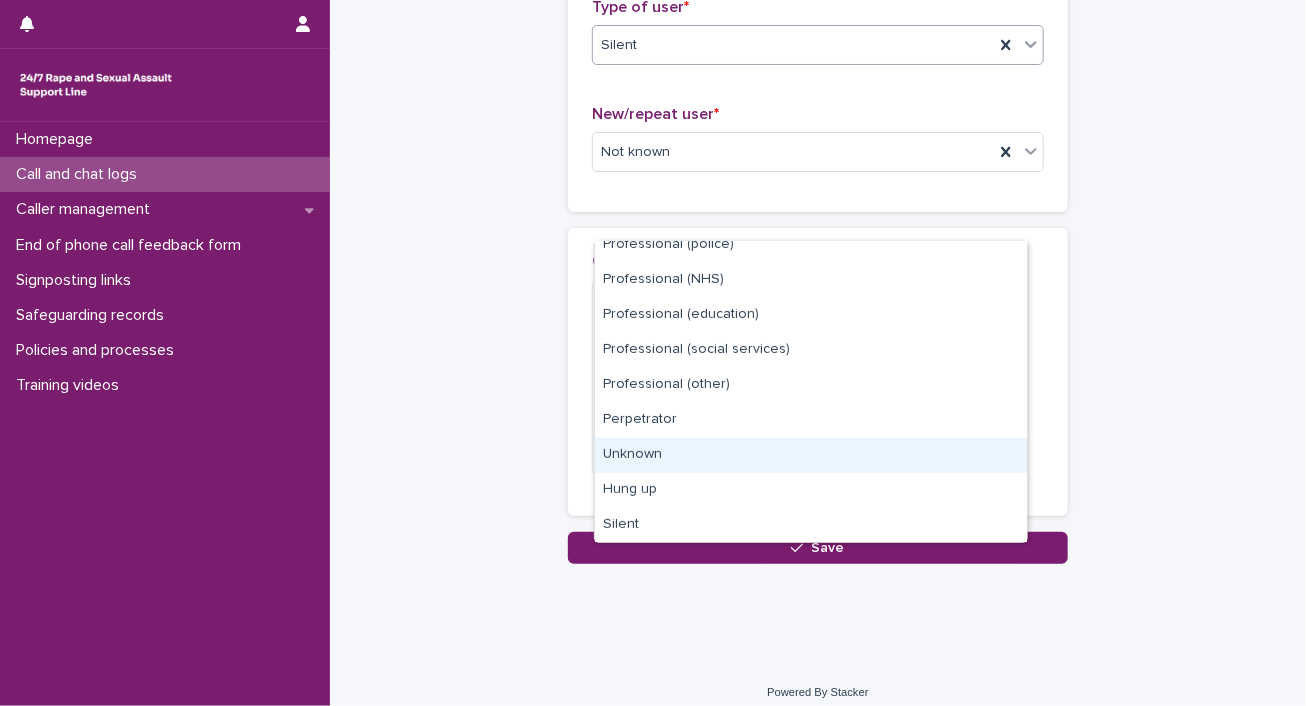 click on "Unknown" at bounding box center [811, 455] 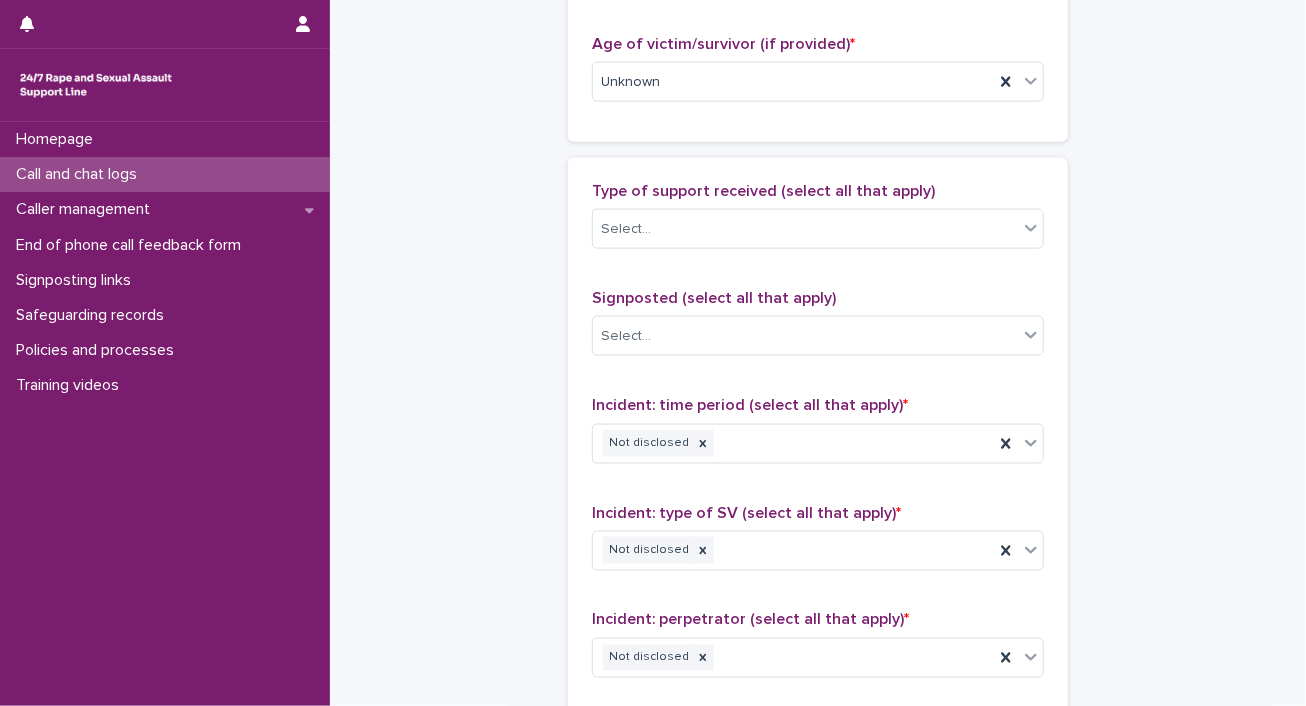 scroll, scrollTop: 1323, scrollLeft: 0, axis: vertical 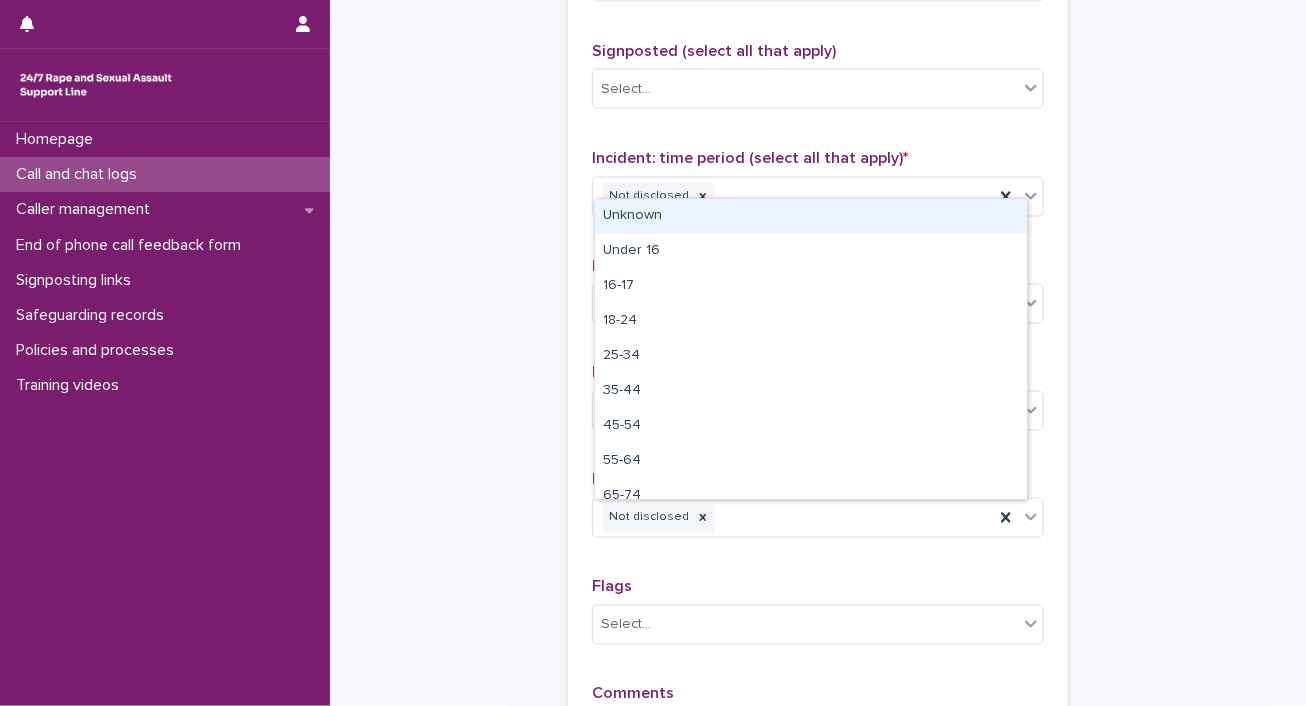 click on "Unknown" at bounding box center [793, -165] 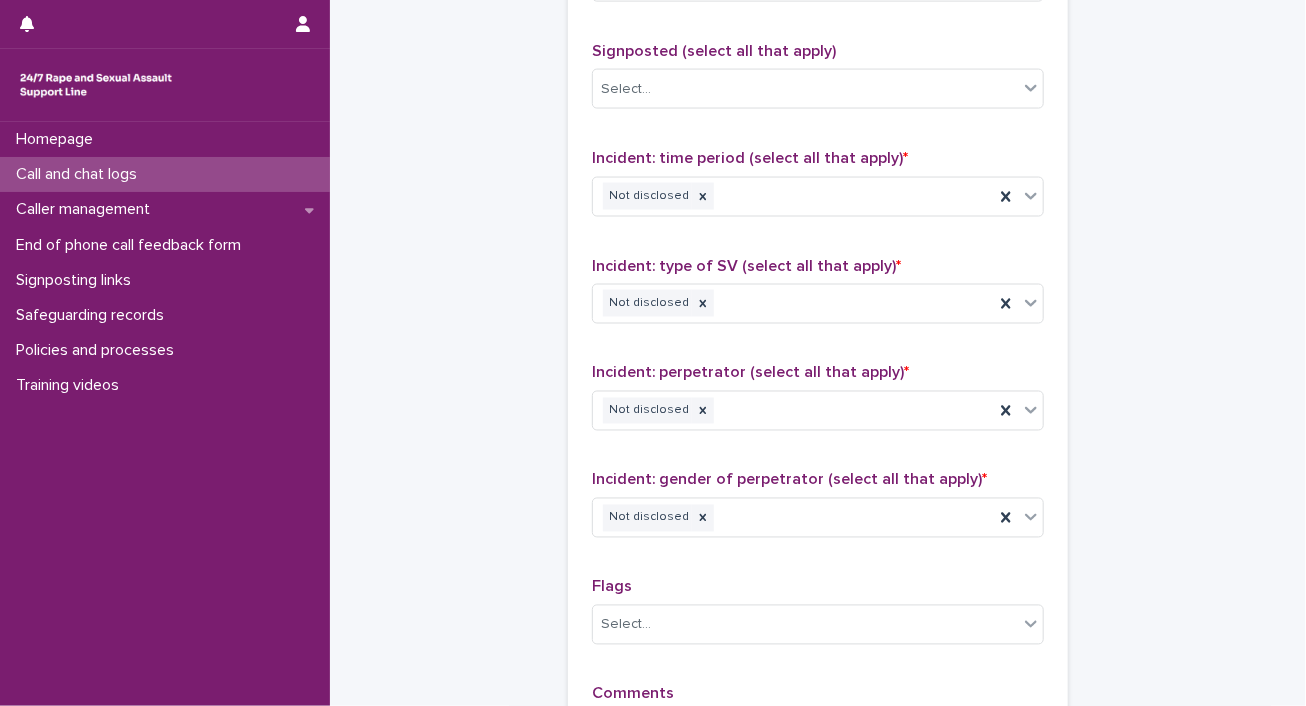 click on "Unknown" at bounding box center [793, -165] 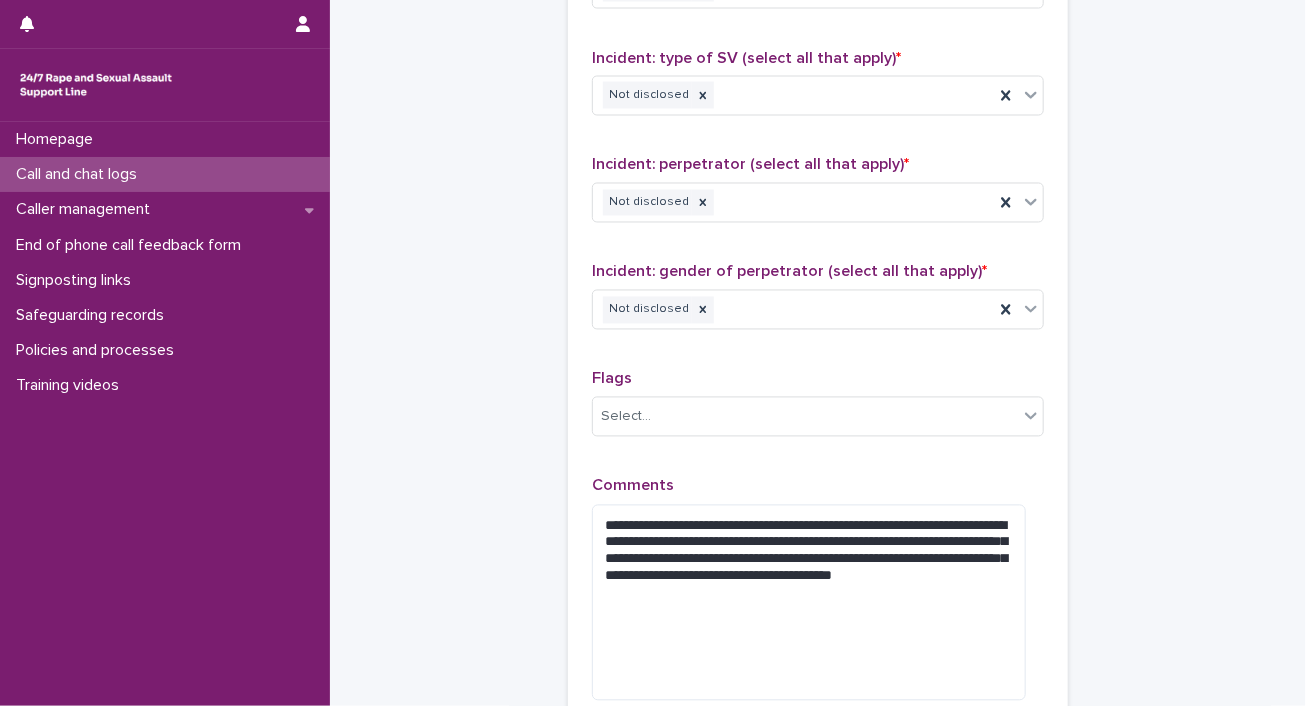 scroll, scrollTop: 1536, scrollLeft: 0, axis: vertical 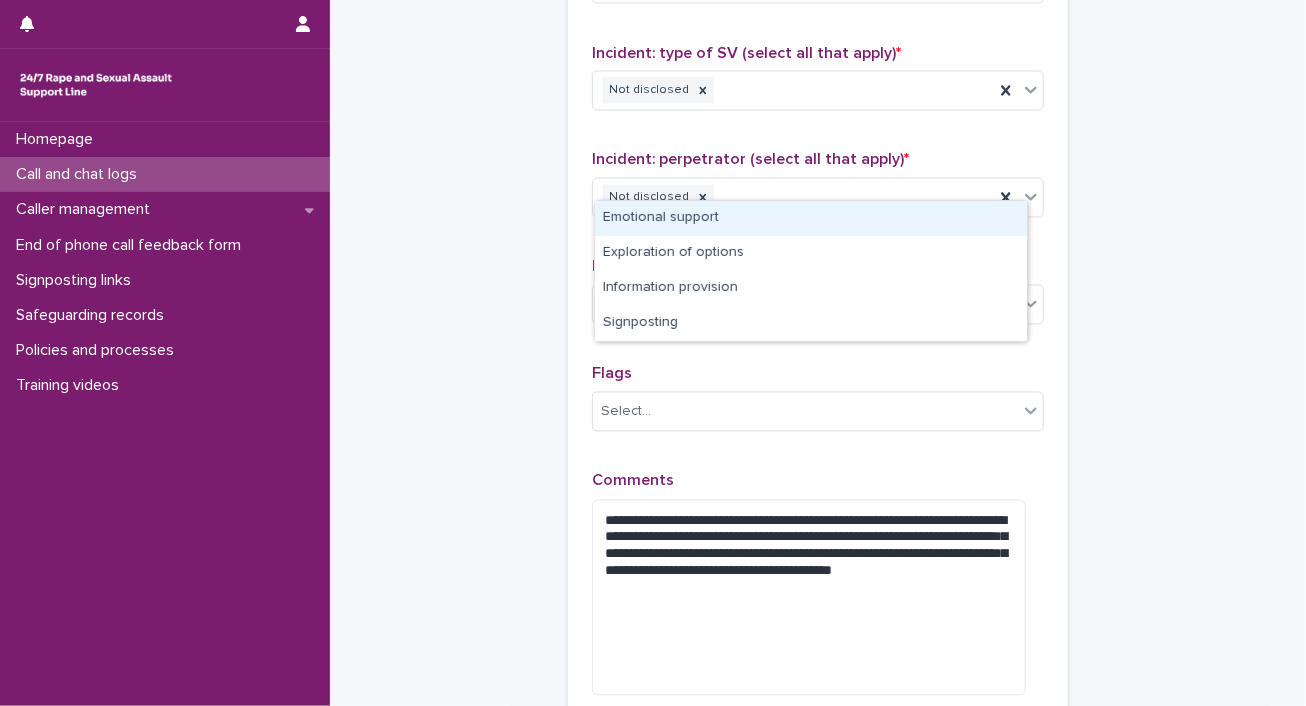 click on "Select..." at bounding box center [805, -231] 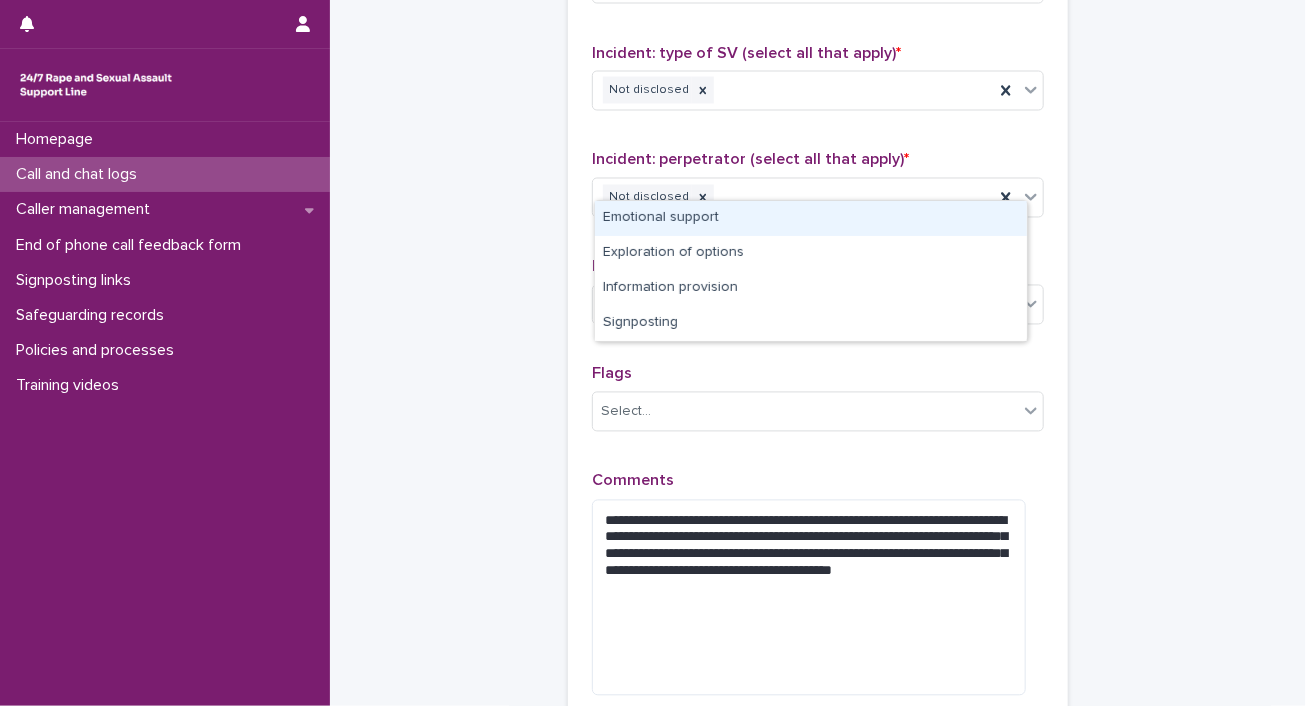 click on "Emotional support" at bounding box center [811, 218] 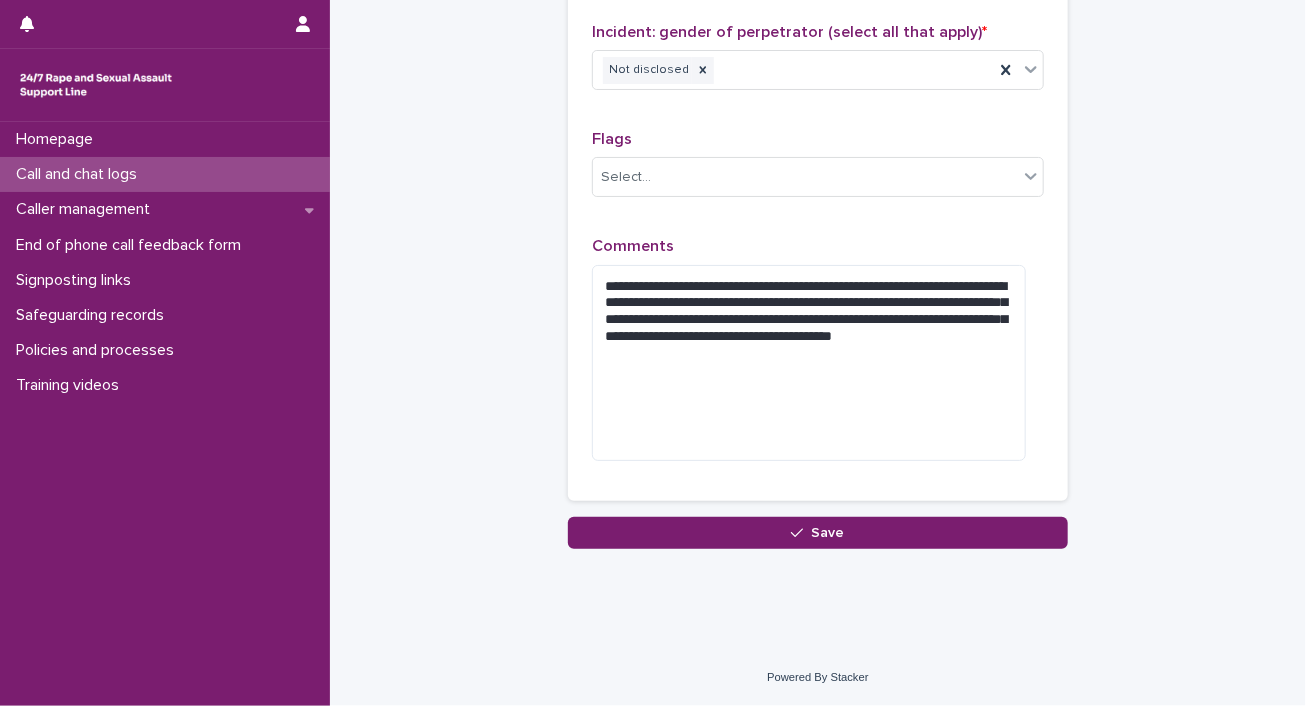 scroll, scrollTop: 2173, scrollLeft: 0, axis: vertical 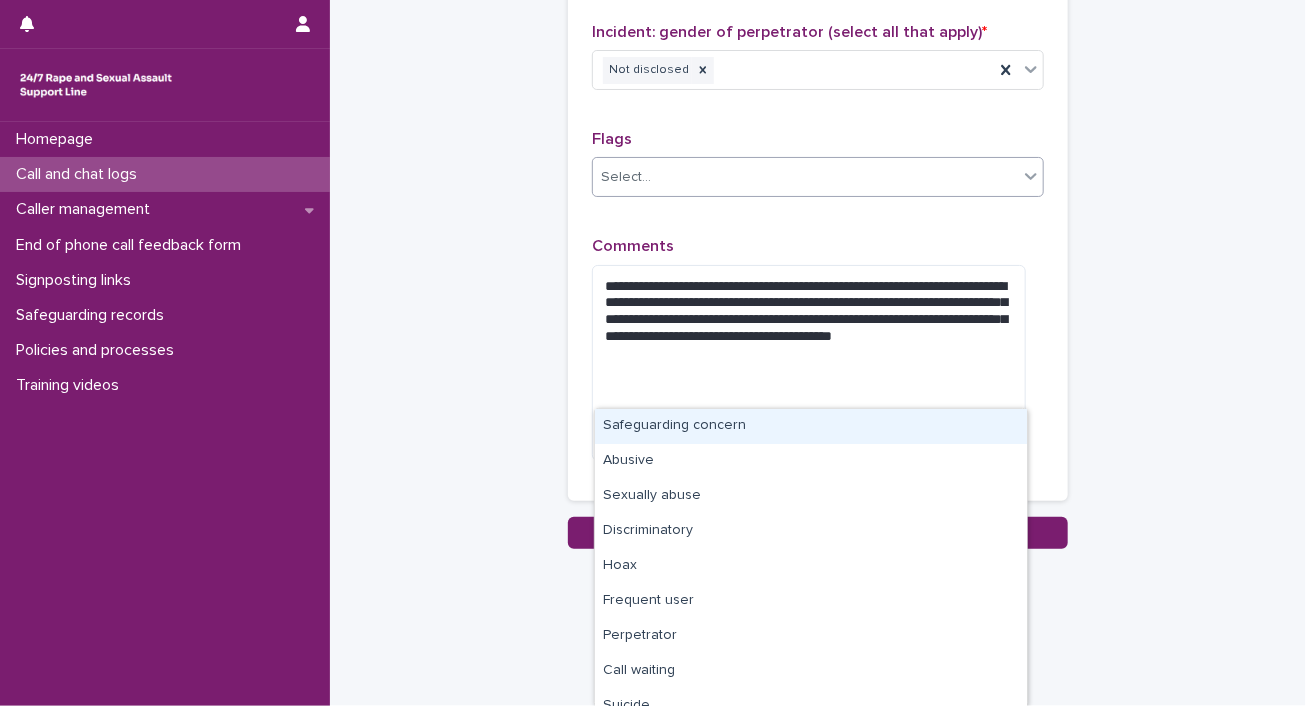 click at bounding box center [654, 177] 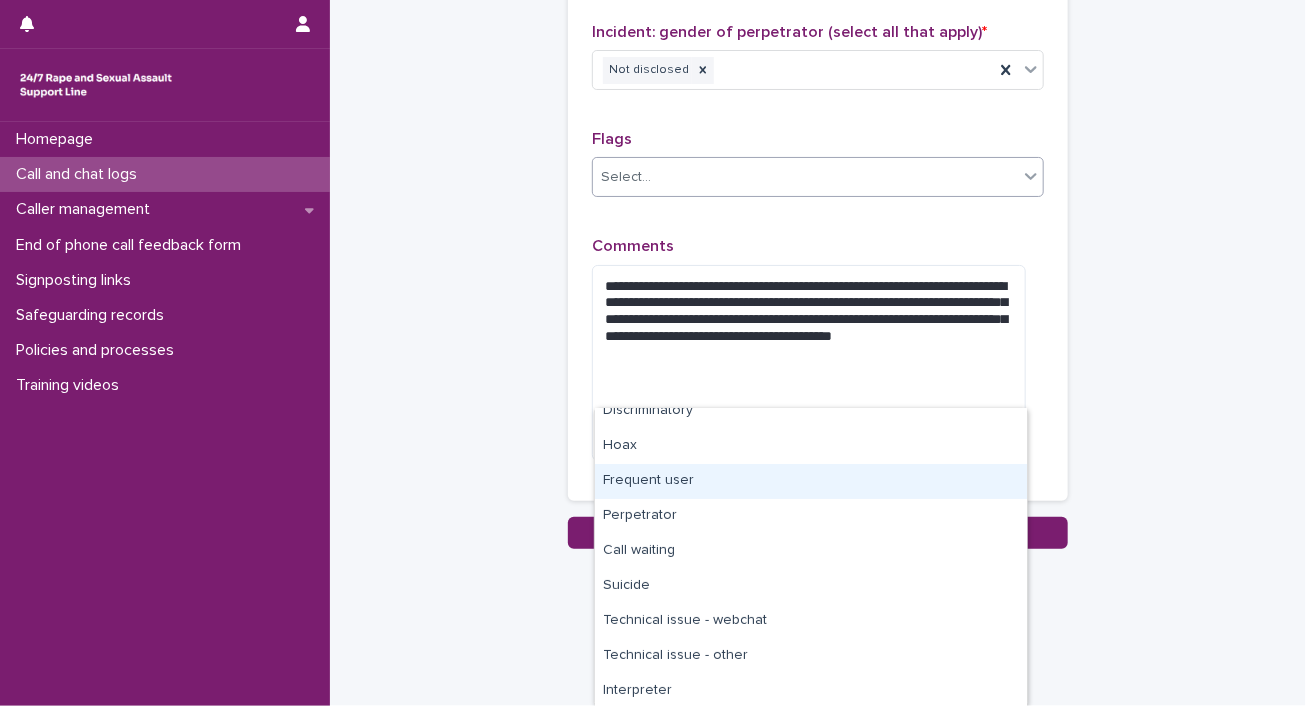 scroll, scrollTop: 0, scrollLeft: 0, axis: both 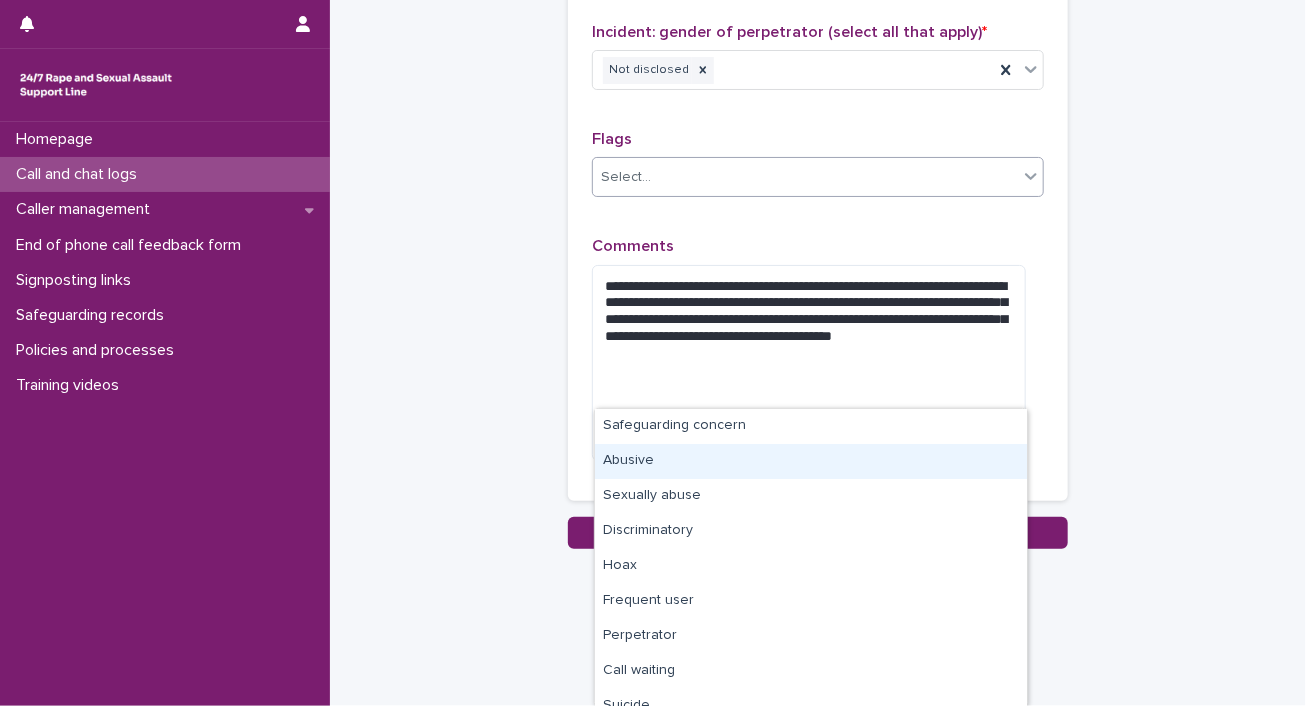 click on "Abusive" at bounding box center (811, 461) 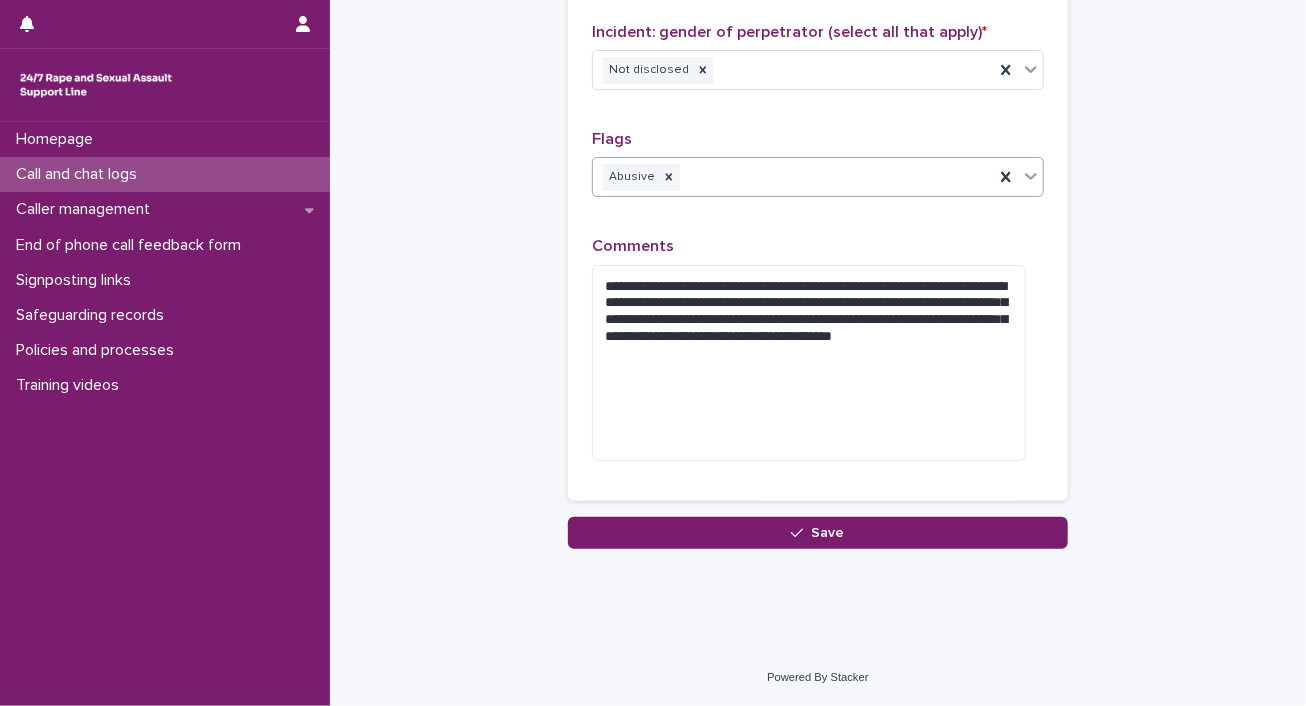 scroll, scrollTop: 2312, scrollLeft: 0, axis: vertical 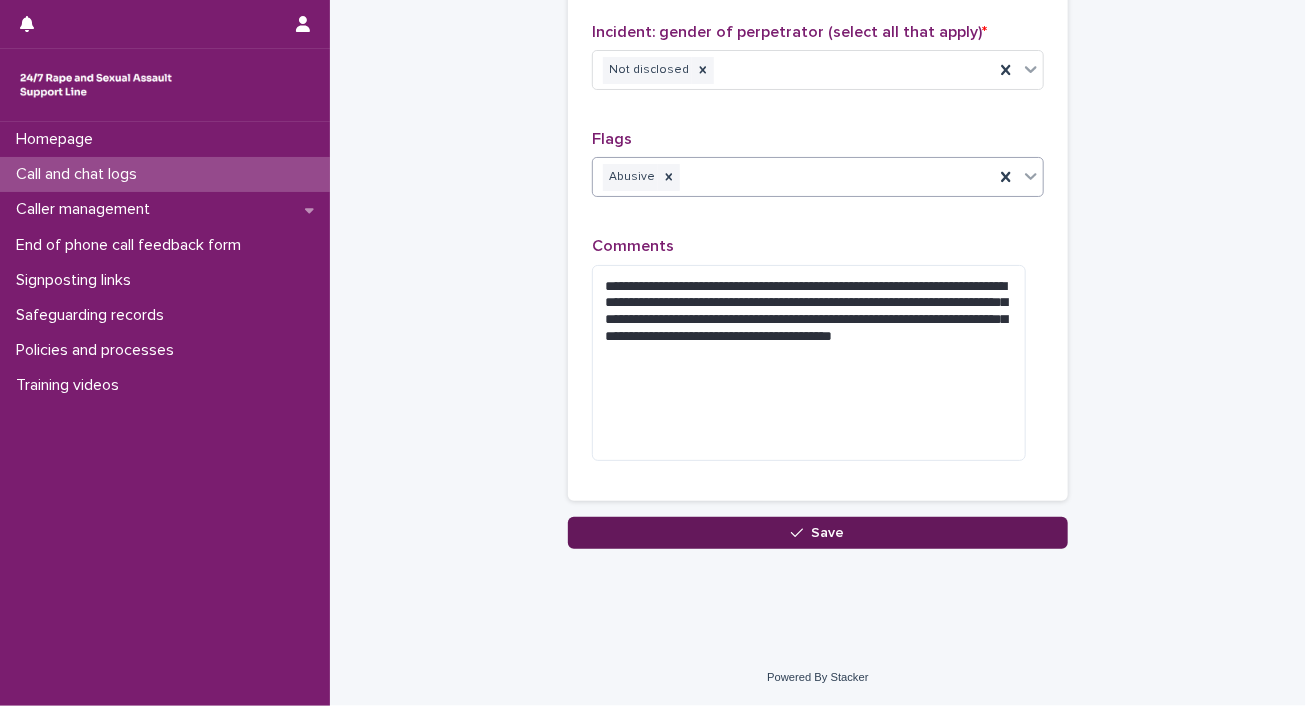 click on "Save" at bounding box center (818, 533) 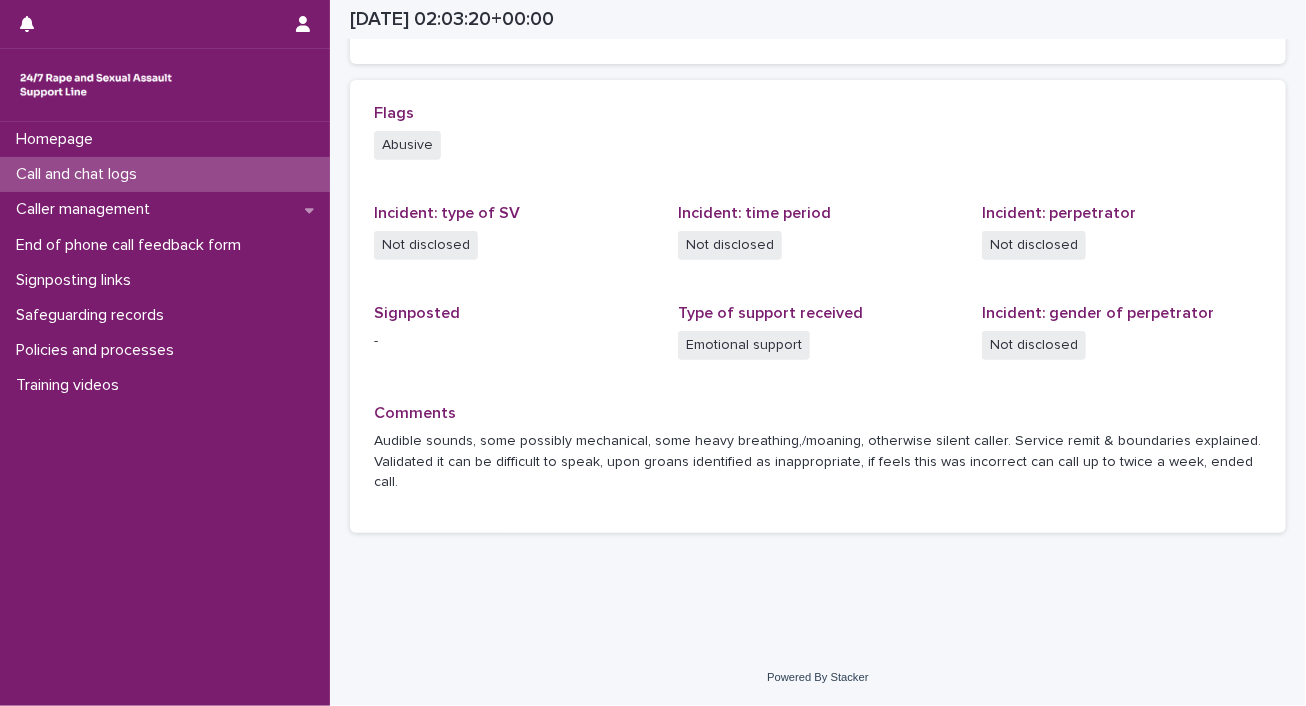 scroll, scrollTop: 818, scrollLeft: 0, axis: vertical 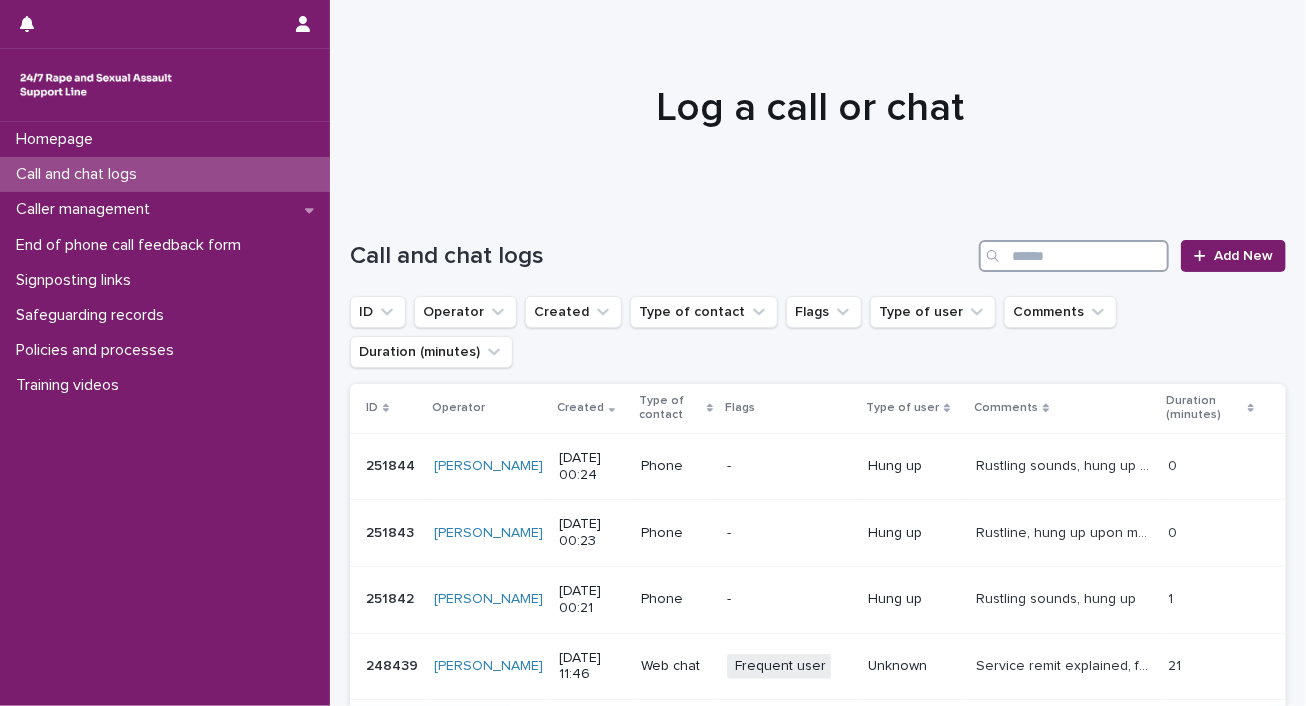 click at bounding box center (1074, 256) 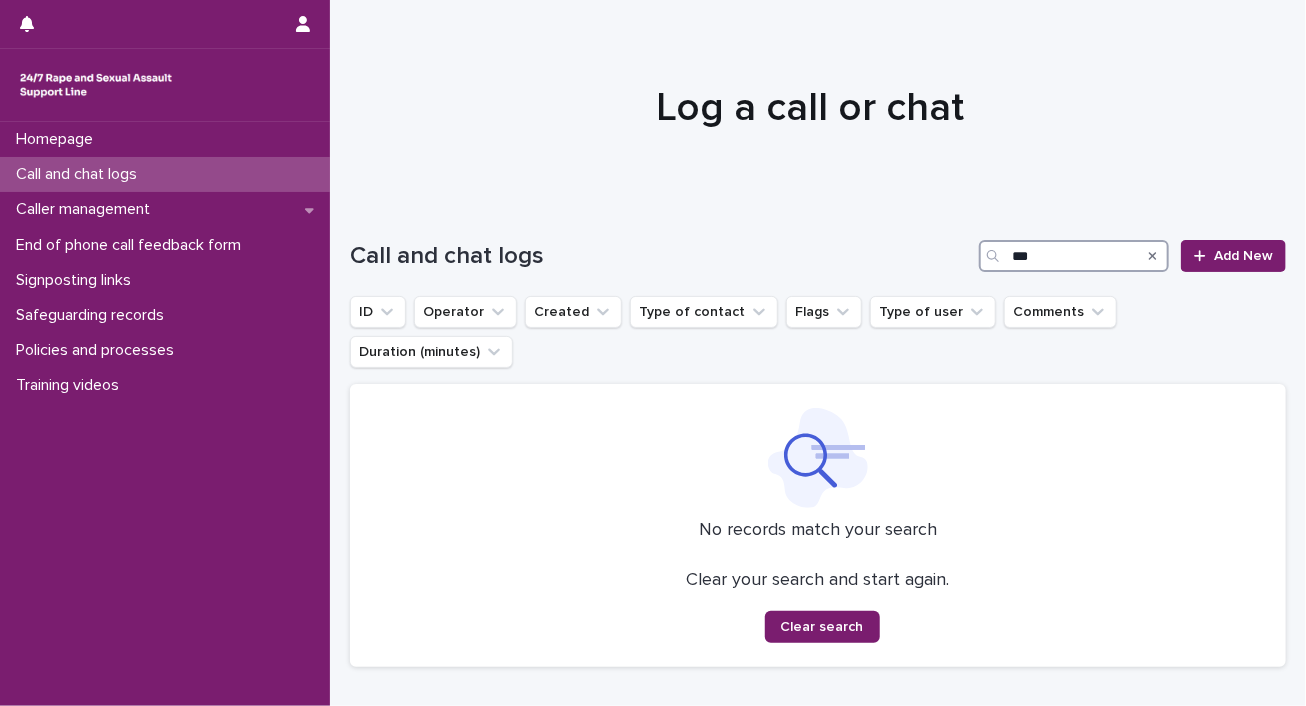 click on "***" at bounding box center (1074, 256) 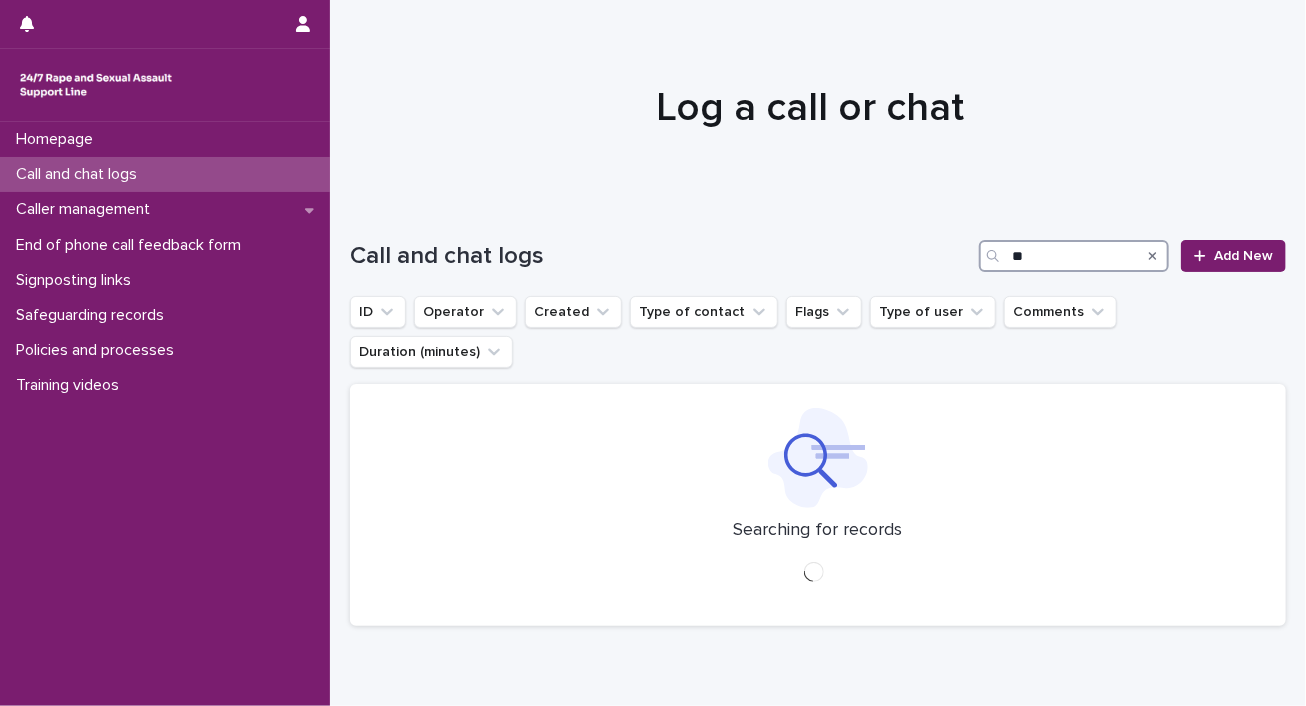 type on "*" 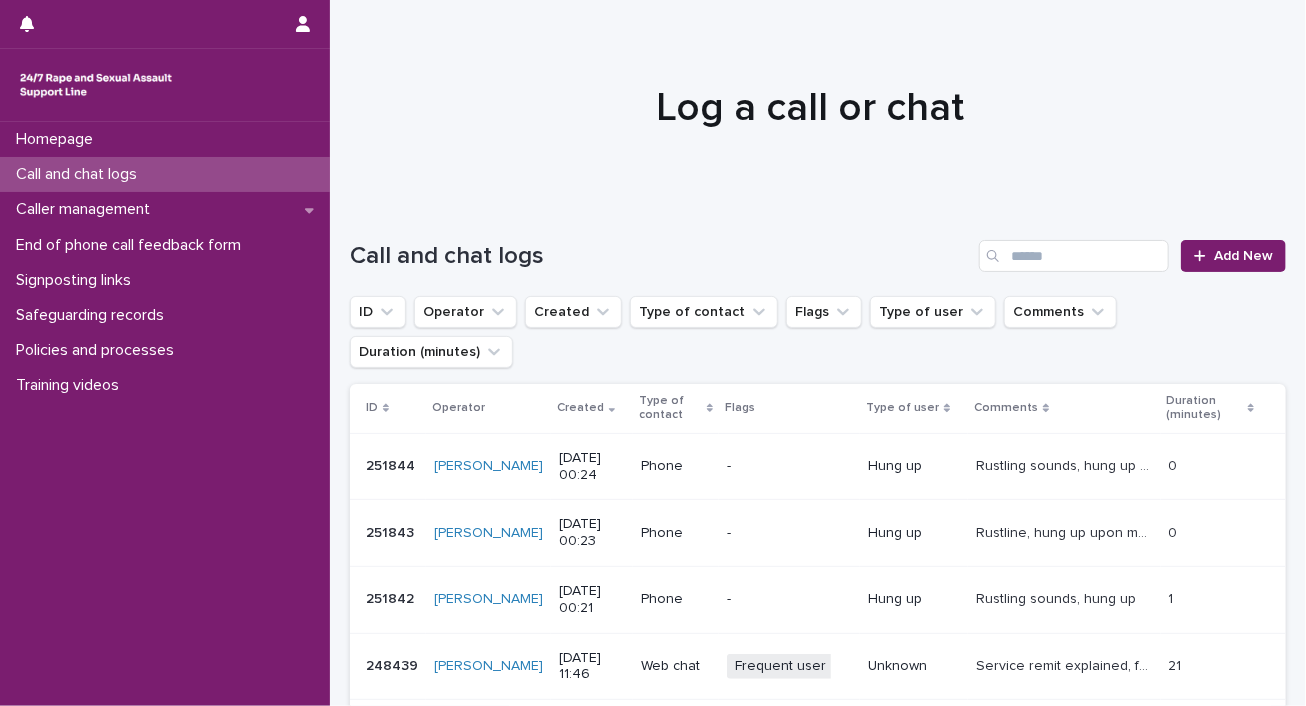 click at bounding box center [810, 99] 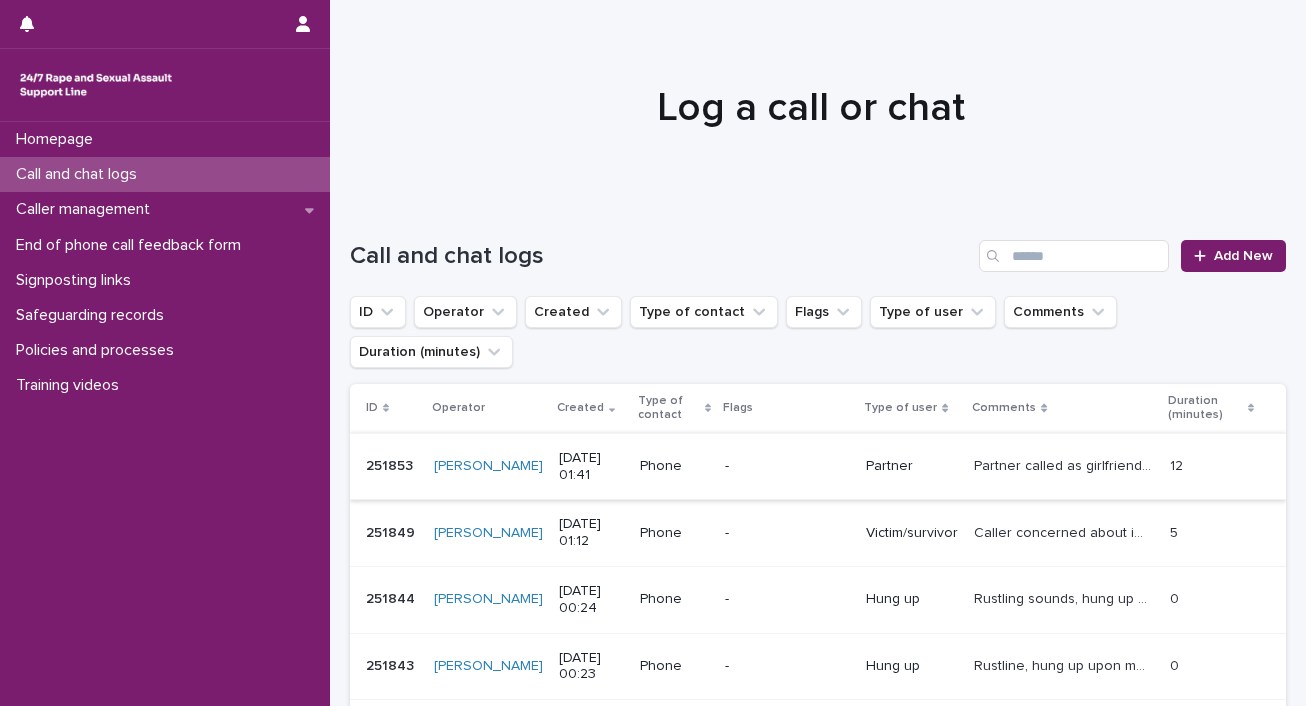scroll, scrollTop: 0, scrollLeft: 0, axis: both 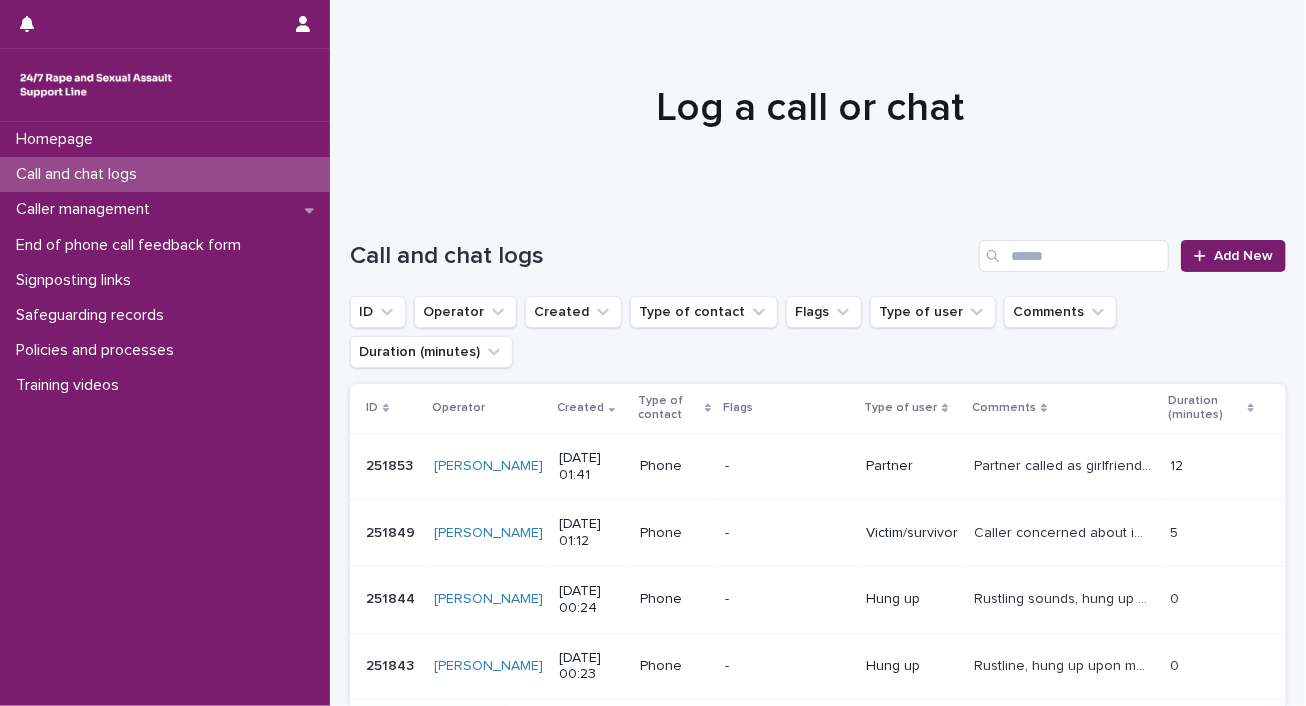 click on "-" at bounding box center [787, 466] 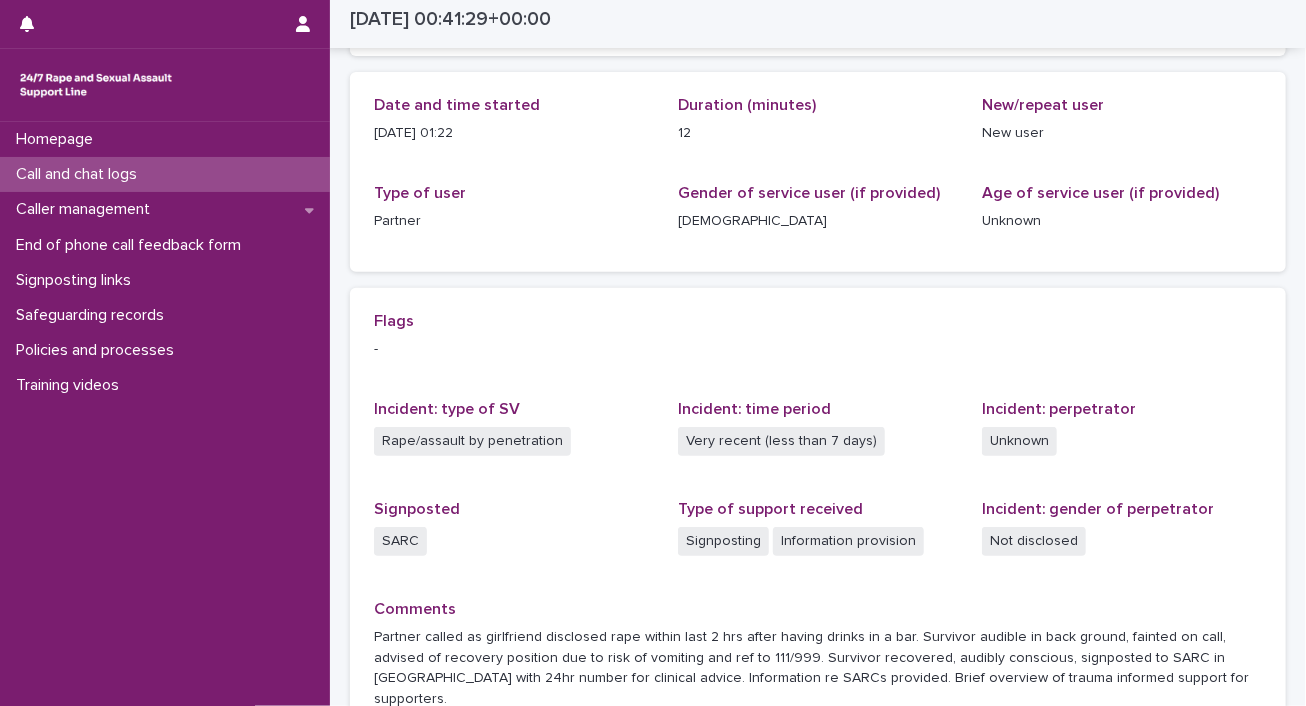 scroll, scrollTop: 0, scrollLeft: 0, axis: both 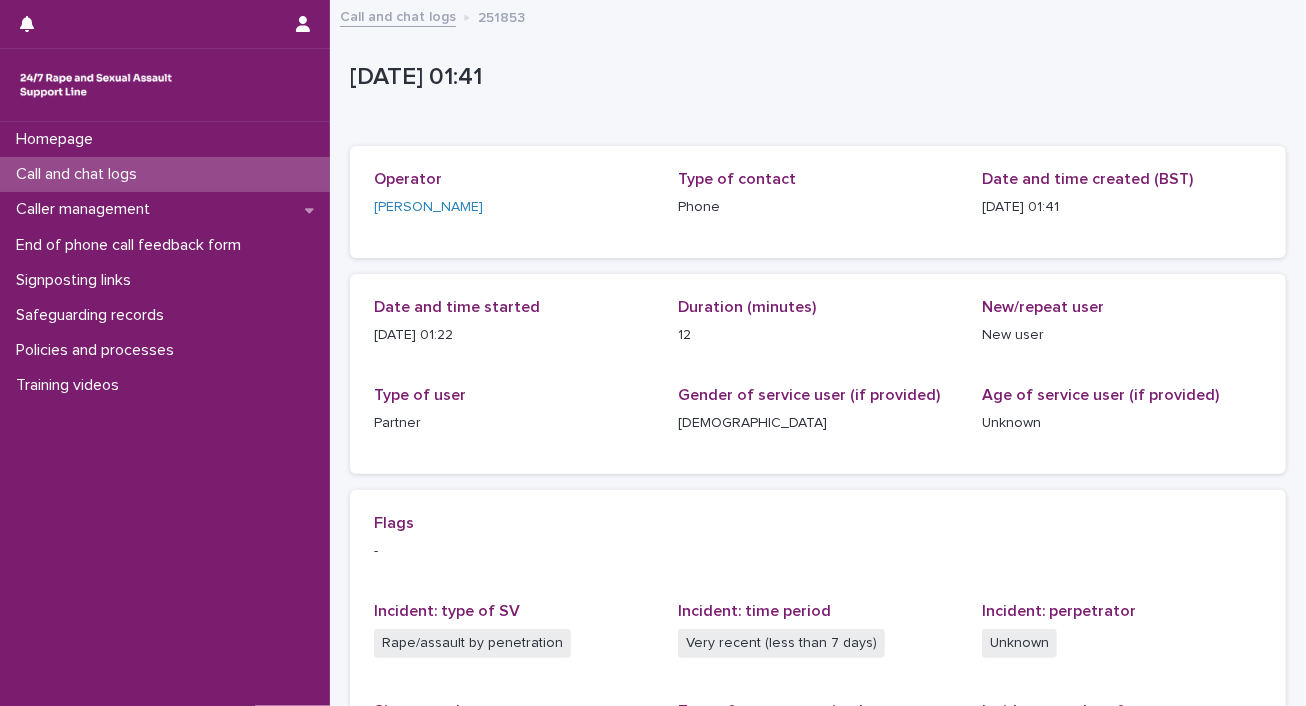 click on "251853" at bounding box center (501, 16) 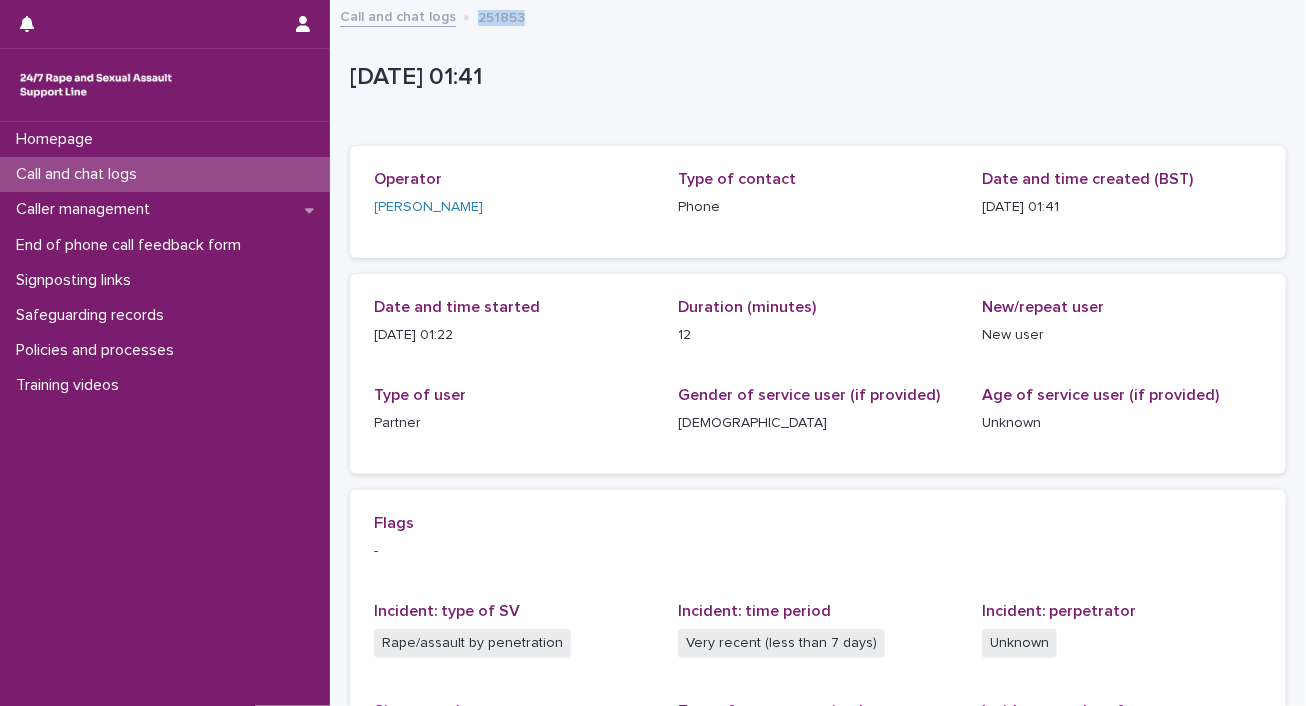 click on "251853" at bounding box center [501, 16] 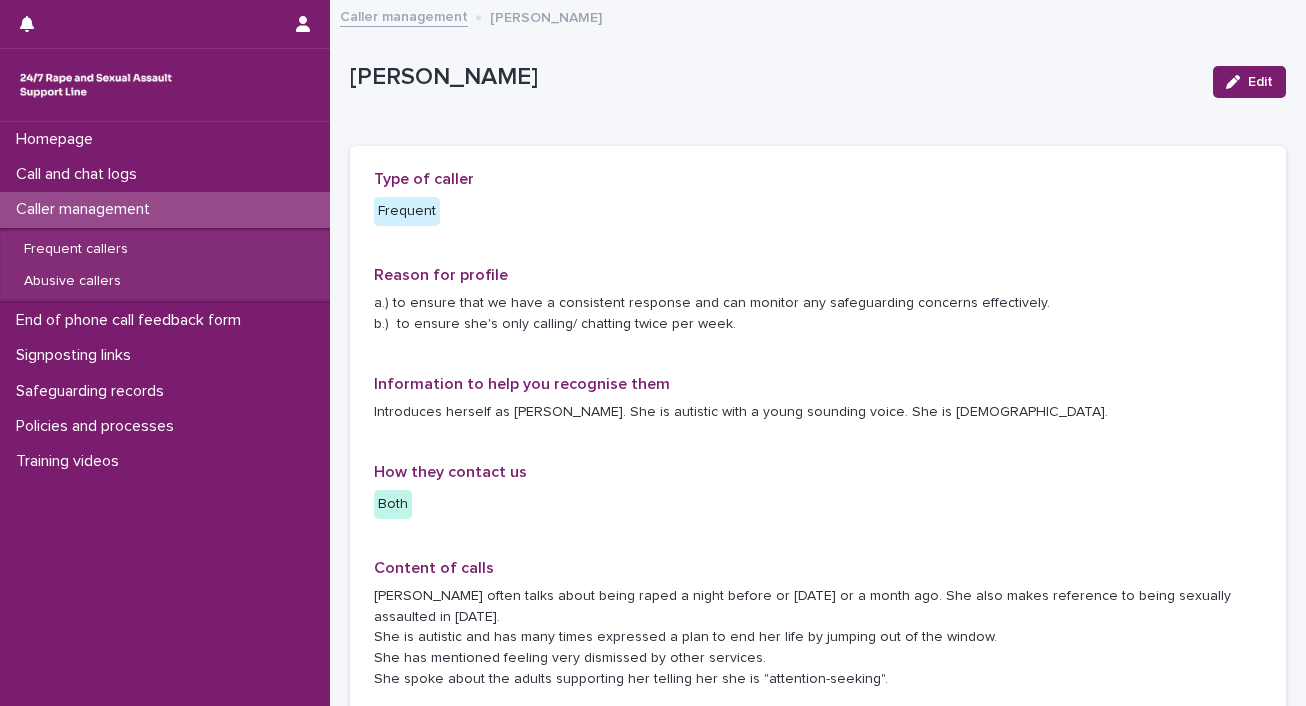 scroll, scrollTop: 0, scrollLeft: 0, axis: both 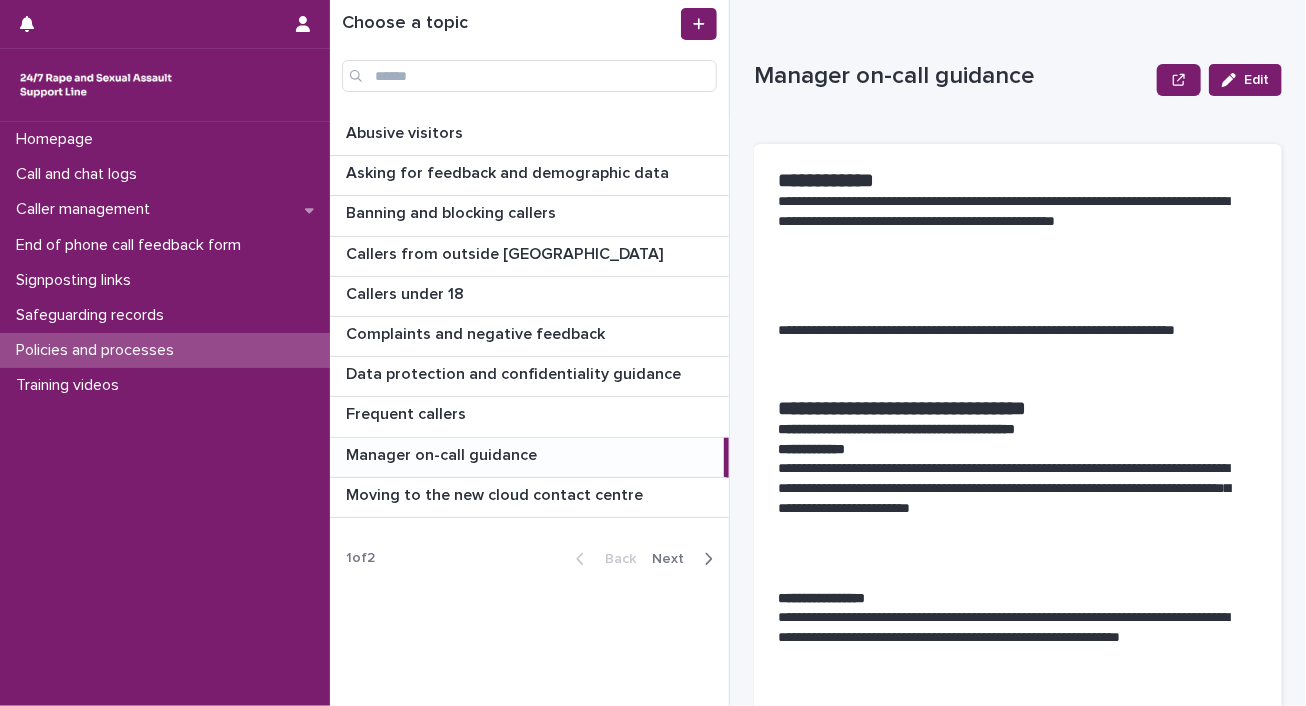 click on "Manager on-call guidance  Edit" at bounding box center (1018, 80) 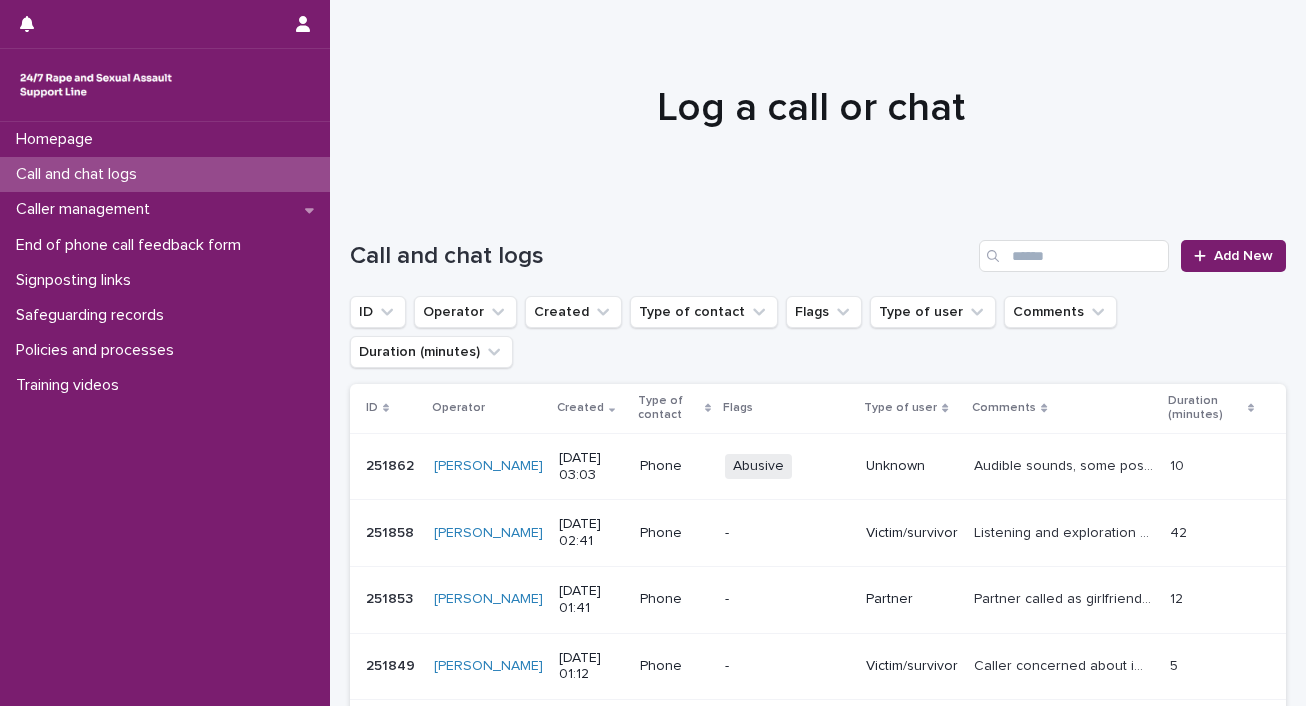 scroll, scrollTop: 0, scrollLeft: 0, axis: both 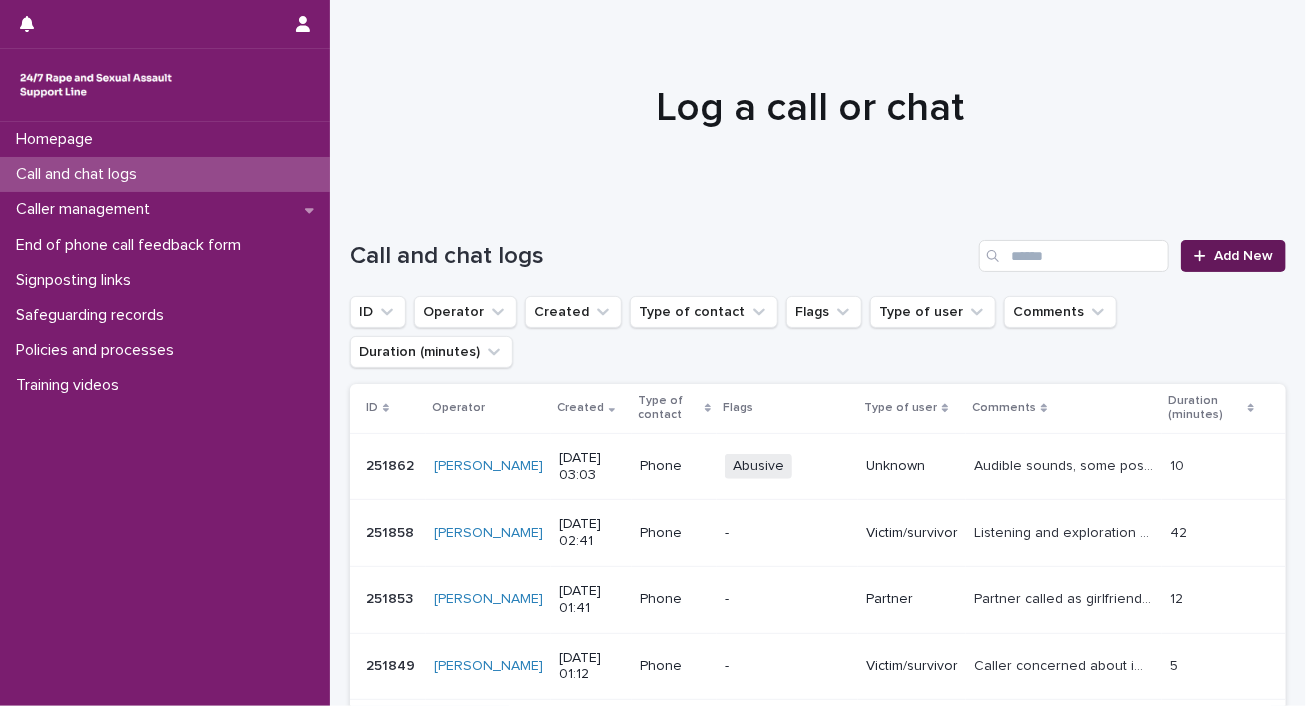click on "Add New" at bounding box center (1243, 256) 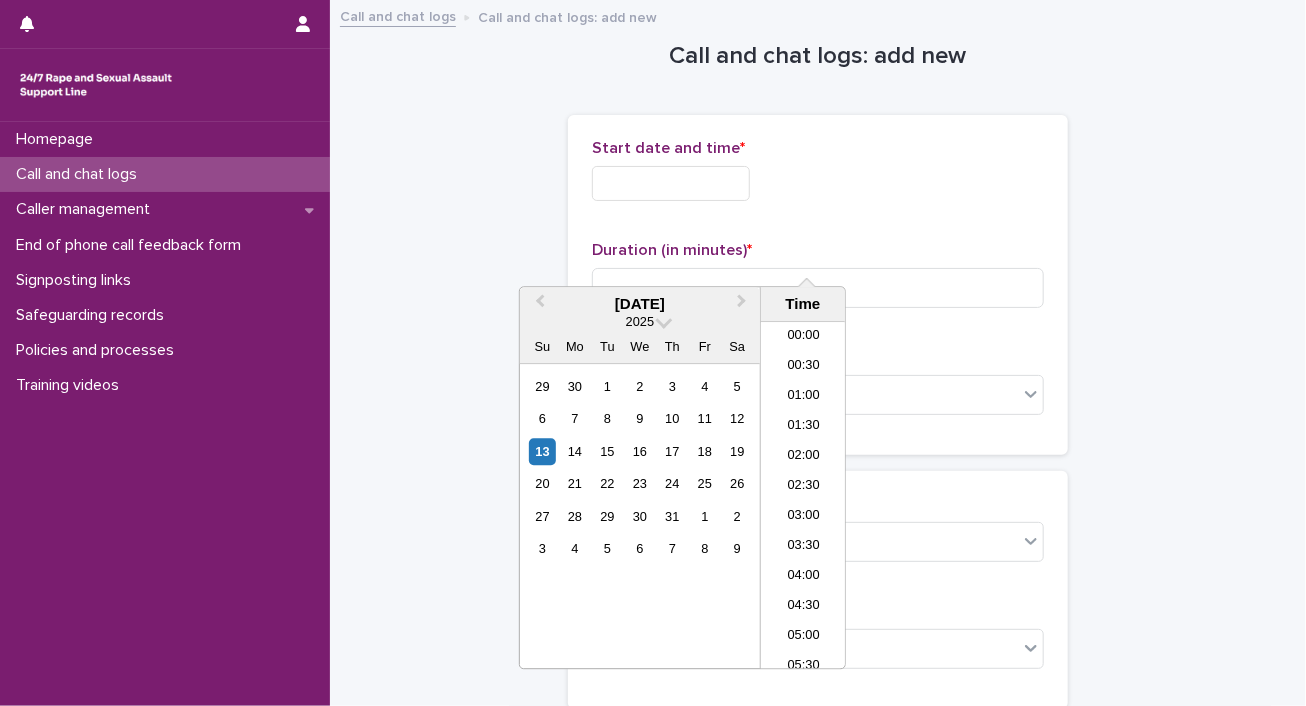 click at bounding box center (671, 183) 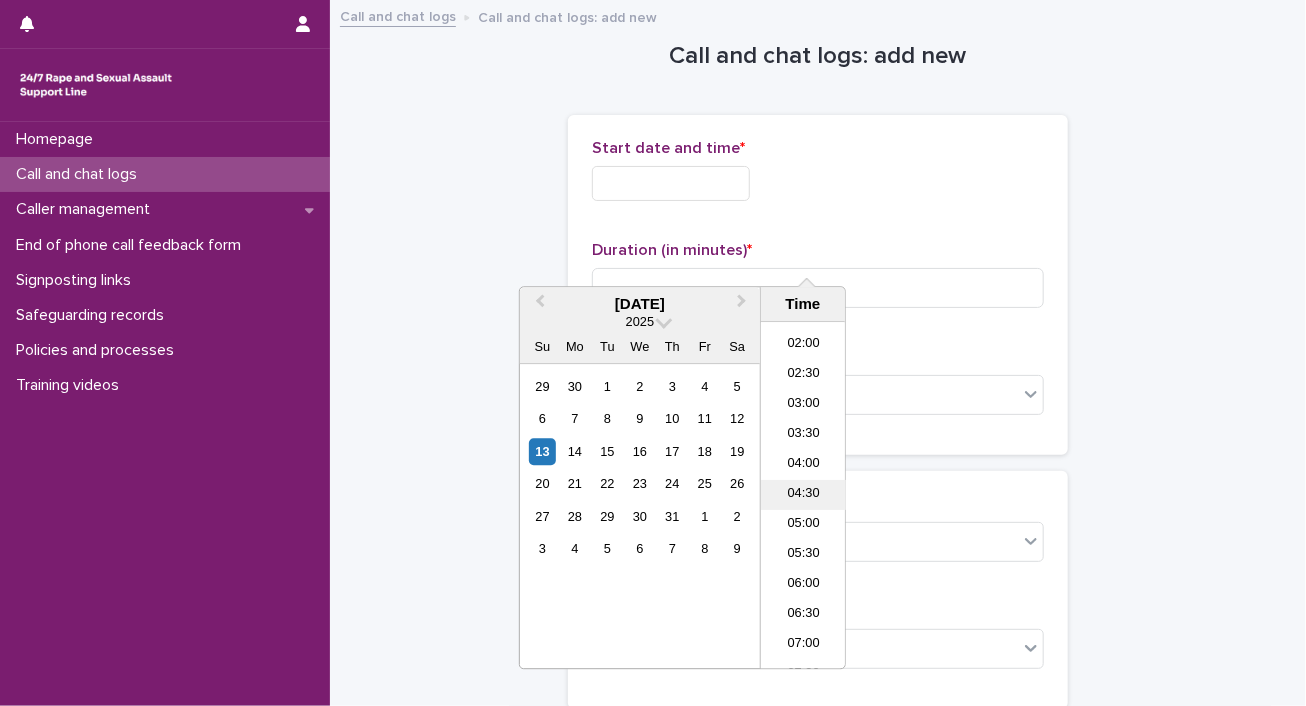 click on "04:30" at bounding box center (803, 496) 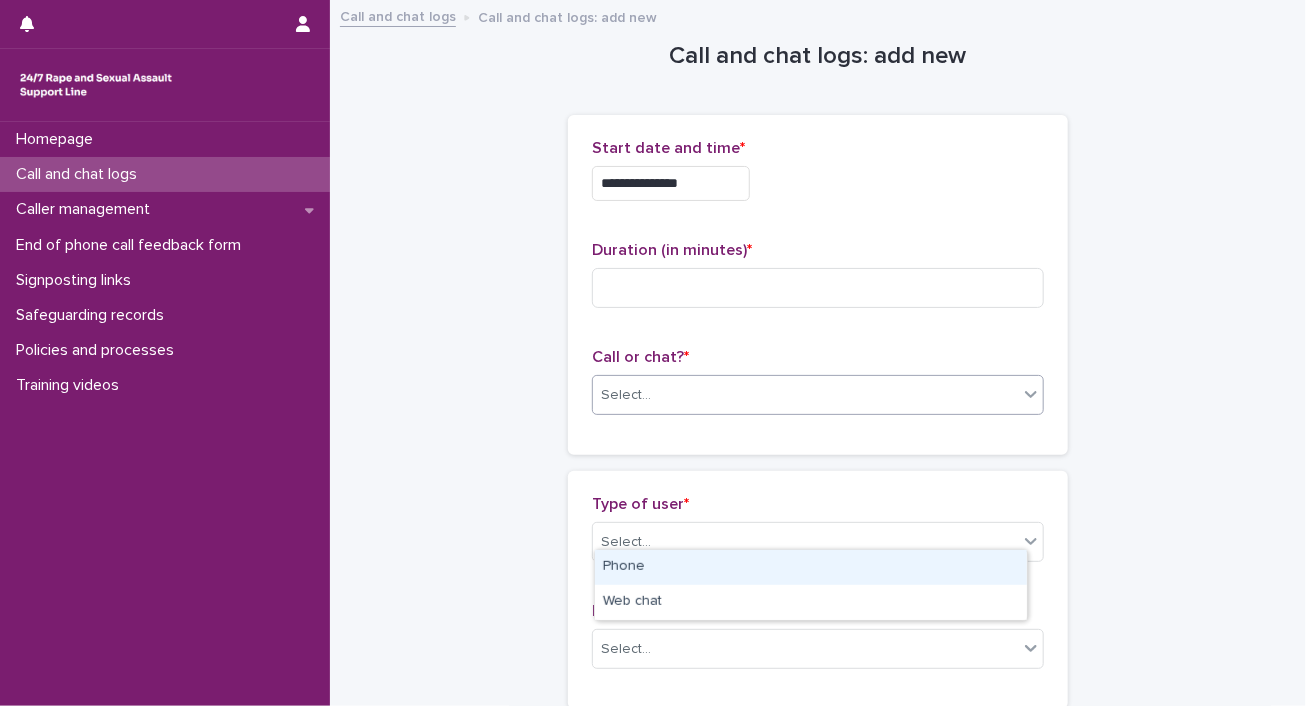 click on "Select..." at bounding box center (805, 395) 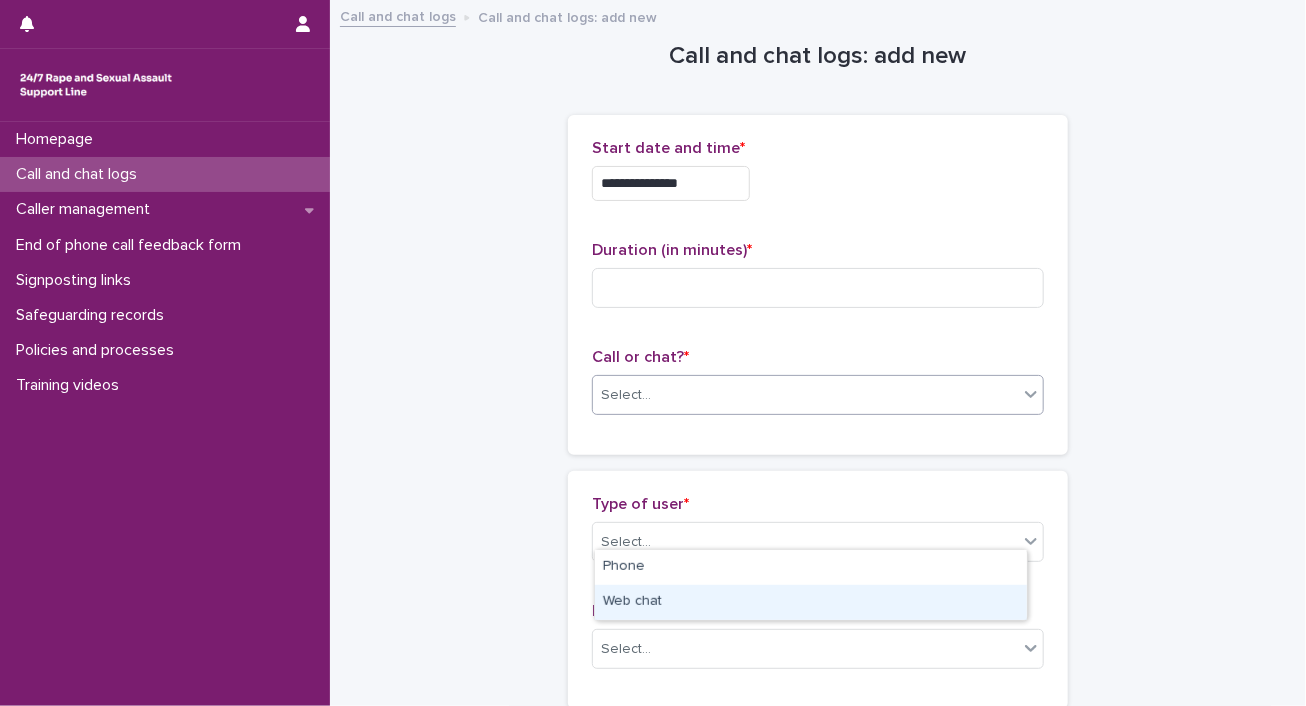 click on "Web chat" at bounding box center [811, 602] 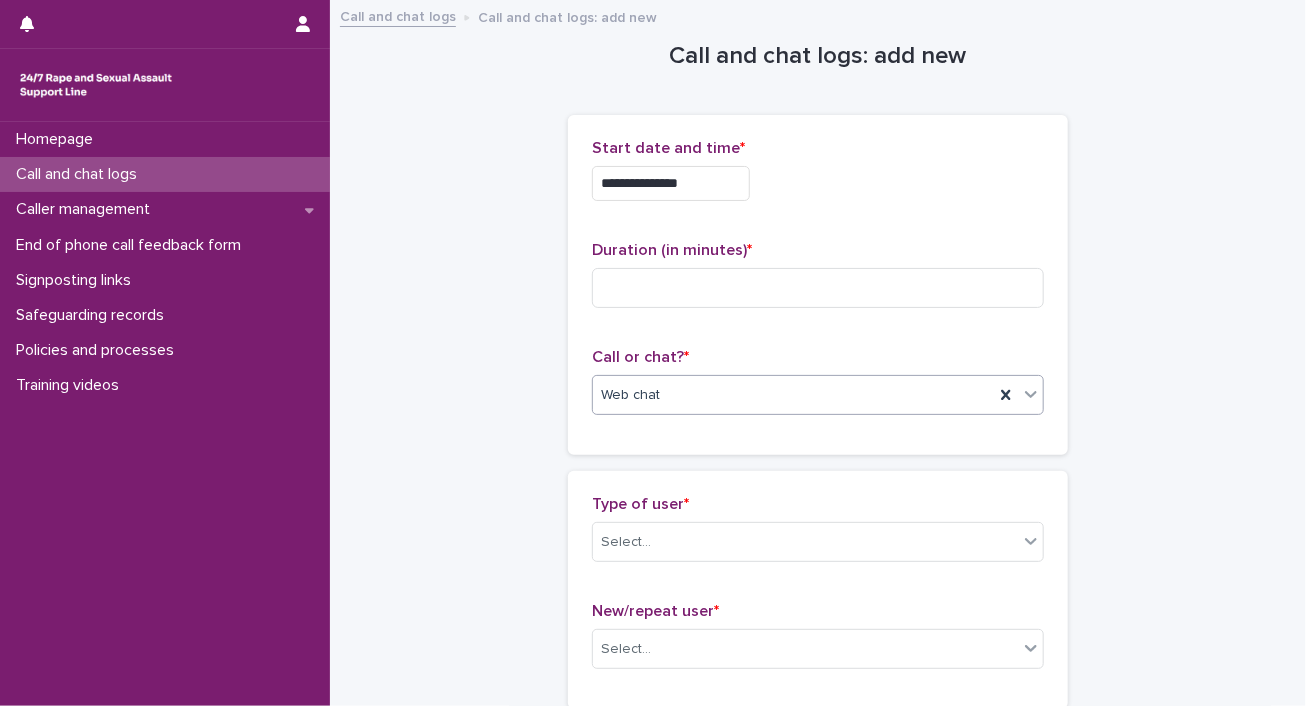 scroll, scrollTop: 204, scrollLeft: 0, axis: vertical 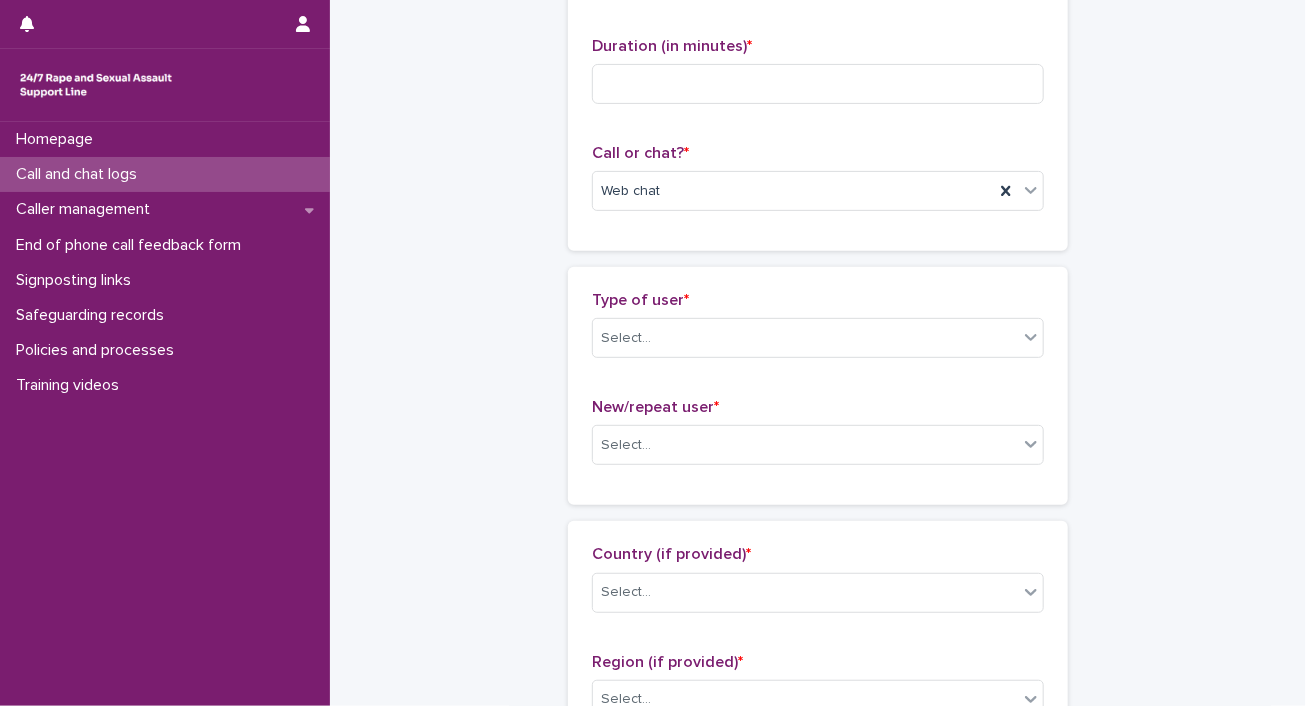 click on "**********" at bounding box center [818, 887] 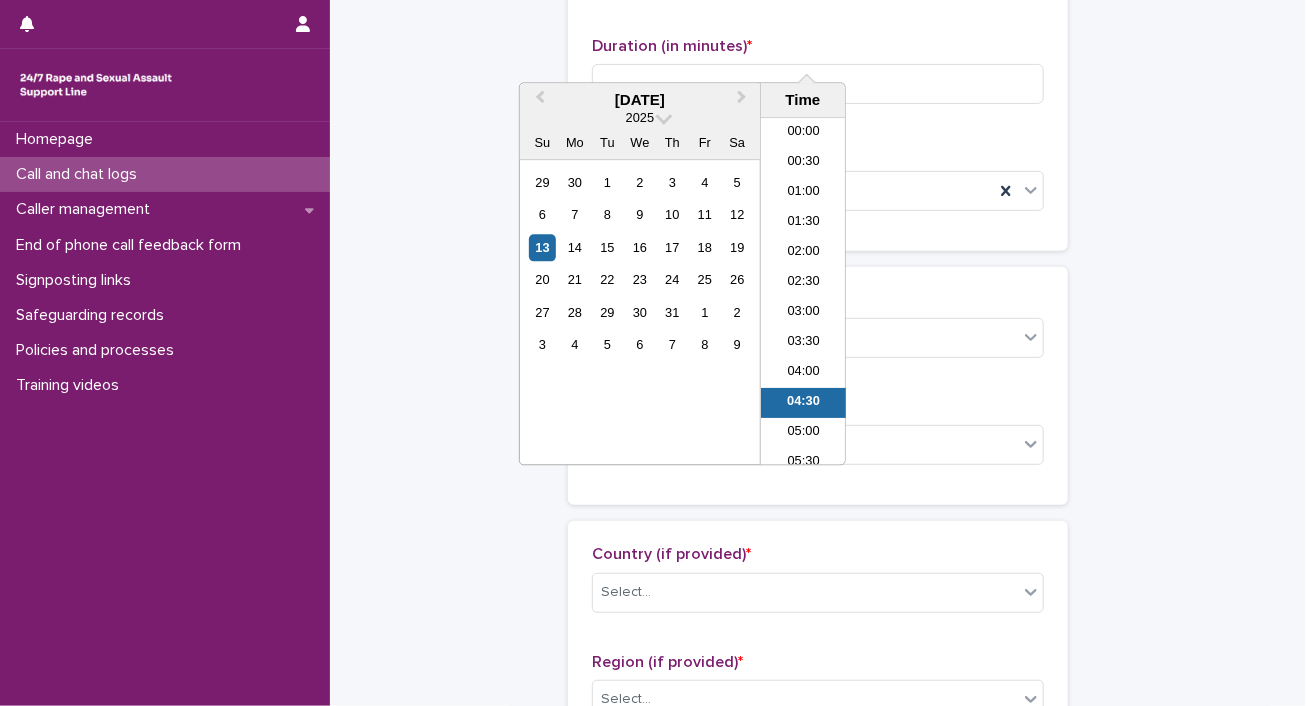 scroll, scrollTop: 112, scrollLeft: 0, axis: vertical 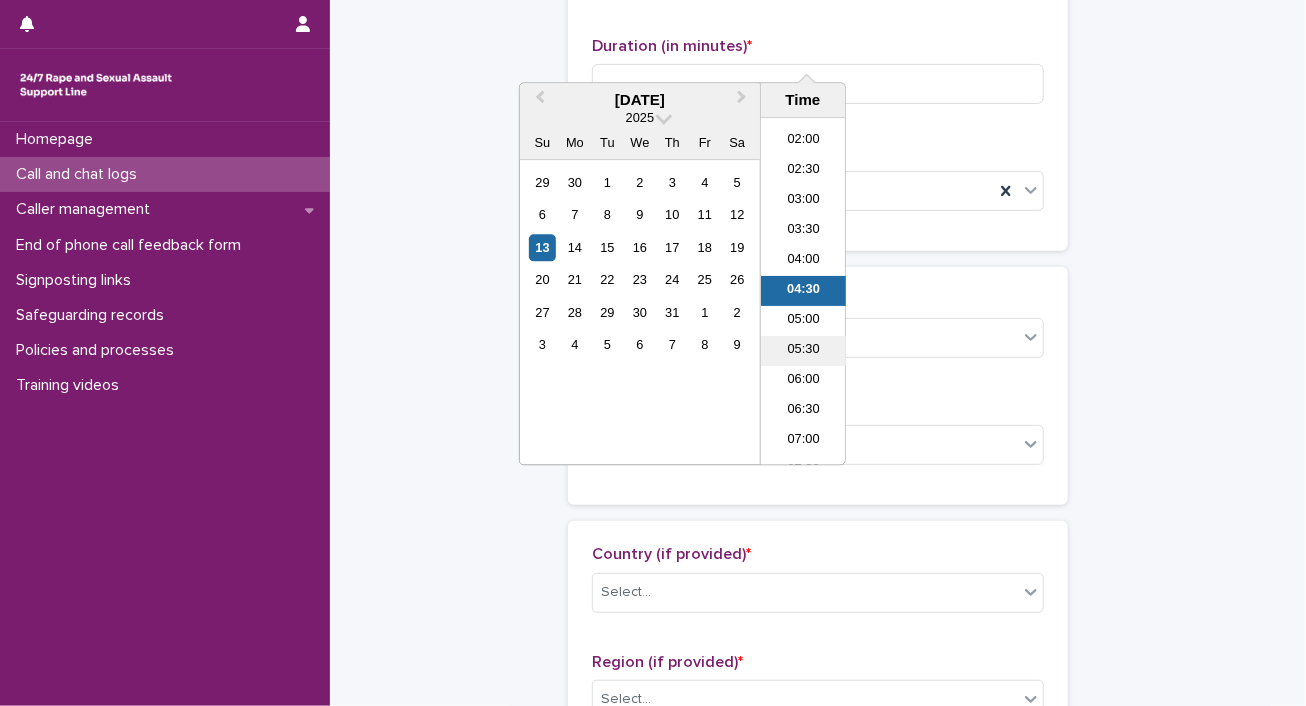 click on "05:30" at bounding box center (803, 352) 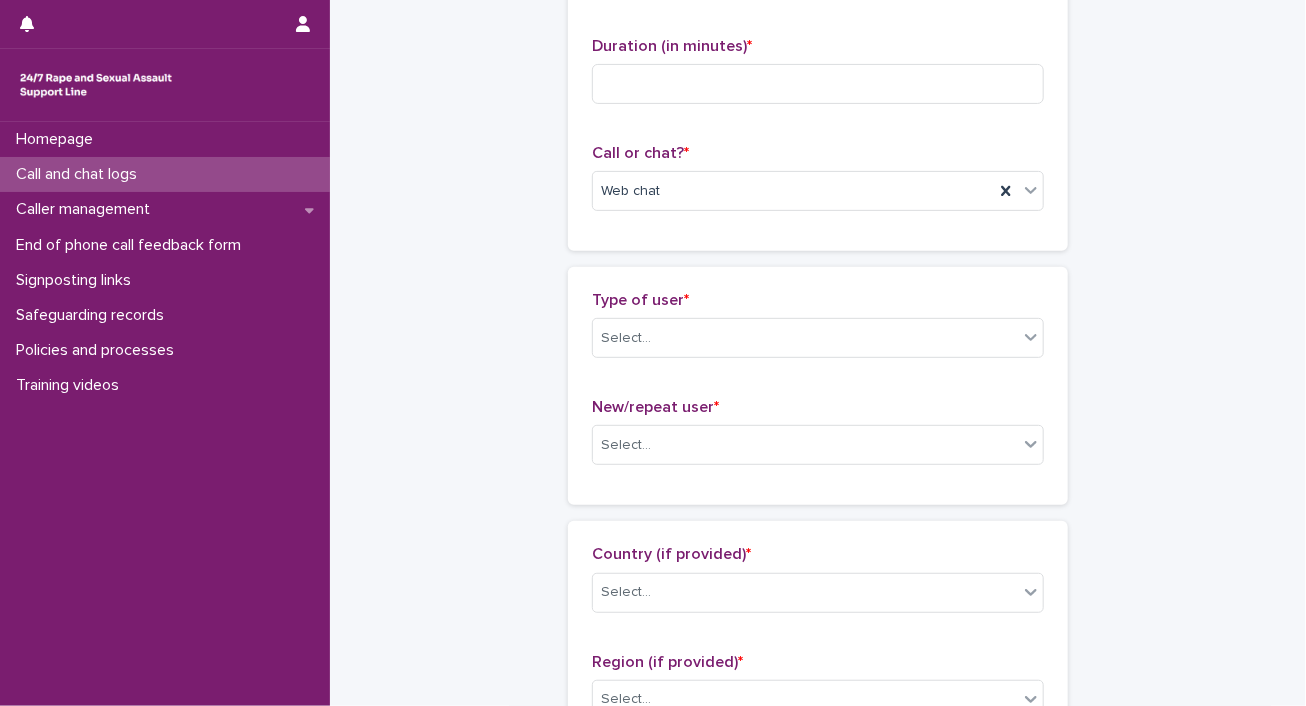 click on "**********" at bounding box center [671, -21] 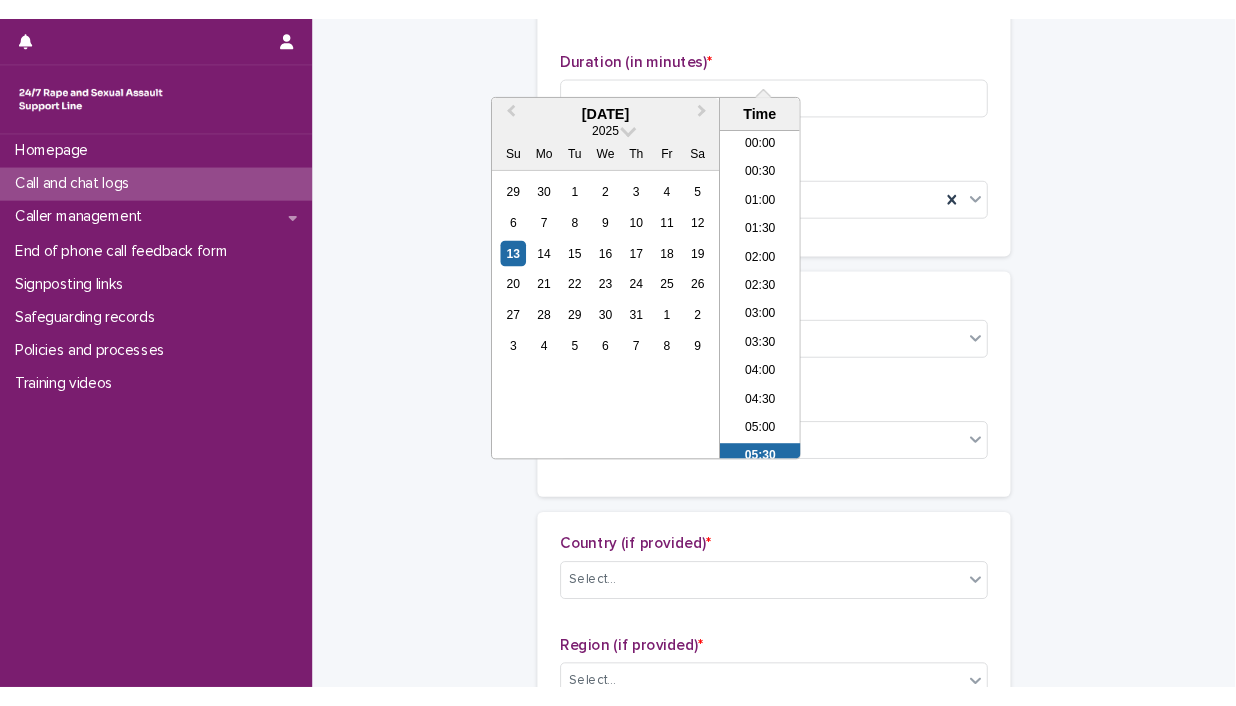 scroll, scrollTop: 172, scrollLeft: 0, axis: vertical 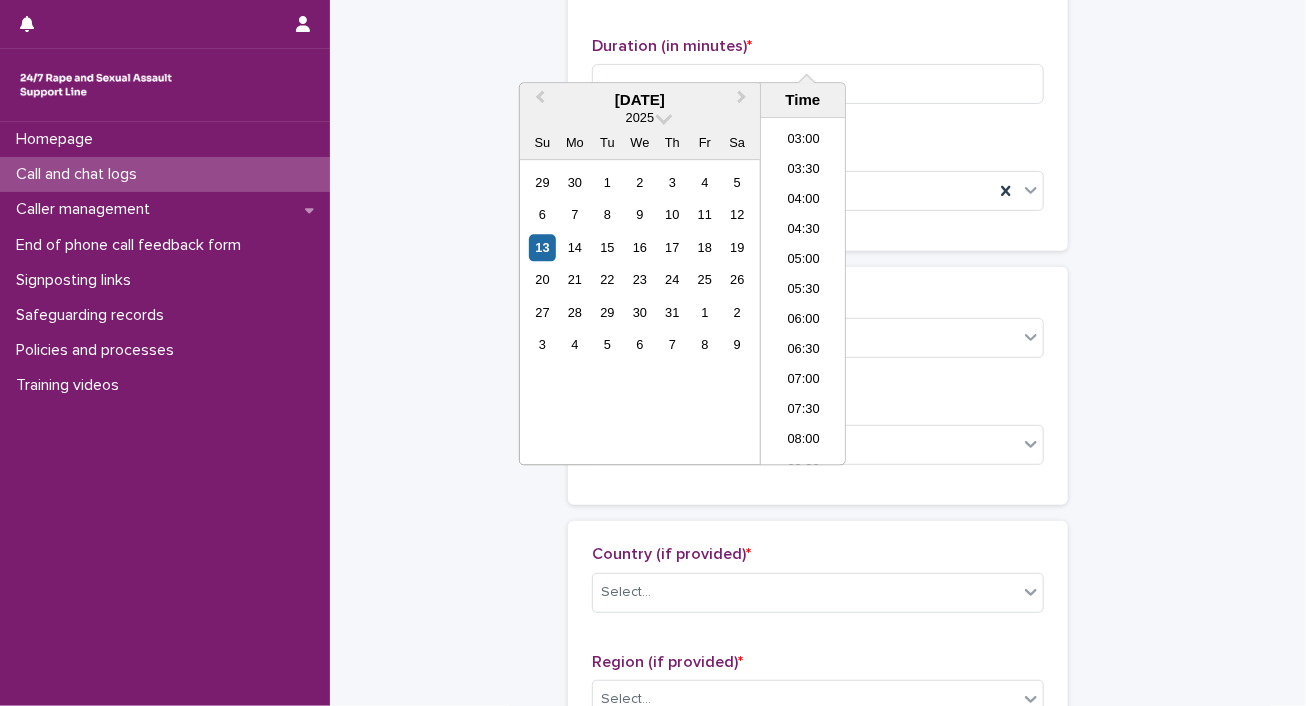 type on "**********" 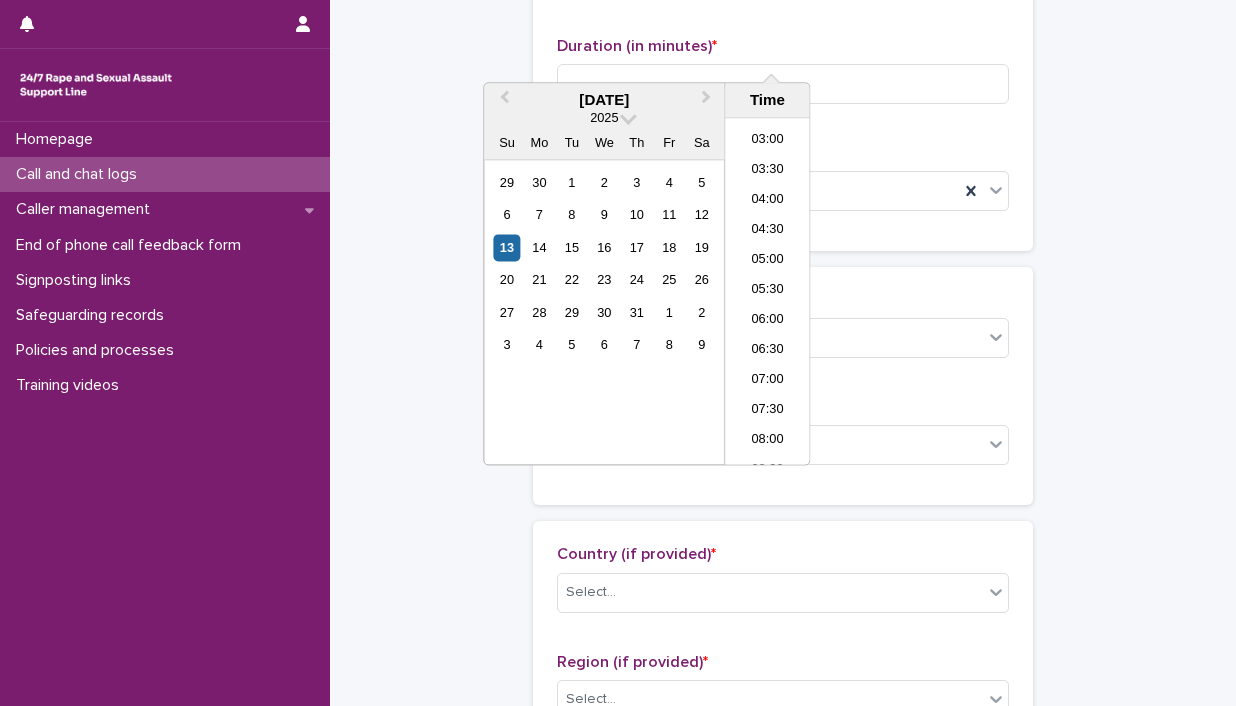 click on "Duration (in minutes) *" at bounding box center (783, 46) 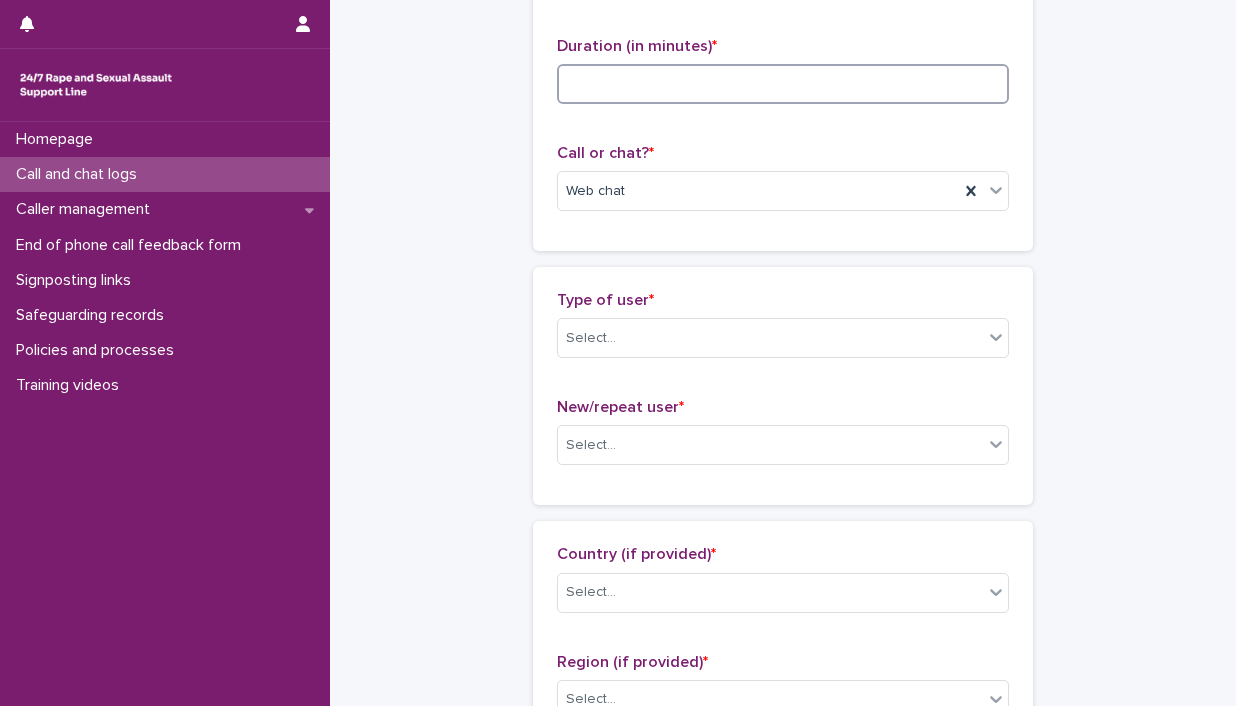 click at bounding box center [783, 84] 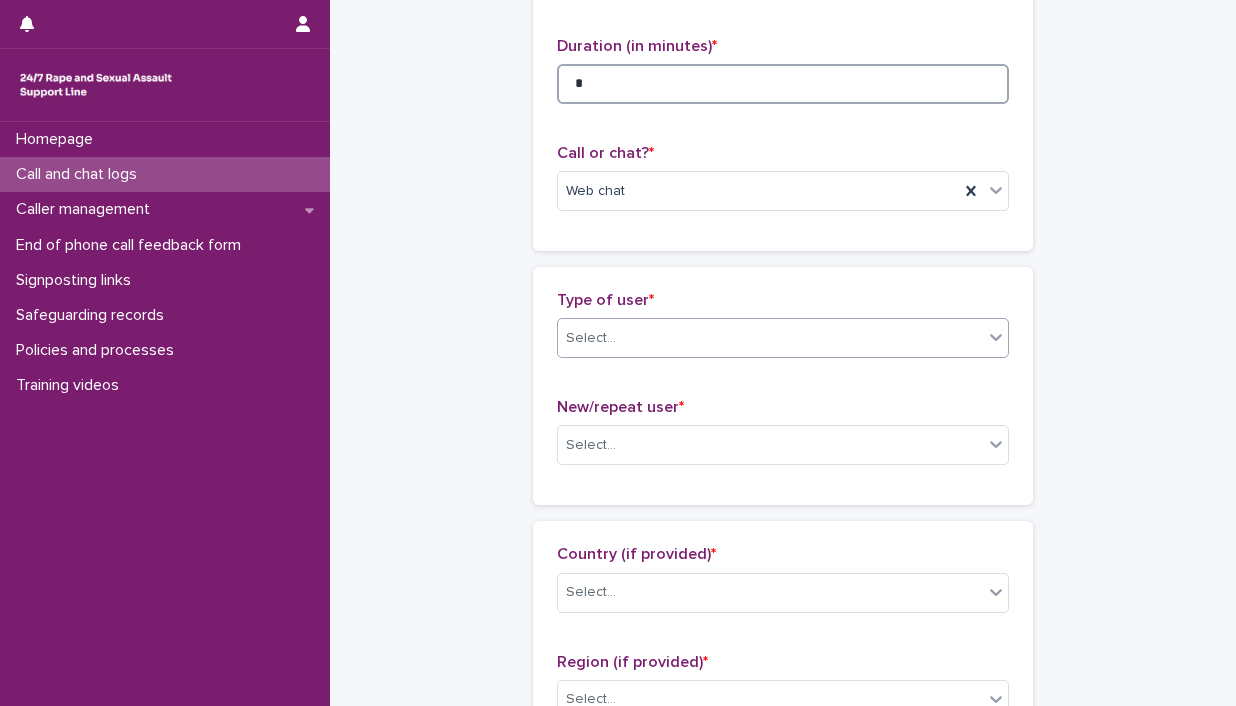 type on "*" 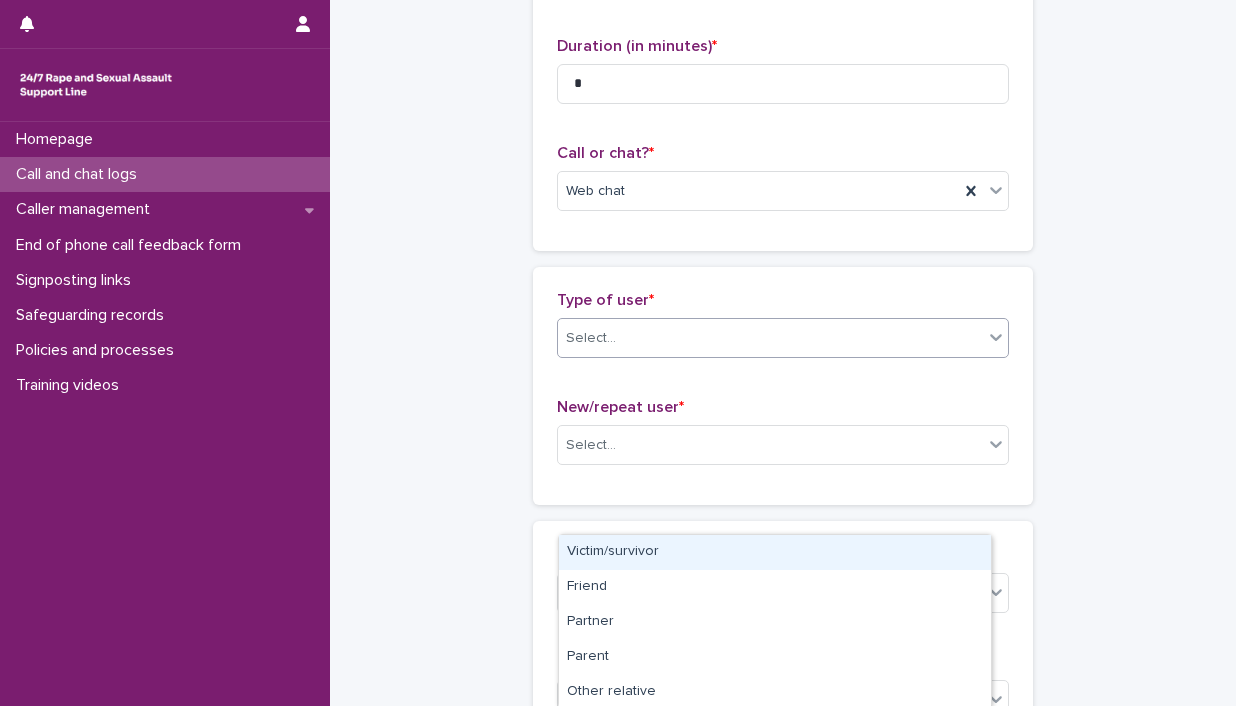 click on "Select..." at bounding box center [770, 338] 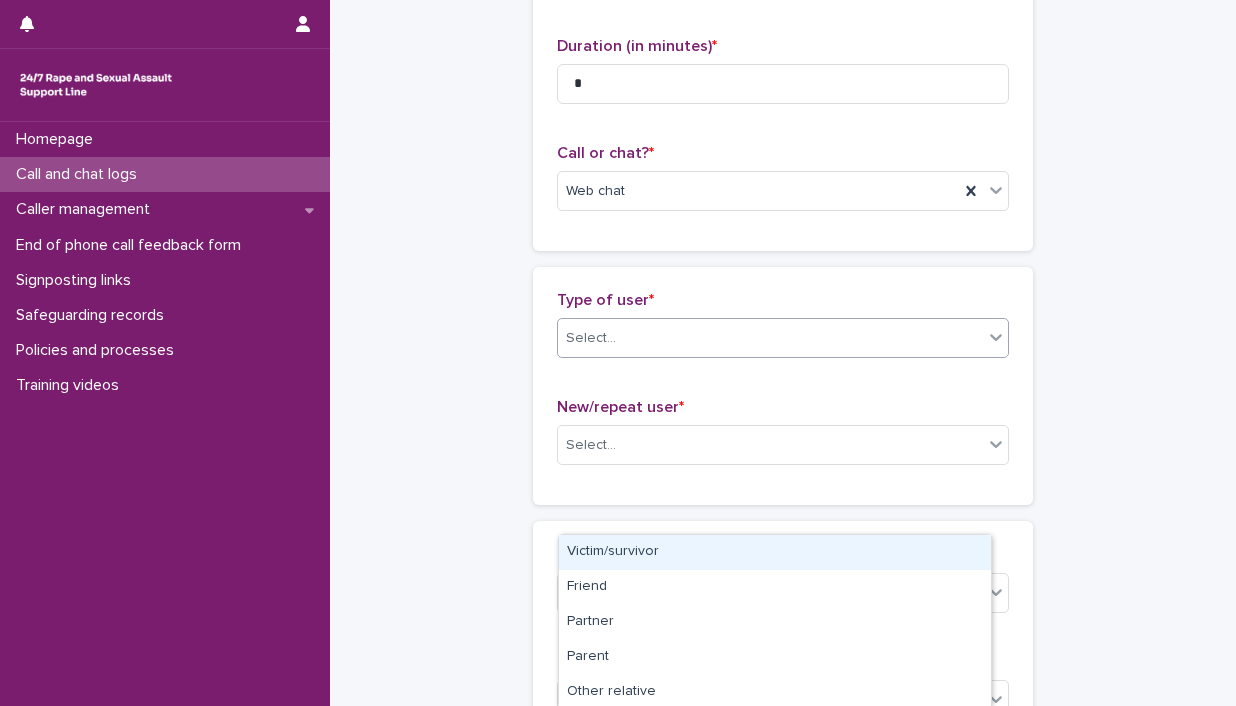 click on "Victim/survivor" at bounding box center [775, 552] 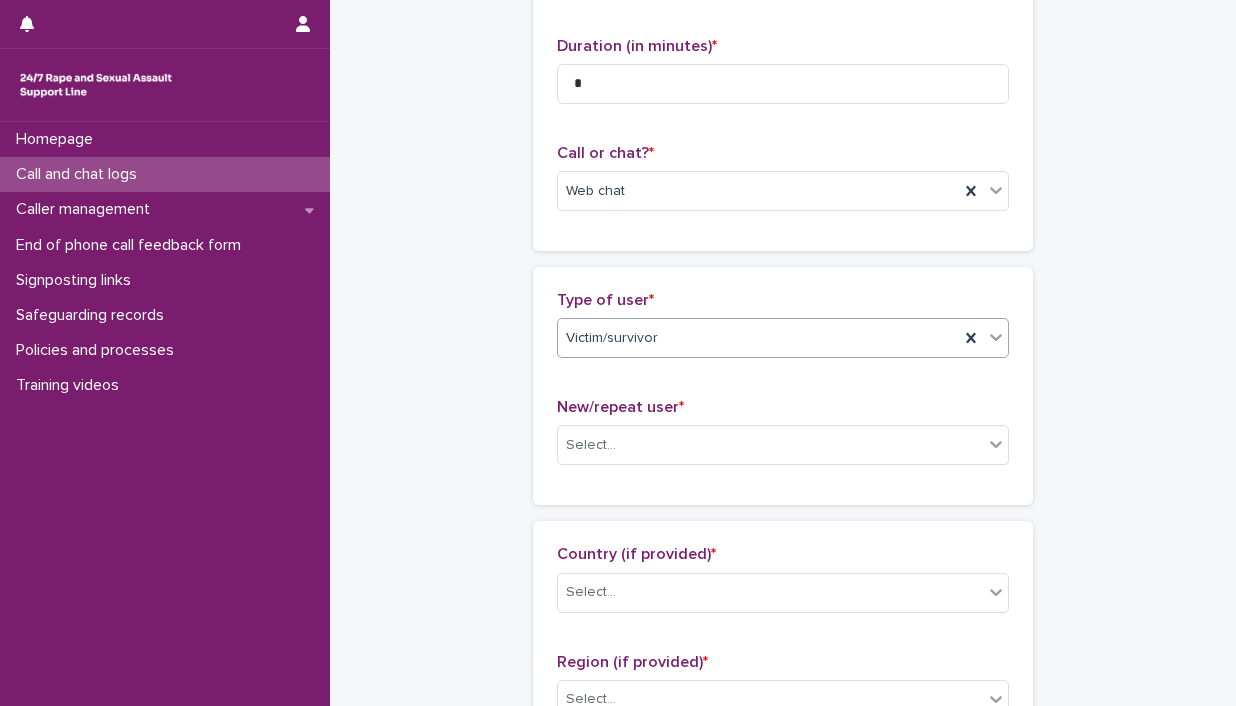 scroll, scrollTop: 470, scrollLeft: 0, axis: vertical 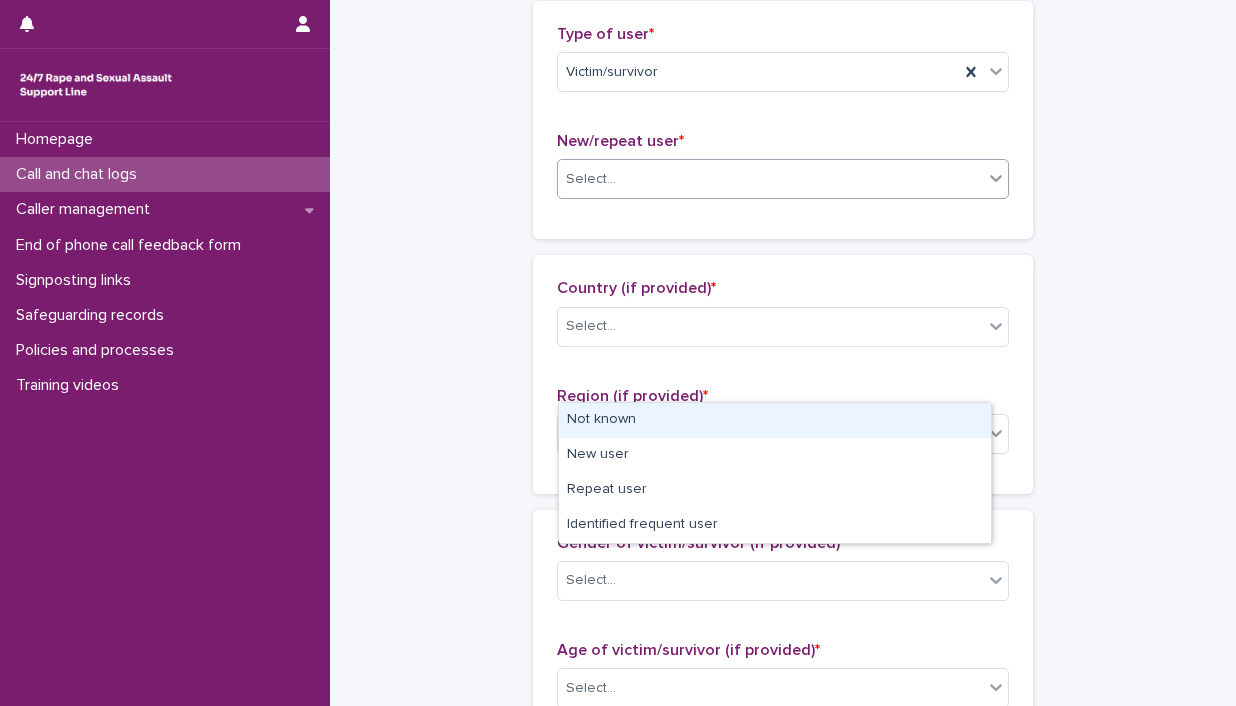 click on "Select..." at bounding box center [770, 179] 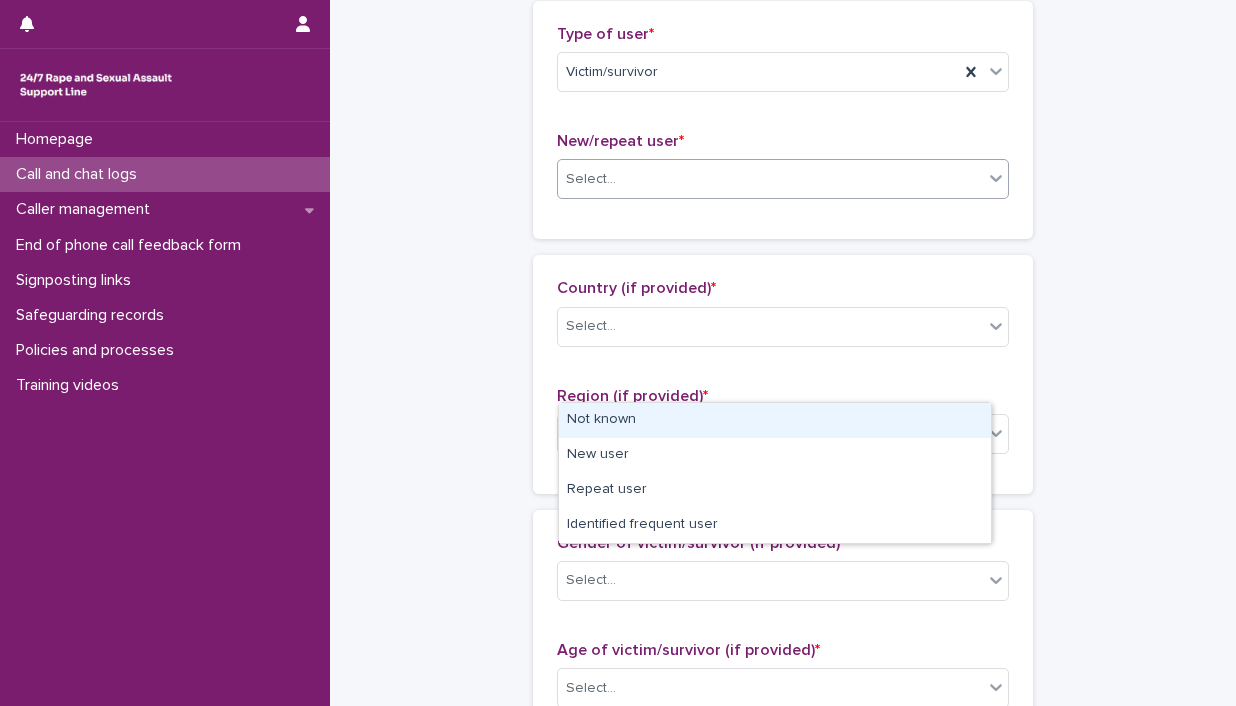 drag, startPoint x: 650, startPoint y: 440, endPoint x: 650, endPoint y: 420, distance: 20 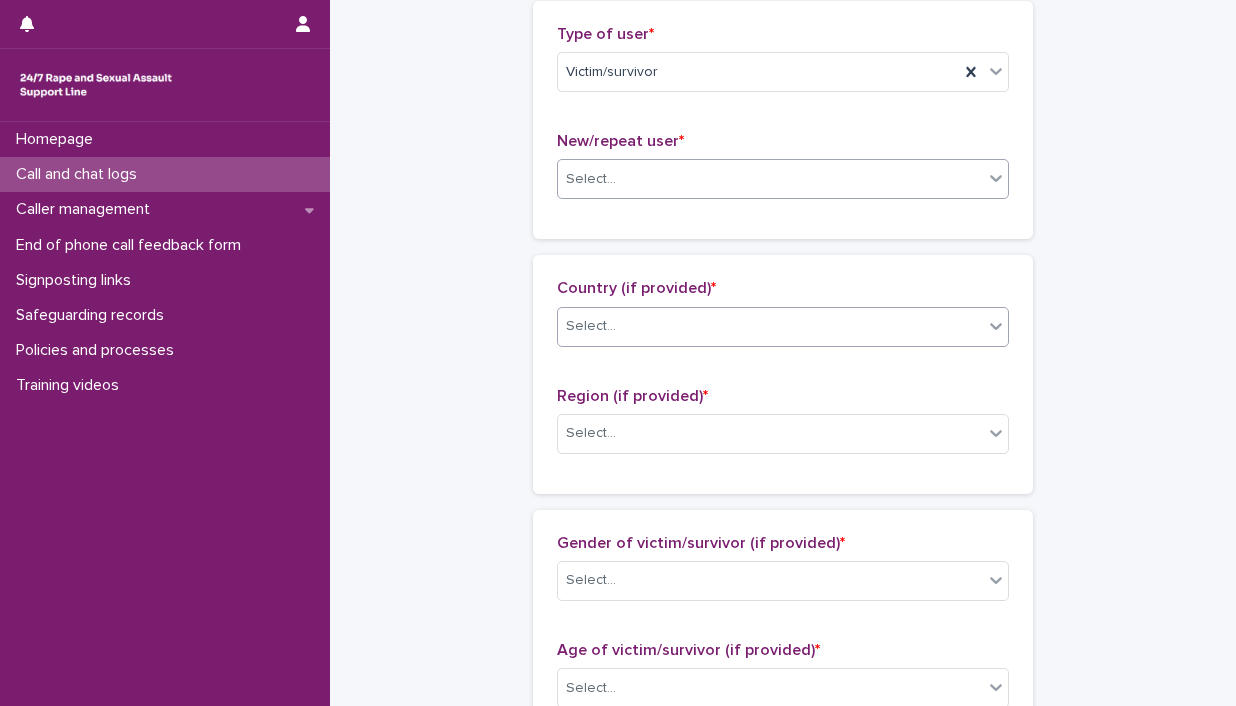 click on "Select..." at bounding box center [770, 326] 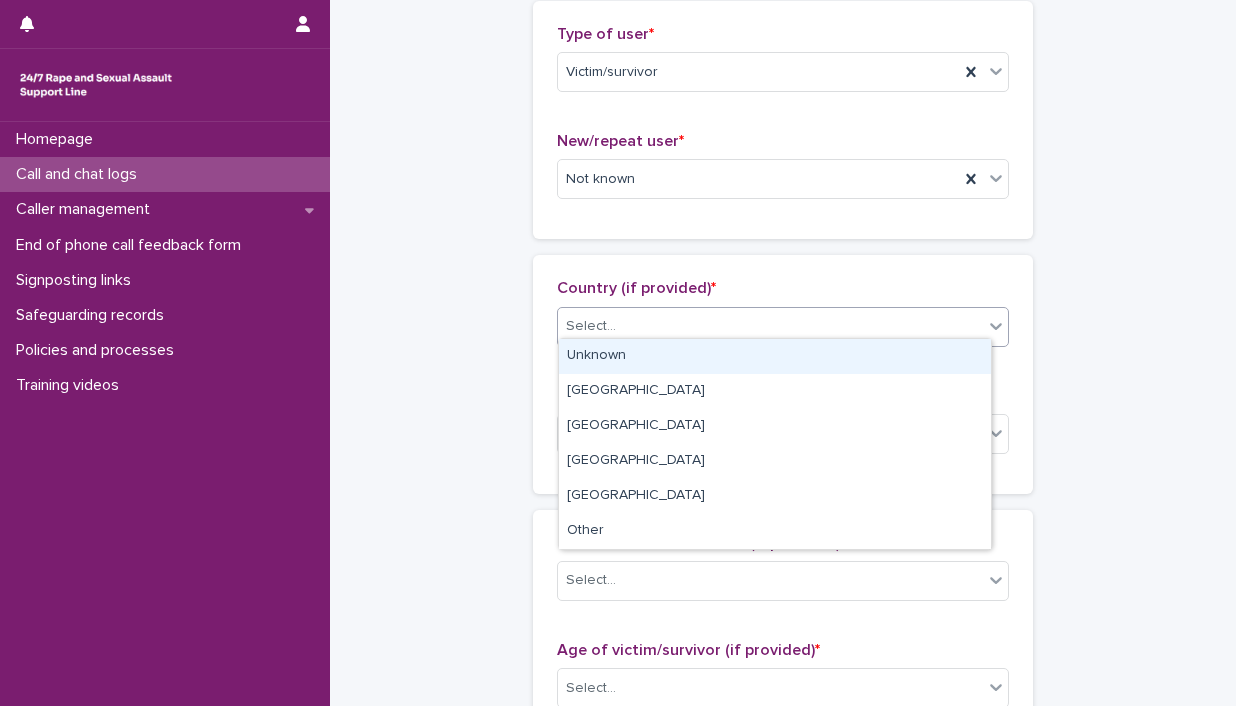 click on "Unknown" at bounding box center [775, 356] 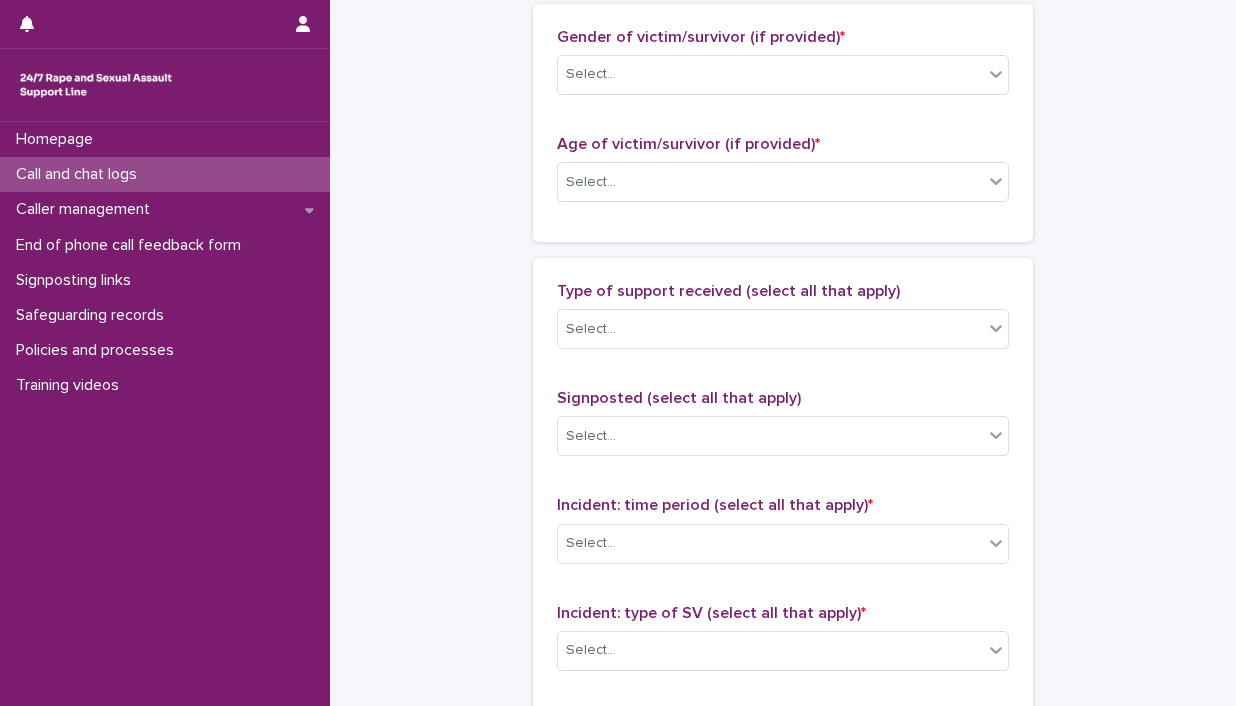 scroll, scrollTop: 1004, scrollLeft: 0, axis: vertical 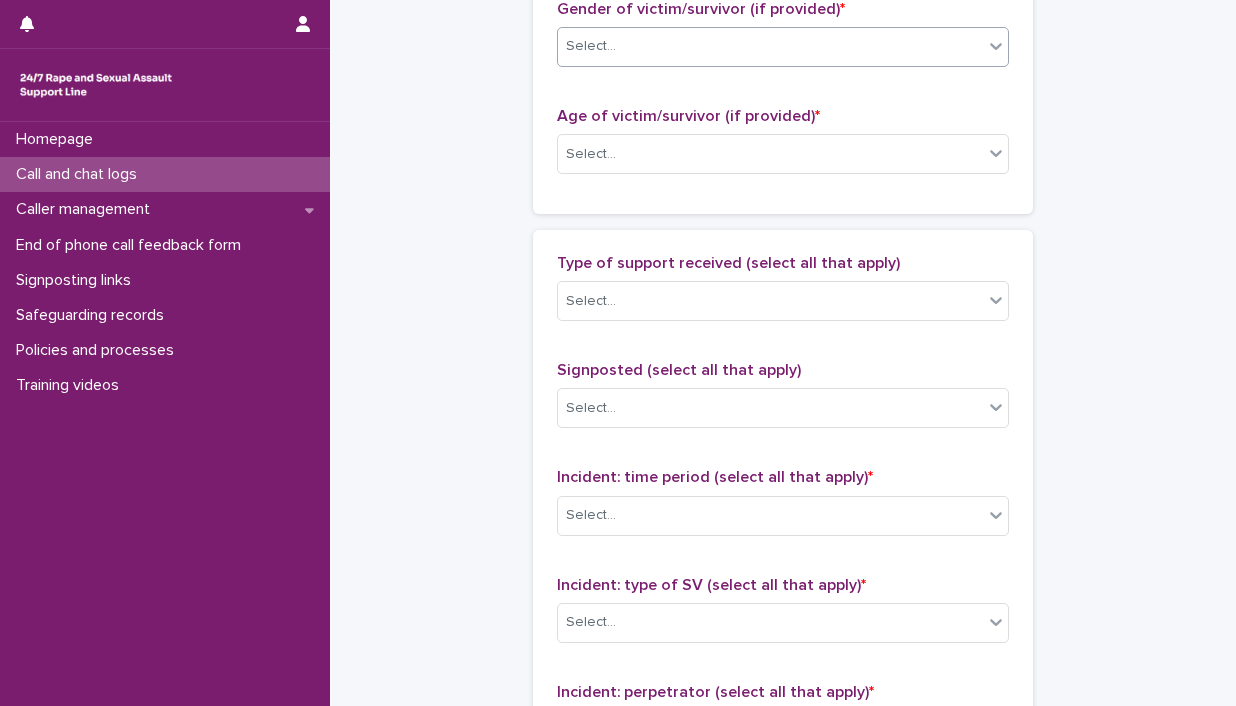 click on "Select..." at bounding box center [770, 46] 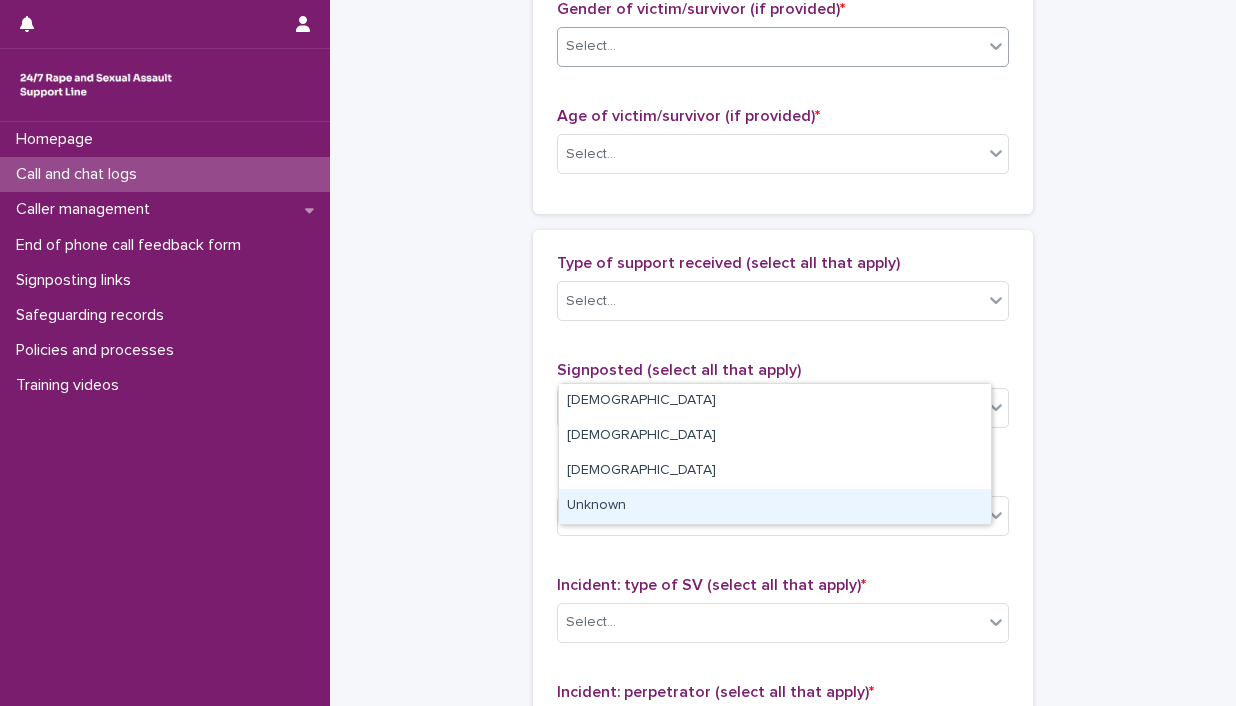 click on "Unknown" at bounding box center (775, 506) 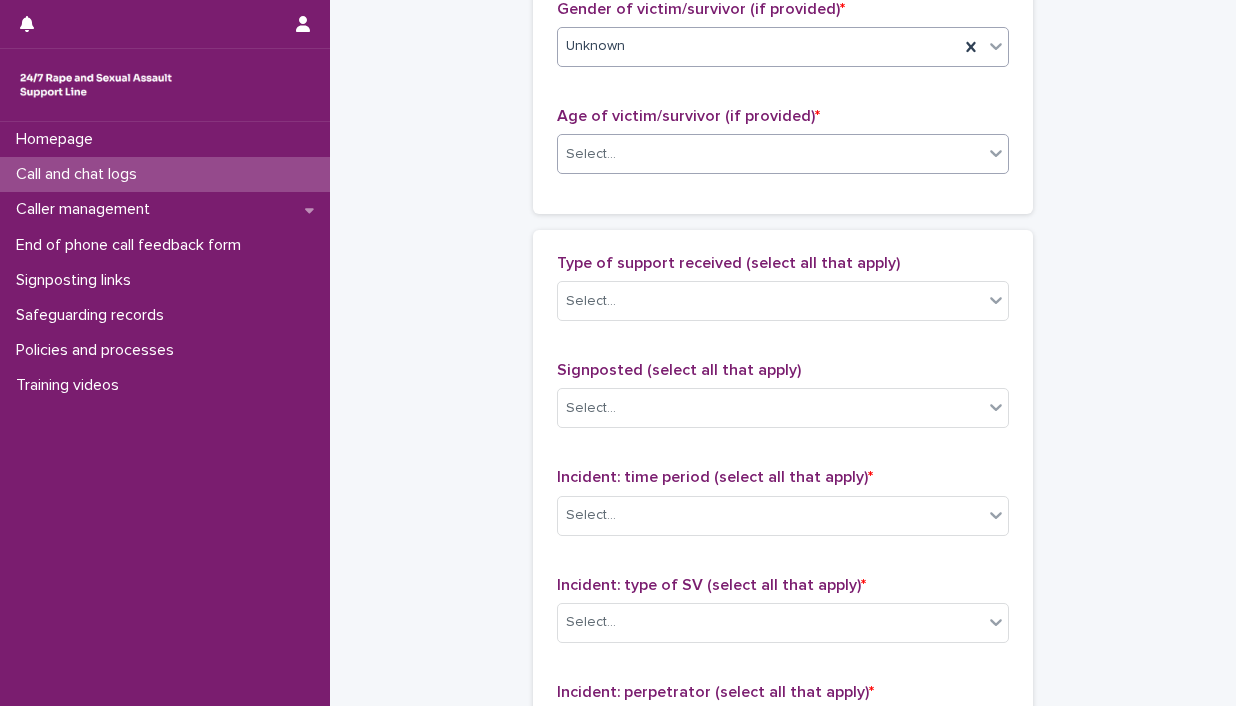 click on "Select..." at bounding box center (770, 154) 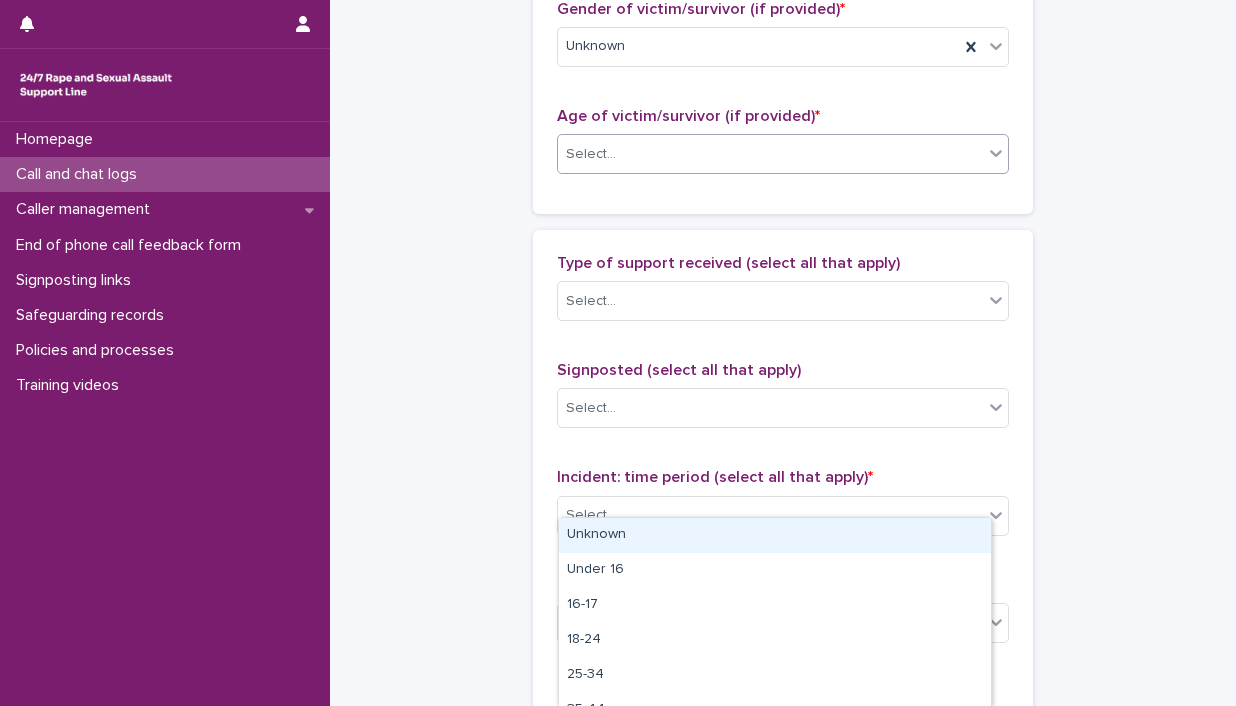 click on "Unknown" at bounding box center [775, 535] 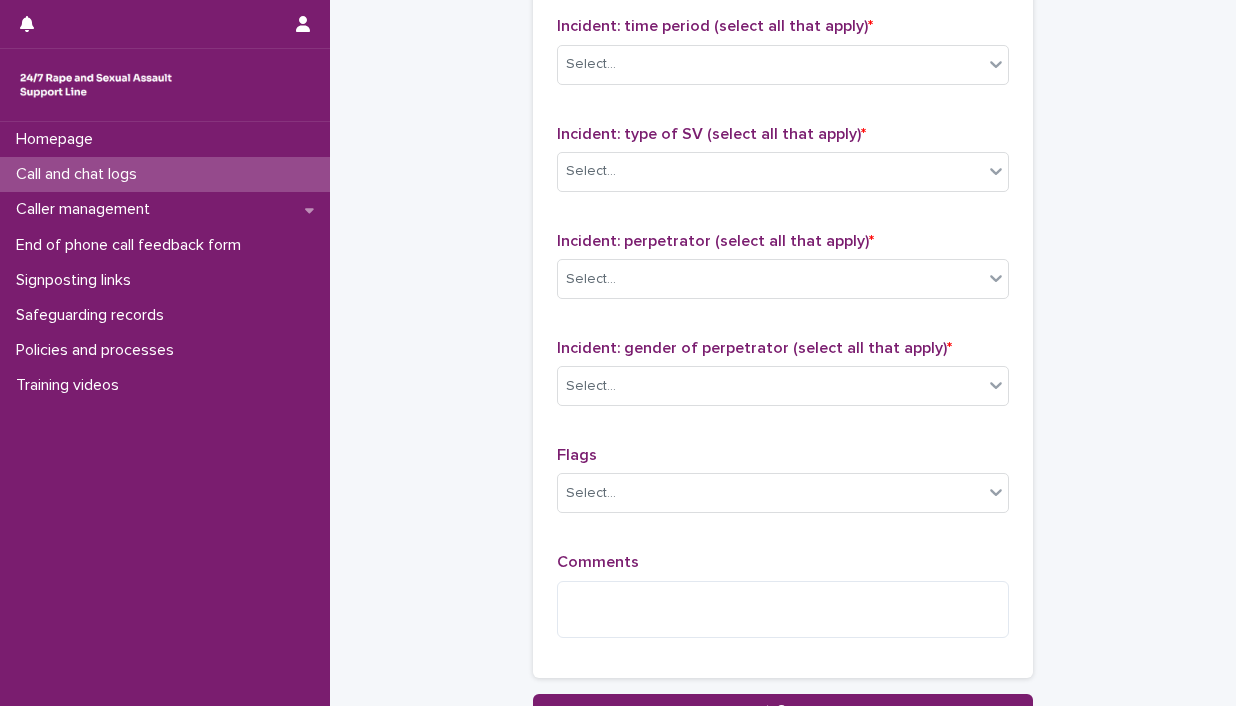 scroll, scrollTop: 1470, scrollLeft: 0, axis: vertical 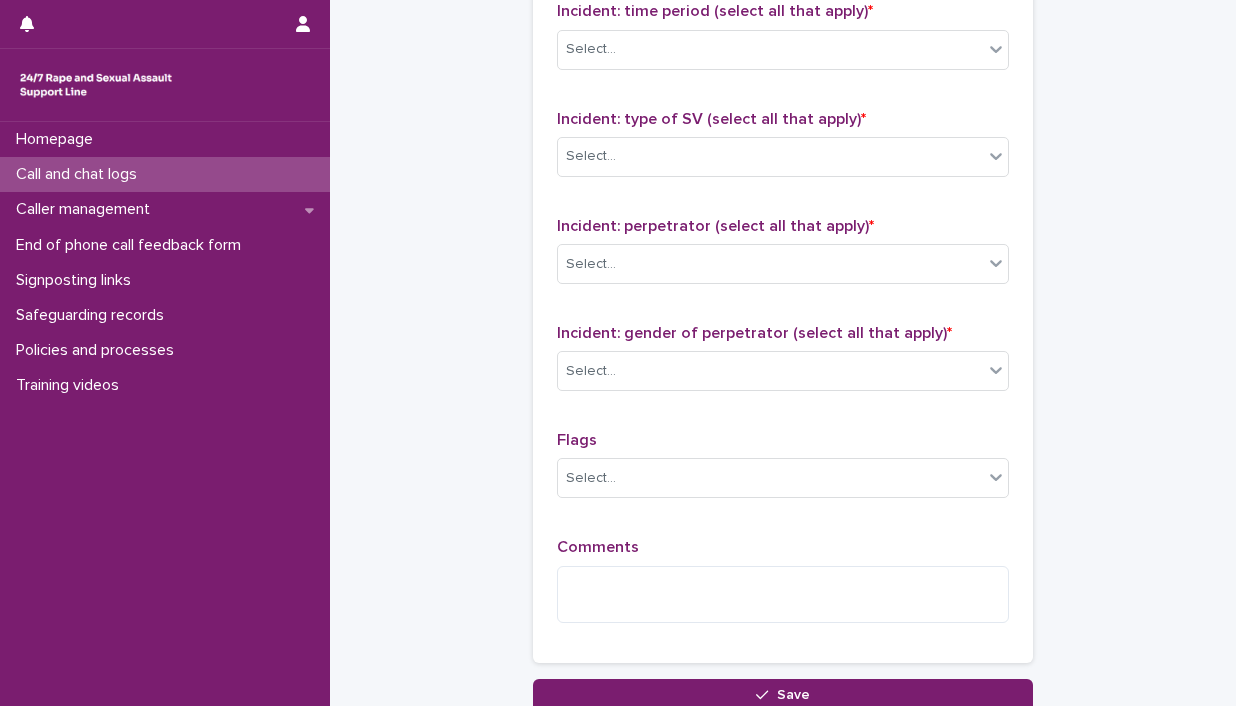 click on "Select..." at bounding box center [591, -165] 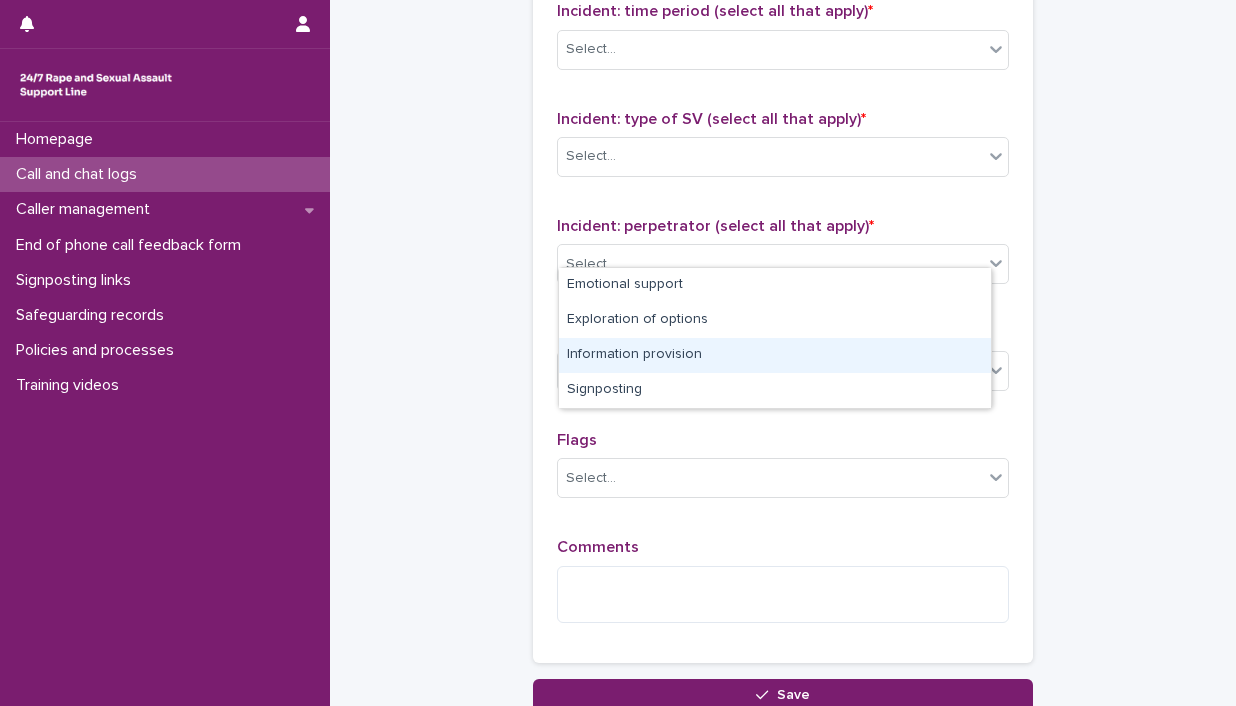 drag, startPoint x: 606, startPoint y: 357, endPoint x: 616, endPoint y: 399, distance: 43.174065 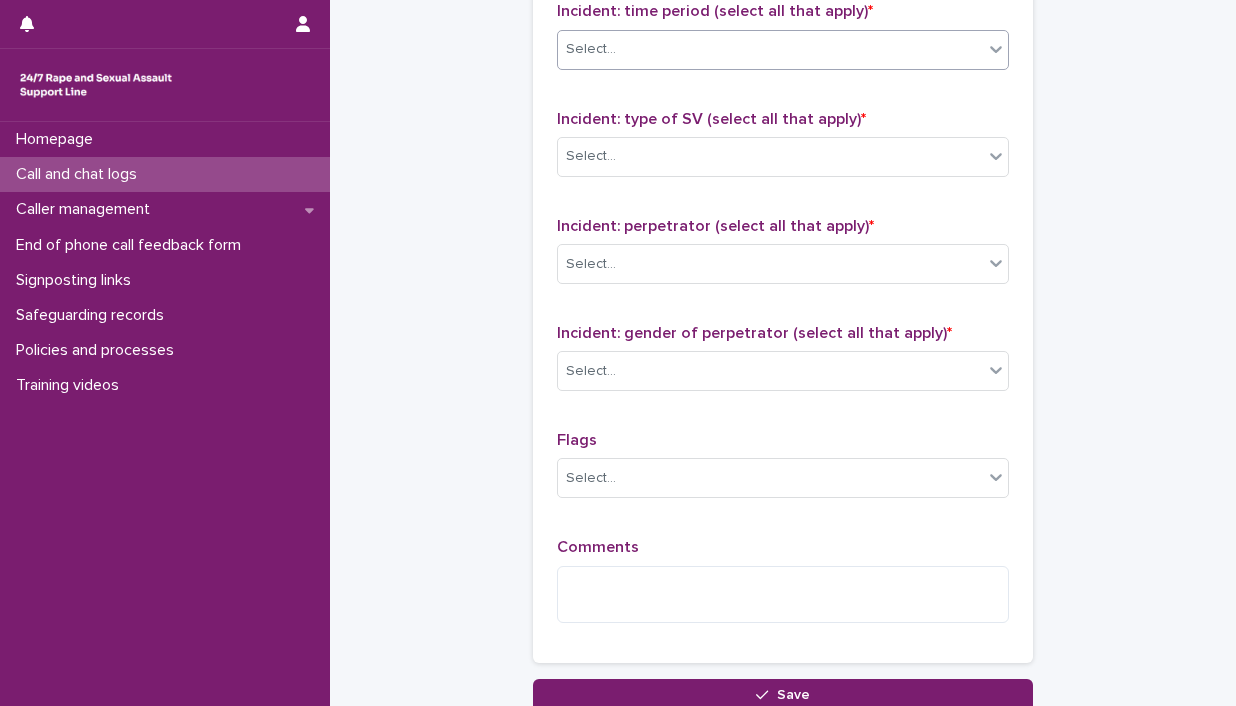 scroll, scrollTop: 1471, scrollLeft: 0, axis: vertical 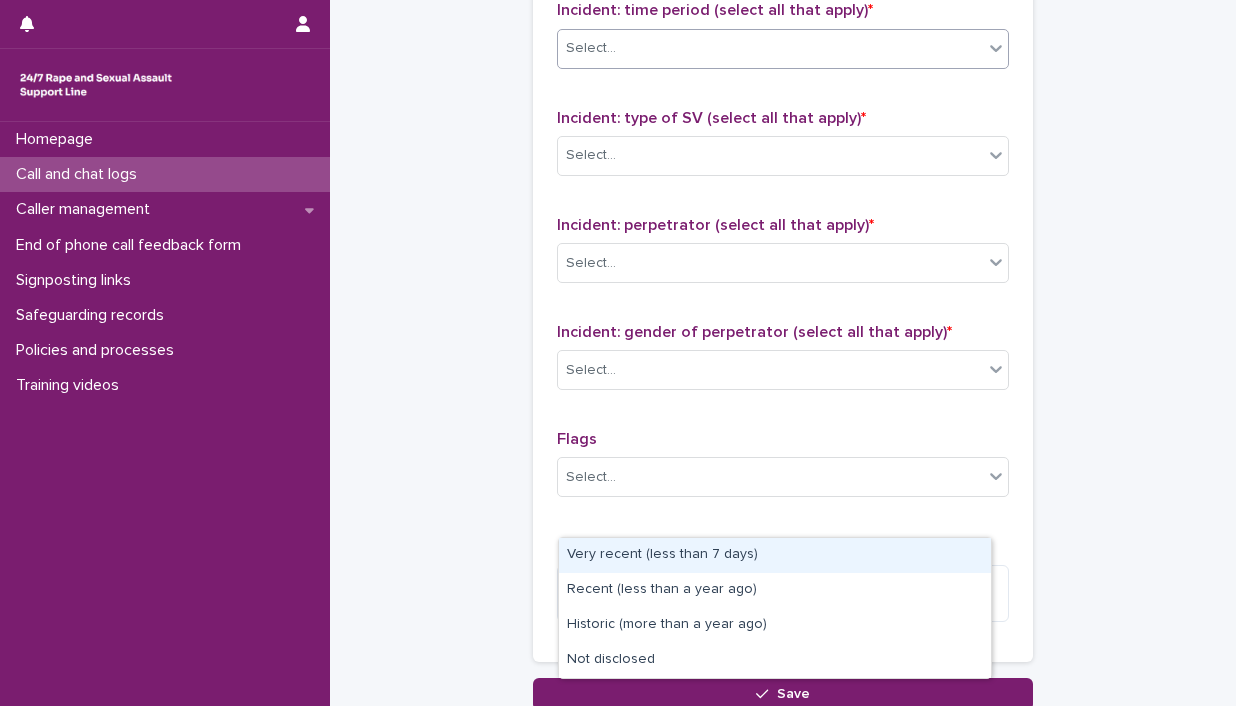 click on "Select..." at bounding box center [770, 48] 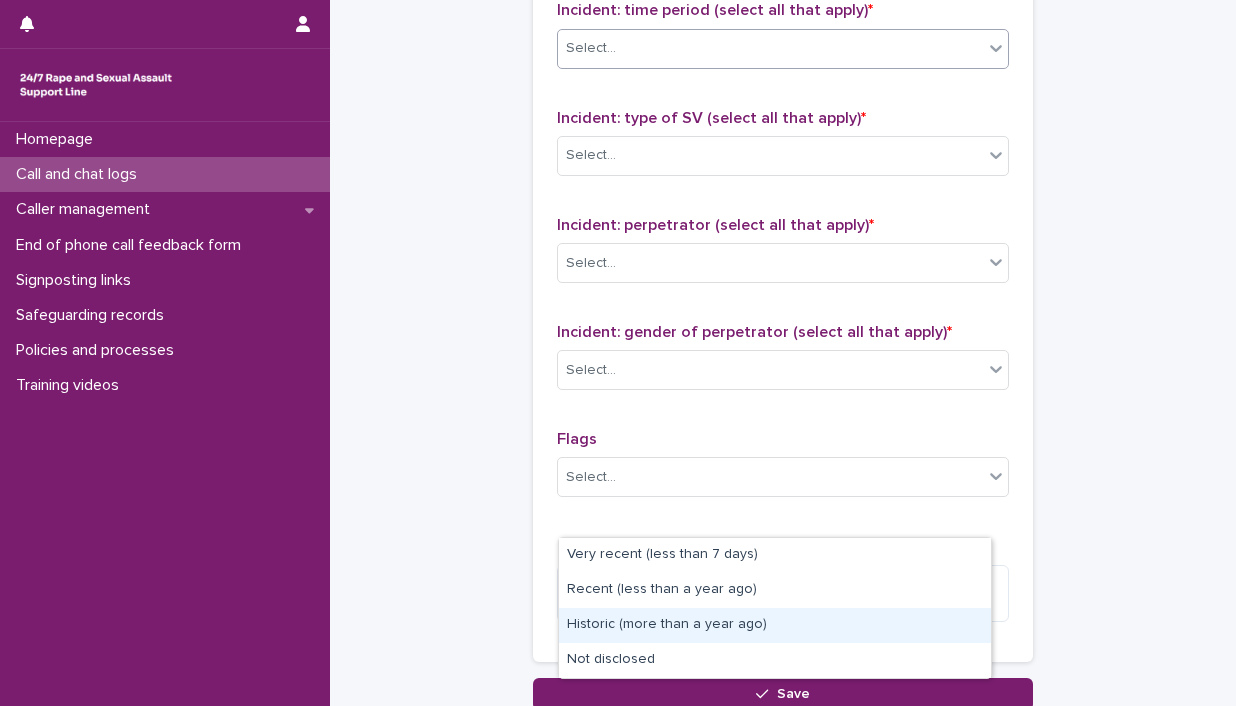 click on "Historic (more than a year ago)" at bounding box center (775, 625) 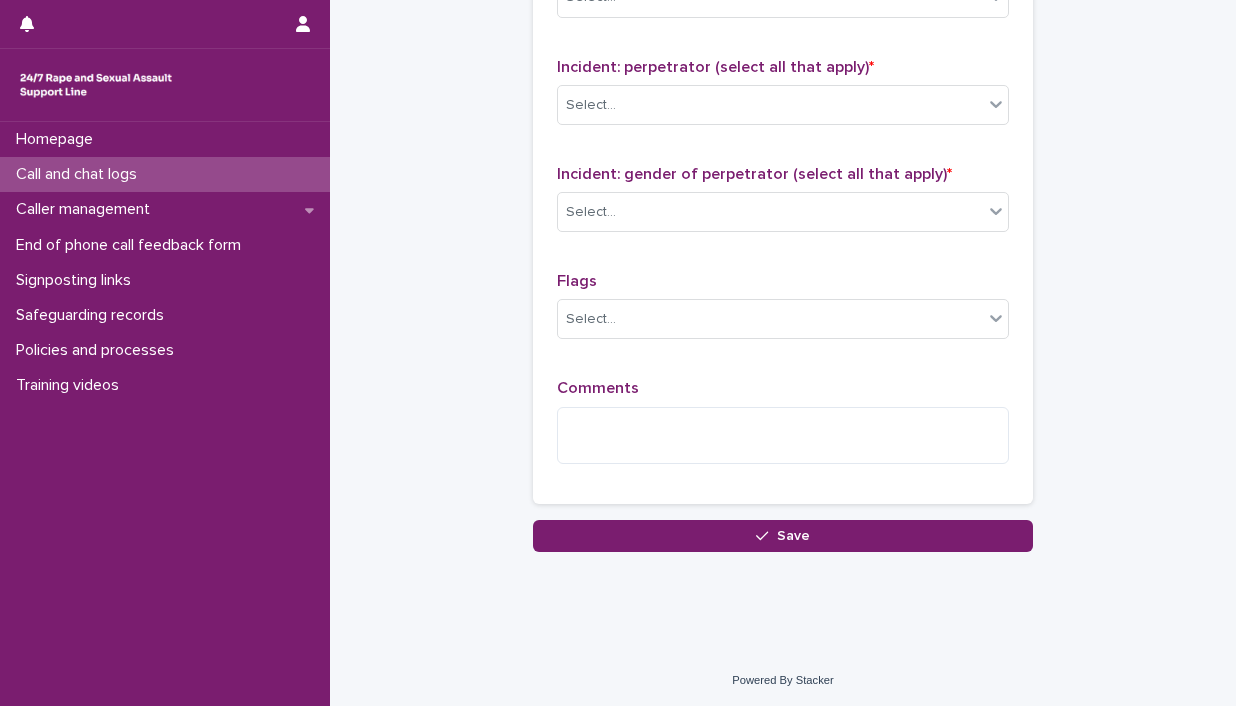 scroll, scrollTop: 1672, scrollLeft: 0, axis: vertical 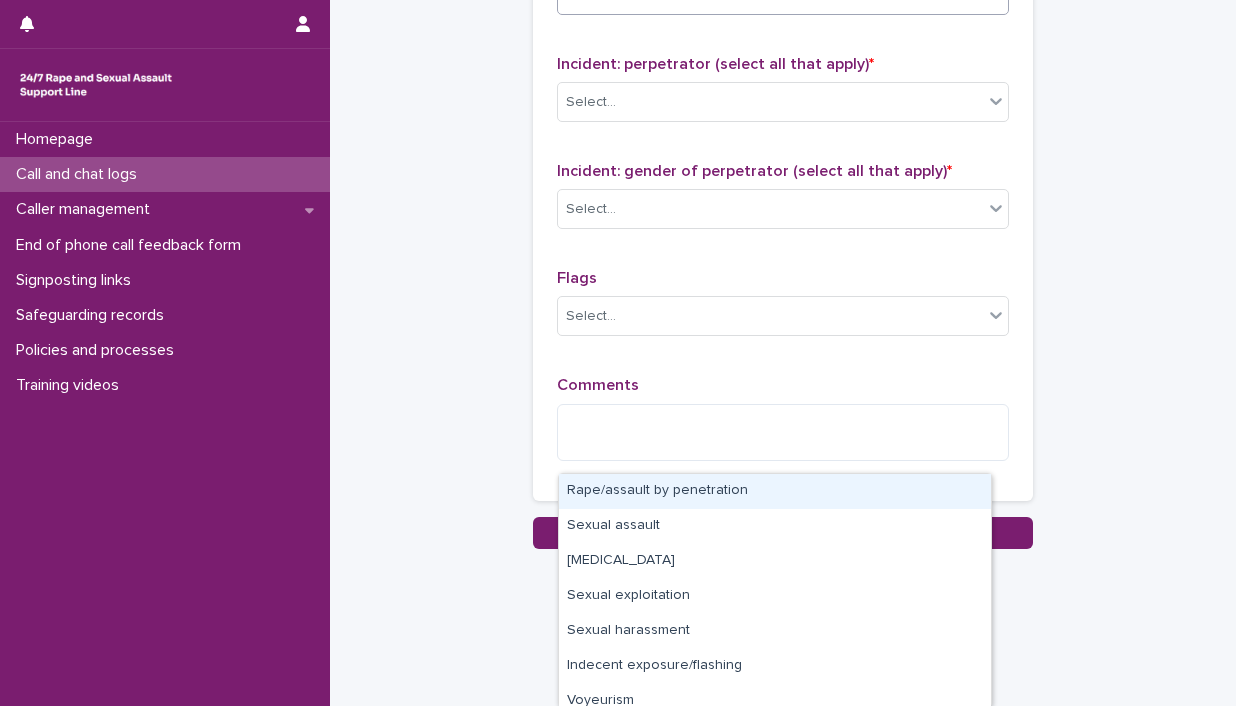 click on "Select..." at bounding box center (770, -6) 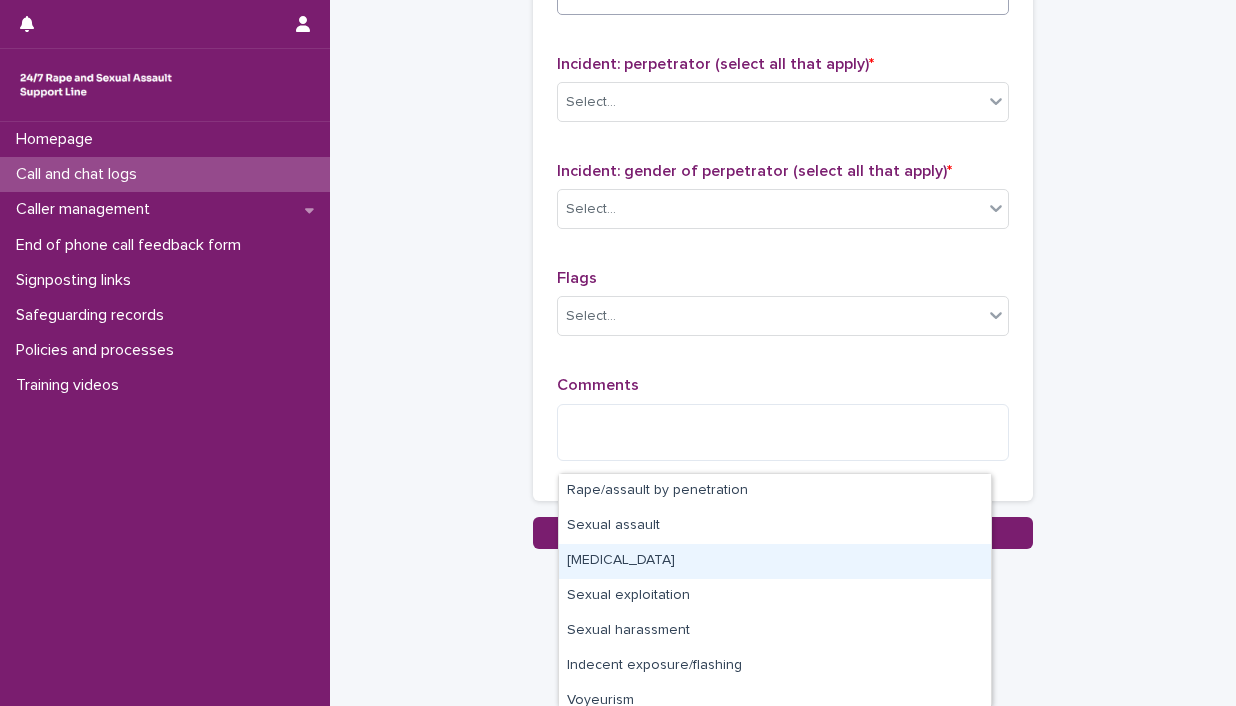 click on "[MEDICAL_DATA]" at bounding box center (775, 561) 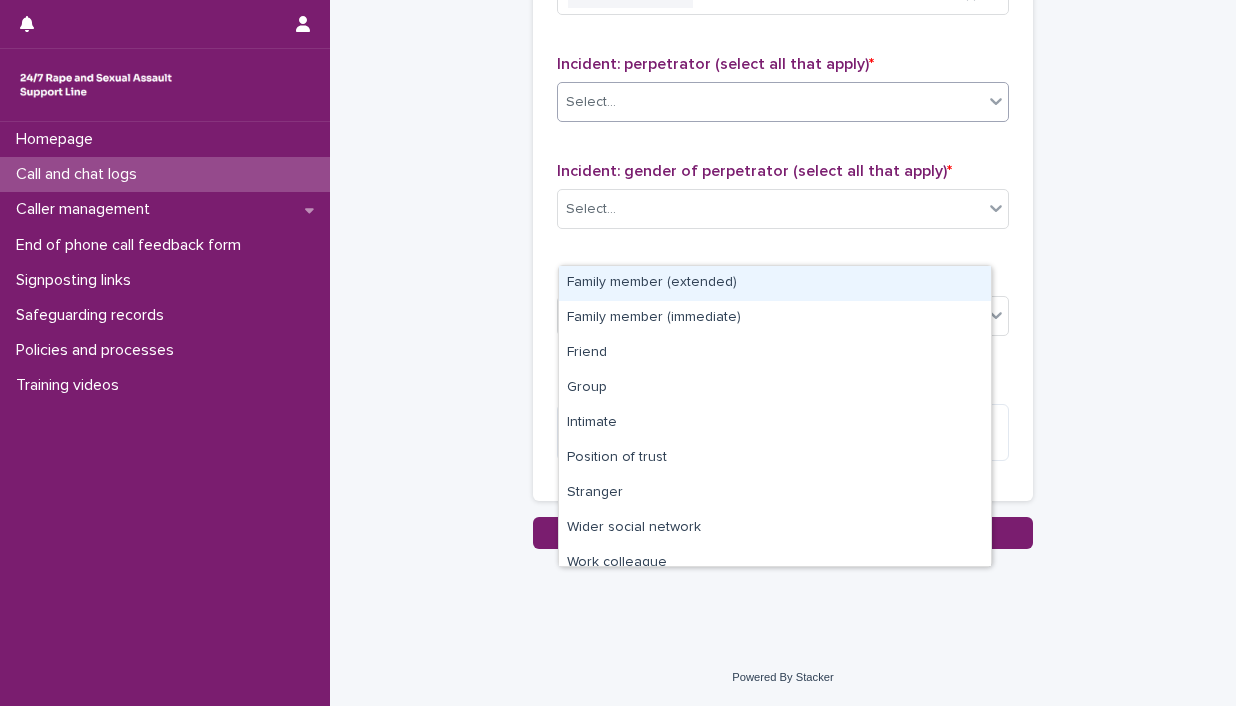 click on "Select..." at bounding box center (770, 102) 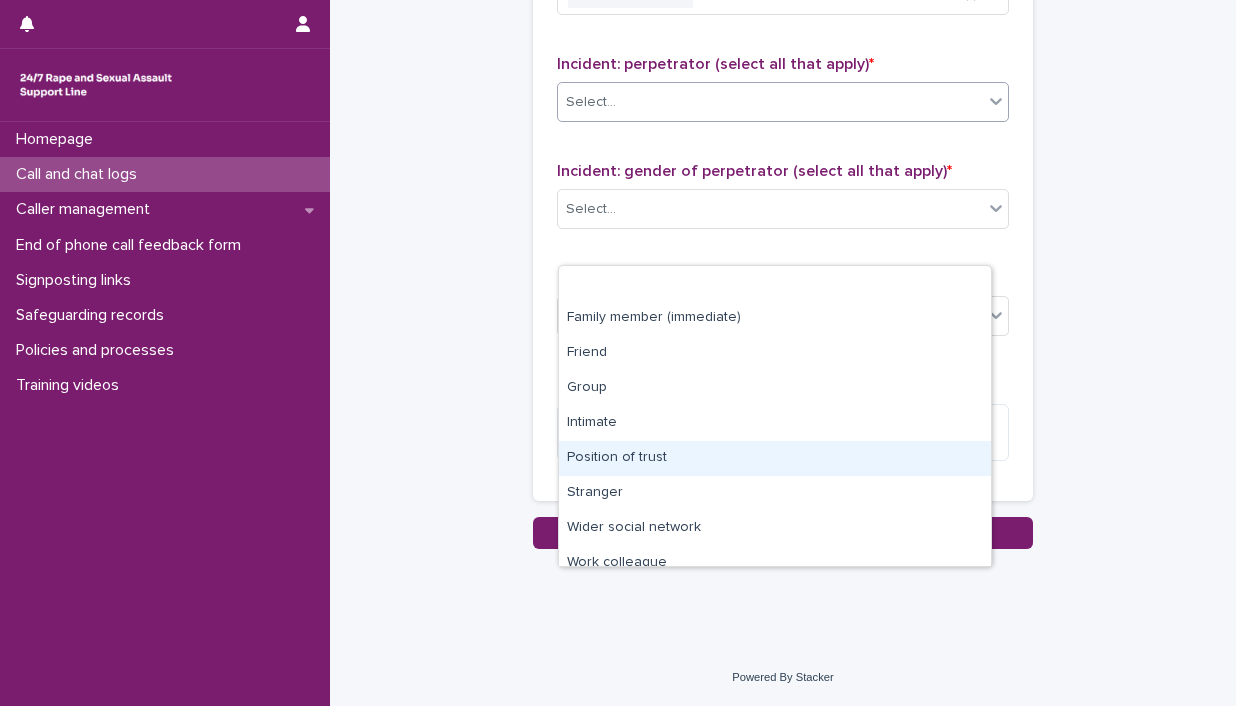 scroll, scrollTop: 84, scrollLeft: 0, axis: vertical 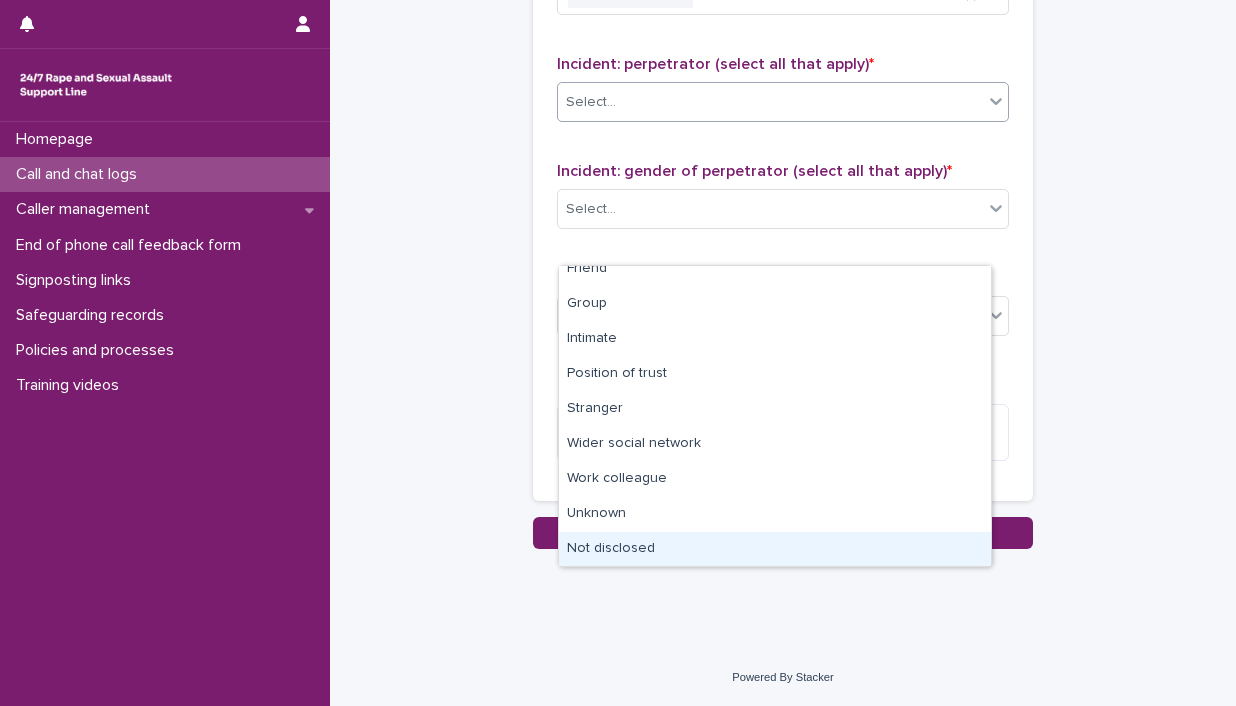 click on "Not disclosed" at bounding box center [775, 549] 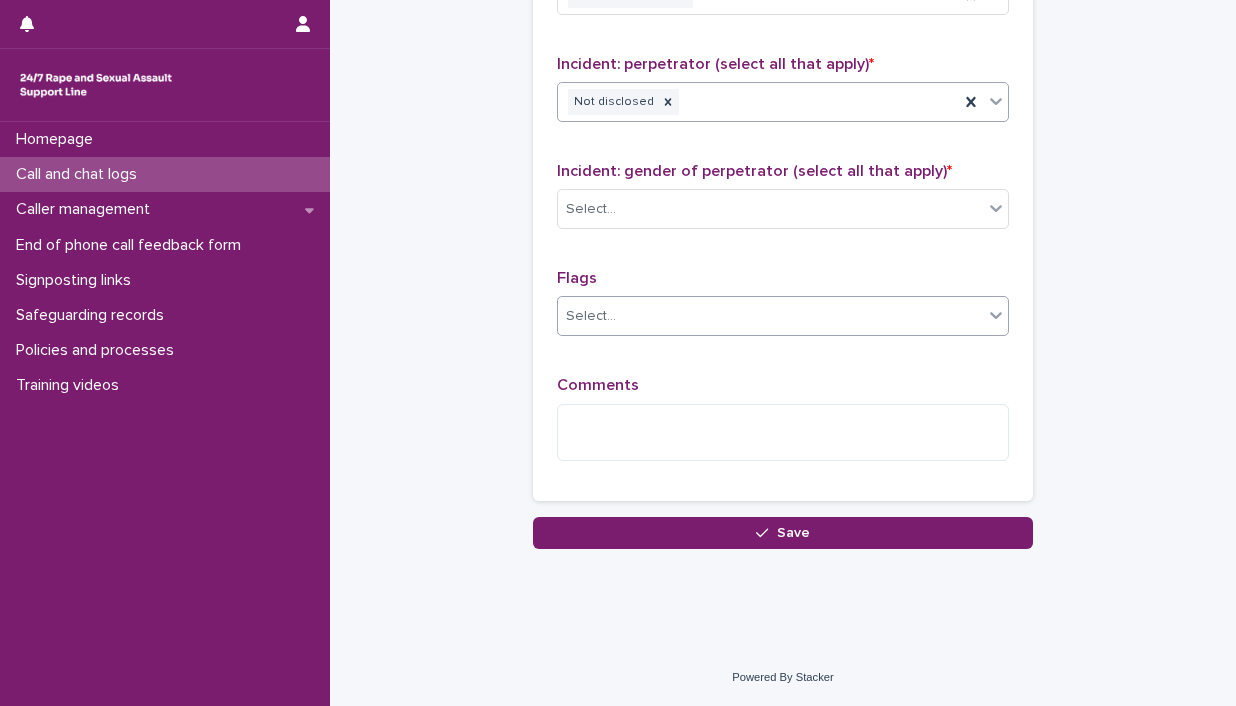 scroll, scrollTop: 2072, scrollLeft: 0, axis: vertical 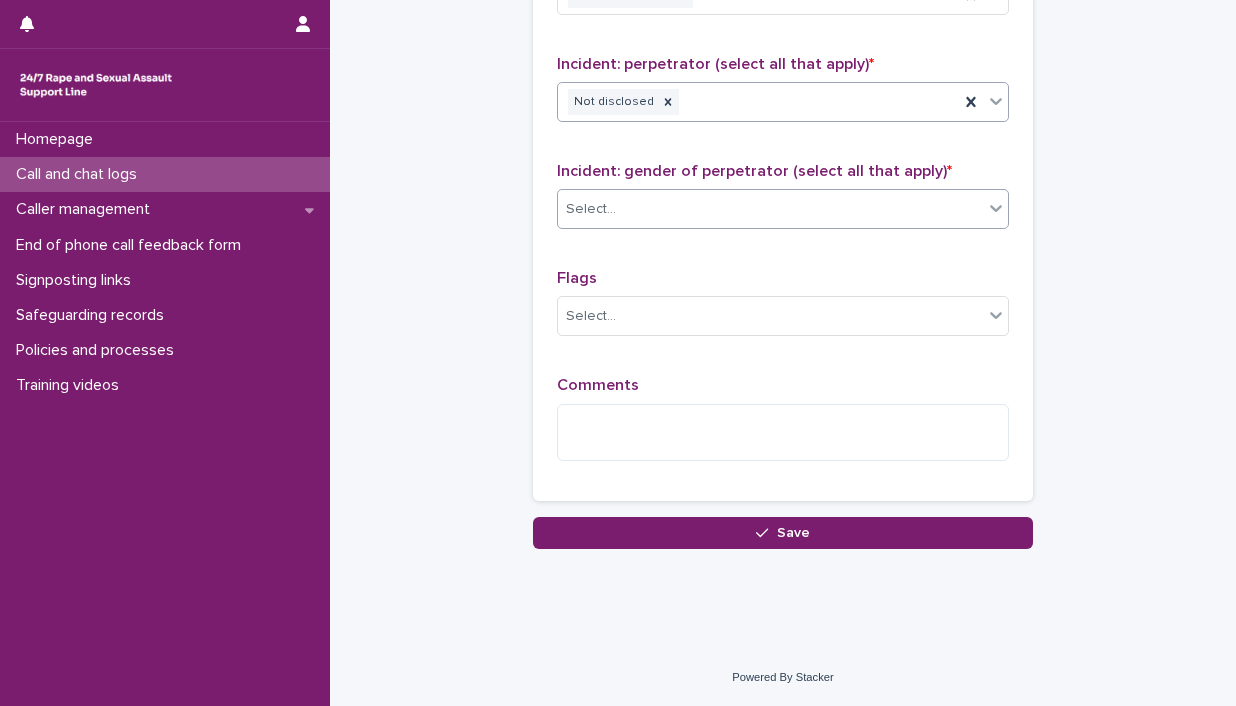 click on "Select..." at bounding box center [770, 209] 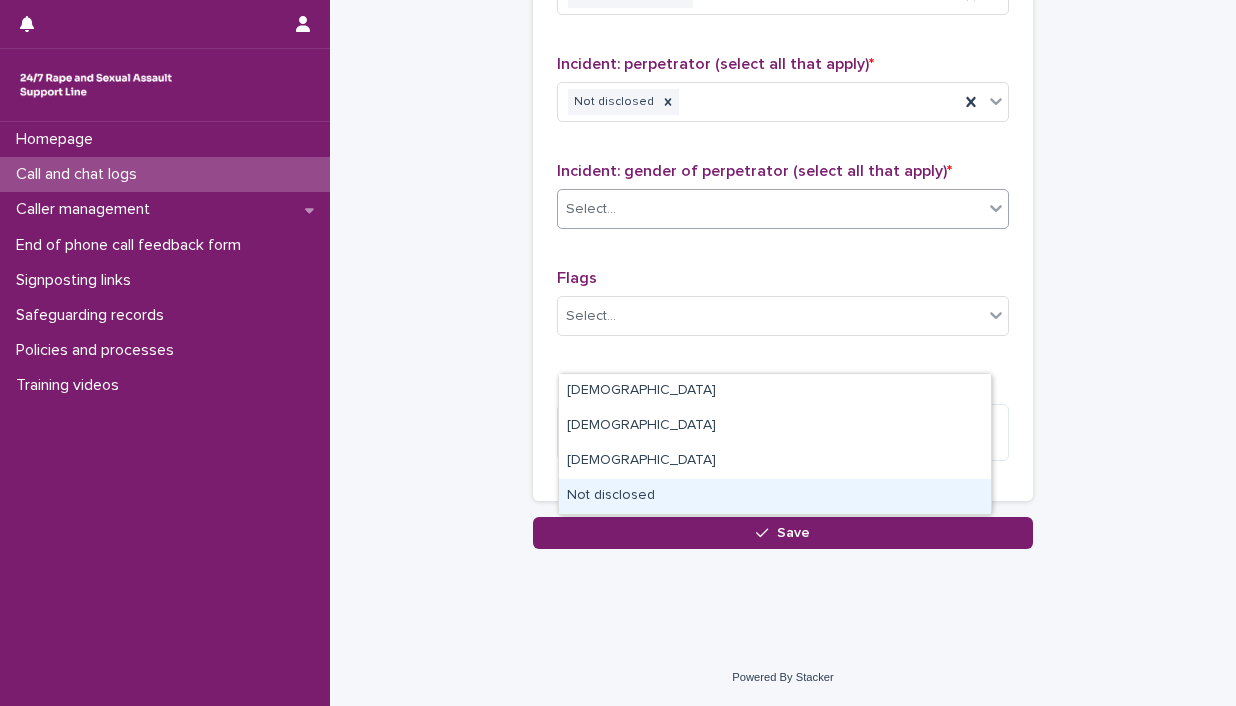 click on "Not disclosed" at bounding box center [775, 496] 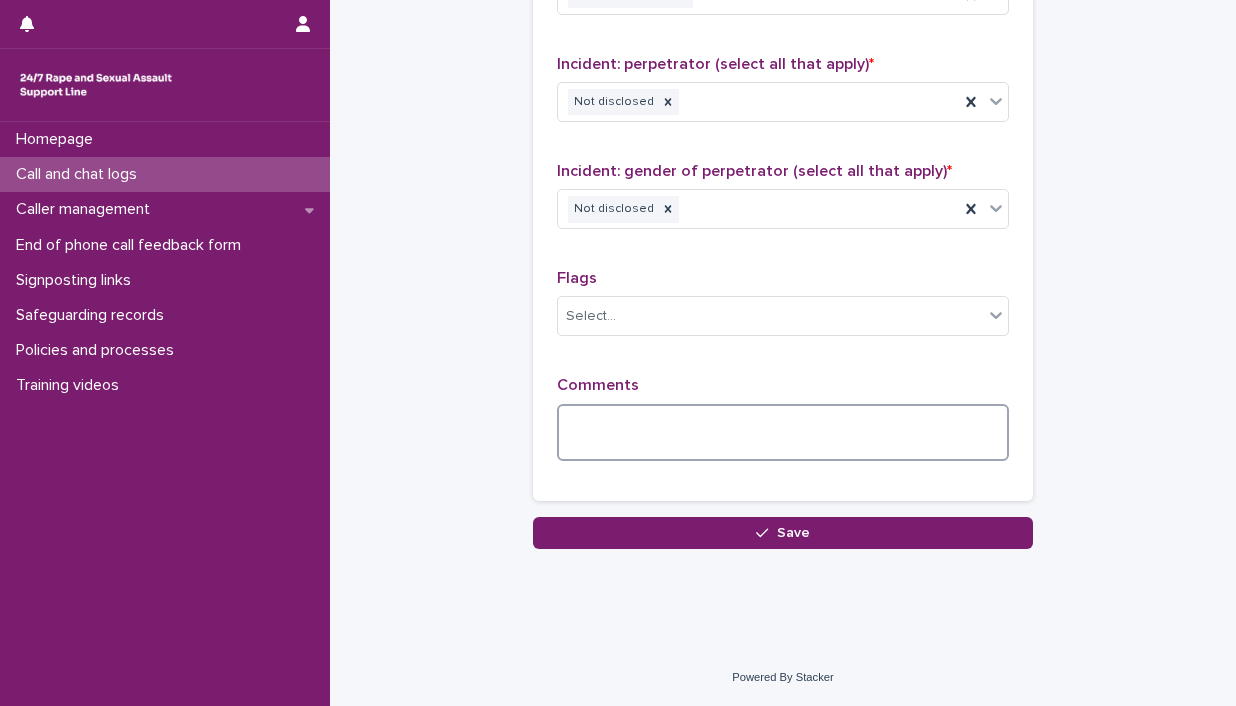 click at bounding box center (783, 433) 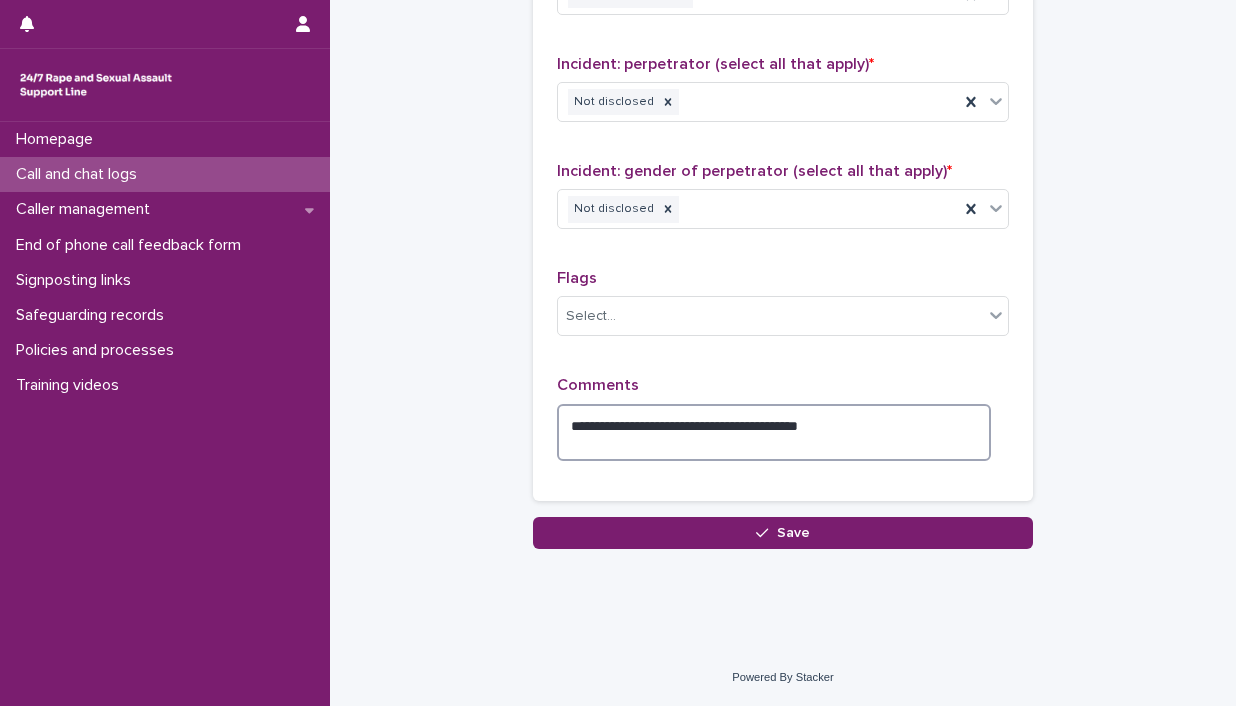scroll, scrollTop: 2296, scrollLeft: 0, axis: vertical 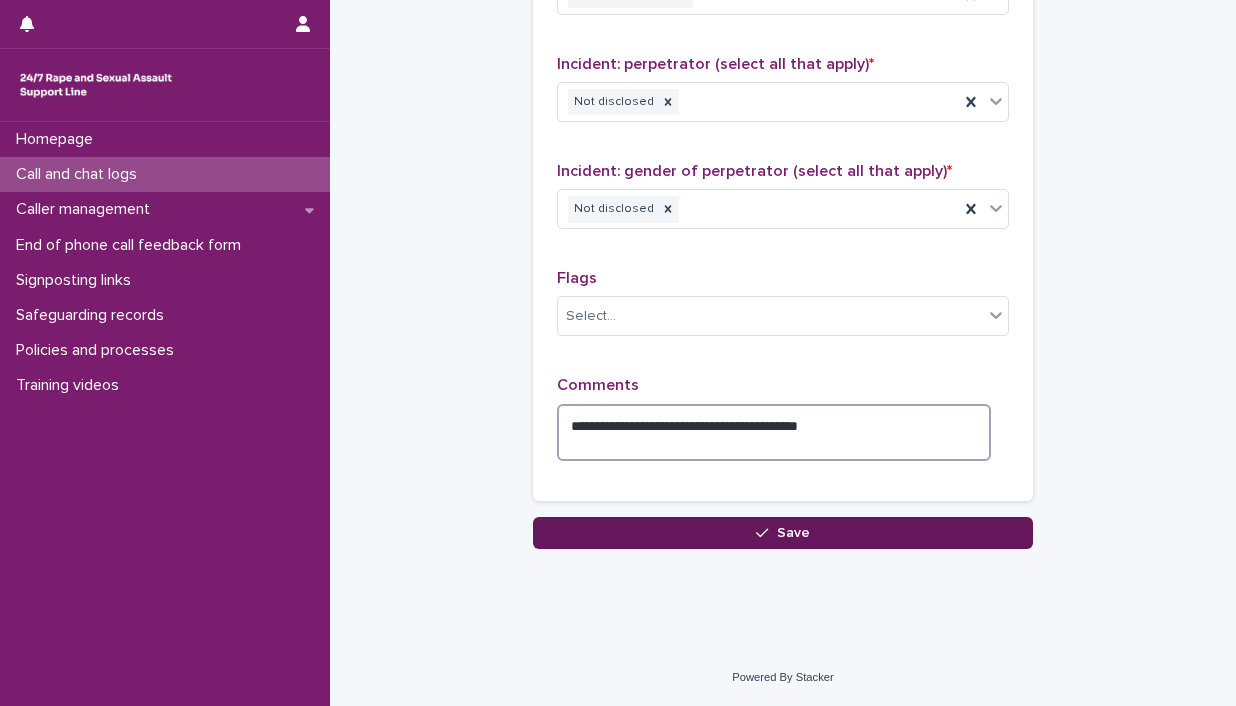type on "**********" 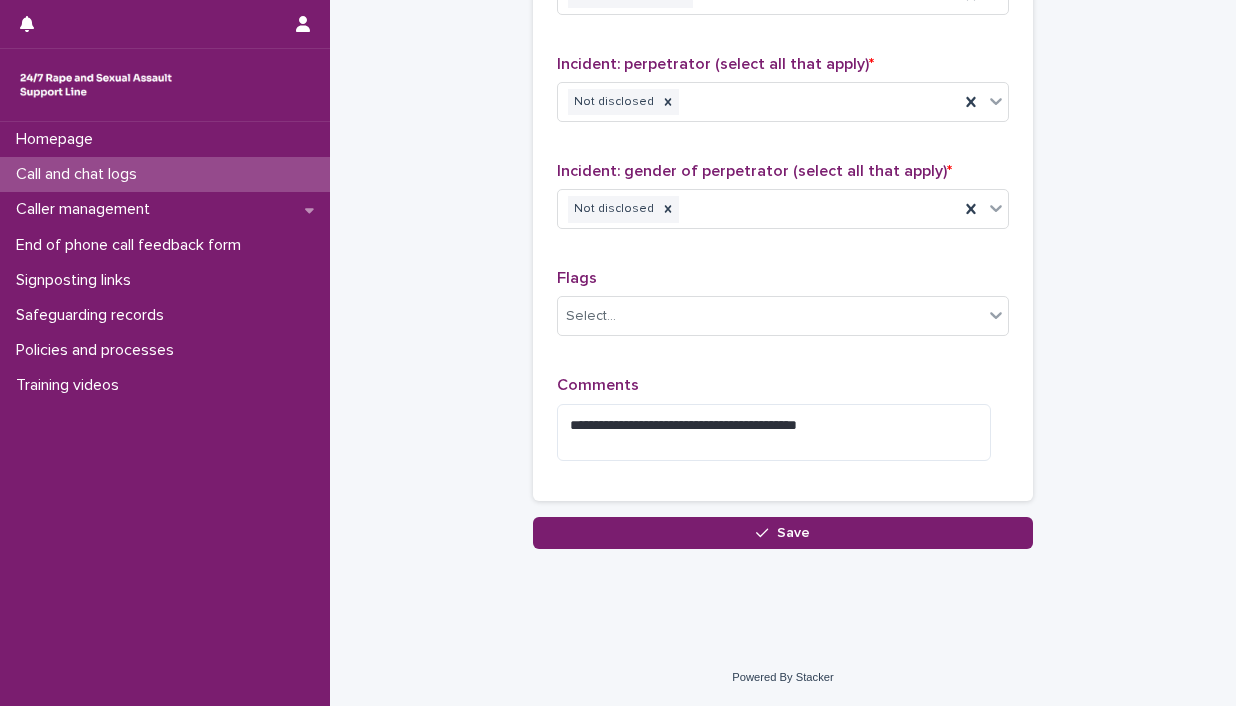 click at bounding box center [766, 533] 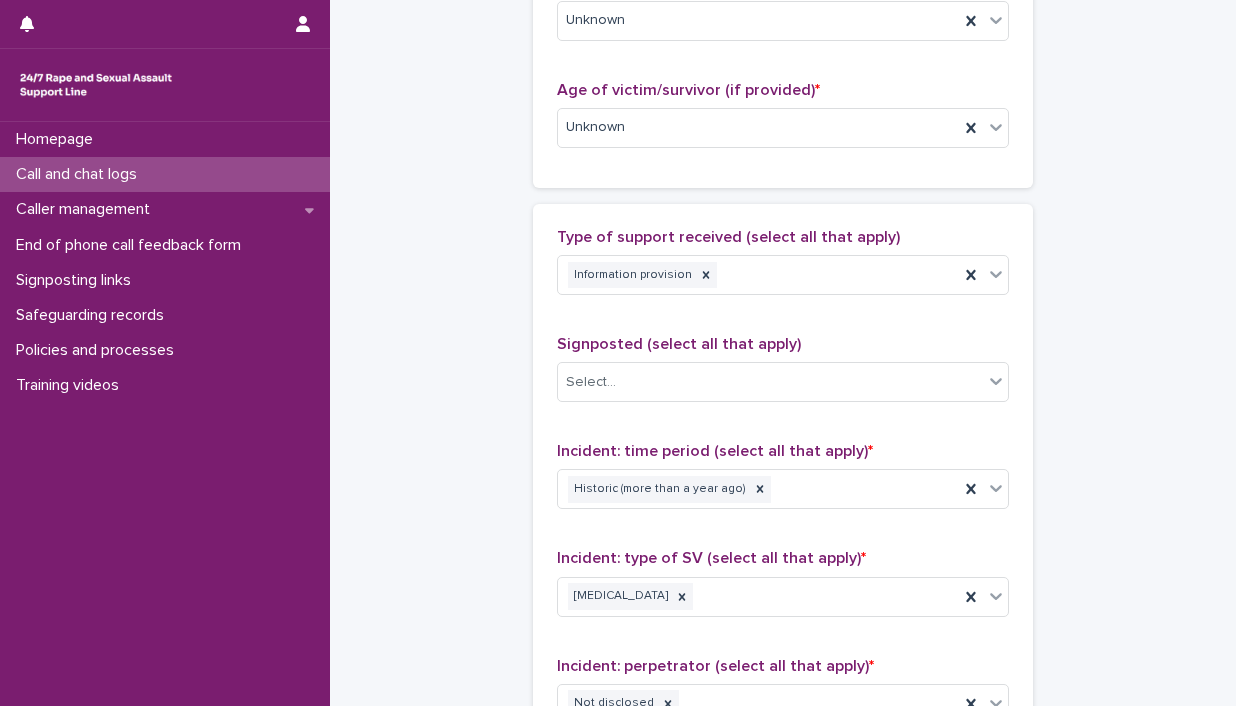 scroll, scrollTop: 1004, scrollLeft: 0, axis: vertical 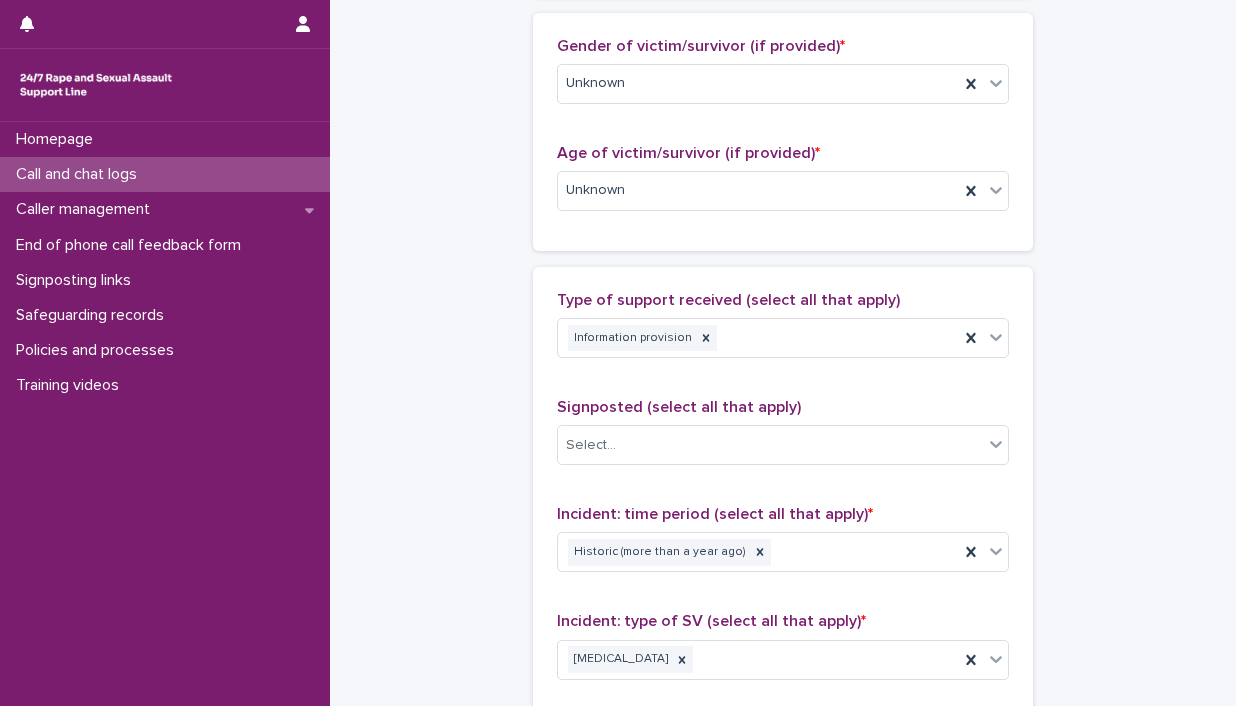 click on "Select..." at bounding box center [770, -101] 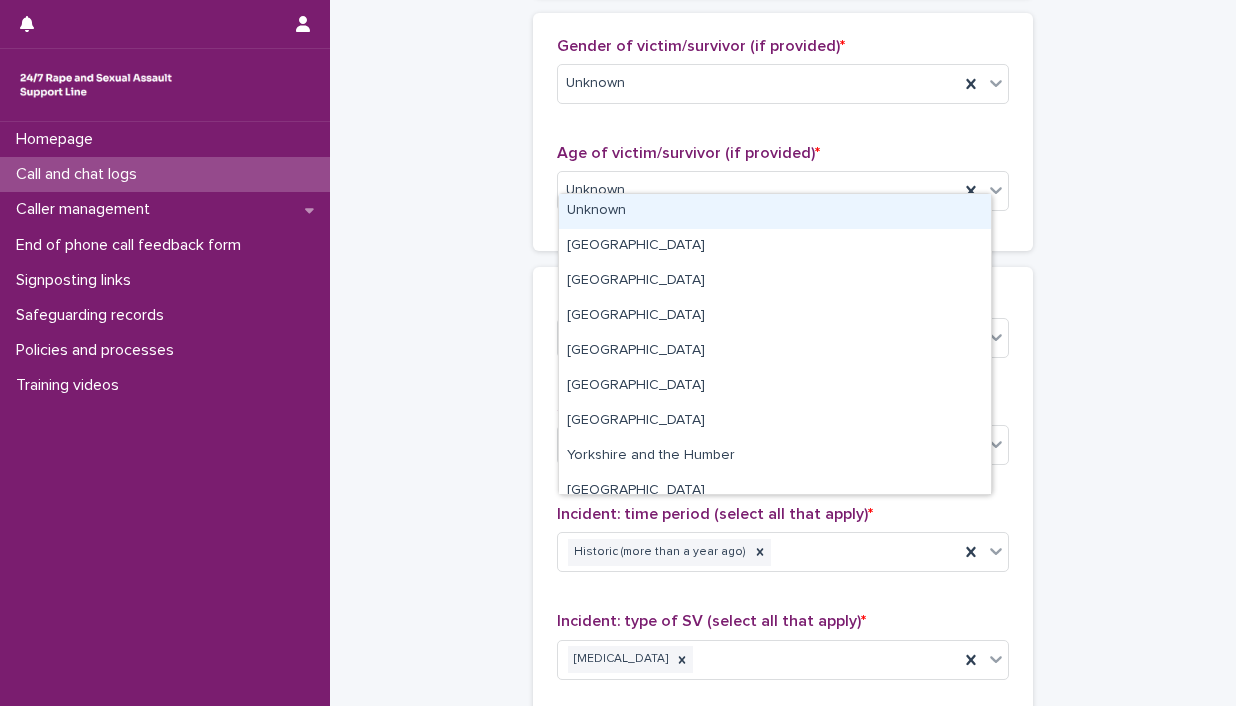 click on "Unknown" at bounding box center [775, 211] 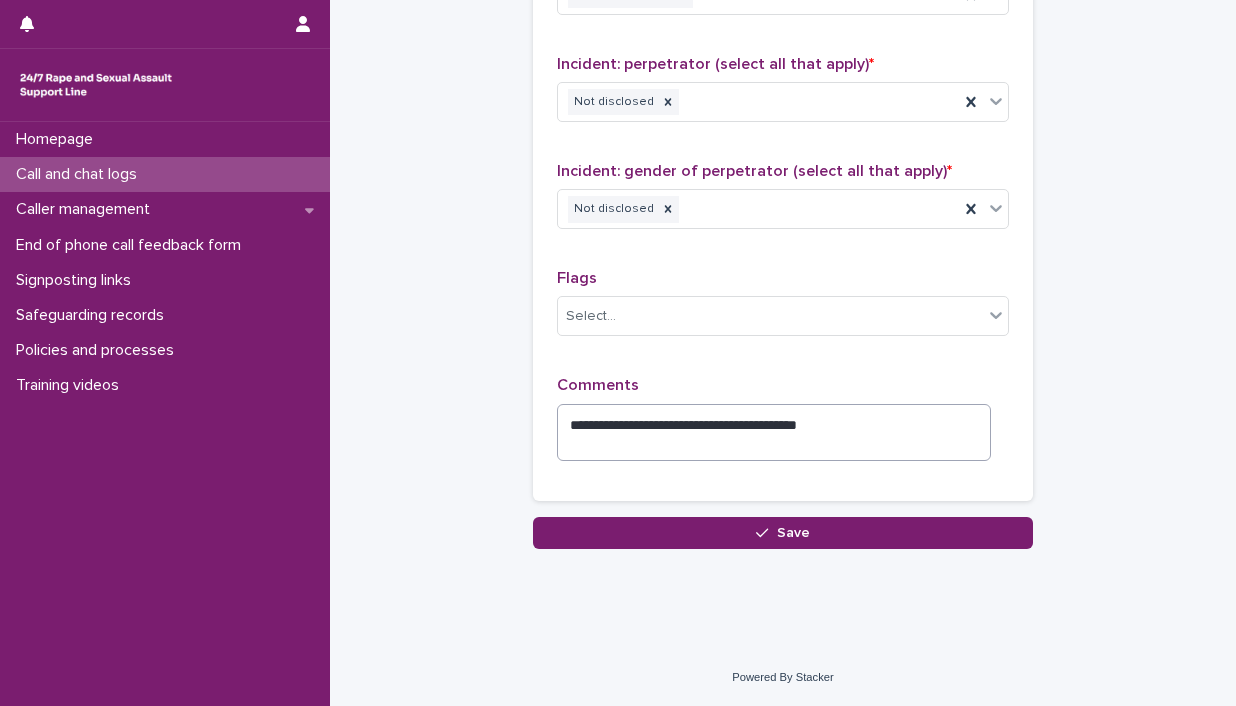 scroll, scrollTop: 2296, scrollLeft: 0, axis: vertical 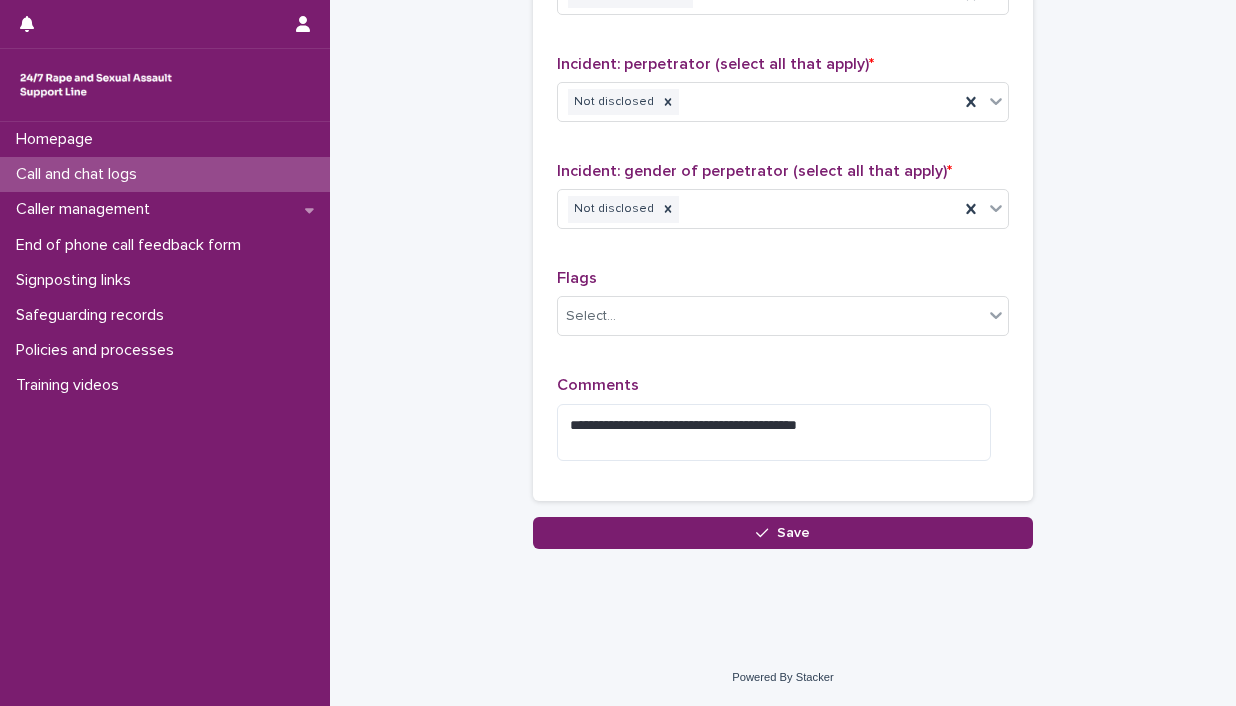 click on "Save" at bounding box center (783, 533) 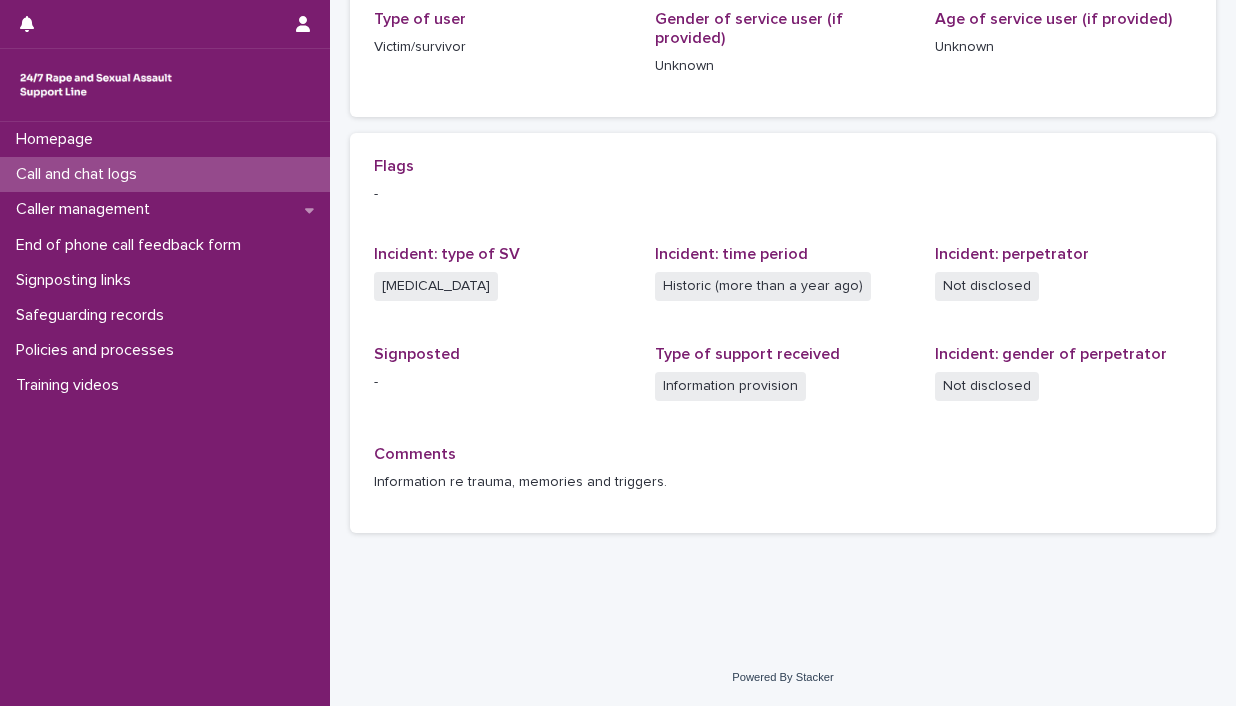 scroll, scrollTop: 0, scrollLeft: 0, axis: both 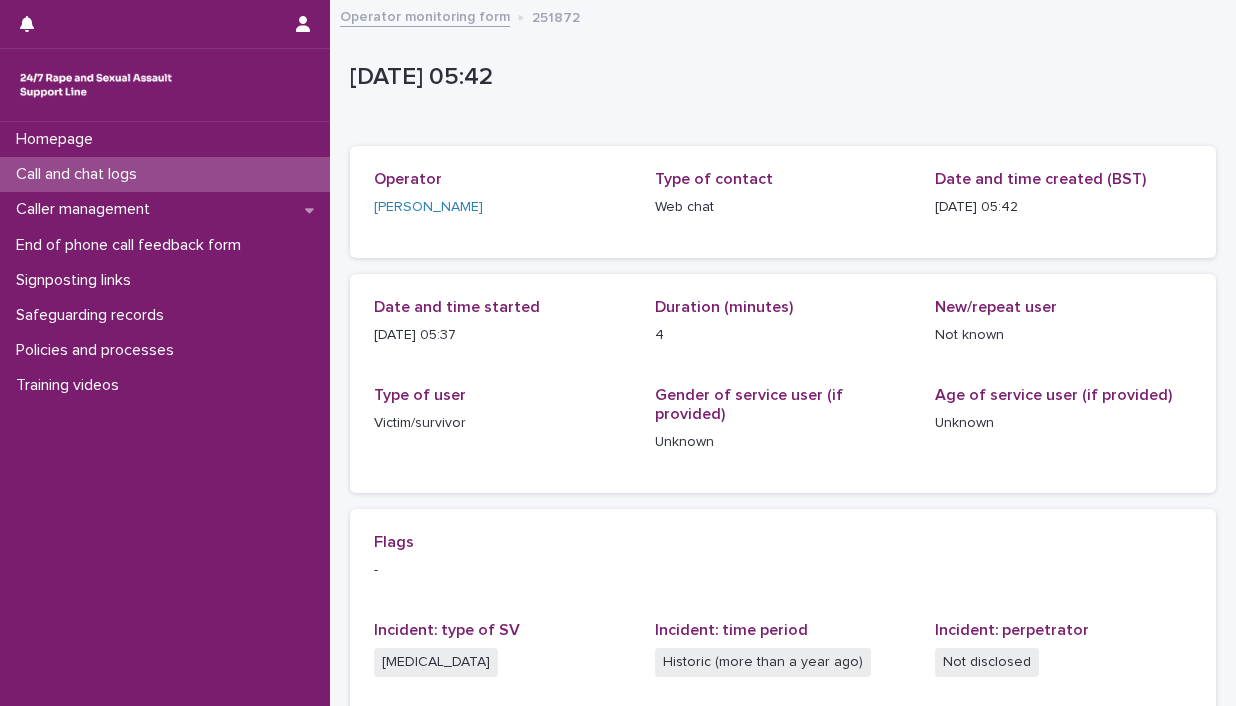 click on "Call and chat logs" at bounding box center (80, 174) 